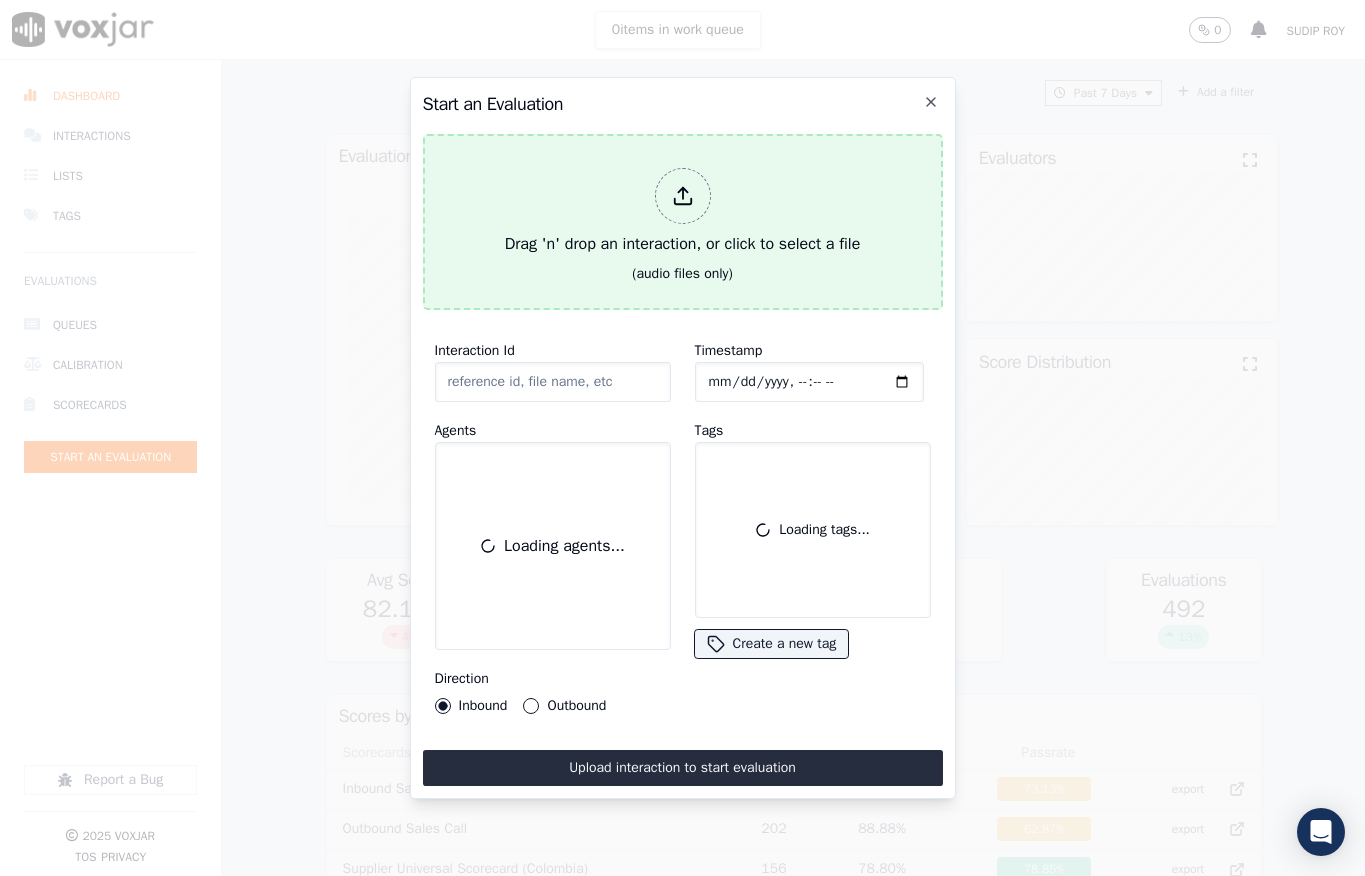 scroll, scrollTop: 0, scrollLeft: 0, axis: both 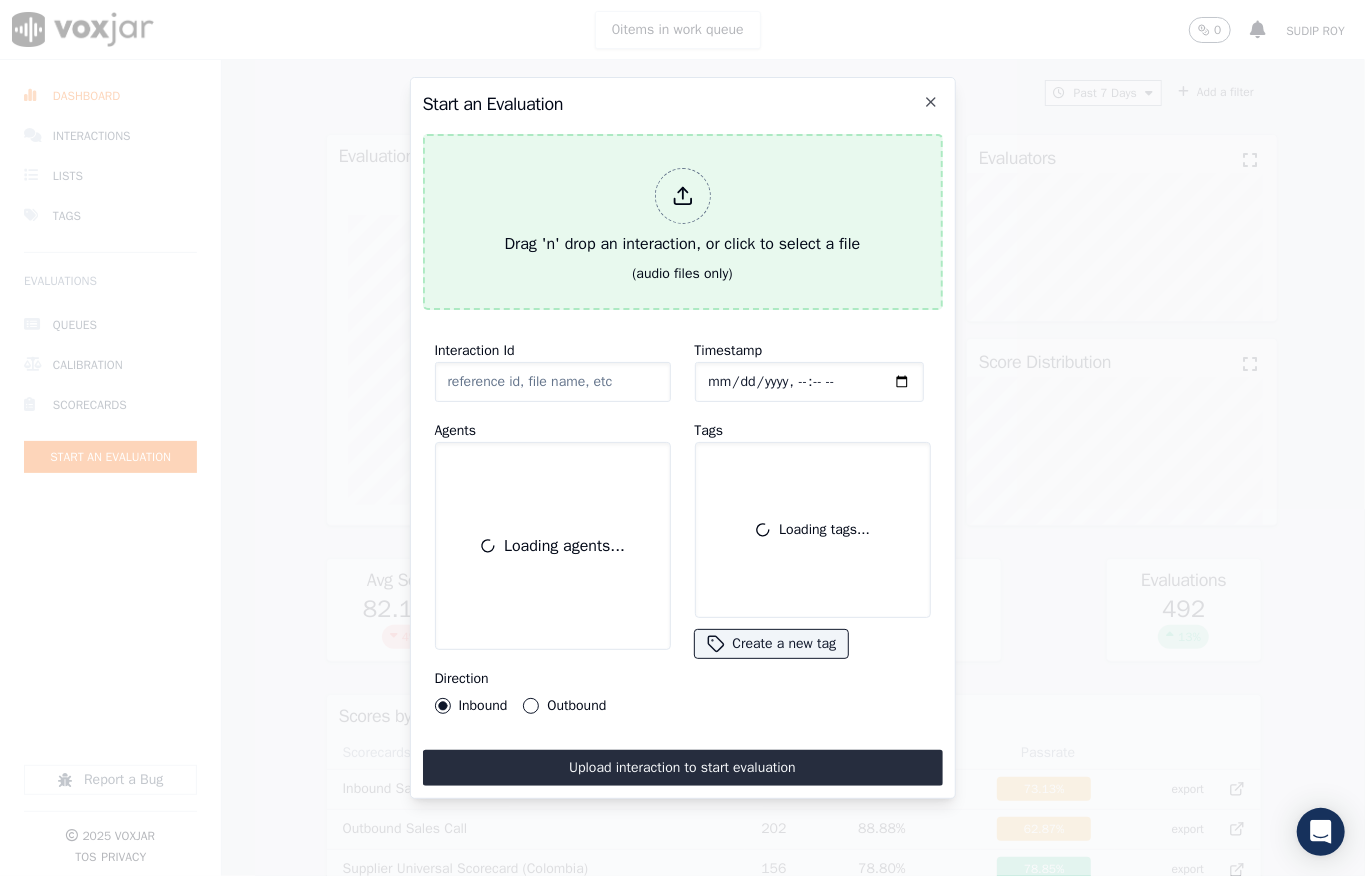 click on "Drag 'n' drop an interaction, or click to select a file" at bounding box center (683, 212) 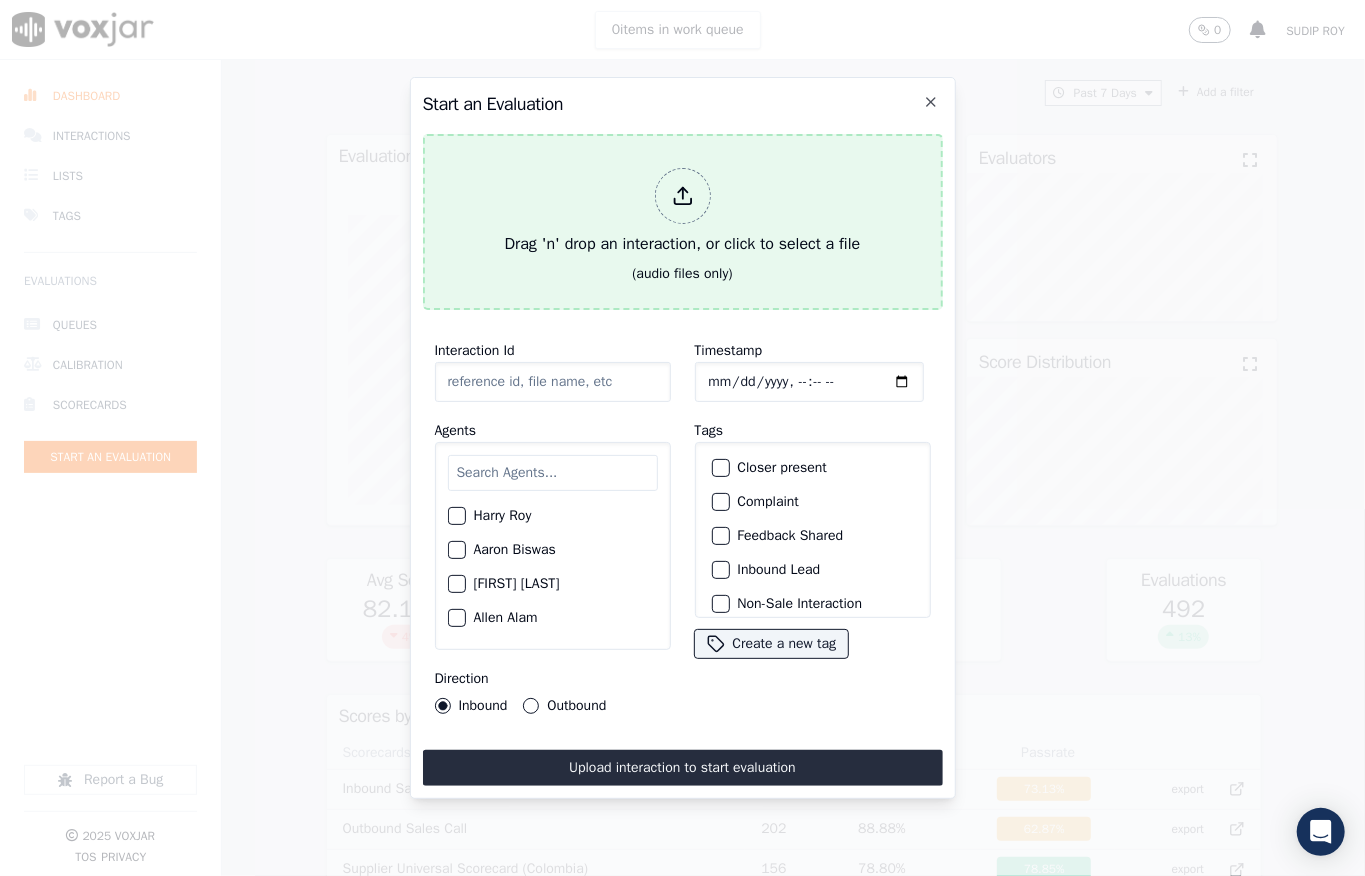 type on "[DATE]-[TIME]-all.mp3" 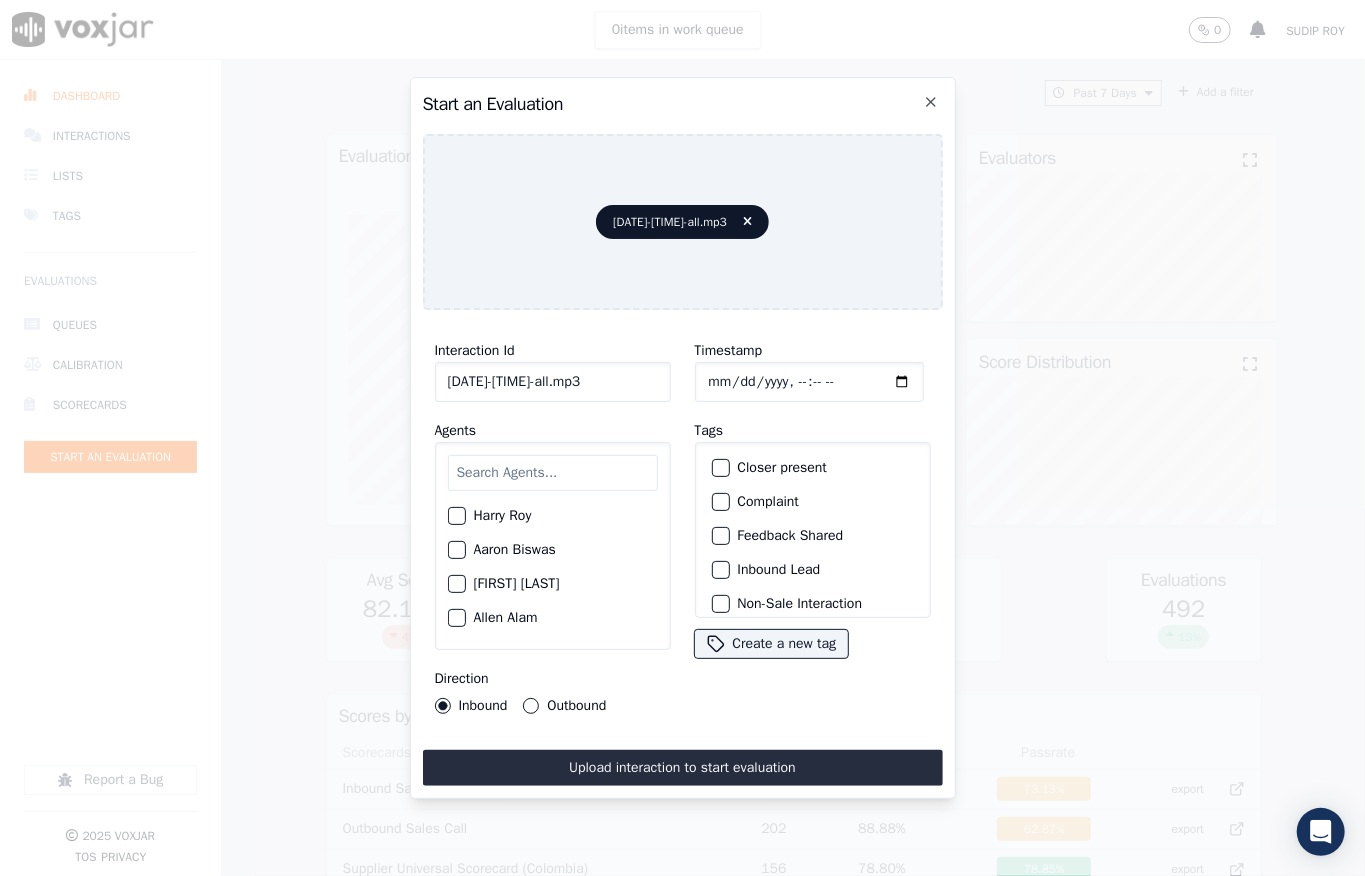 click on "Timestamp" 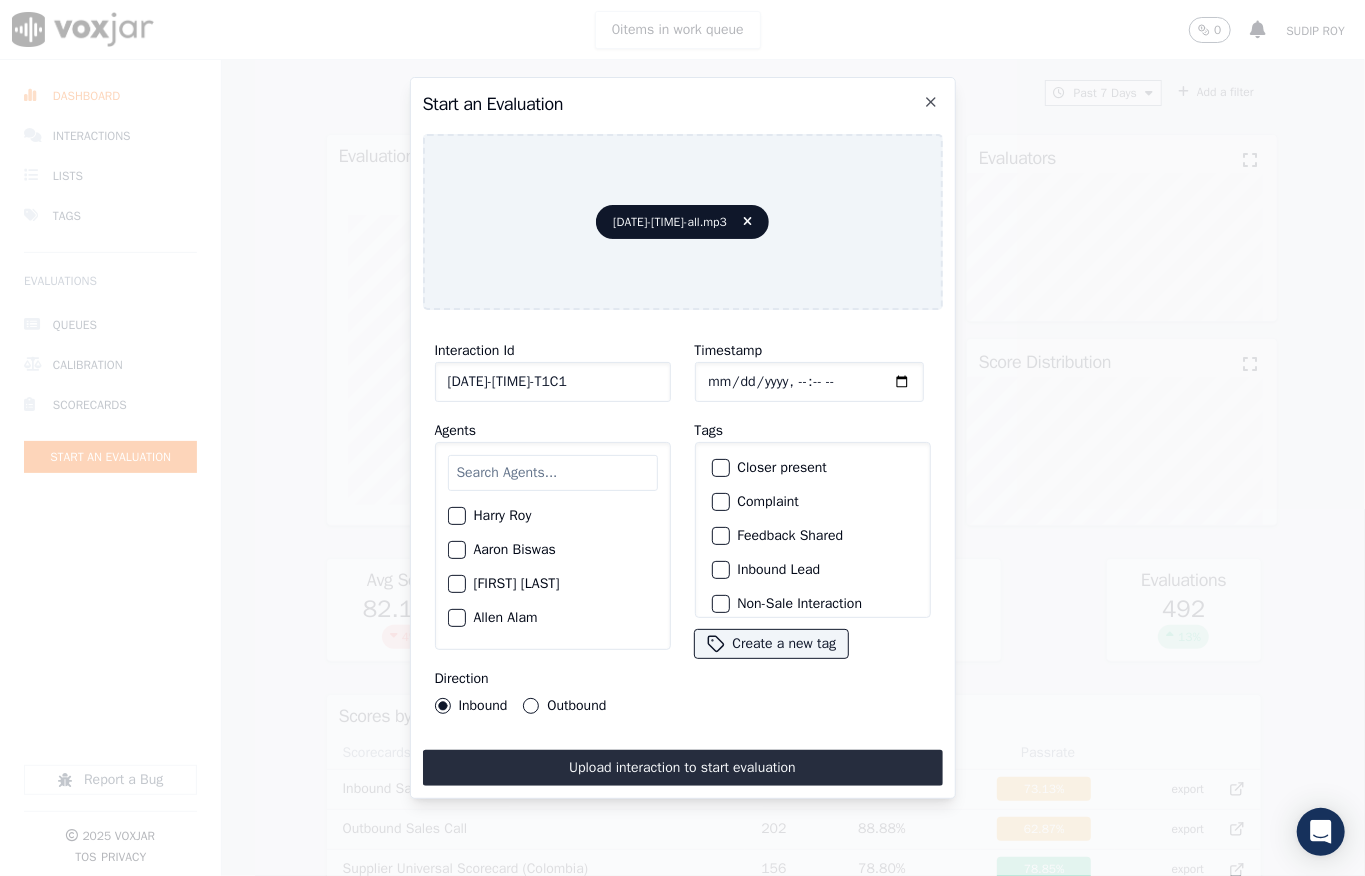 scroll, scrollTop: 0, scrollLeft: 32, axis: horizontal 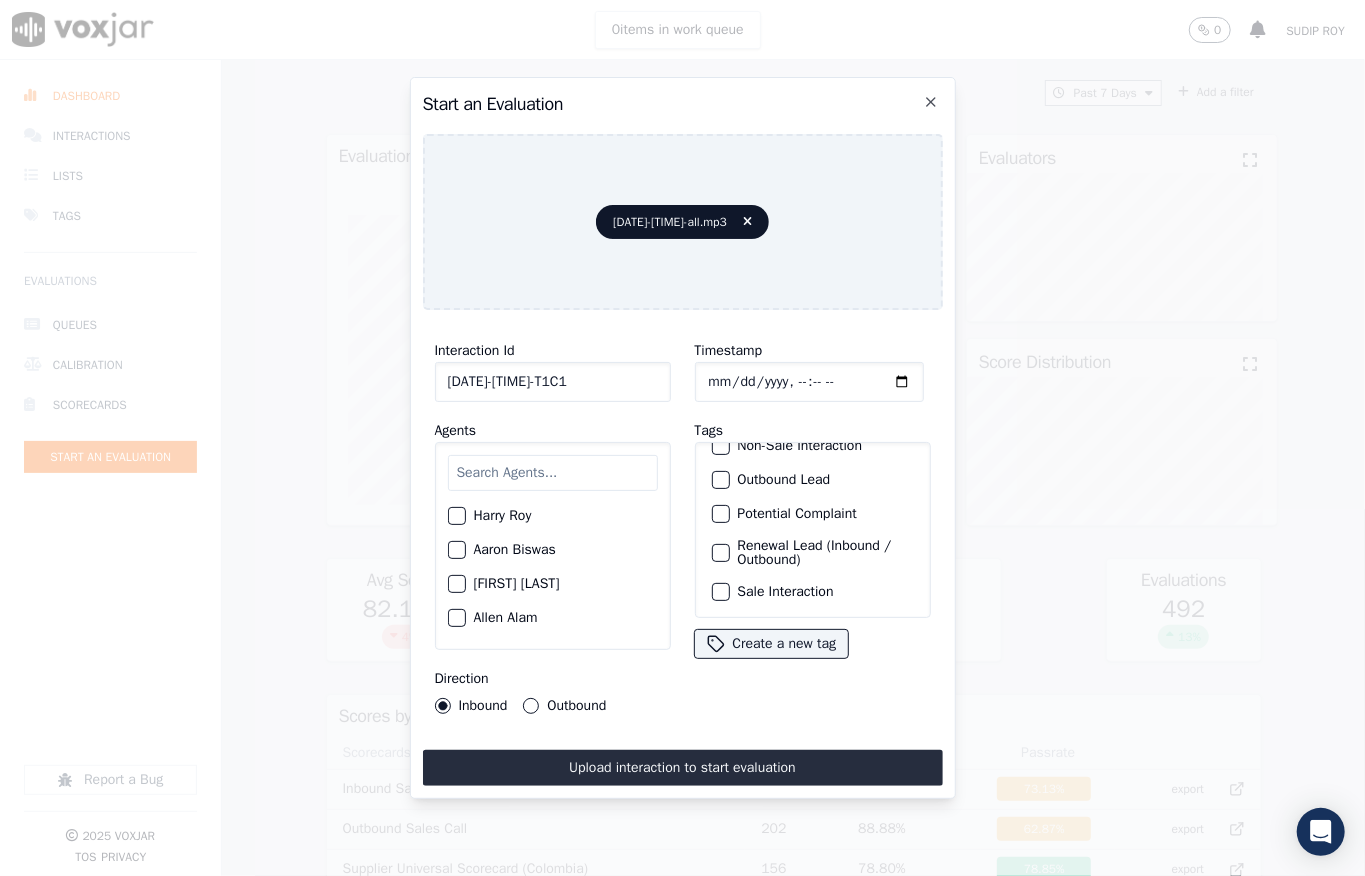 click at bounding box center (720, 592) 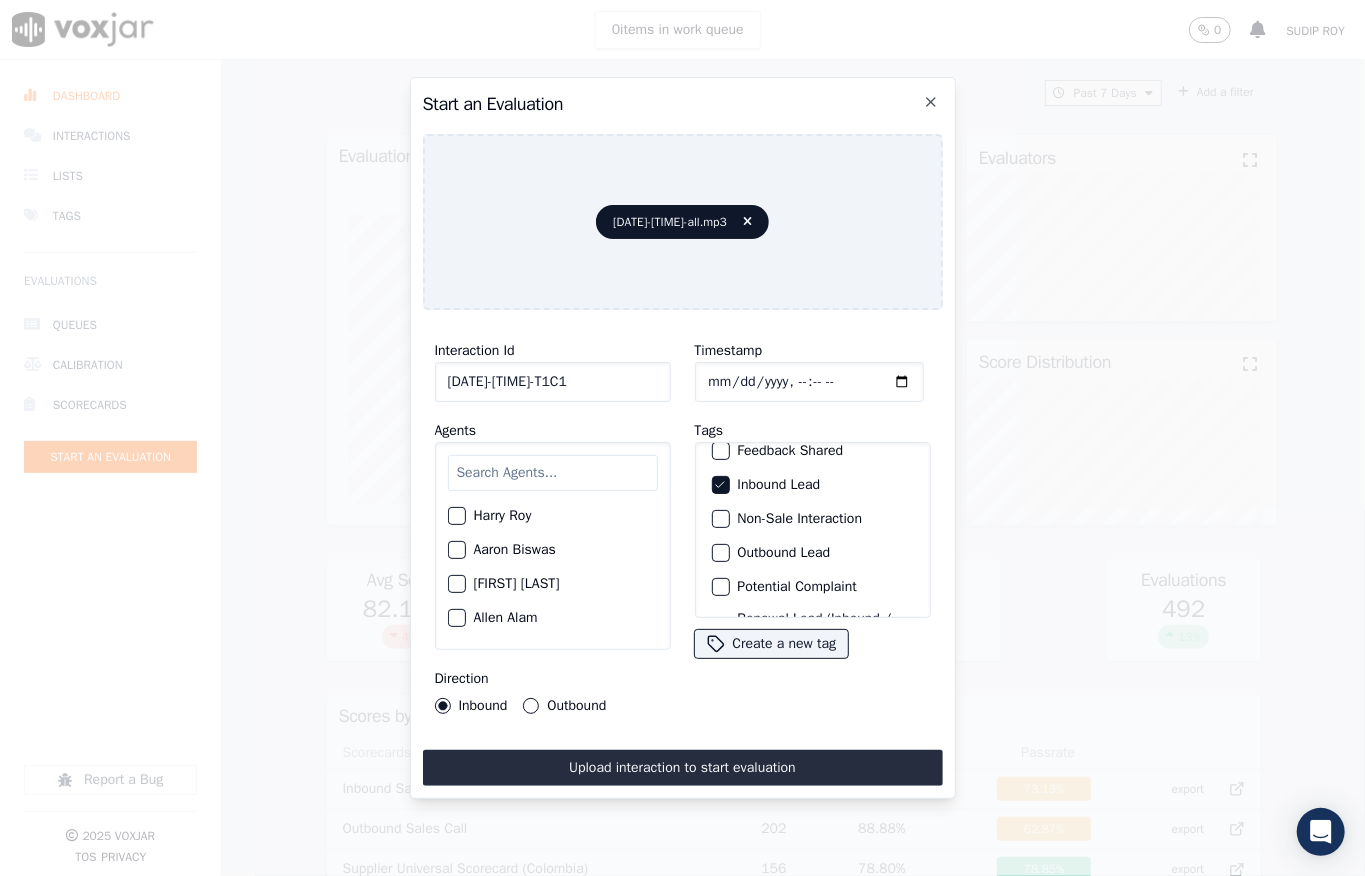 scroll, scrollTop: 133, scrollLeft: 0, axis: vertical 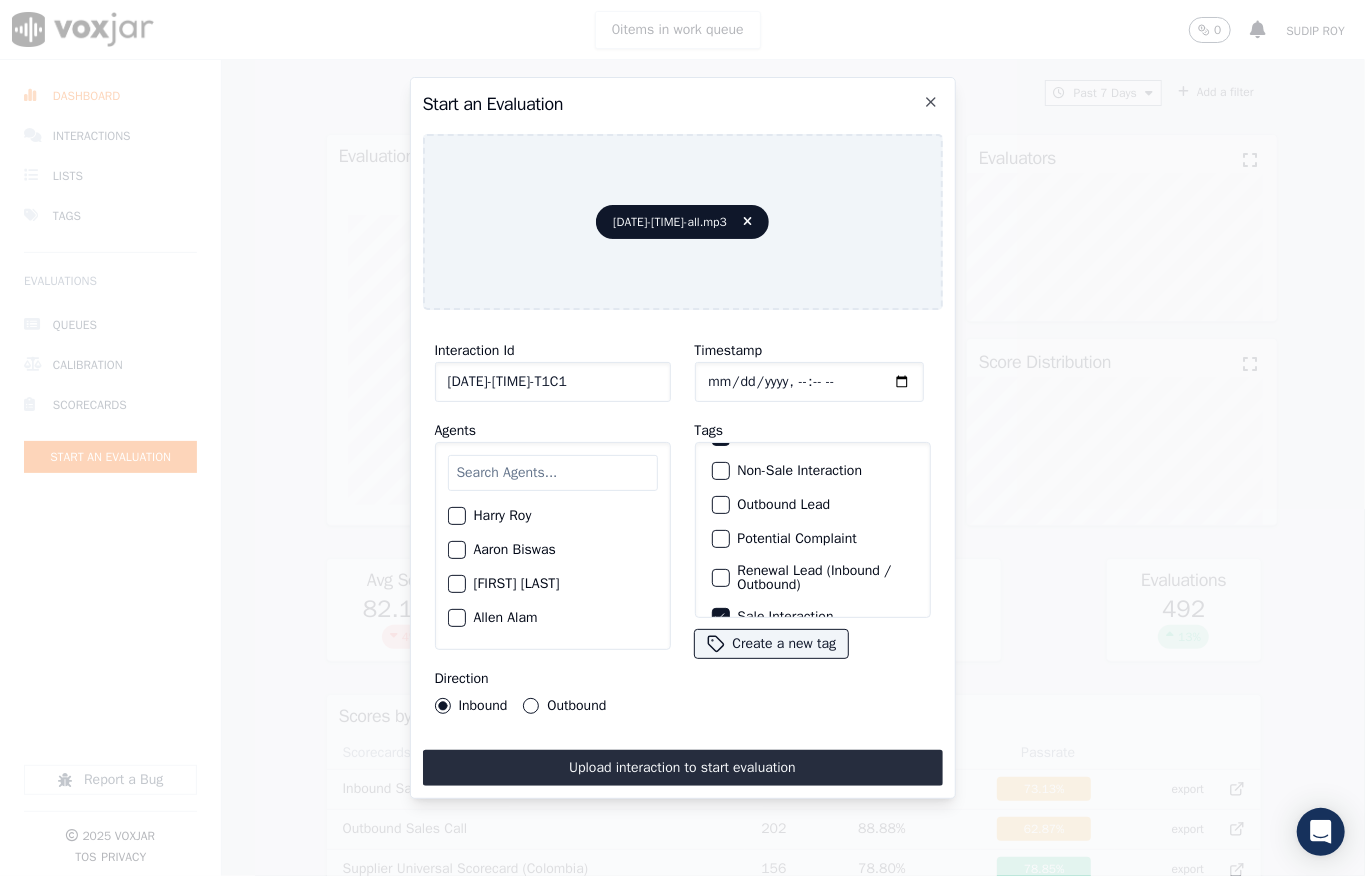 click at bounding box center [720, 471] 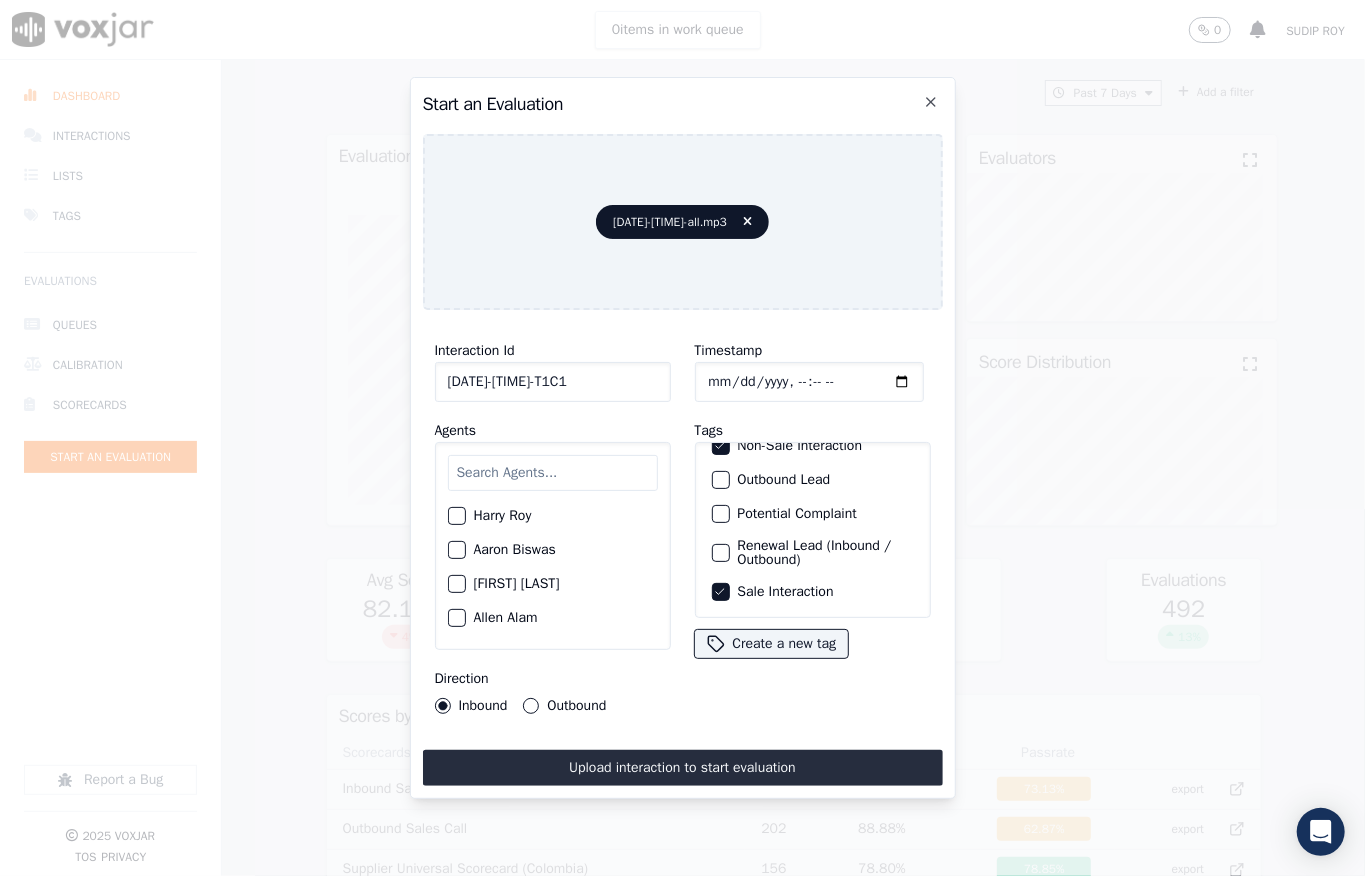 scroll, scrollTop: 200, scrollLeft: 0, axis: vertical 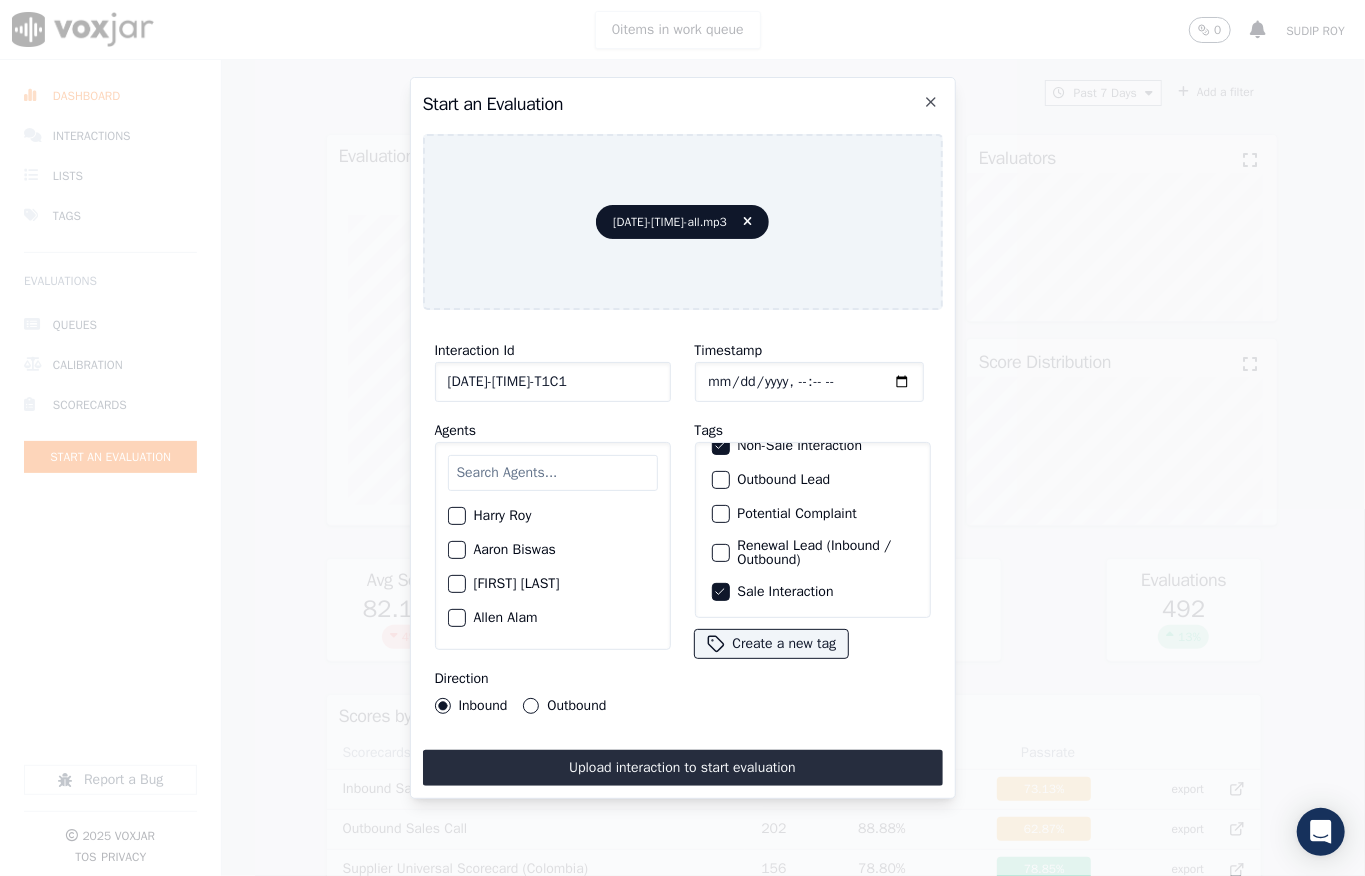 click 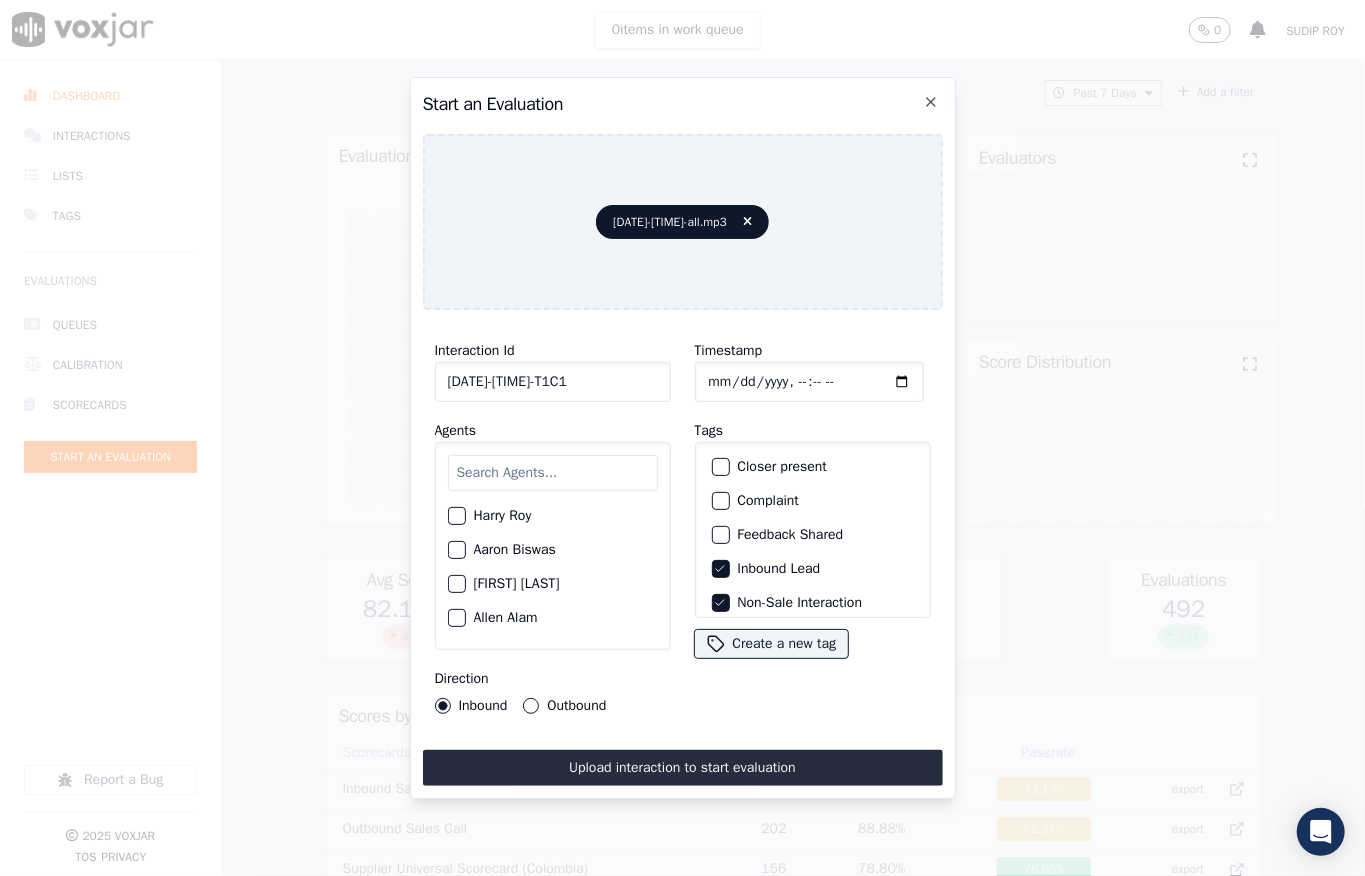scroll, scrollTop: 0, scrollLeft: 0, axis: both 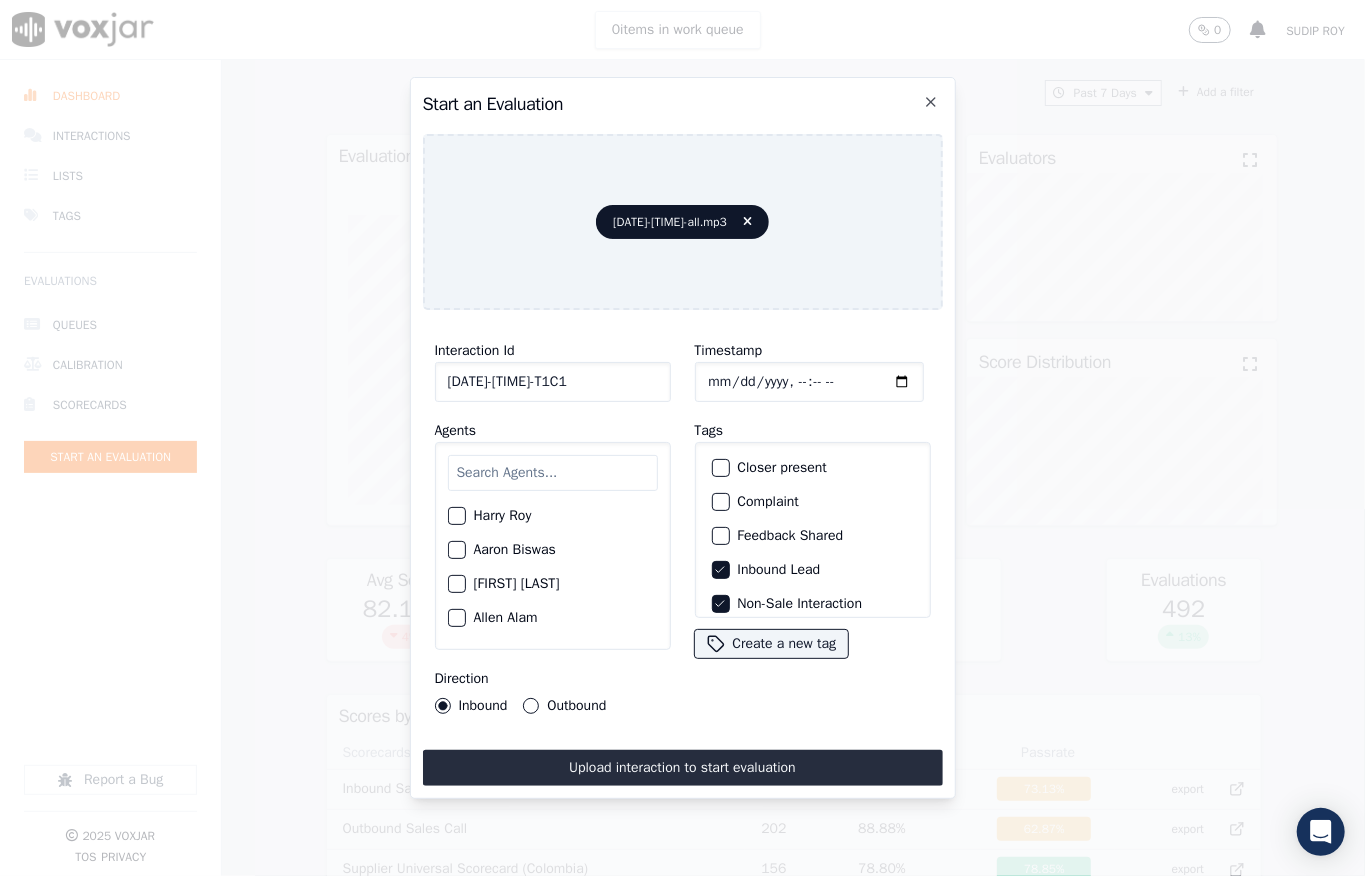 click at bounding box center (553, 473) 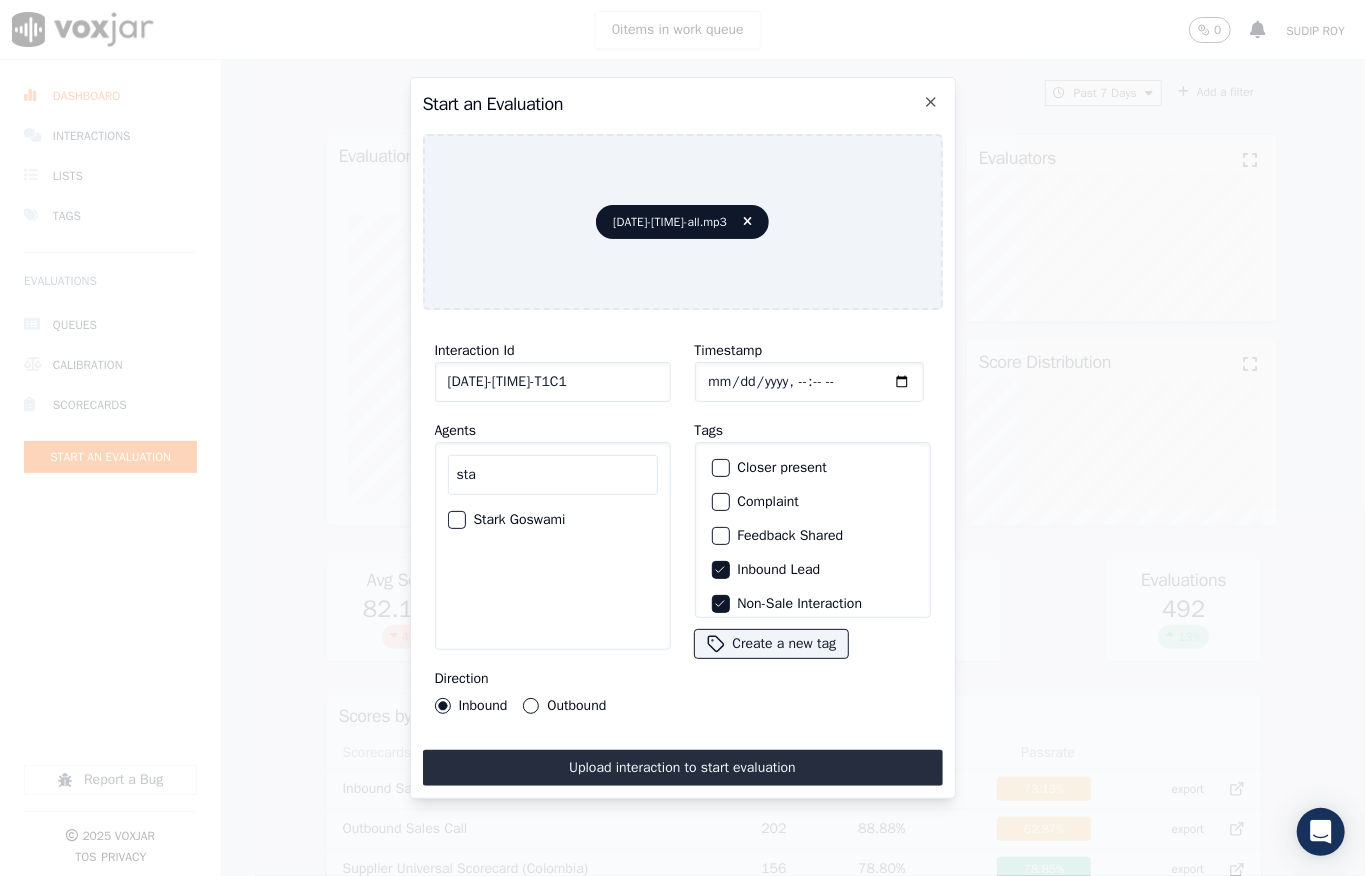 type on "sta" 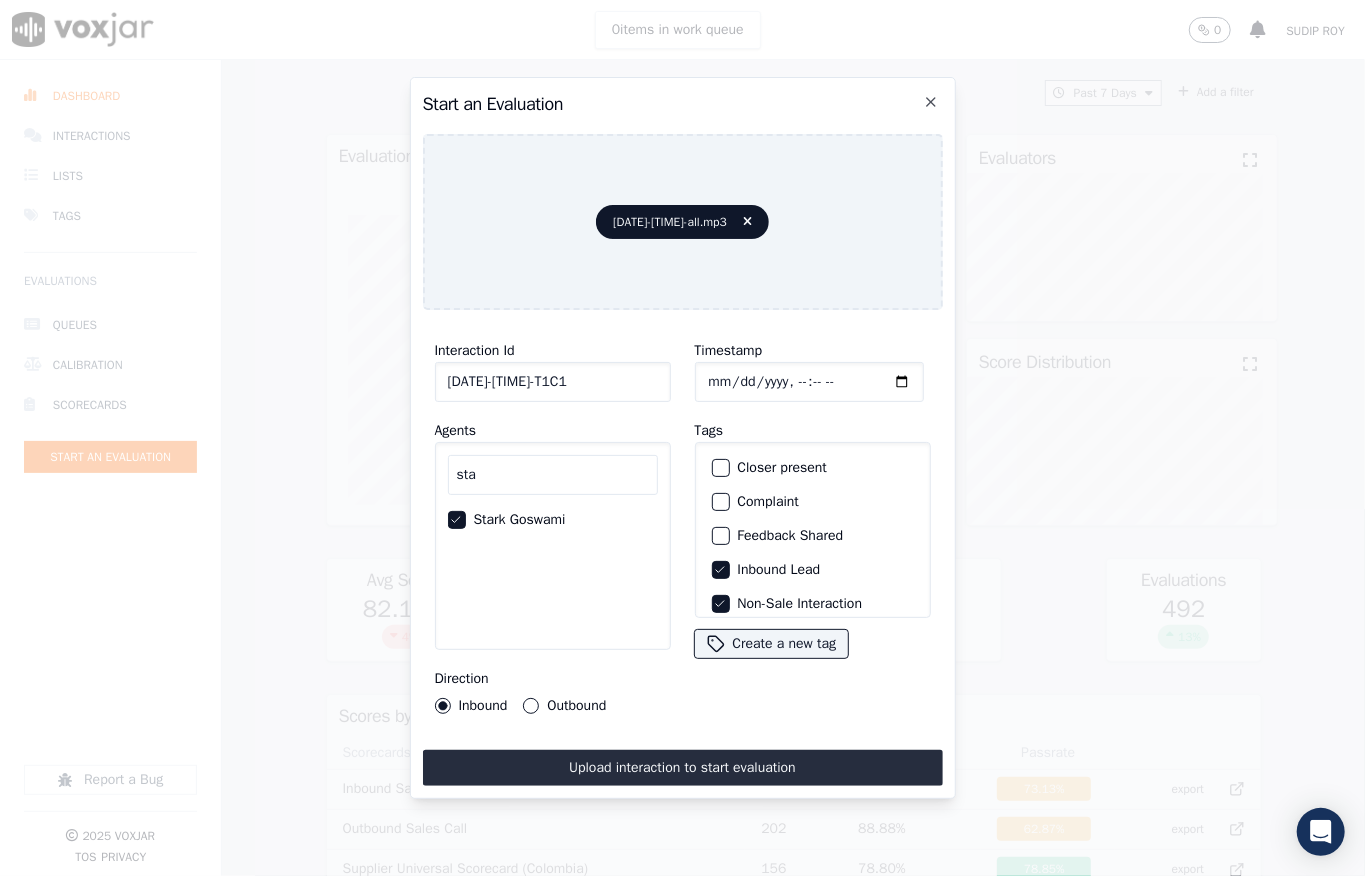 scroll, scrollTop: 0, scrollLeft: 32, axis: horizontal 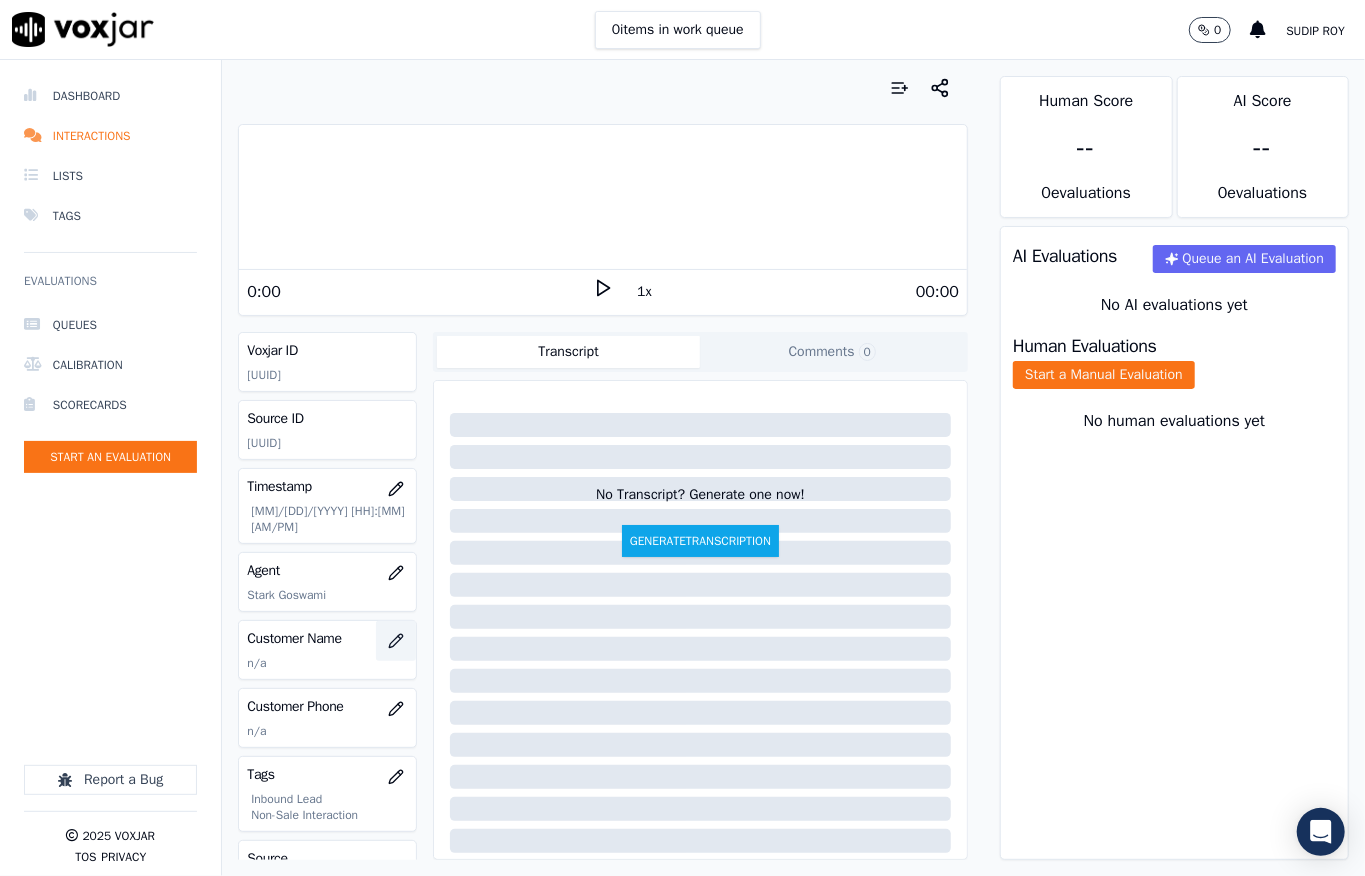 click 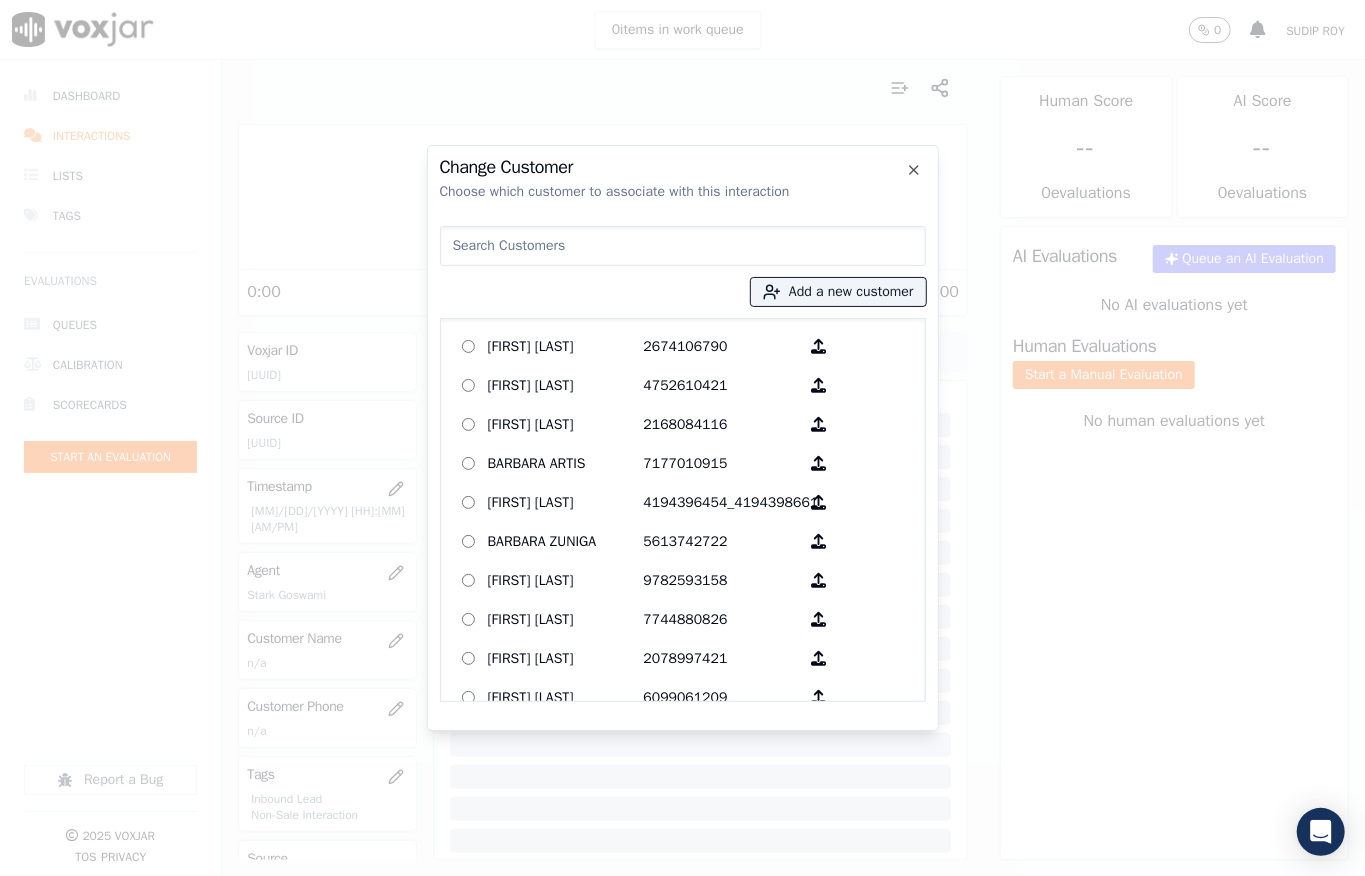 type on "[FIRST] [LAST]" 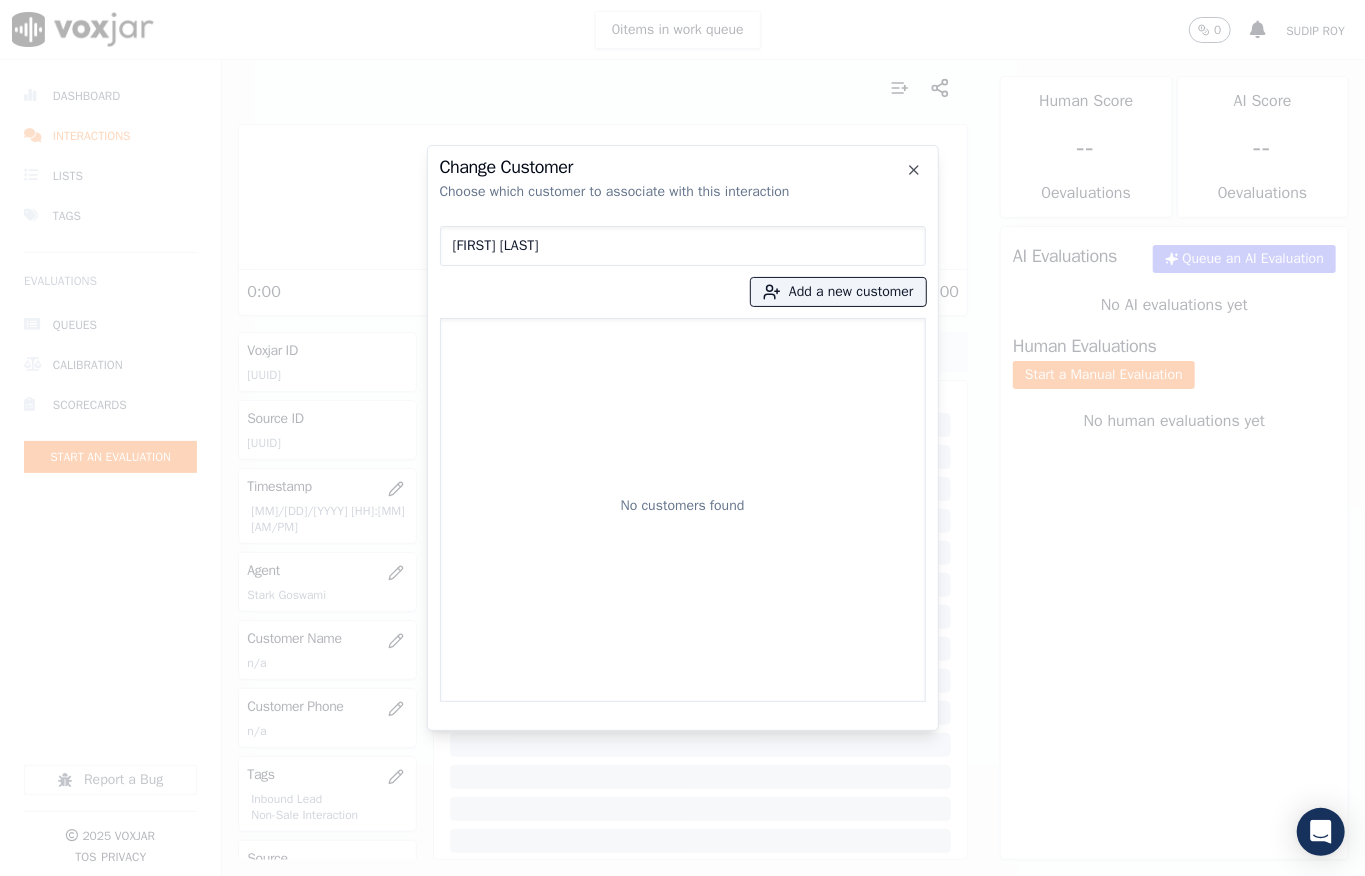 drag, startPoint x: 612, startPoint y: 244, endPoint x: 332, endPoint y: 290, distance: 283.75342 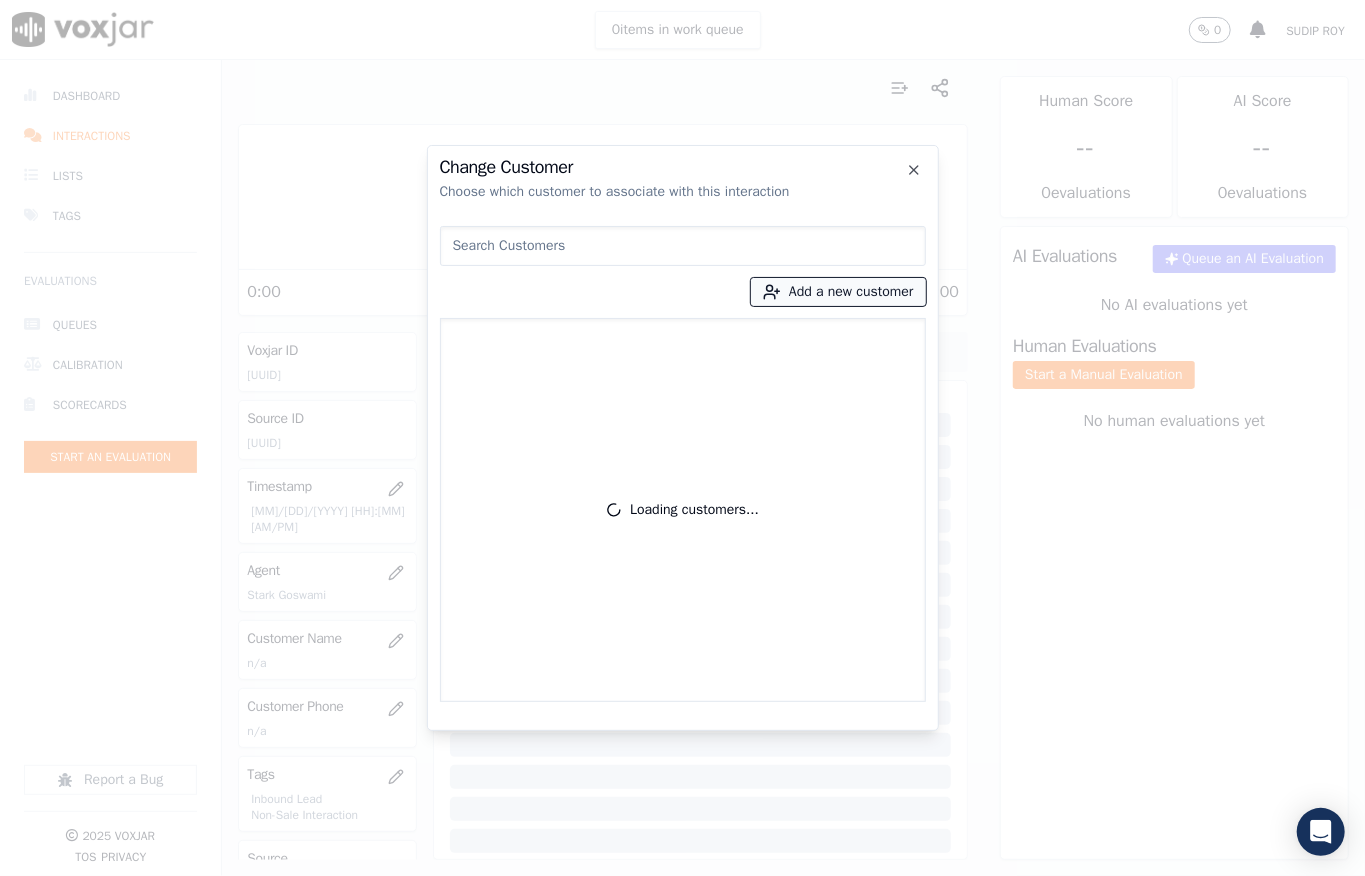 click on "Add a new customer" at bounding box center (838, 292) 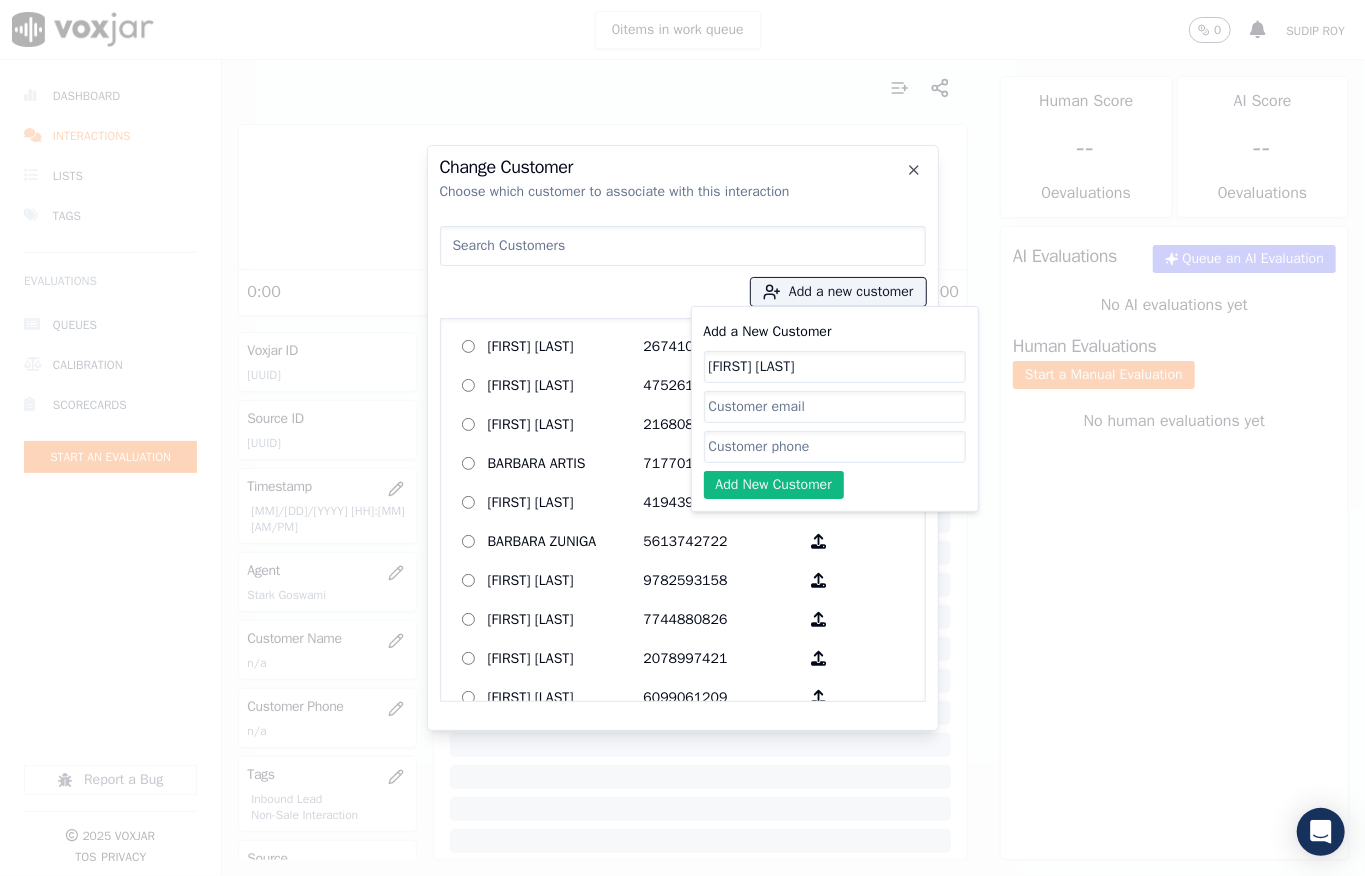 type on "[FIRST] [LAST]" 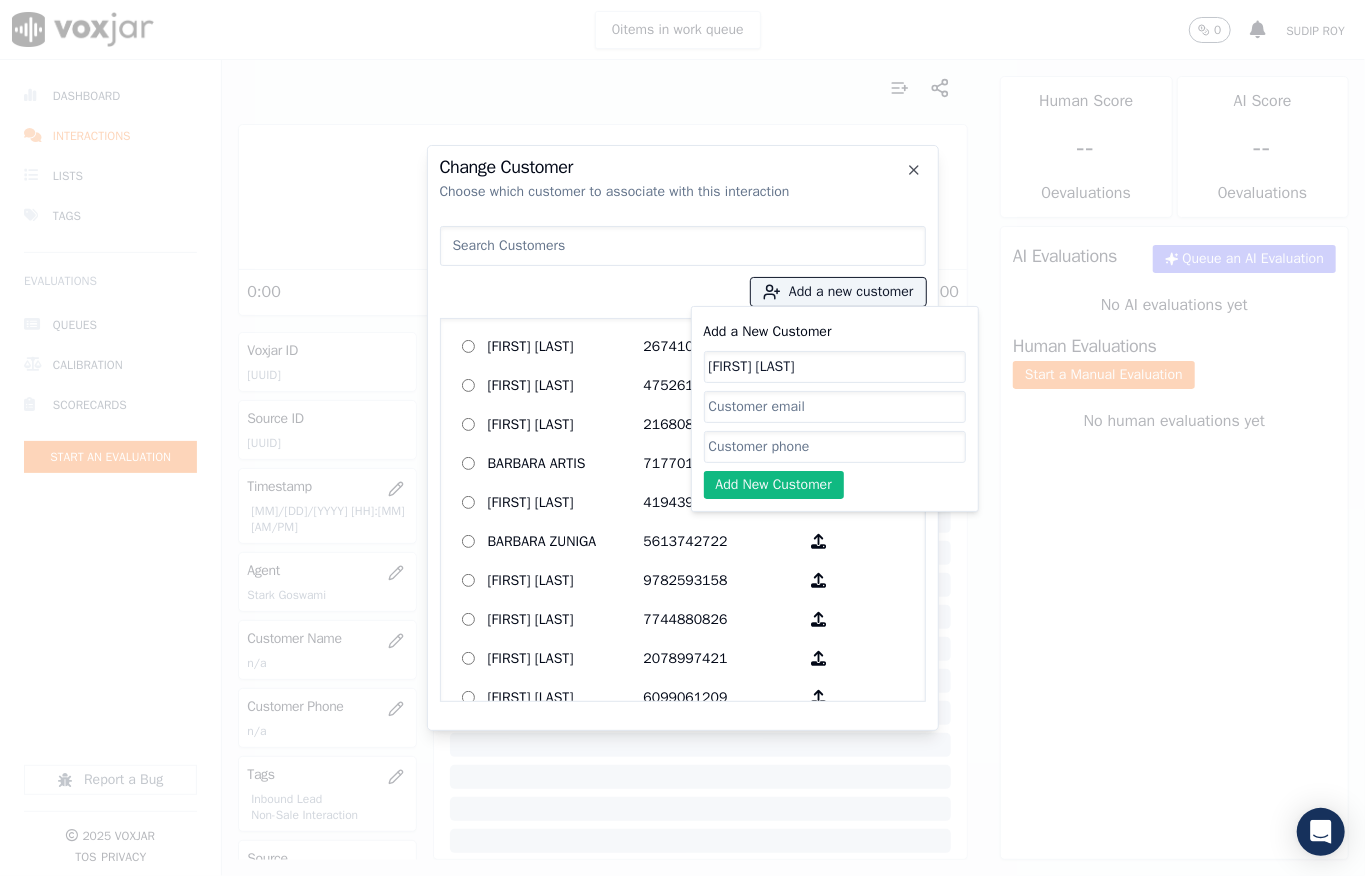 click on "Add a New Customer" 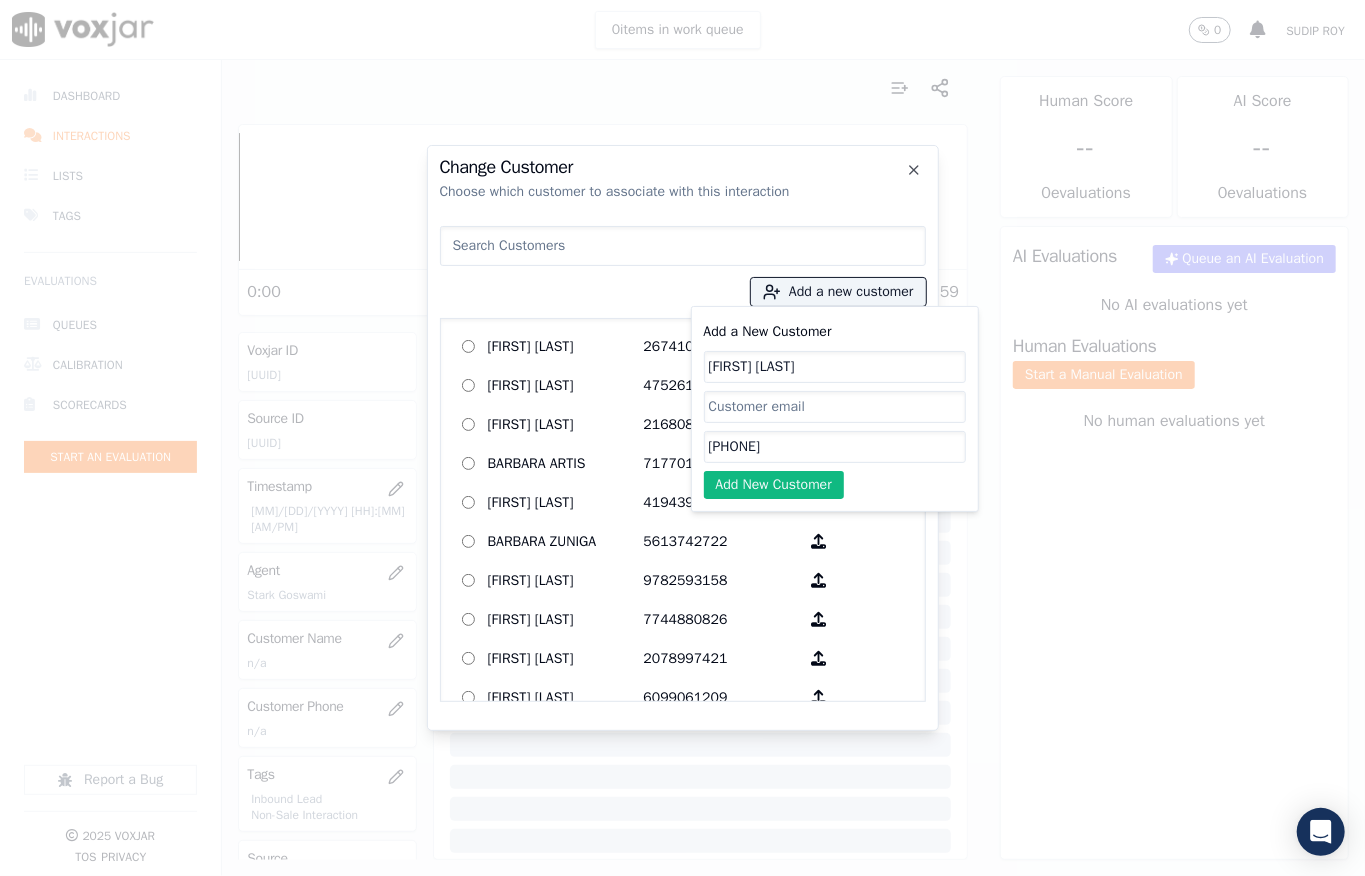 click on "[PHONE]" 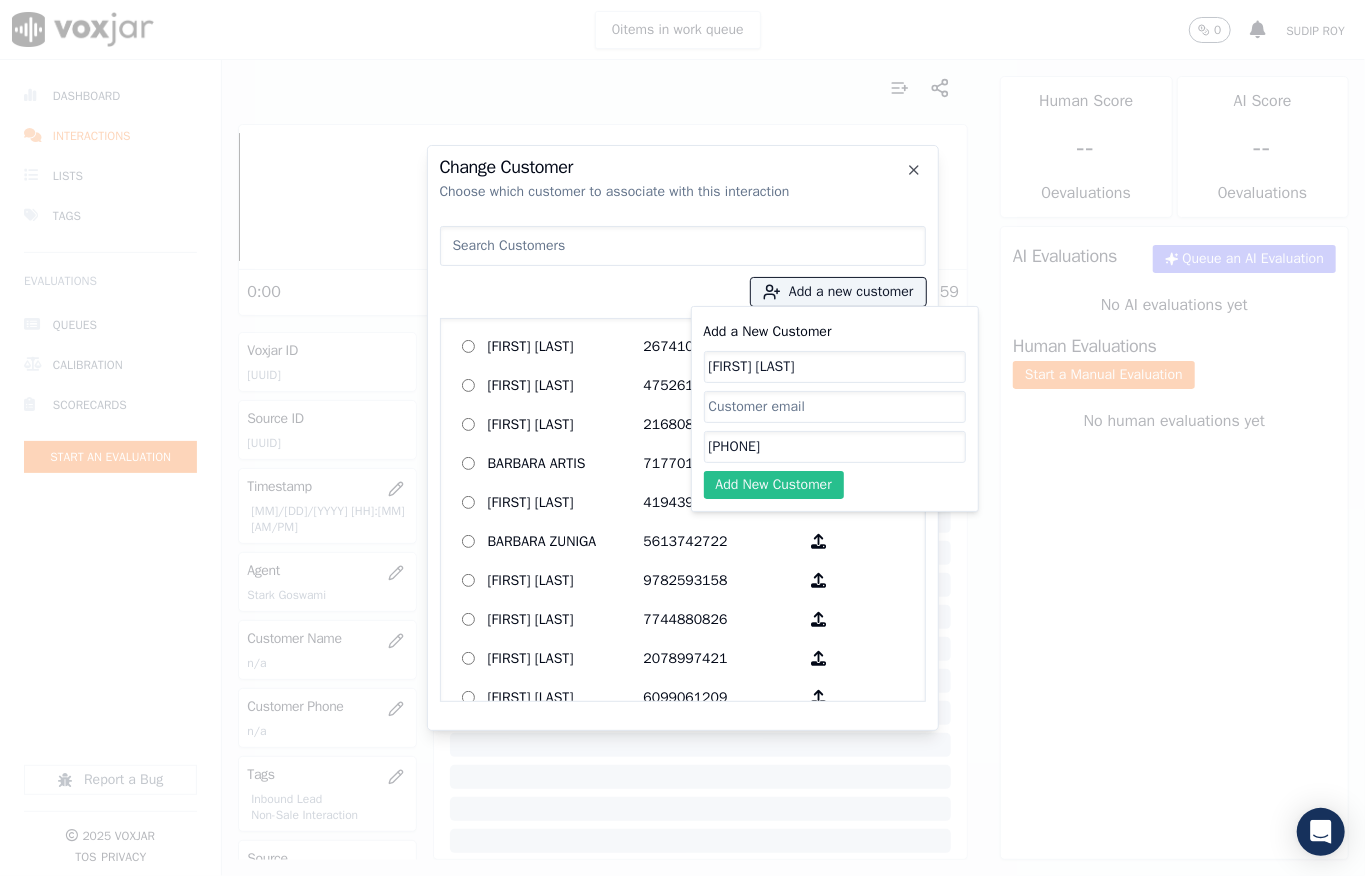 type on "[PHONE]" 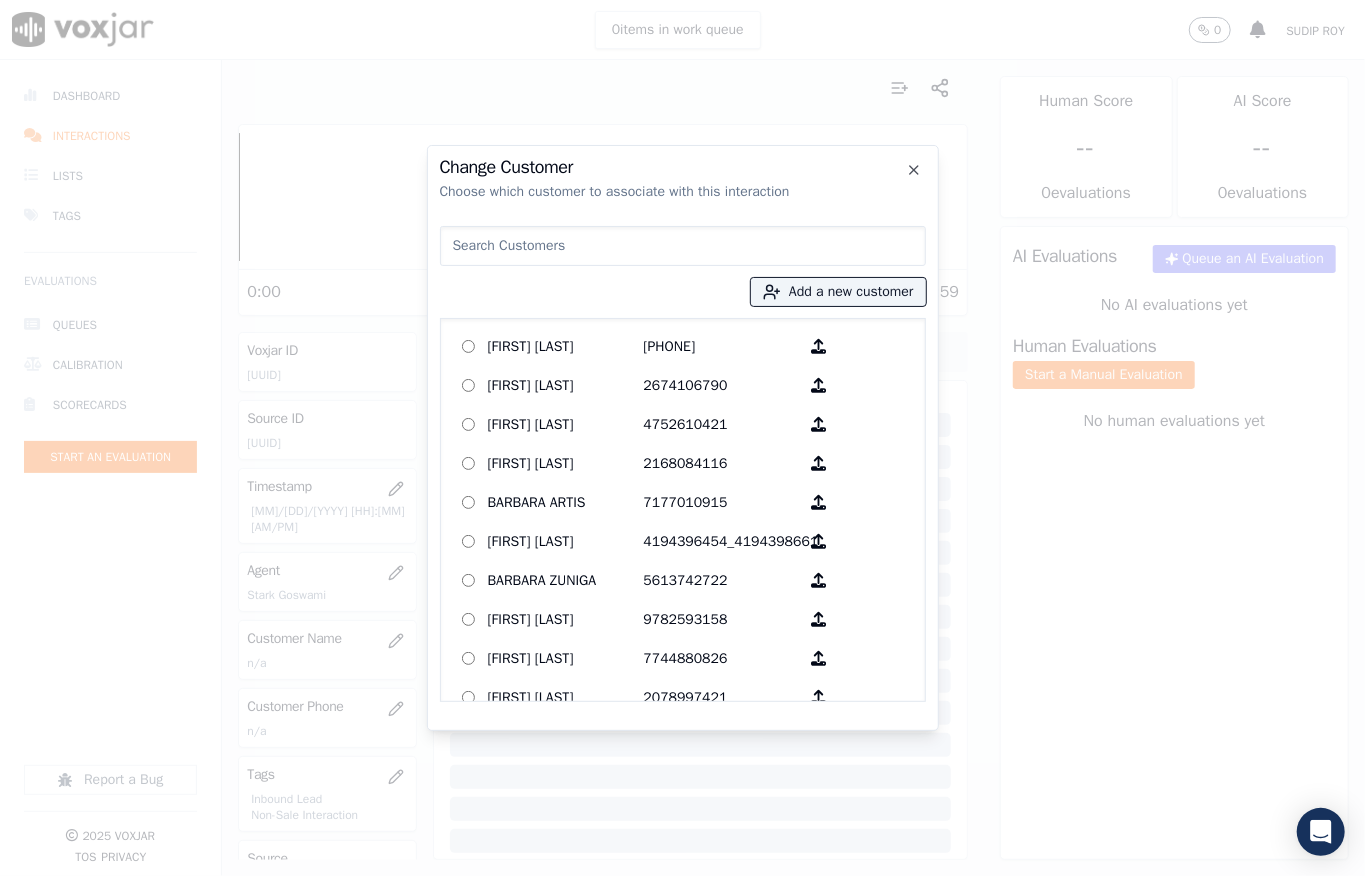 click on "Add a new customer   Add a New Customer   JORGE URENA       [PHONE]
Adding Customer         JORGE URENA   [PHONE]        ALBERT GITTENS   [PHONE]        ALEX BRUNDIDGE   [PHONE]        Annette P Johnson   [PHONE]        BARBARA ARTIS   [PHONE]        BARBARA L WARD   [PHONE]_[PHONE]        BARBARA ZUNIGA   [PHONE]        BILLY BUN   [PHONE]        BLAKE COITE   [PHONE]        Biseme Watimbwa   [PHONE]        Brian Clarke   [PHONE]        COLETTE JOSEPH   [PHONE]        Cynthia L Mathew   [PHONE]_[PHONE]        DAVANE DOWNER   [PHONE]        DAVID HALLO   [PHONE]        DAVID JENSEN   [PHONE]        DENISE GENDA   [PHONE]        DONNA L BLYTHEWOOD   [PHONE]        DOUGLAS O MONEYPENNY   [PHONE]        Deborah A Albondante   [PHONE]        Derik S Bates   [PHONE]        ELAINE FLORES   [PHONE]        ELTHA ISENADY   [PHONE]_[PHONE]        ETHEL M POINDEXTER    ETHEL M POINDEXTER" at bounding box center (683, 460) 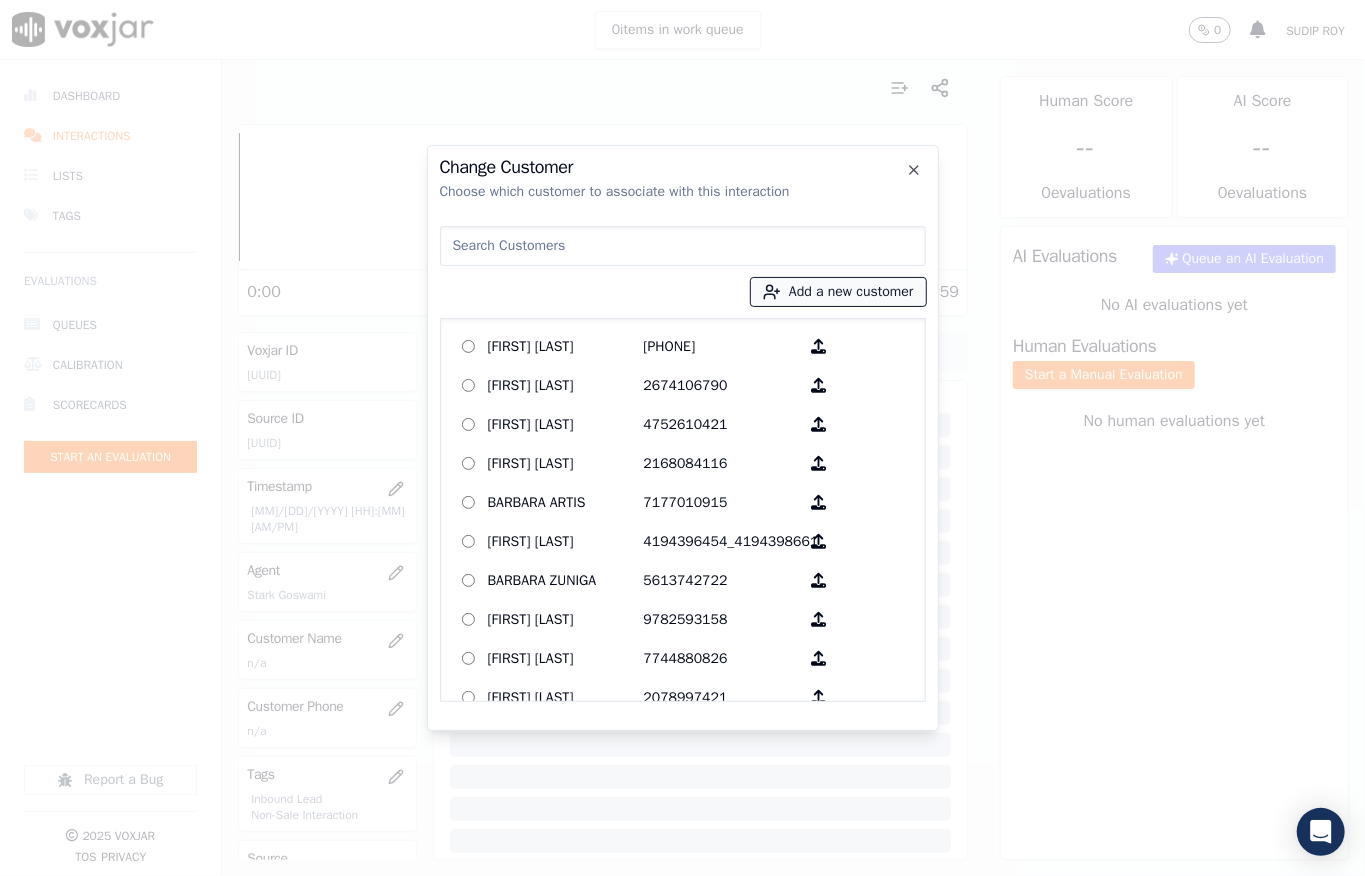 click on "Add a new customer" at bounding box center (838, 292) 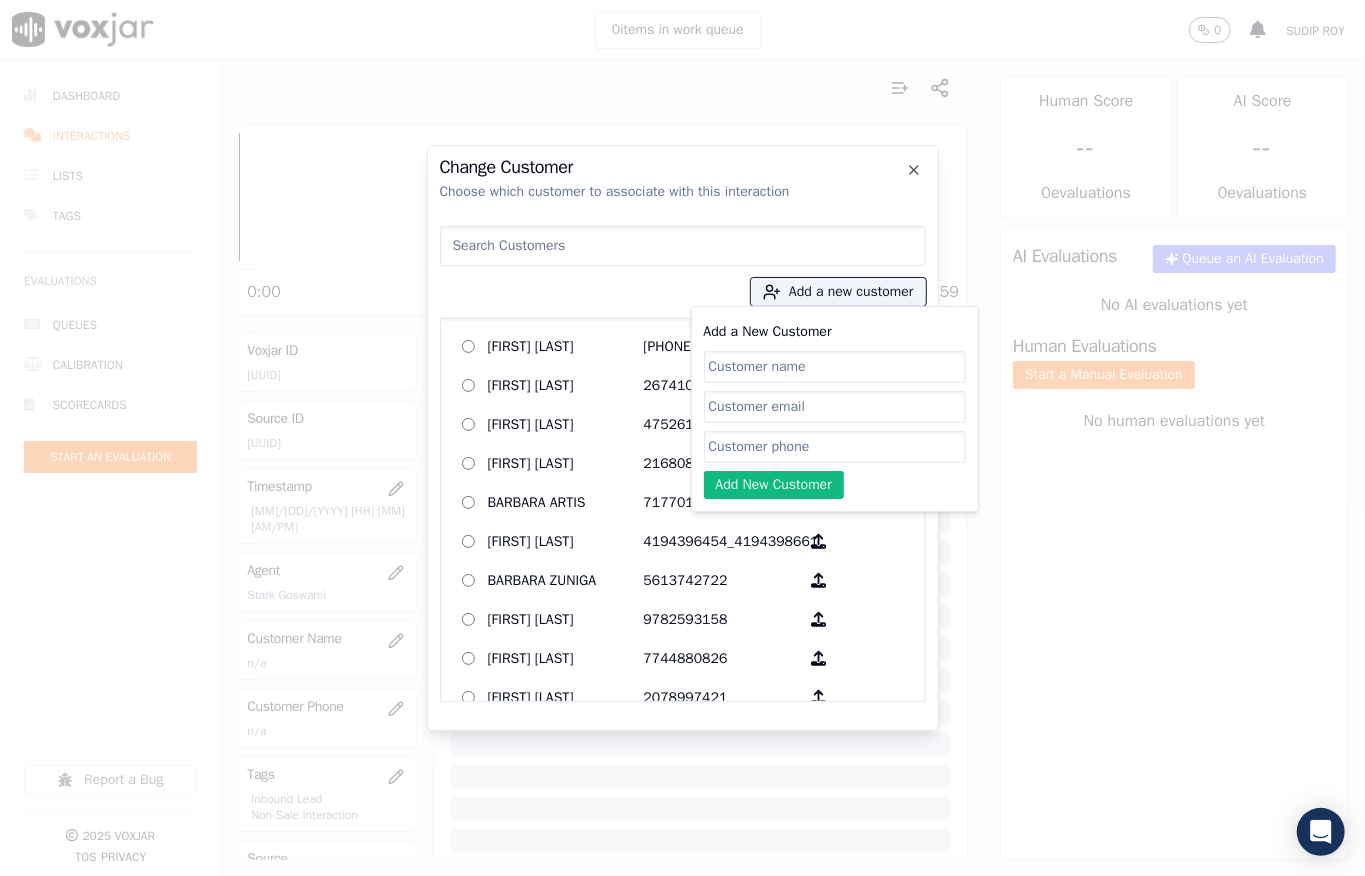click on "Add a New Customer" 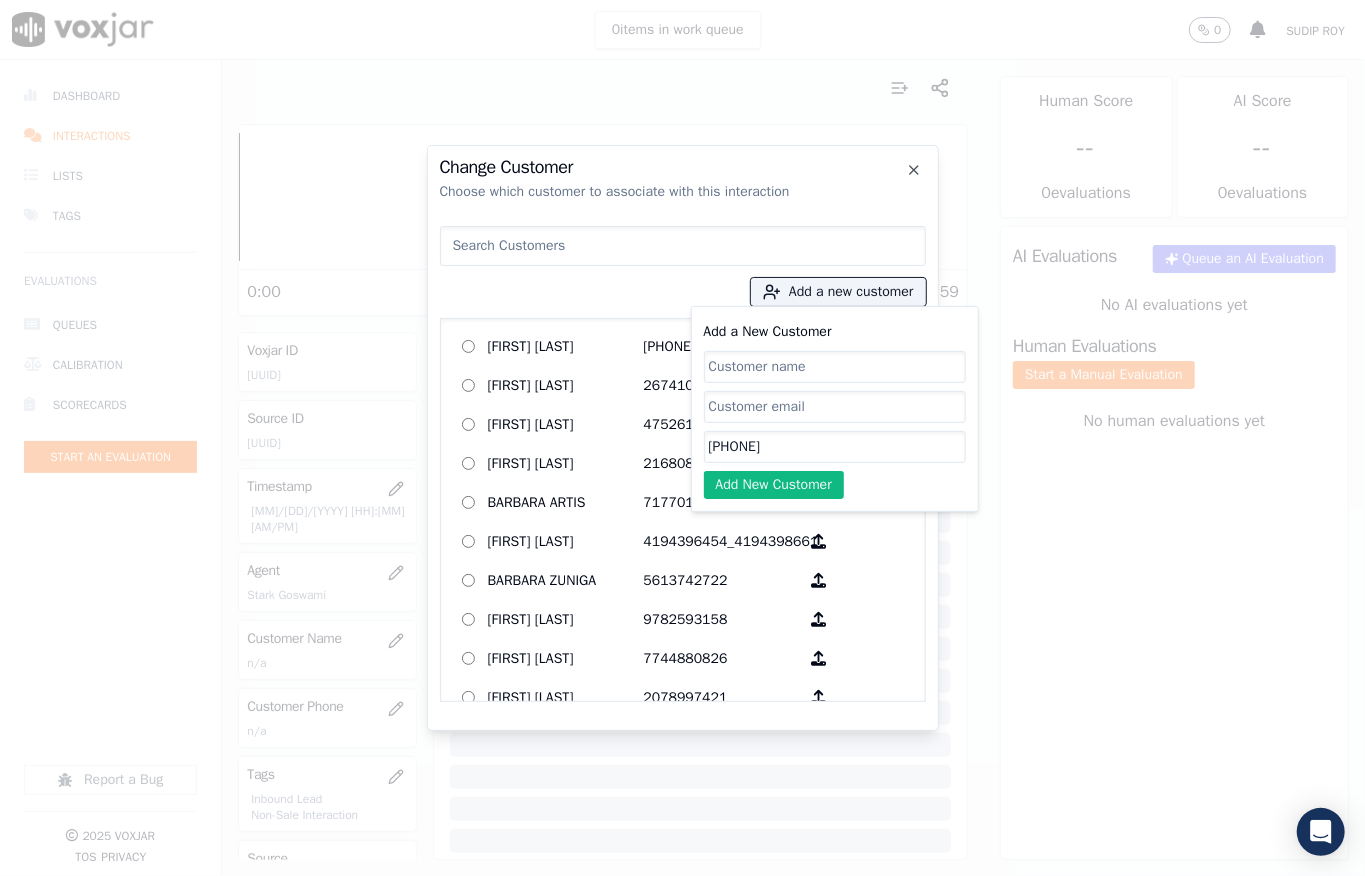 type on "[PHONE]" 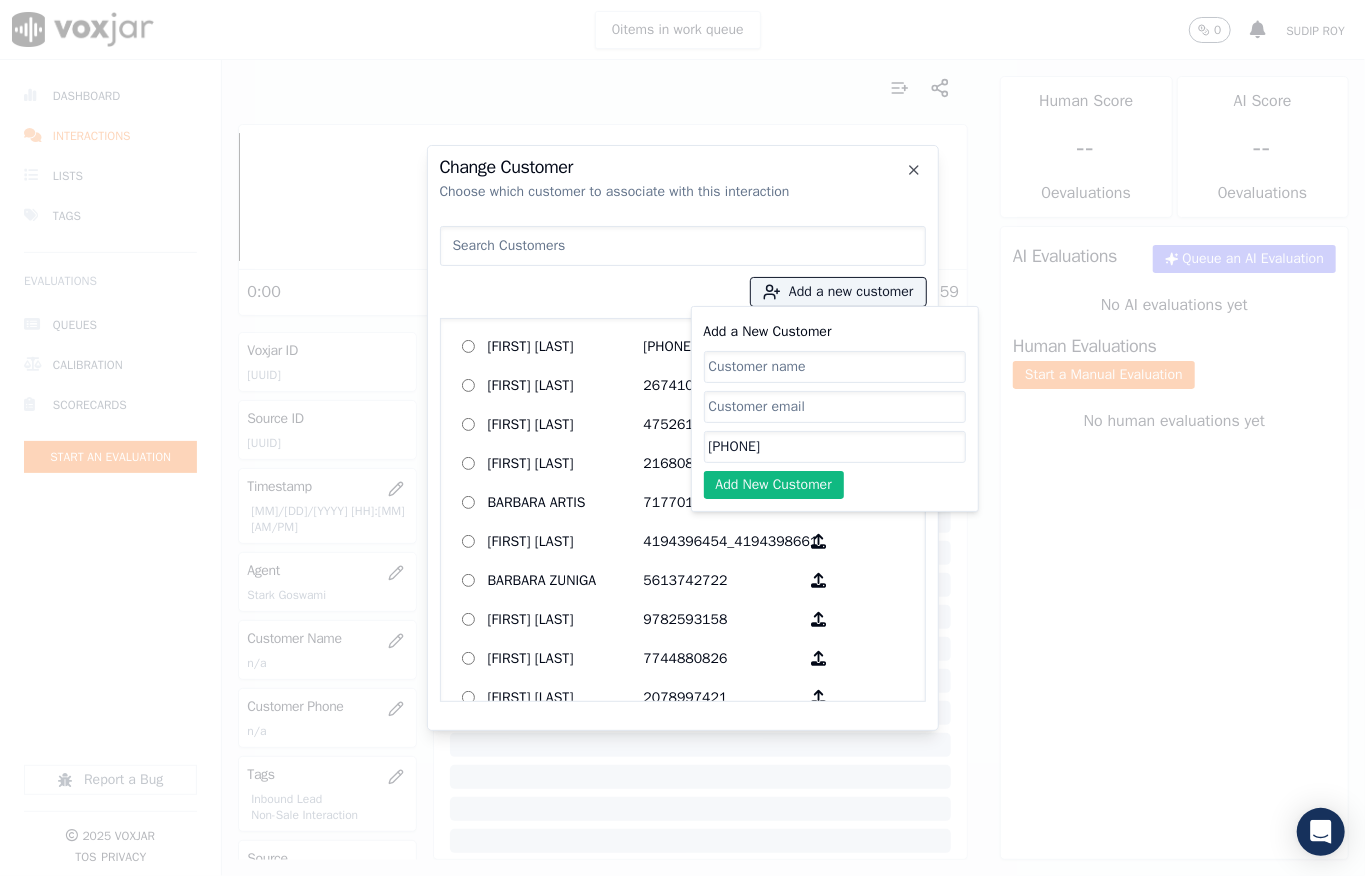 click on "Add a New Customer" 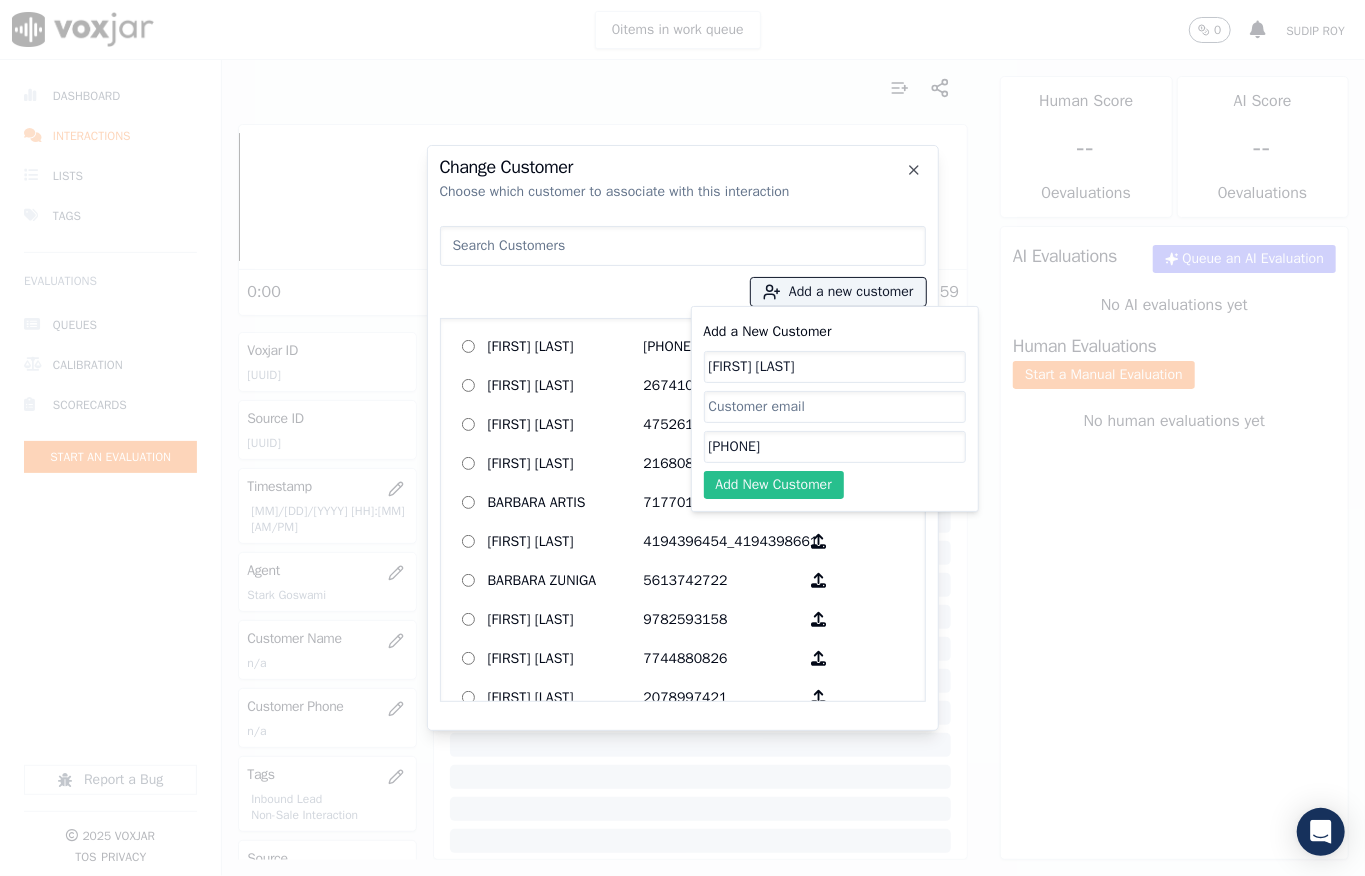 click on "Add New Customer" 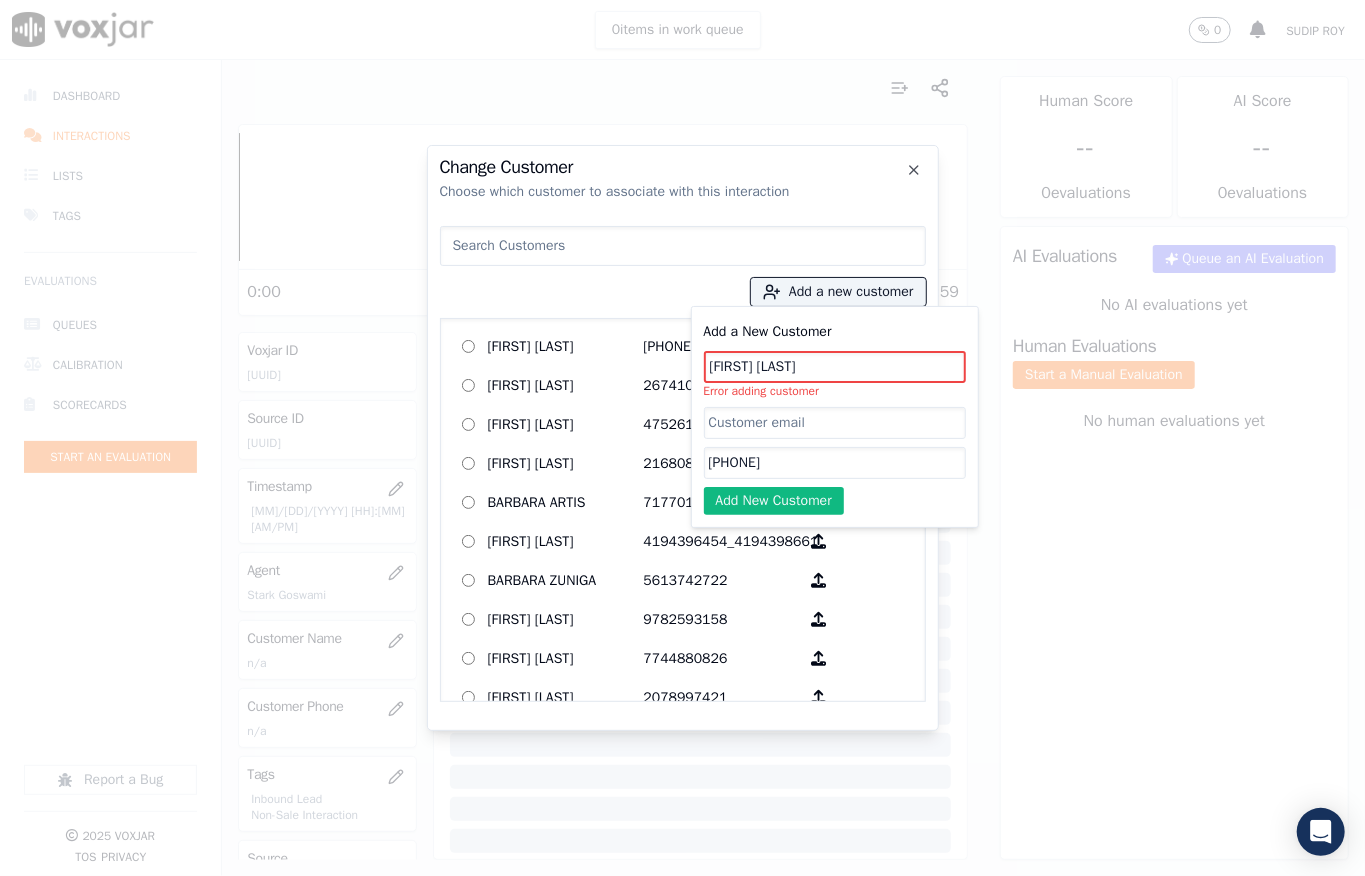 click on "[FIRST] [LAST]" 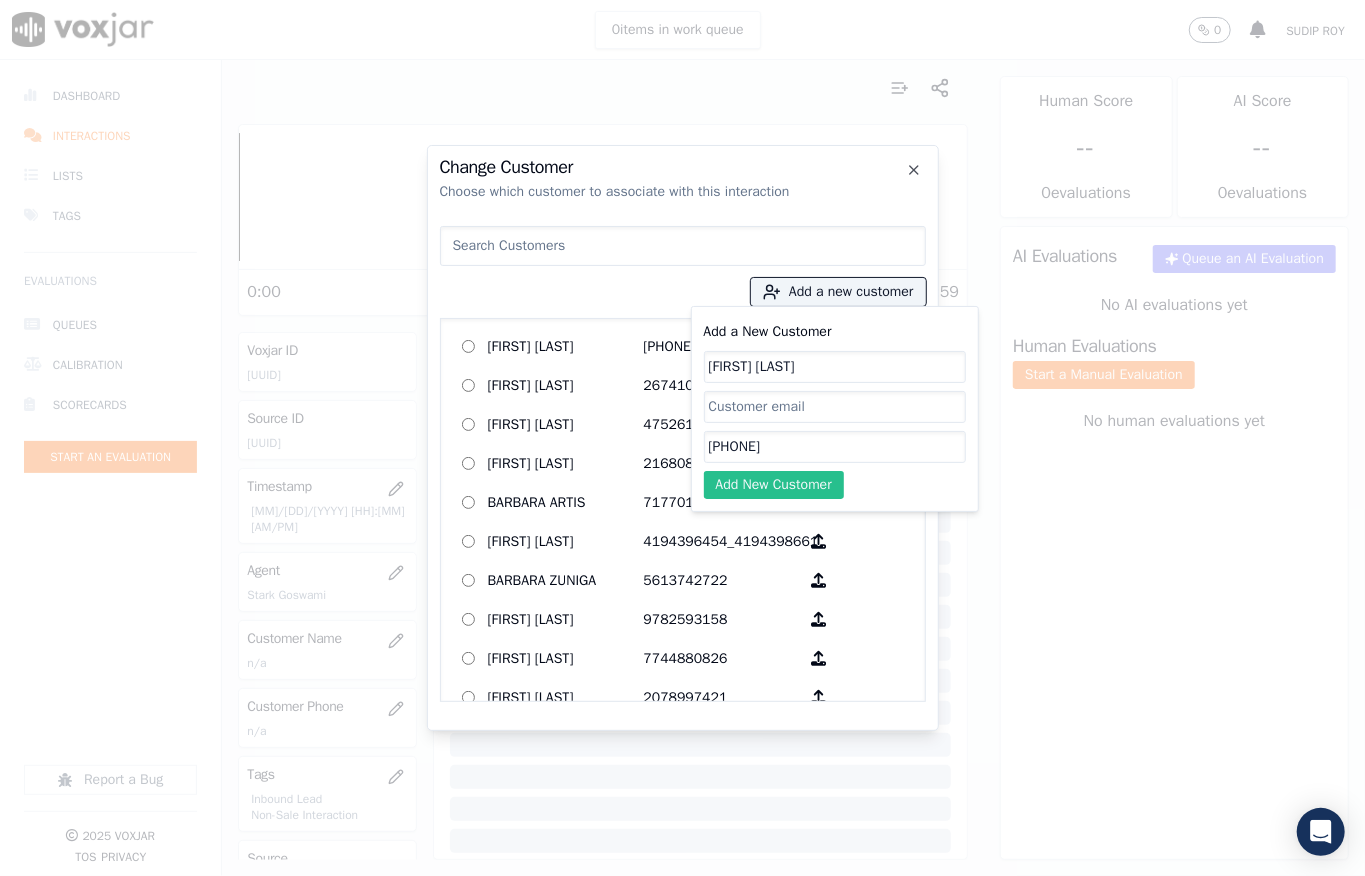 type on "[FIRST] [LAST]" 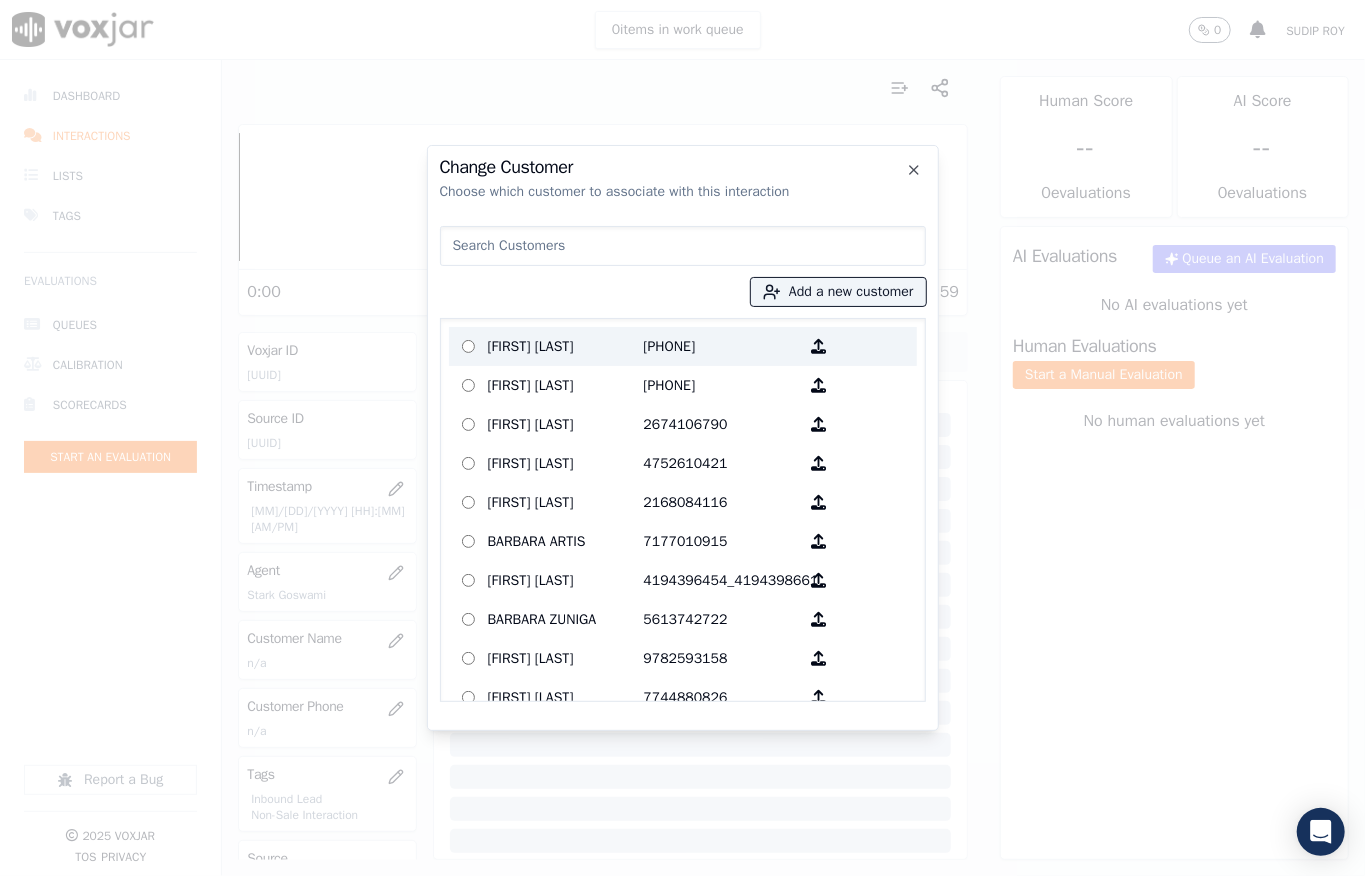 click on "[FIRST] [LAST]" at bounding box center (566, 346) 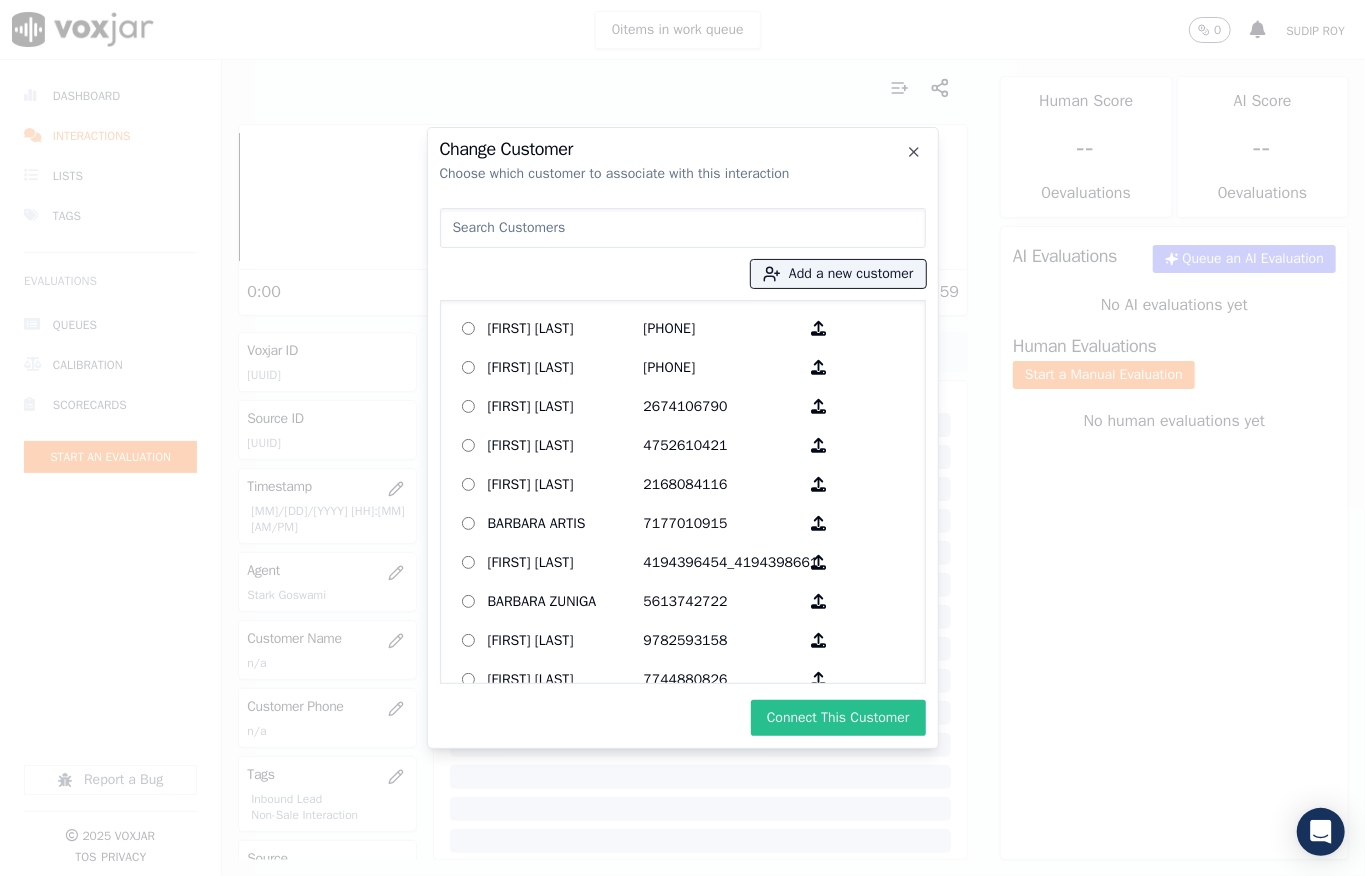click on "Connect This Customer" at bounding box center [838, 718] 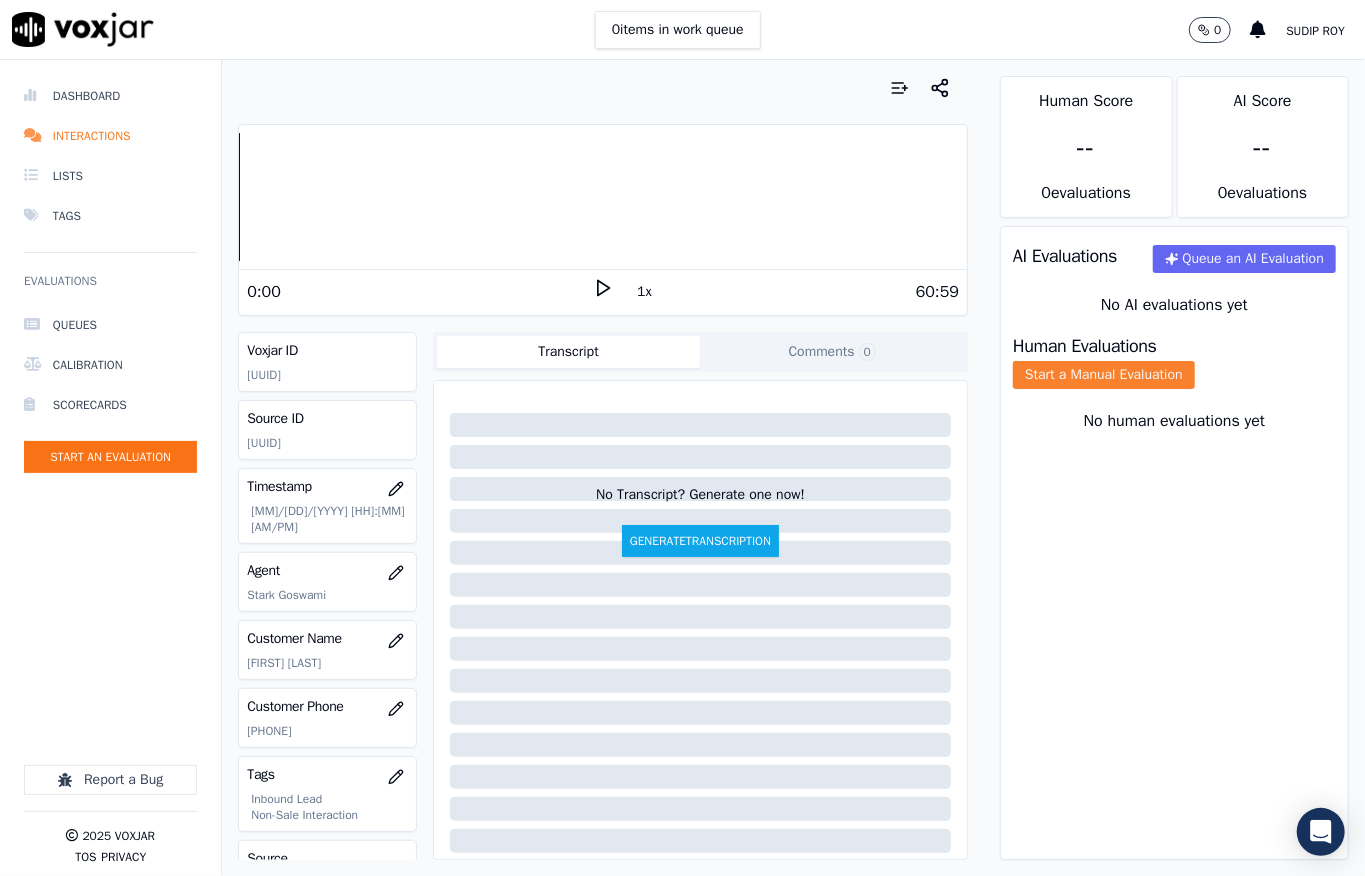 click on "Start a Manual Evaluation" 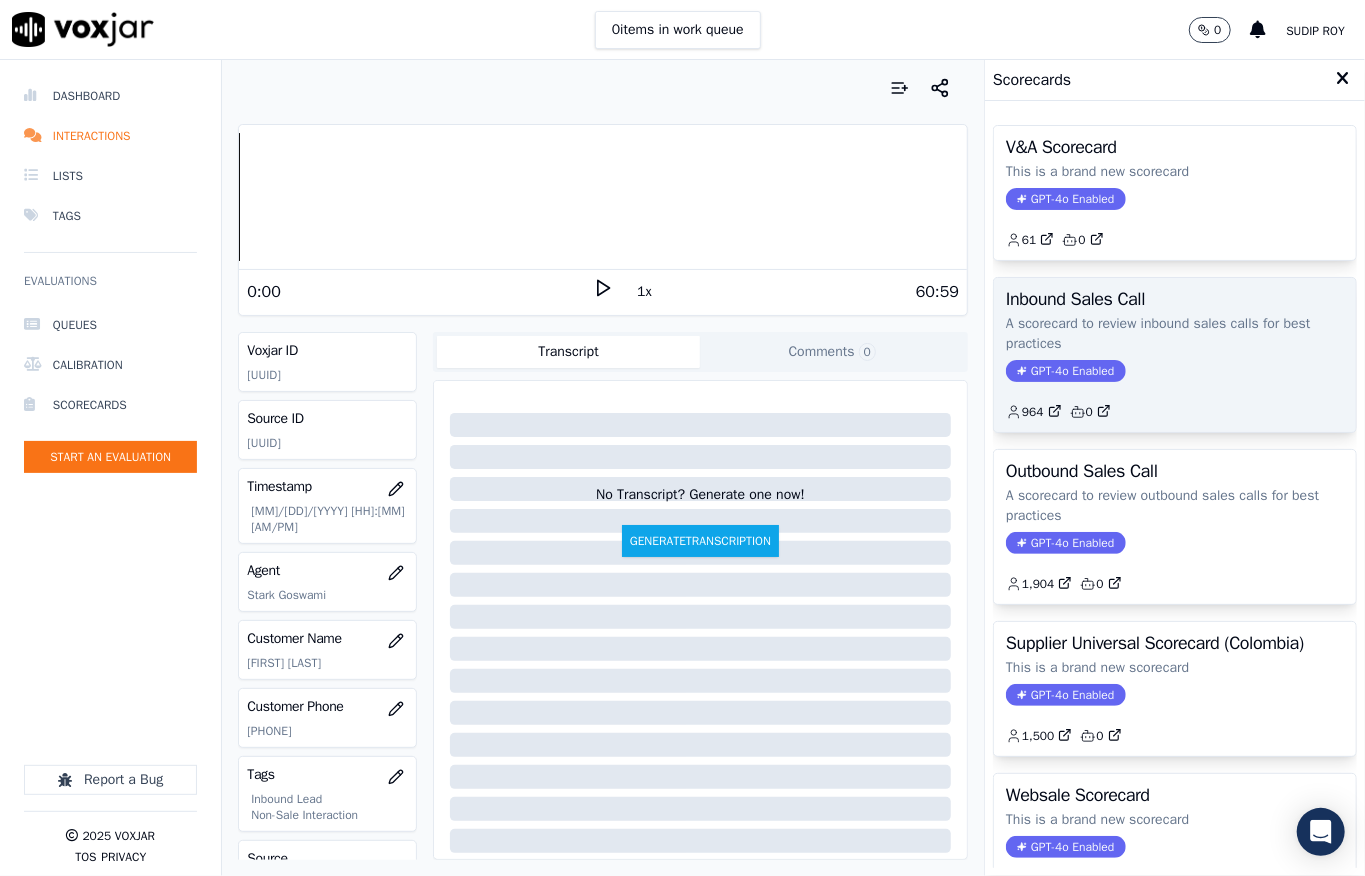 click on "GPT-4o Enabled" at bounding box center [1065, 371] 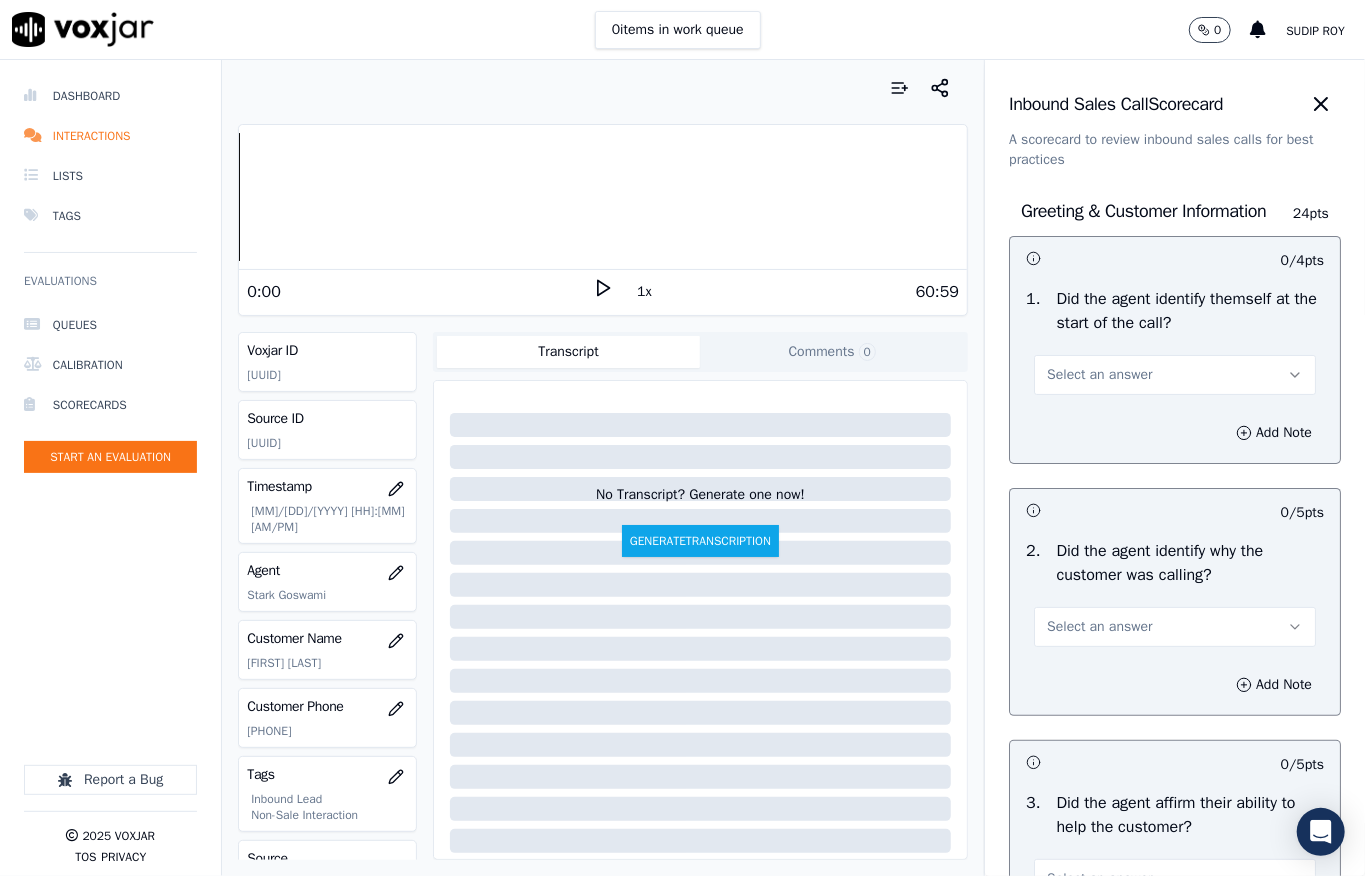 click on "Select an answer" at bounding box center (1175, 373) 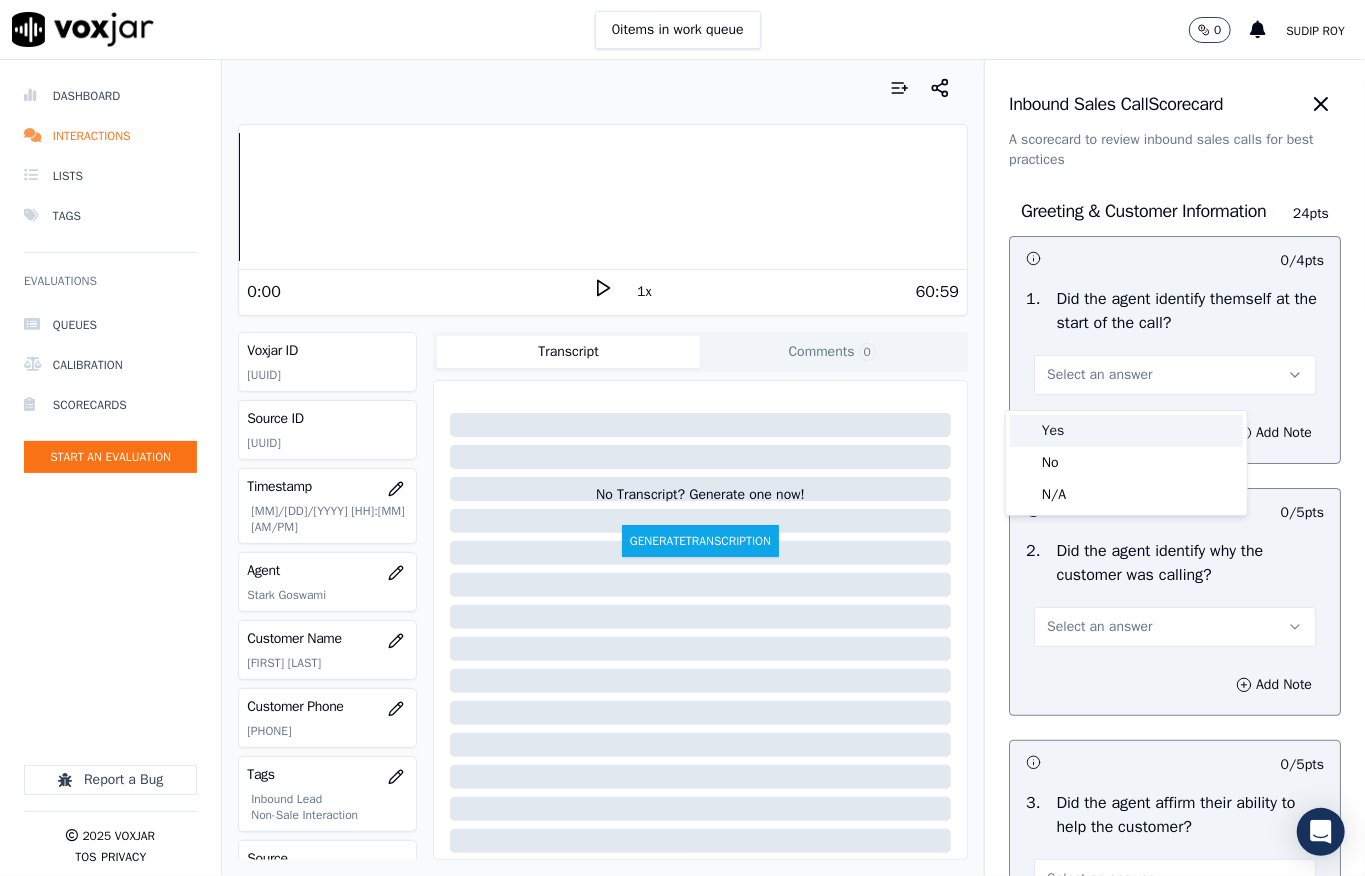 click on "Yes" at bounding box center [1126, 431] 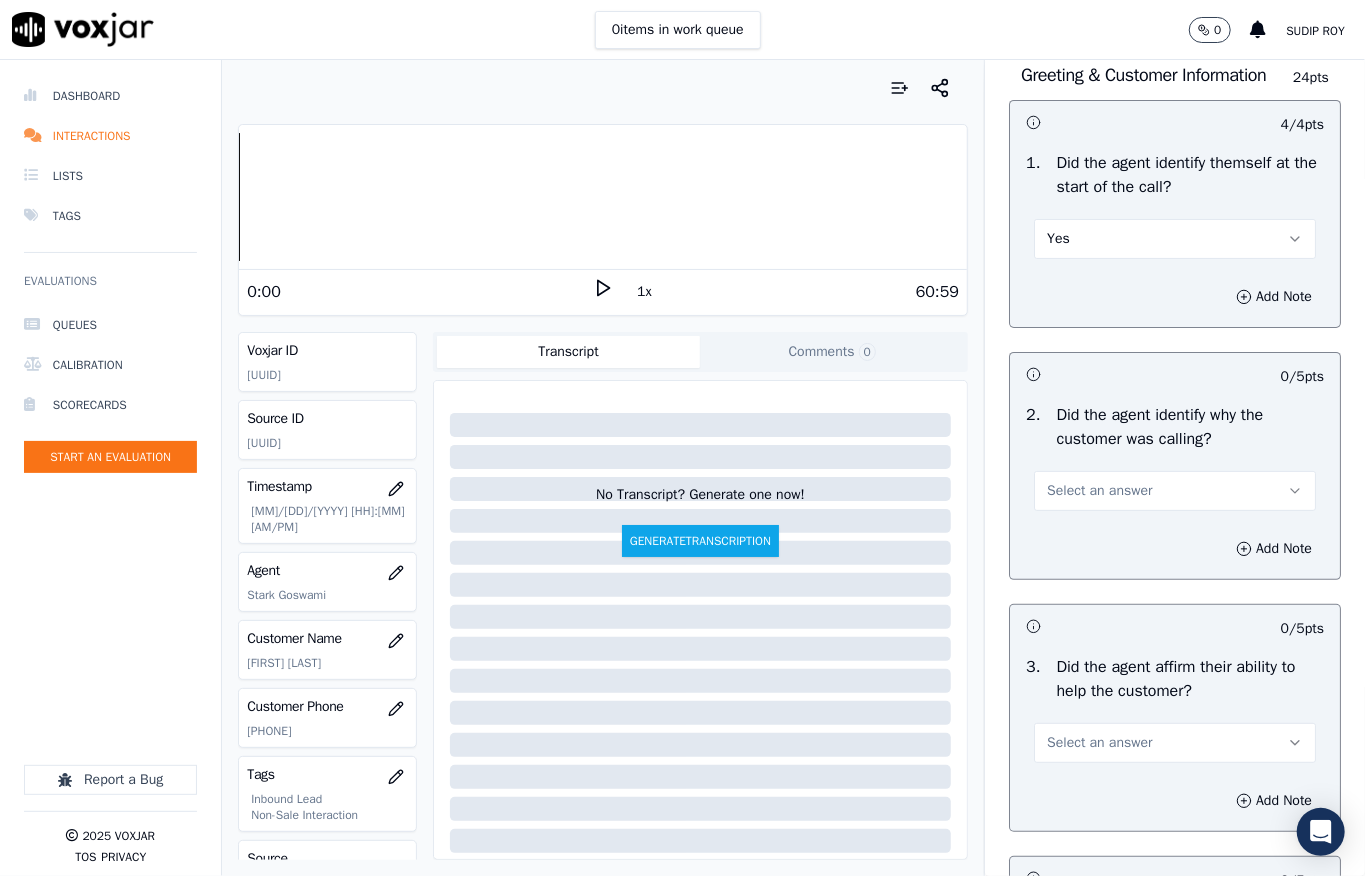 scroll, scrollTop: 266, scrollLeft: 0, axis: vertical 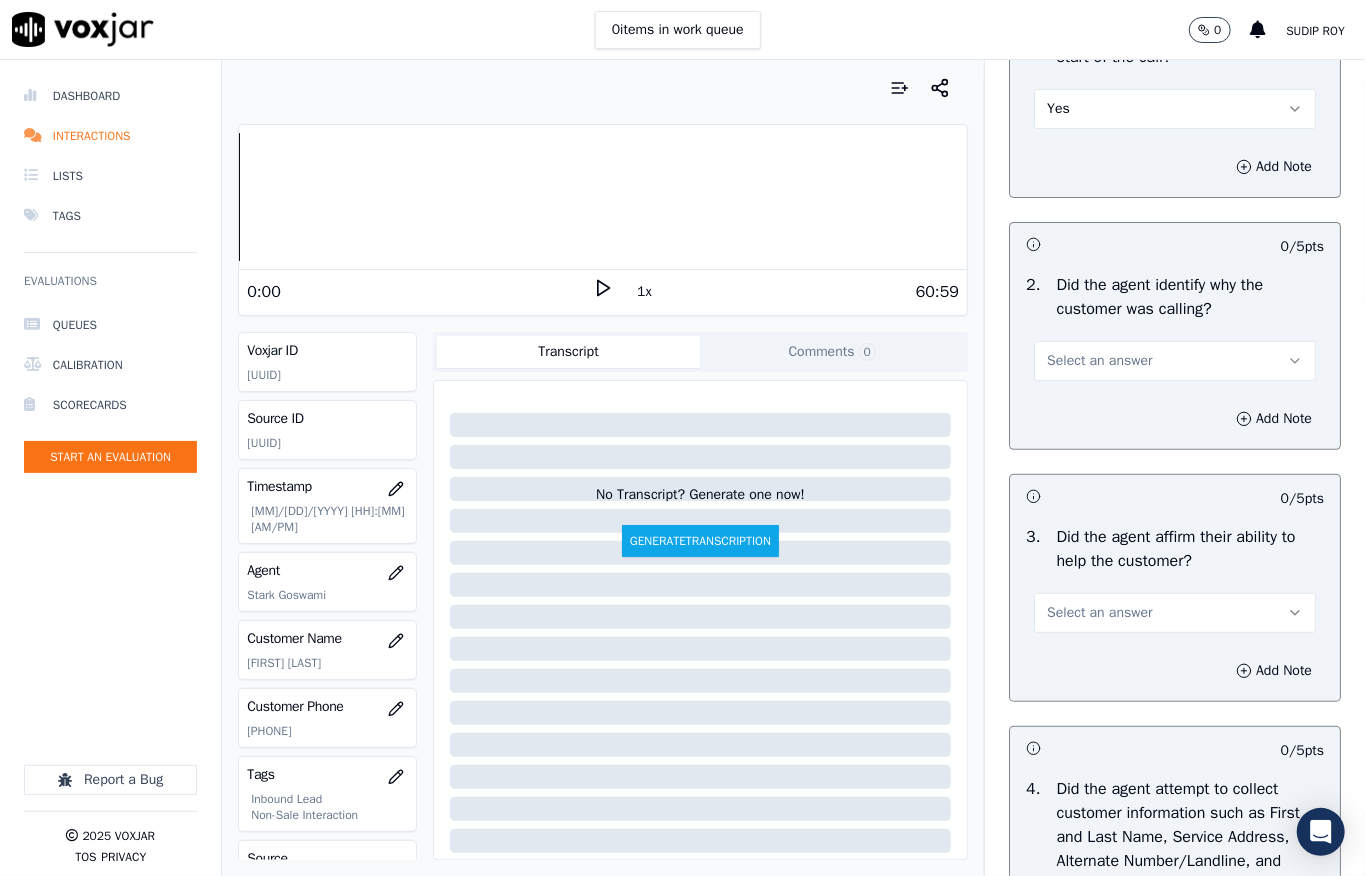 click on "Select an answer" at bounding box center (1099, 361) 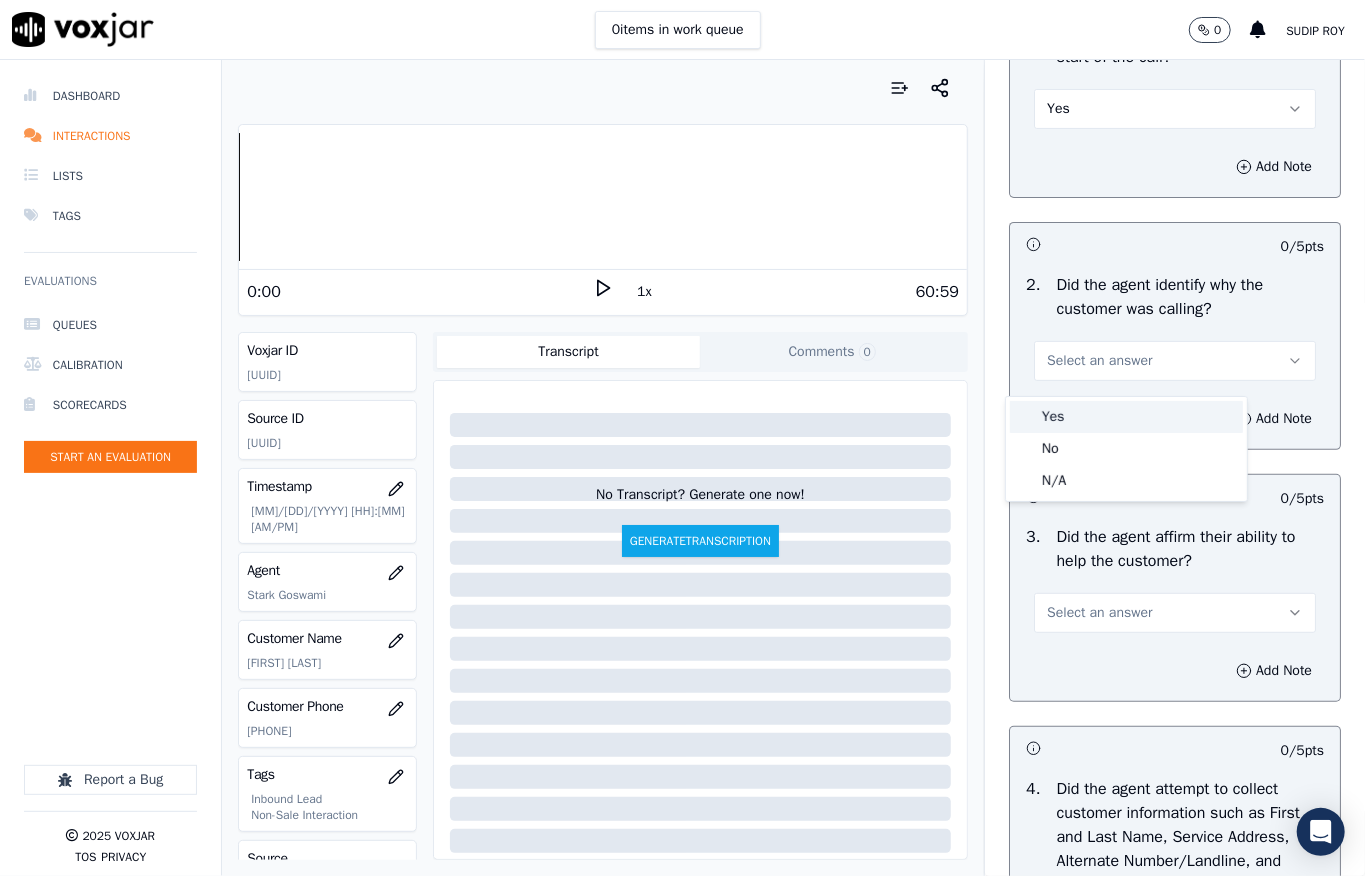 click on "Yes" at bounding box center [1126, 417] 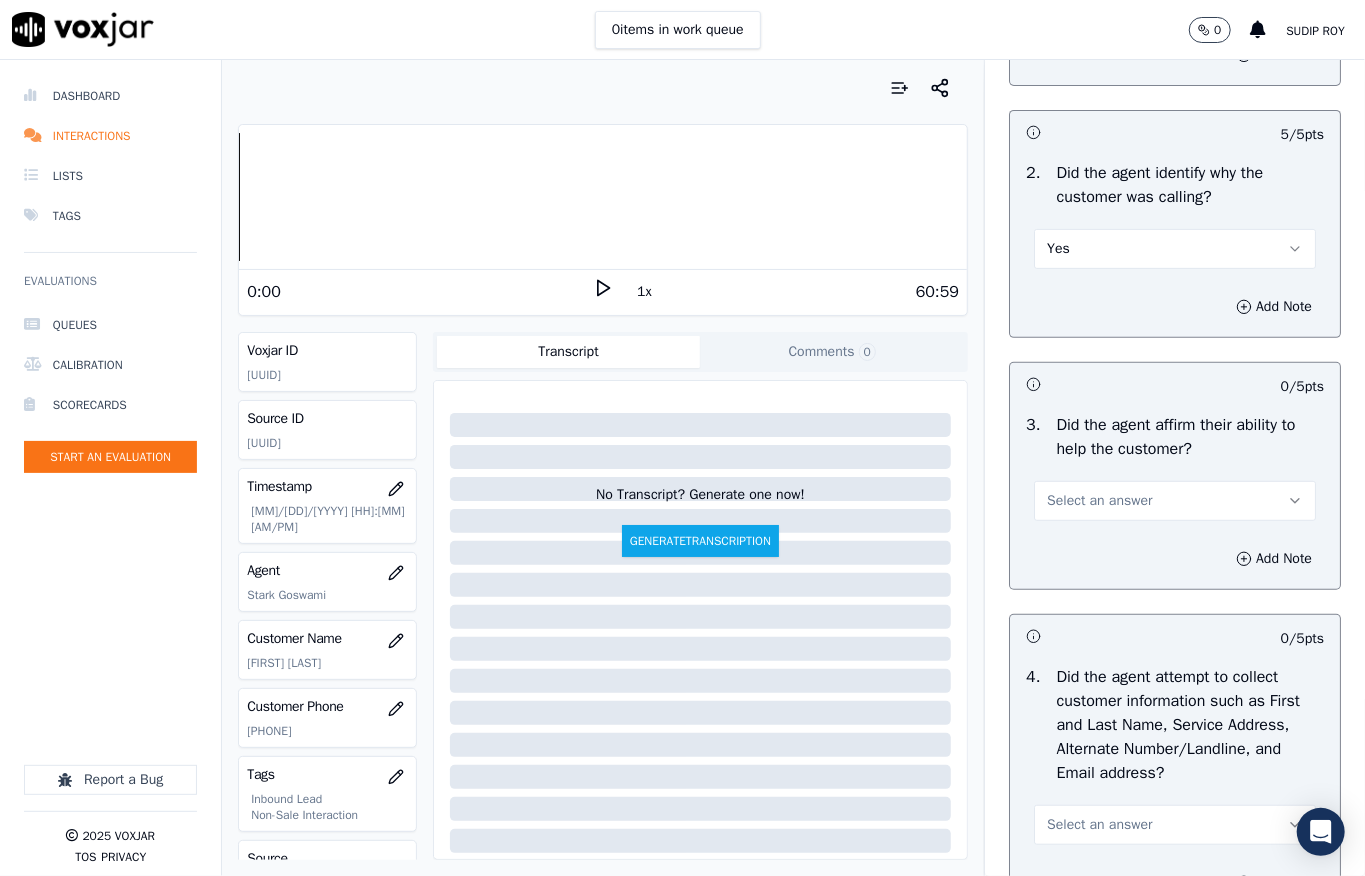 scroll, scrollTop: 533, scrollLeft: 0, axis: vertical 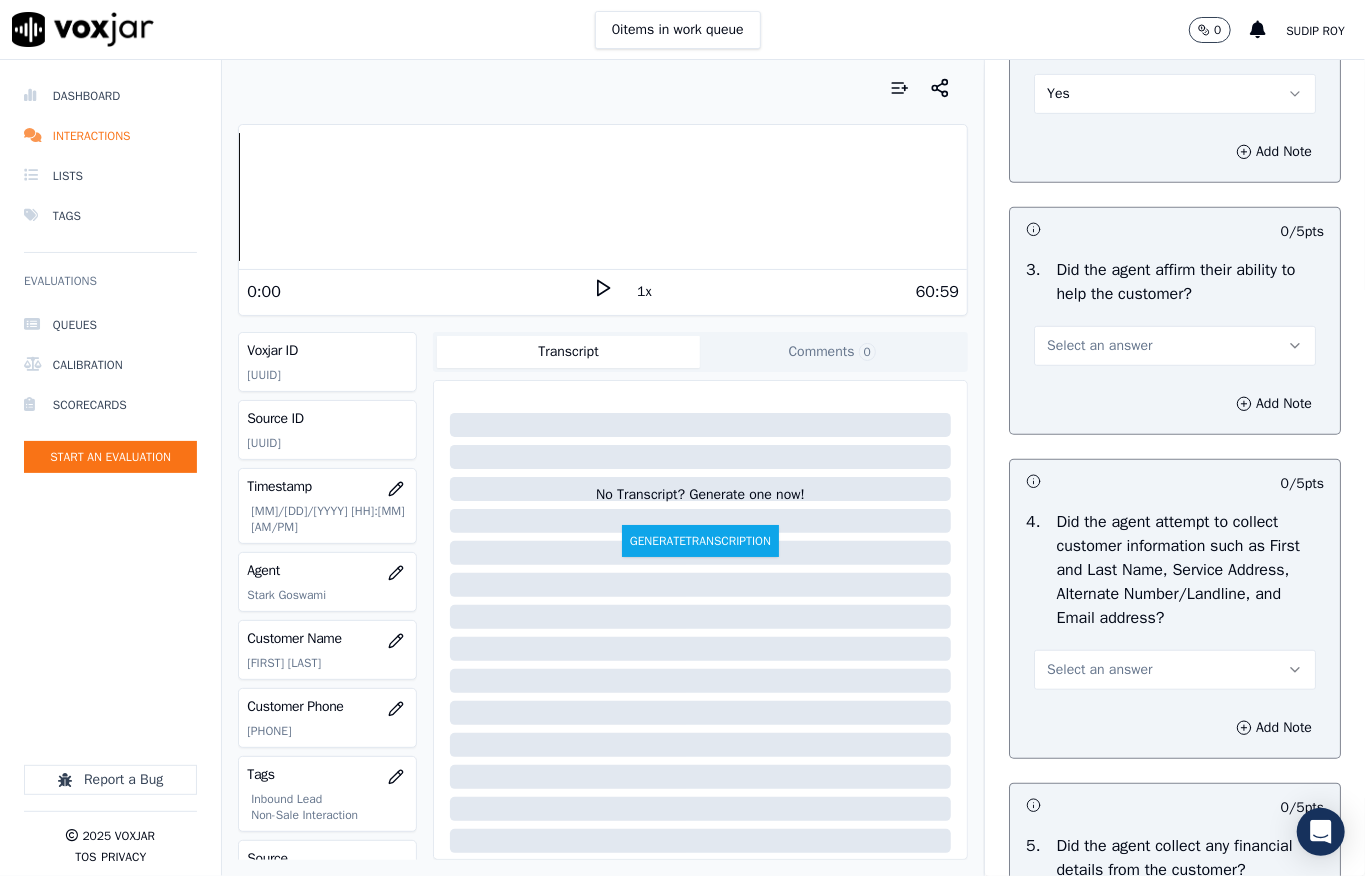 click on "Select an answer" at bounding box center (1099, 346) 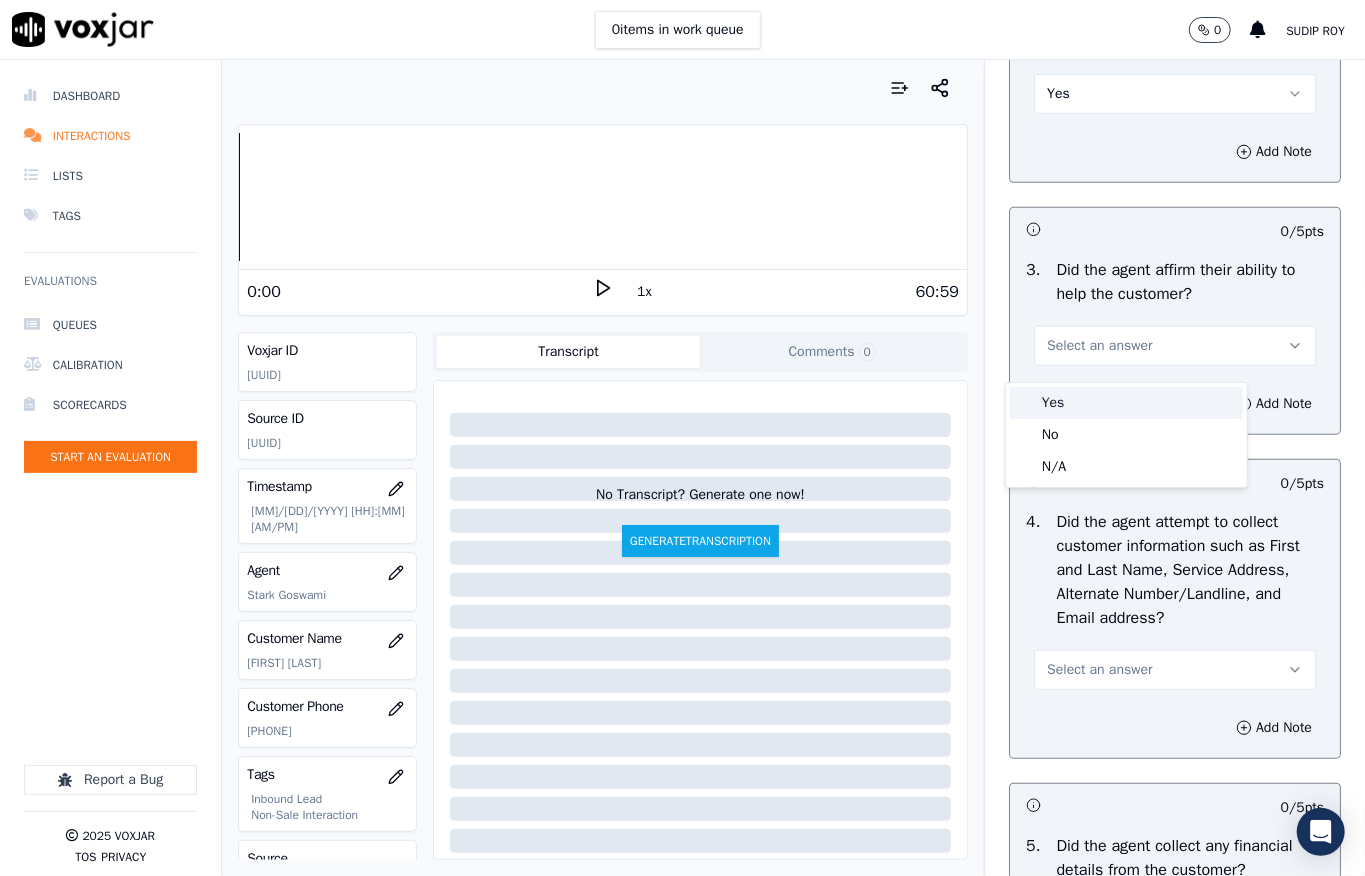 click on "Yes" at bounding box center (1126, 403) 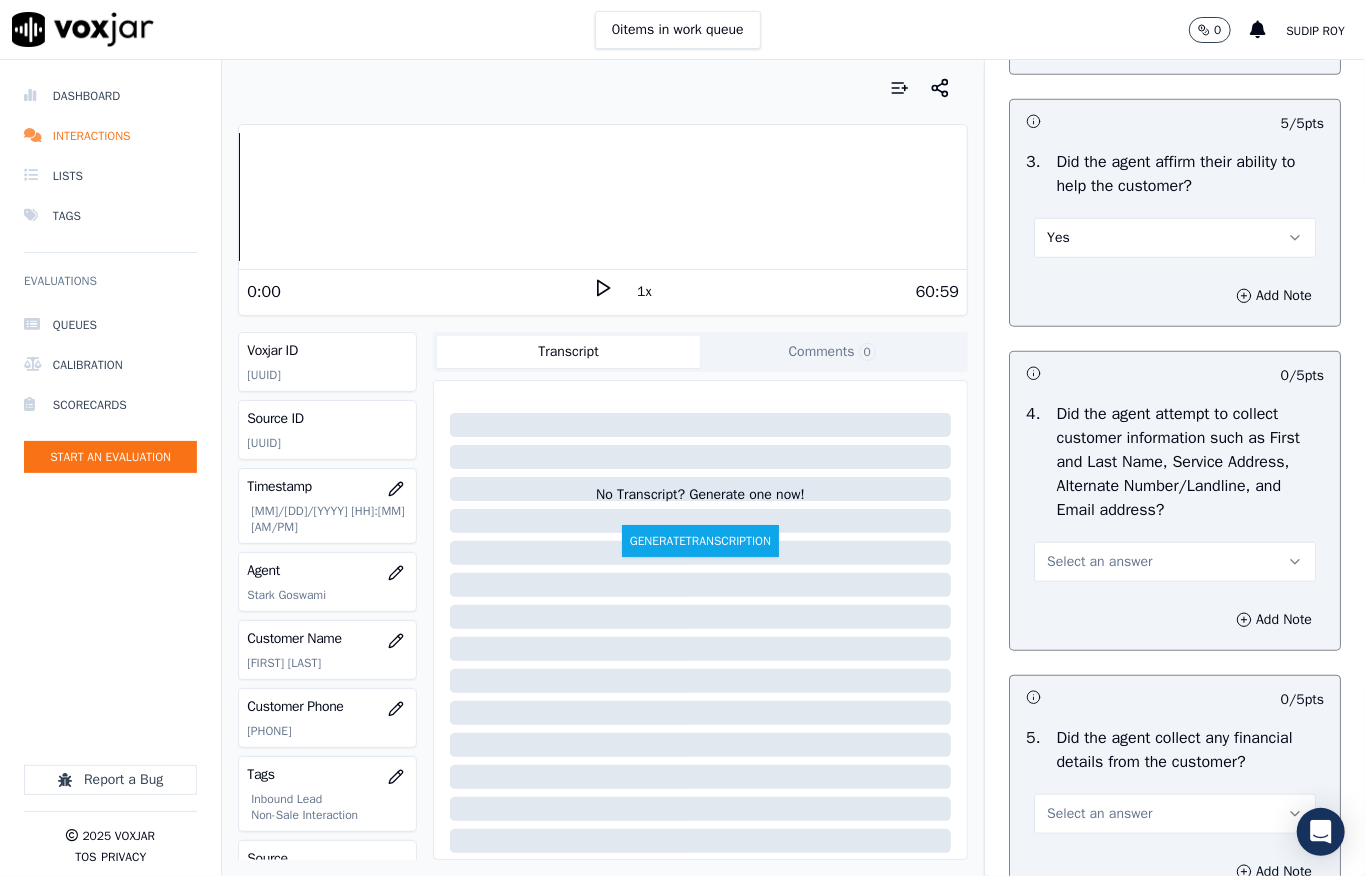 scroll, scrollTop: 800, scrollLeft: 0, axis: vertical 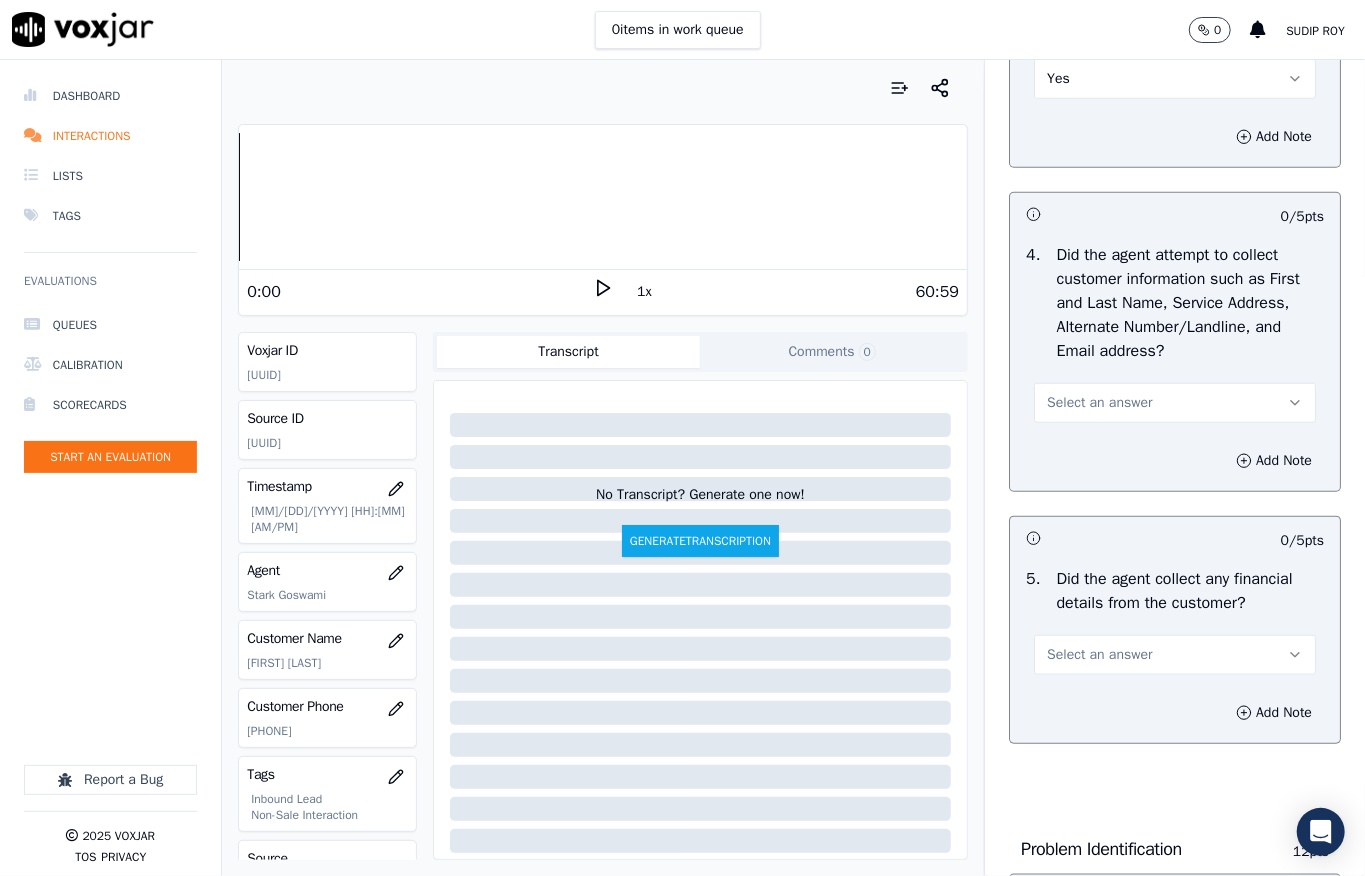 click on "Select an answer" at bounding box center (1099, 403) 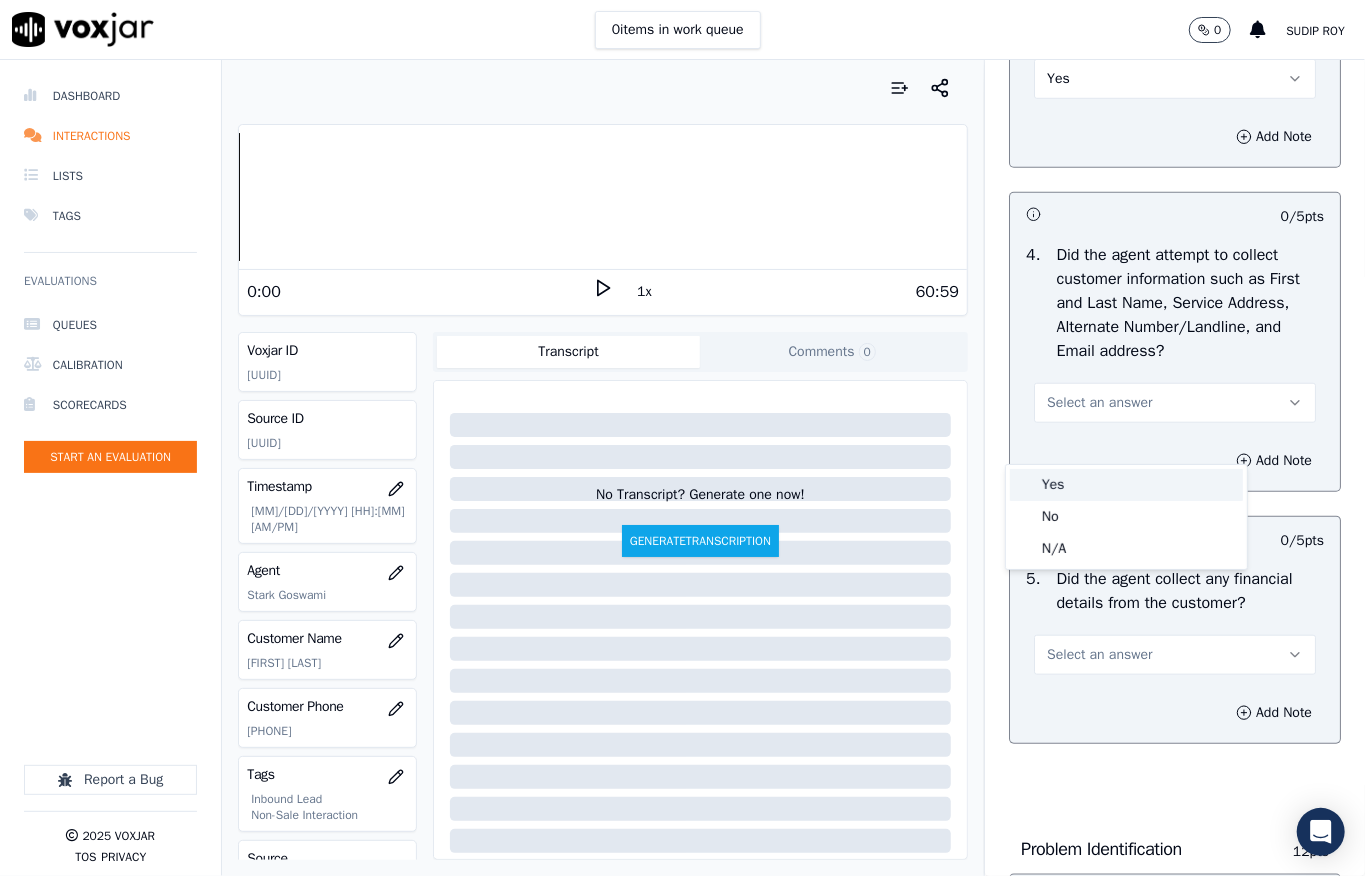 click on "Yes" at bounding box center [1126, 485] 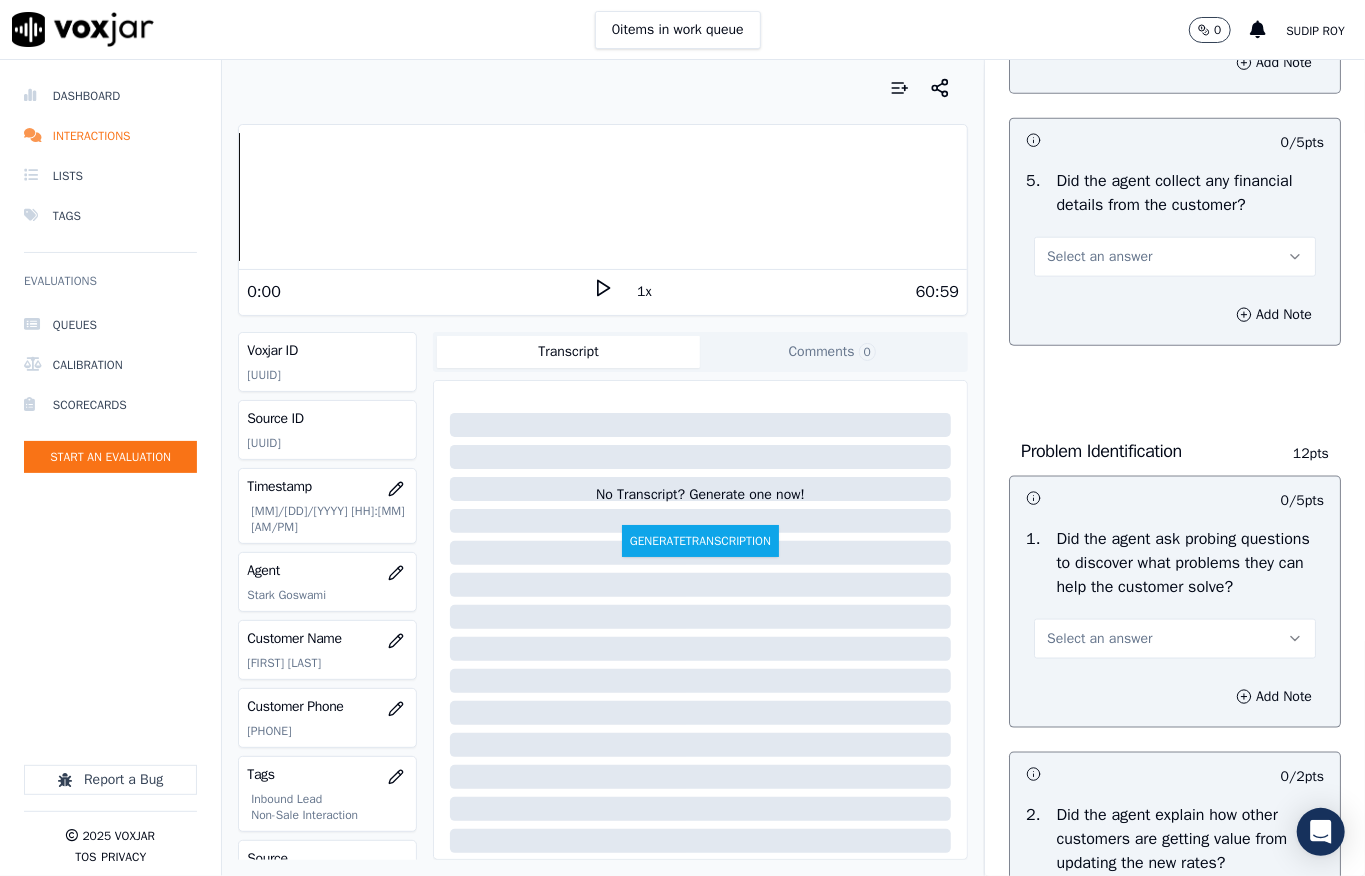 scroll, scrollTop: 1200, scrollLeft: 0, axis: vertical 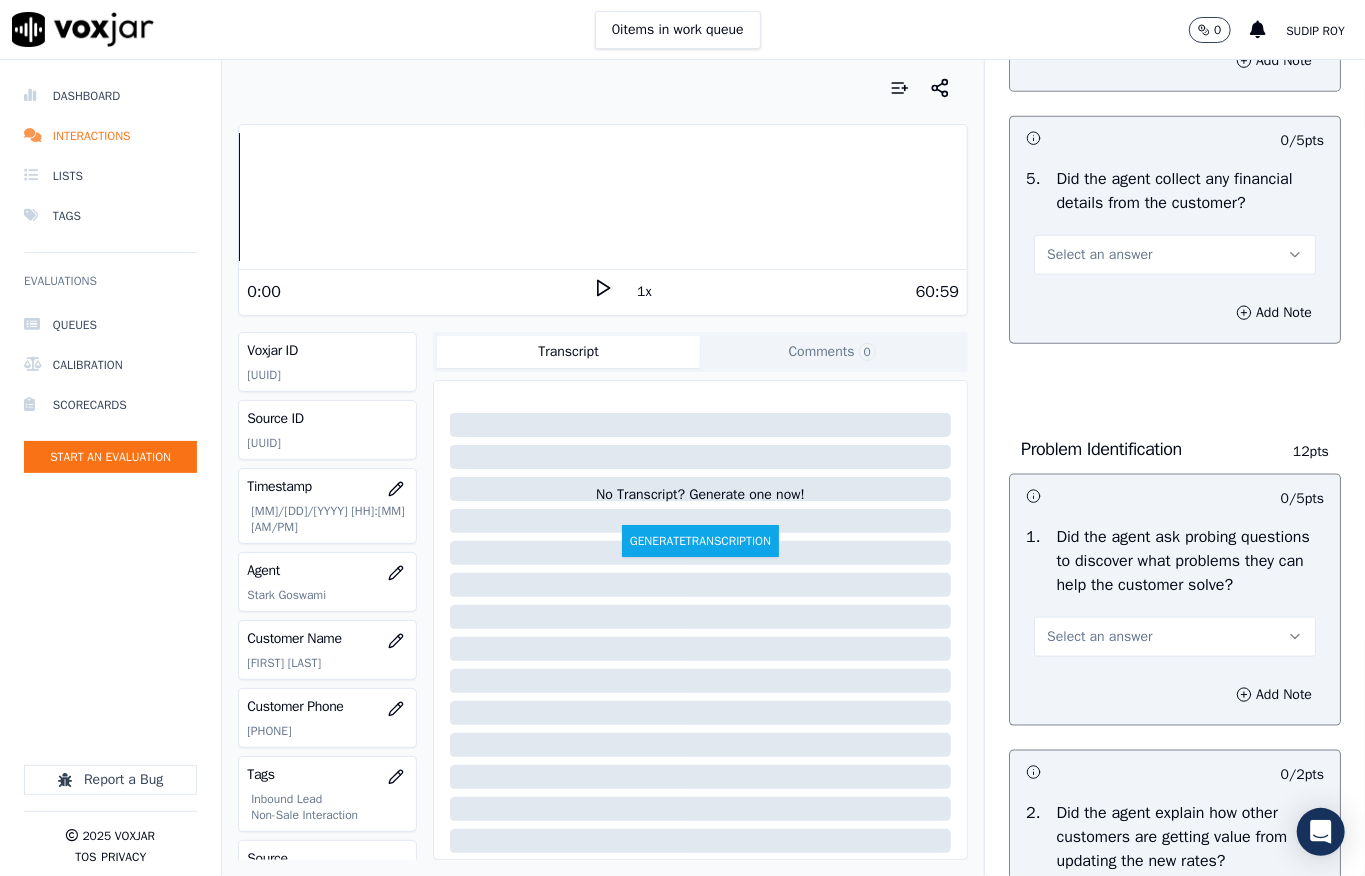 click on "Select an answer" at bounding box center (1099, 255) 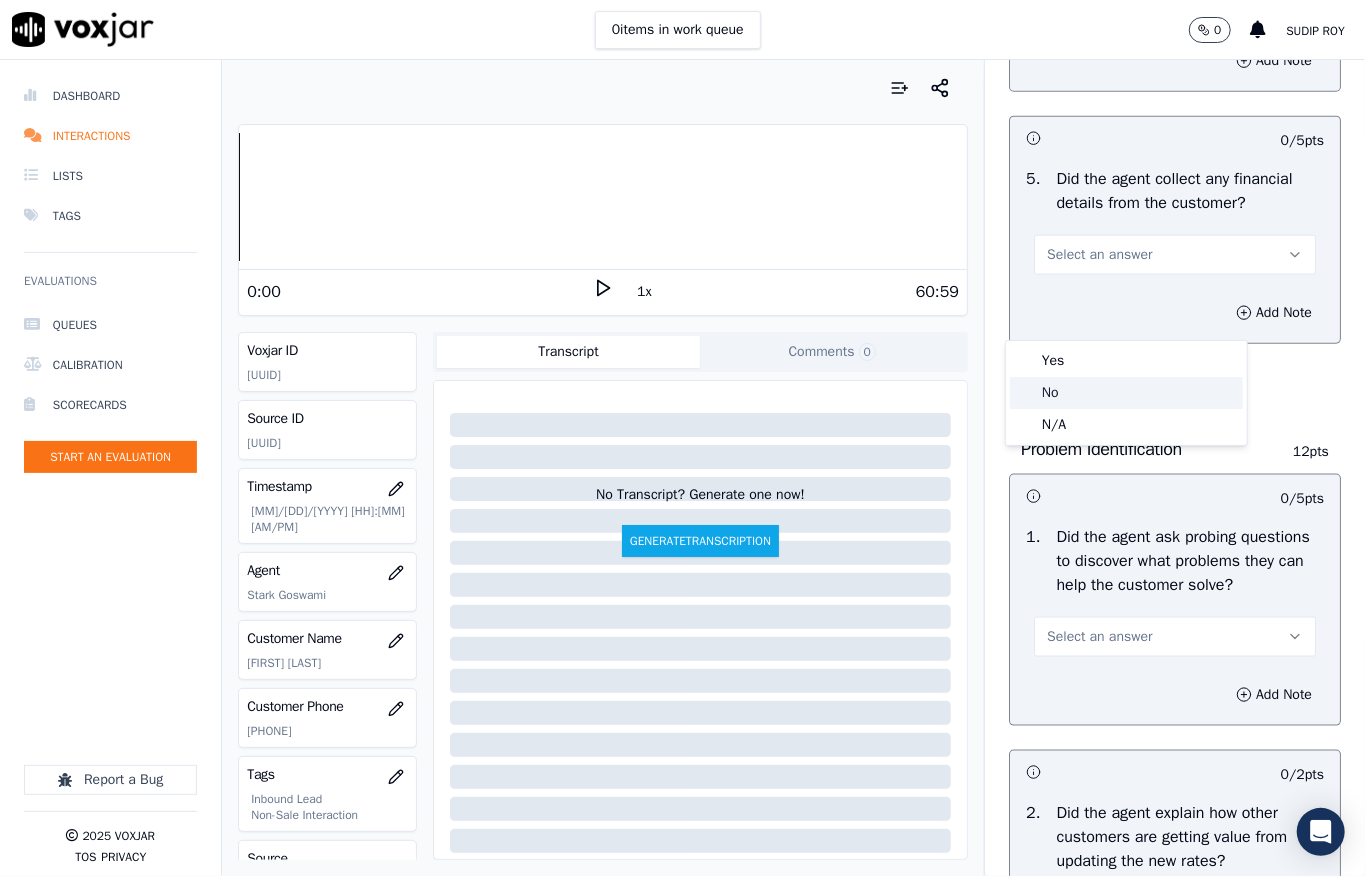 click on "No" 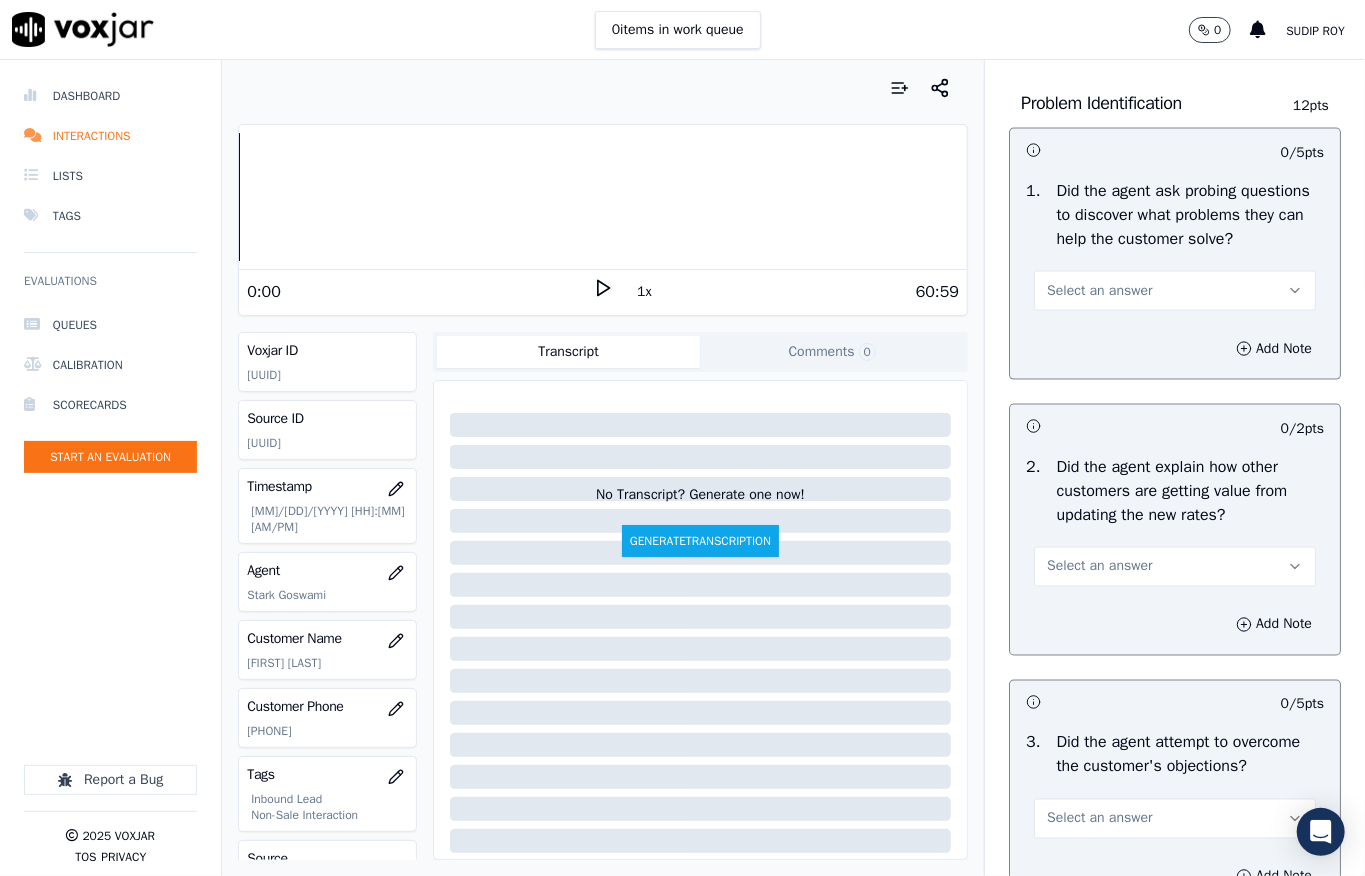 scroll, scrollTop: 1600, scrollLeft: 0, axis: vertical 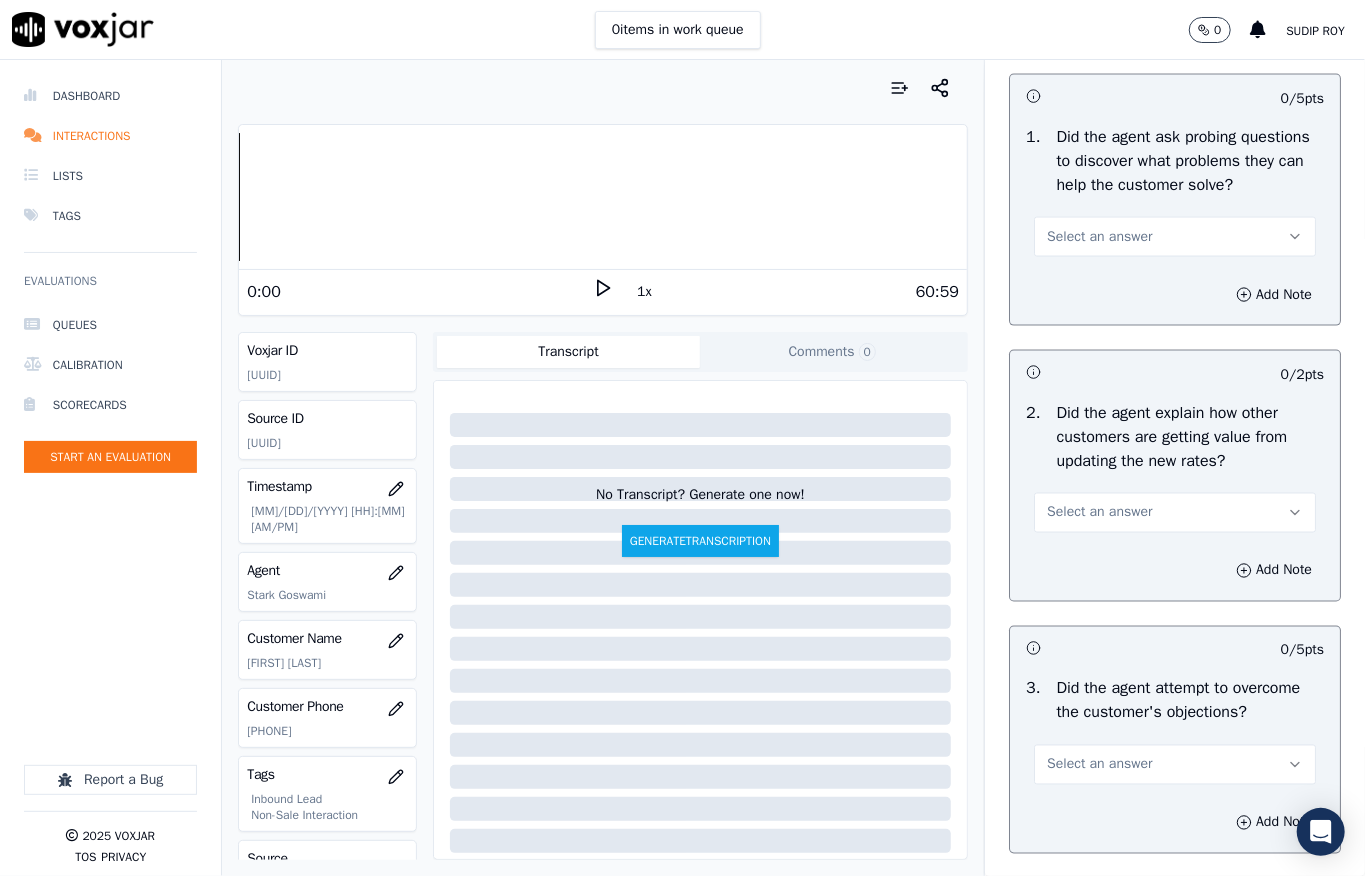 click on "Select an answer" at bounding box center [1175, 237] 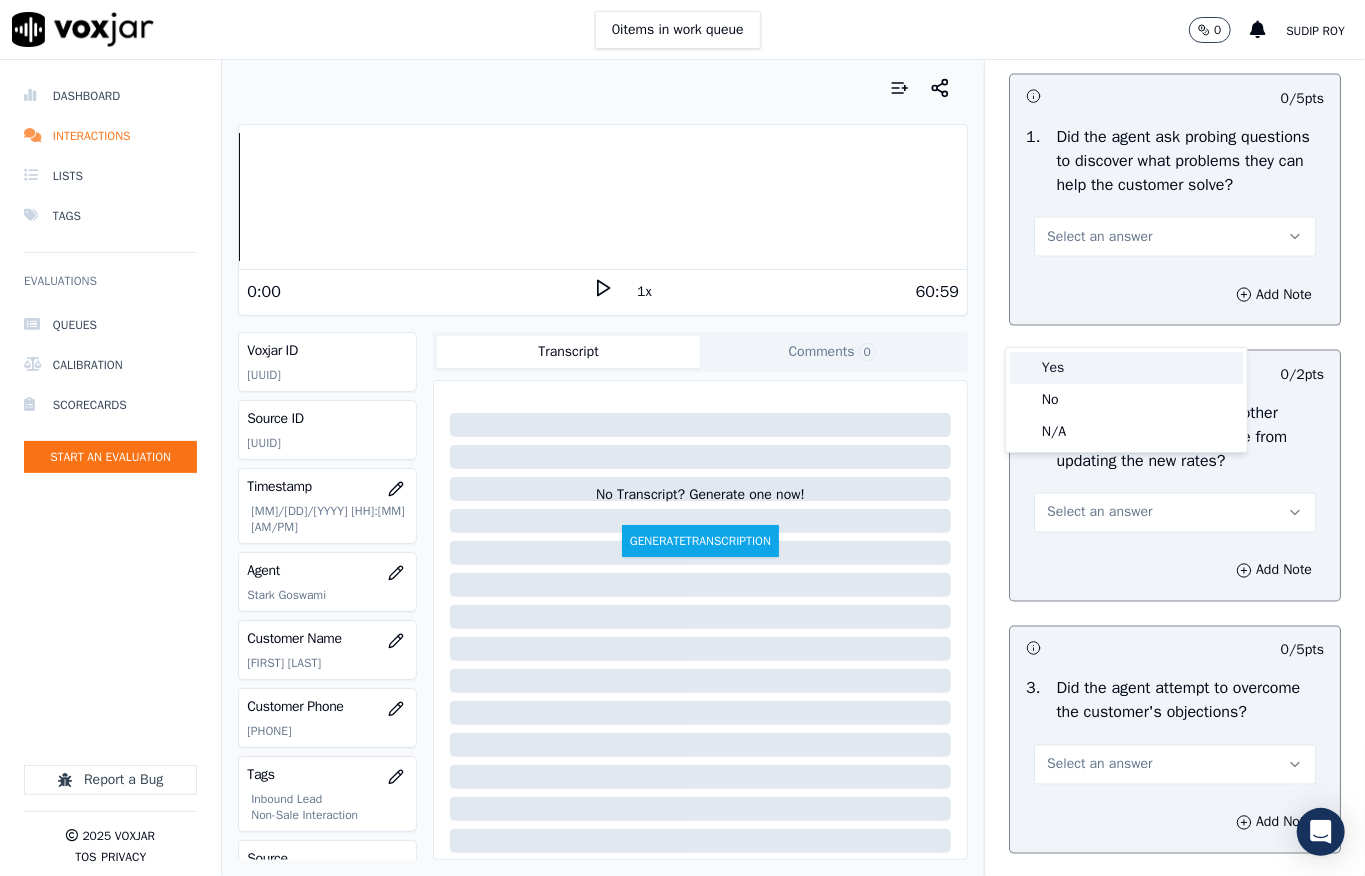 click on "Yes" at bounding box center [1126, 368] 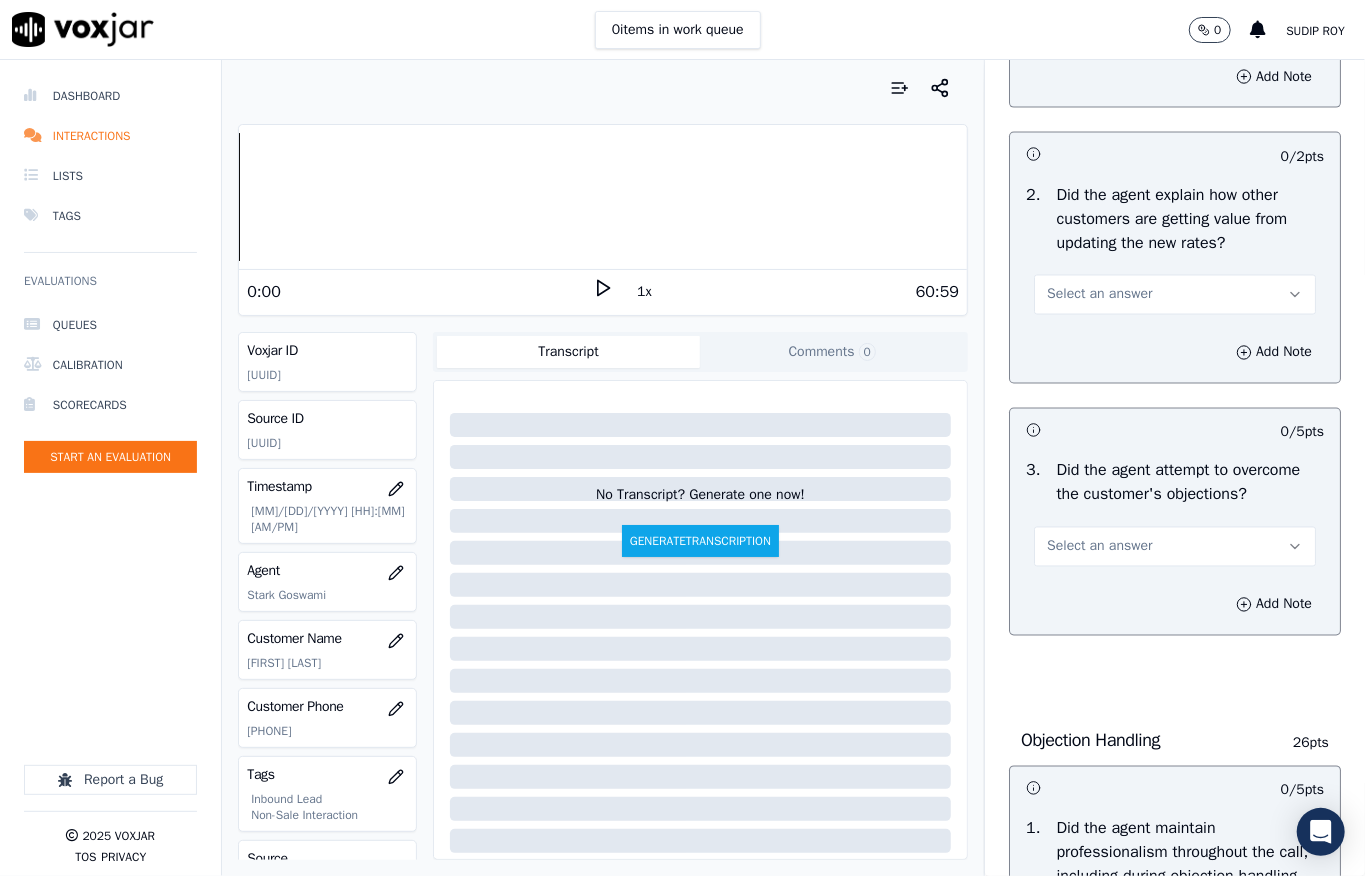scroll, scrollTop: 1866, scrollLeft: 0, axis: vertical 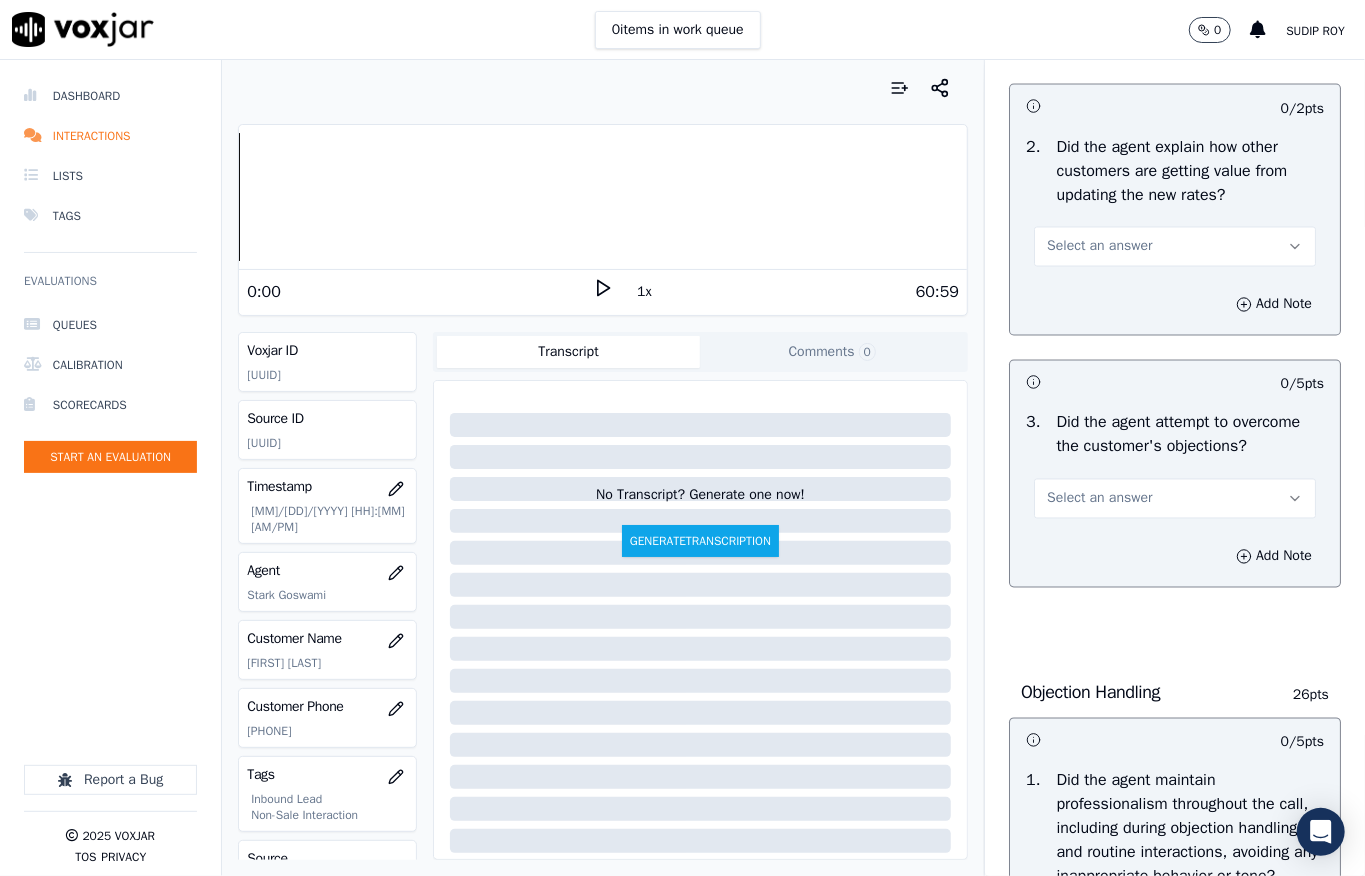 click on "Select an answer" at bounding box center (1175, 247) 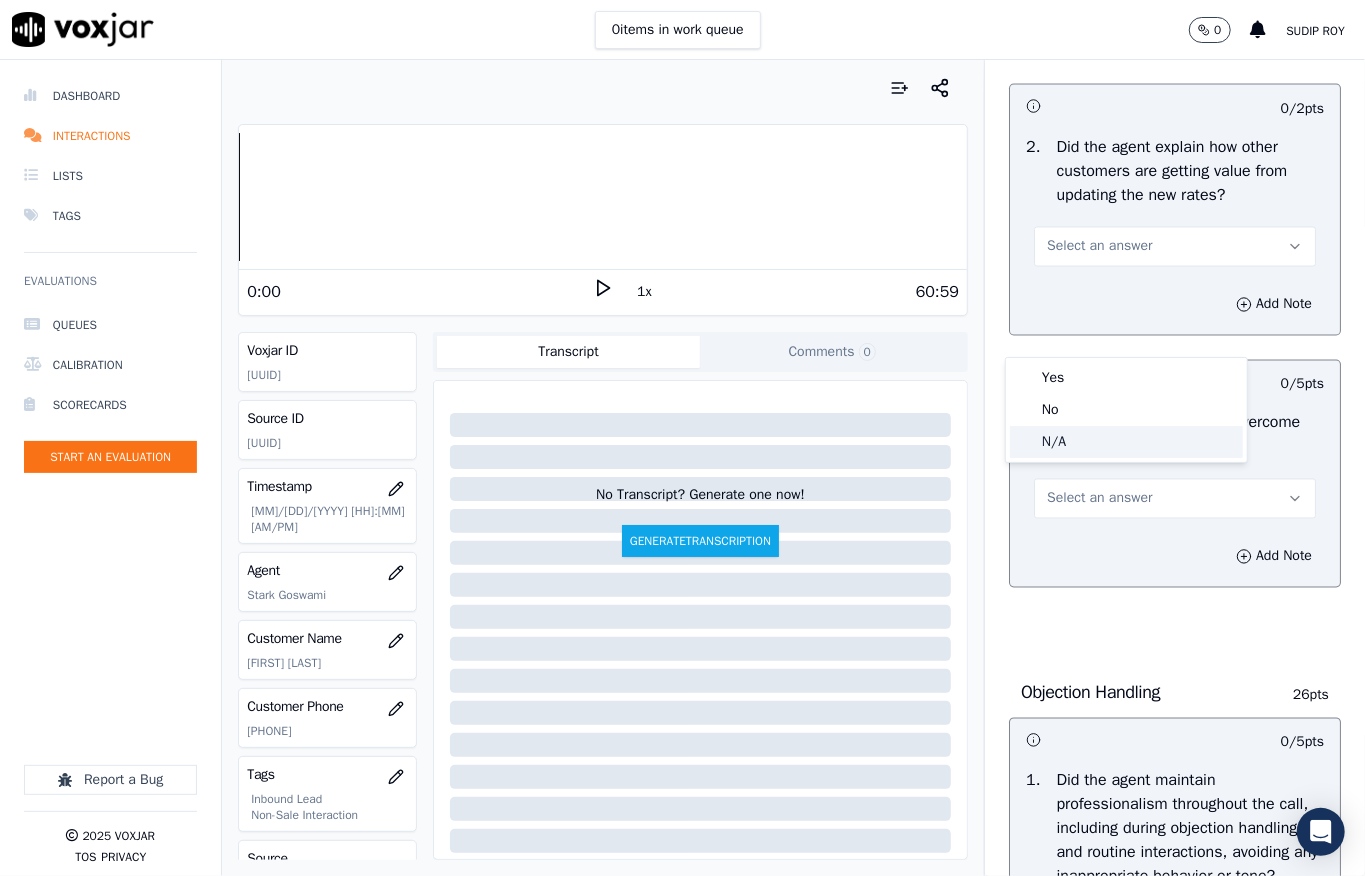 click on "N/A" 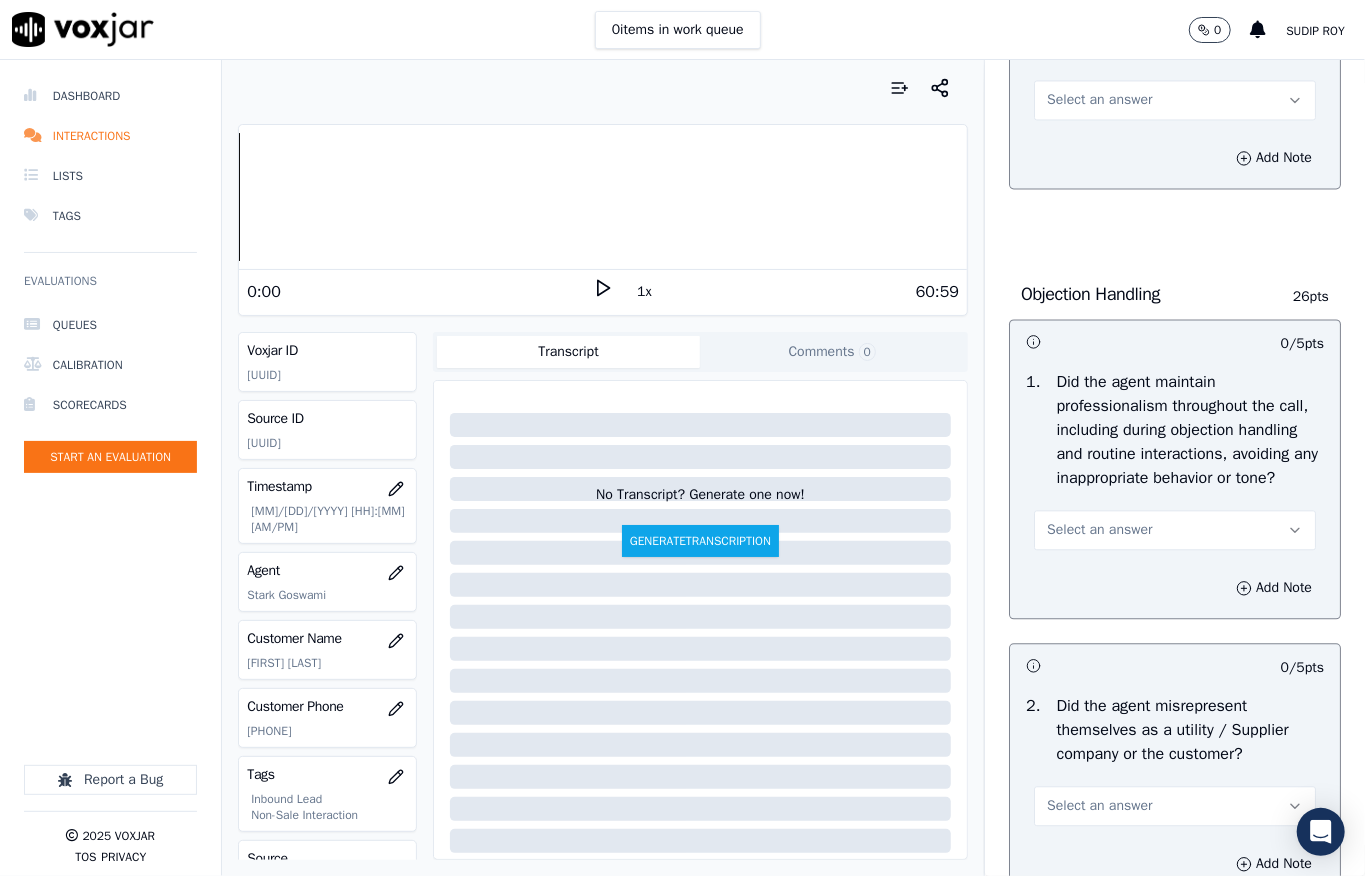 scroll, scrollTop: 2266, scrollLeft: 0, axis: vertical 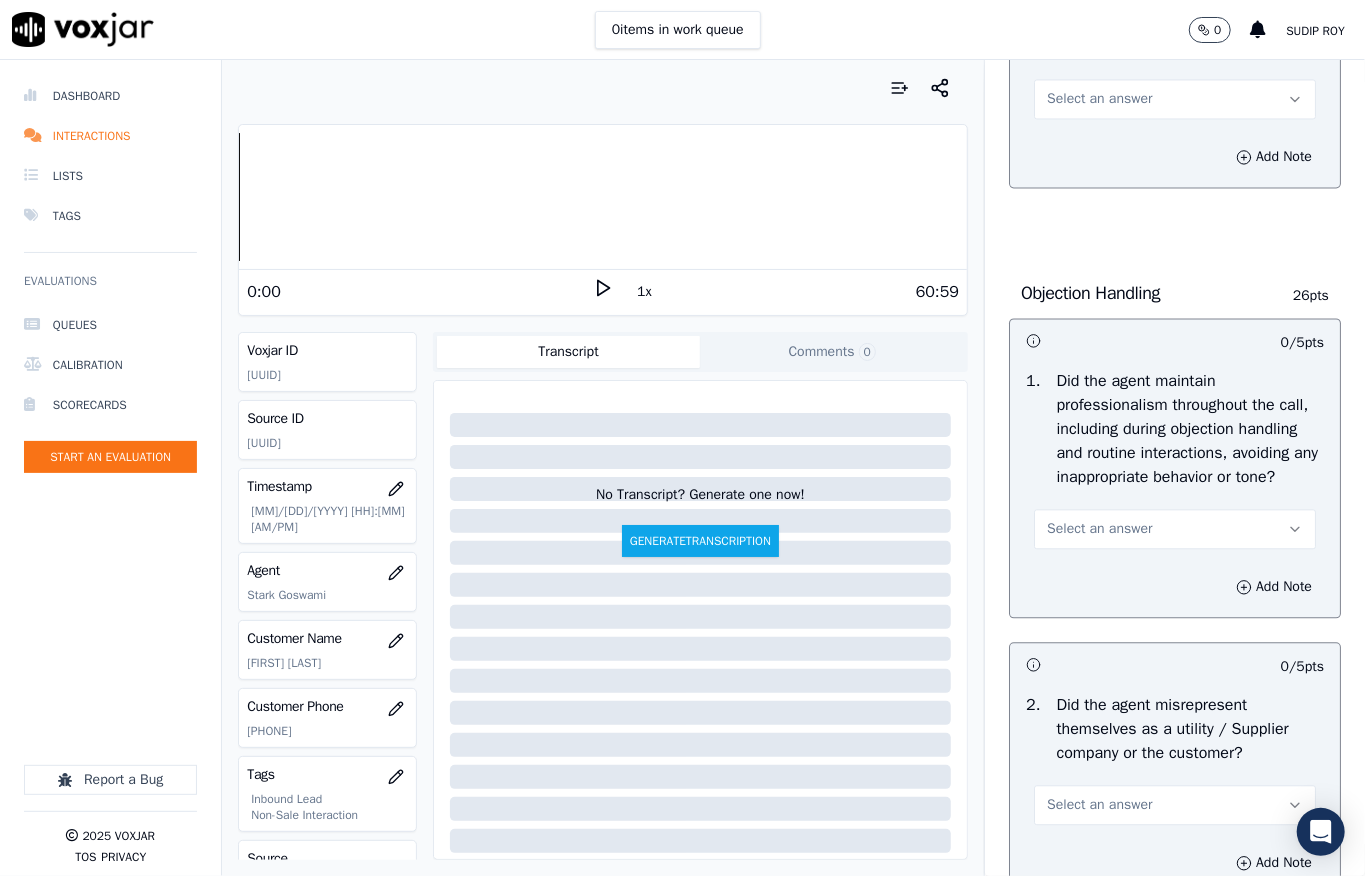 drag, startPoint x: 1086, startPoint y: 236, endPoint x: 1097, endPoint y: 220, distance: 19.416489 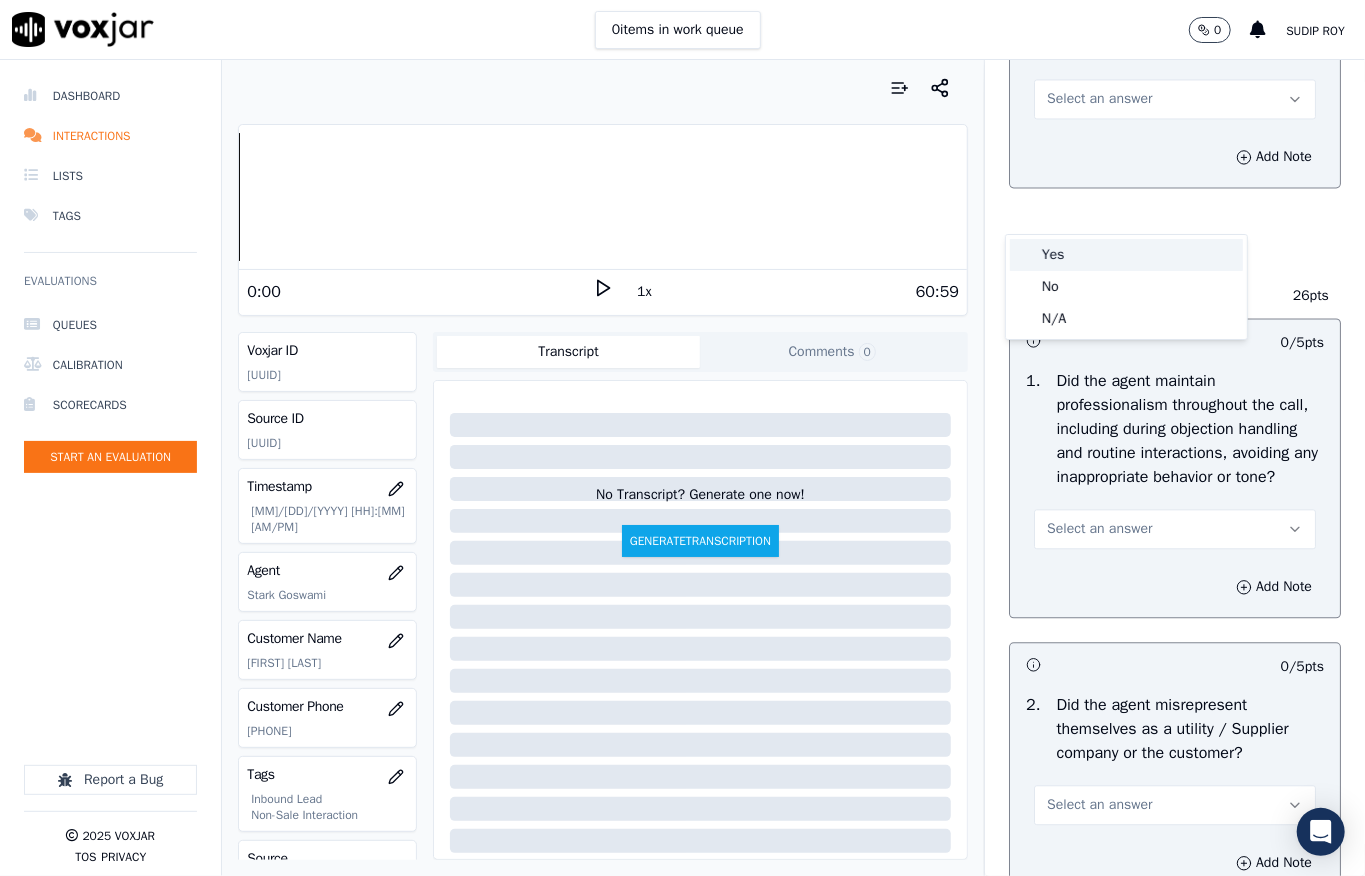 click on "Yes" at bounding box center [1126, 255] 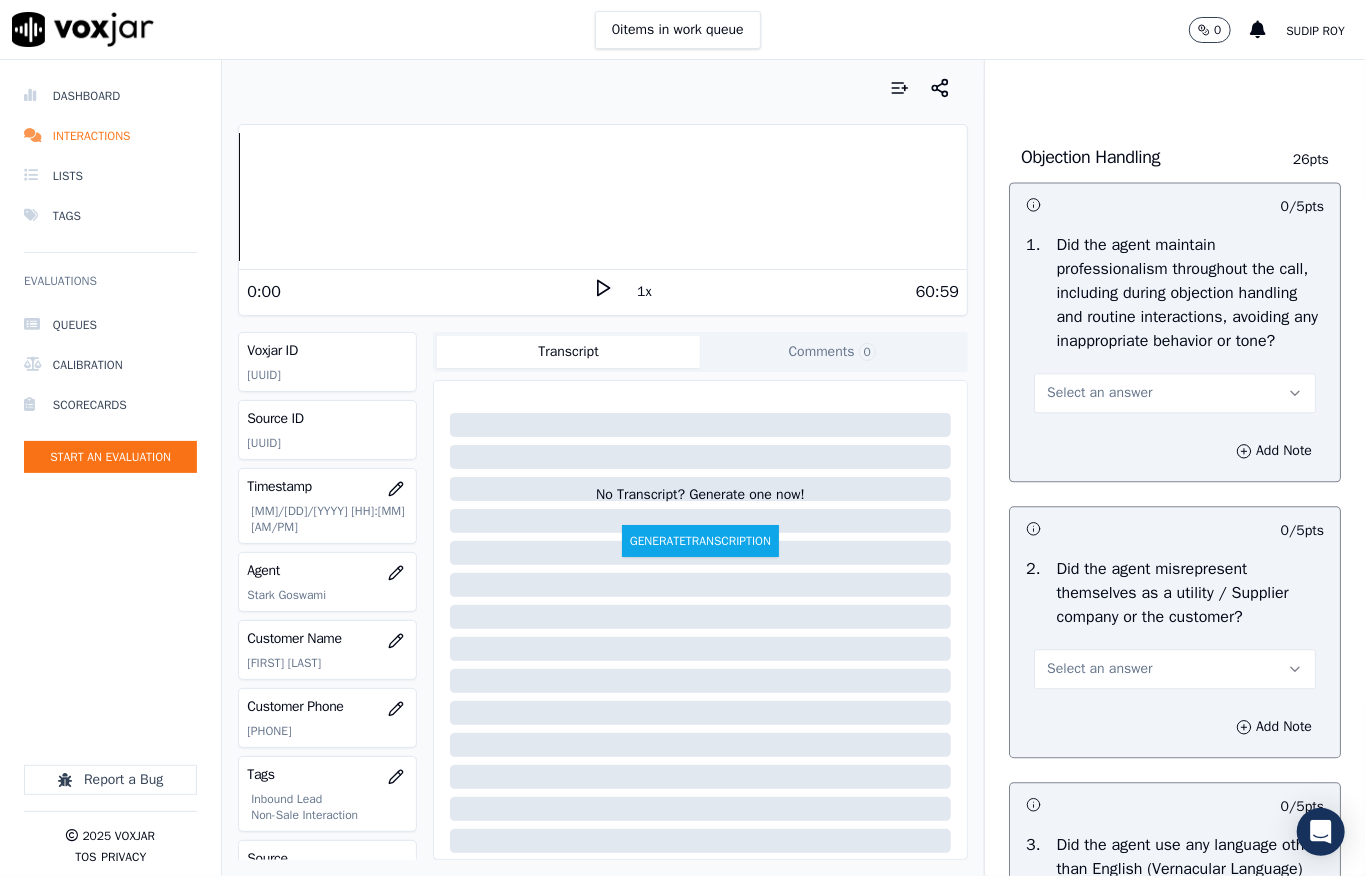 scroll, scrollTop: 2533, scrollLeft: 0, axis: vertical 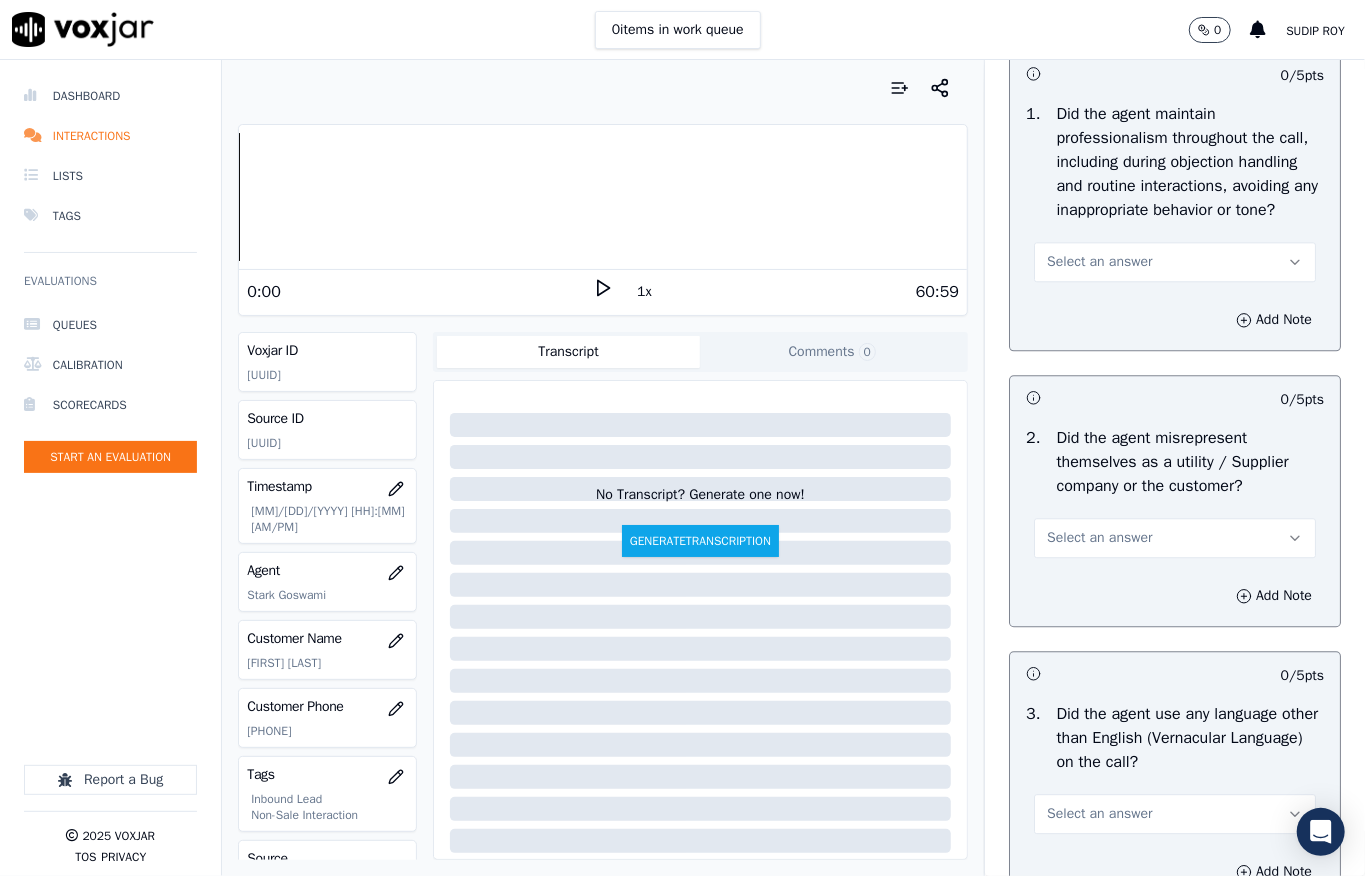 click on "Select an answer" at bounding box center (1099, 262) 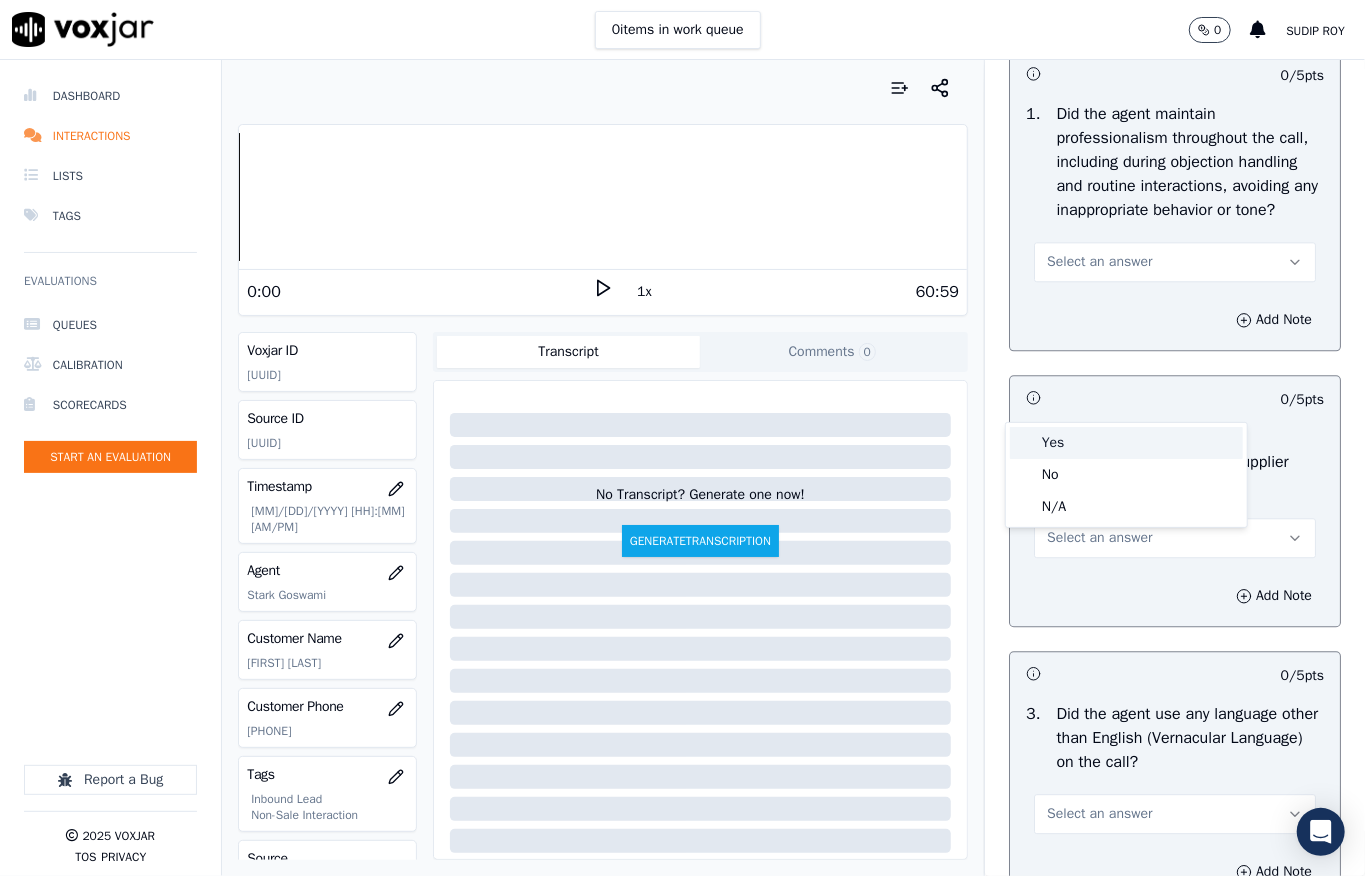 drag, startPoint x: 1056, startPoint y: 444, endPoint x: 1064, endPoint y: 437, distance: 10.630146 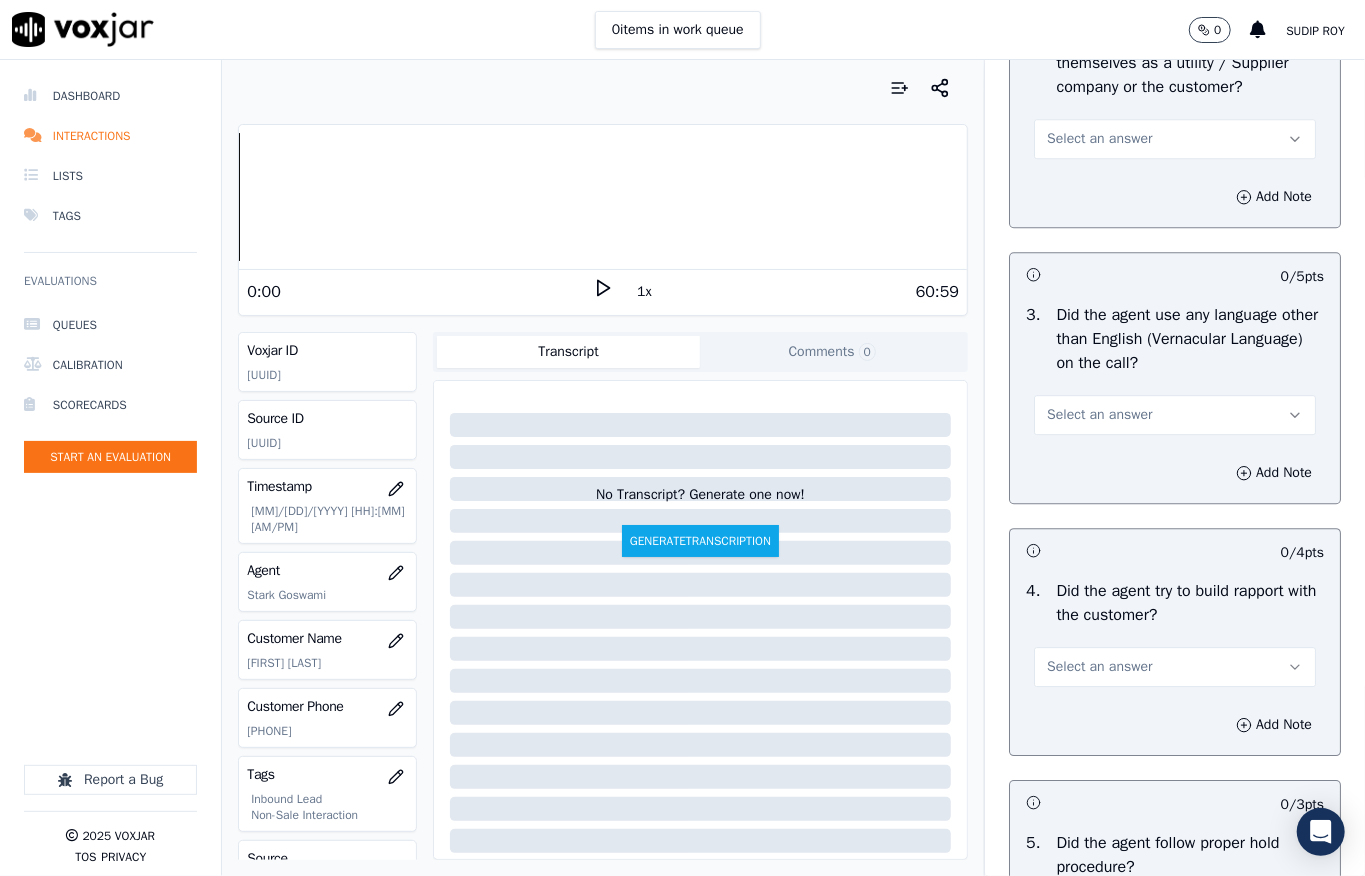 scroll, scrollTop: 2933, scrollLeft: 0, axis: vertical 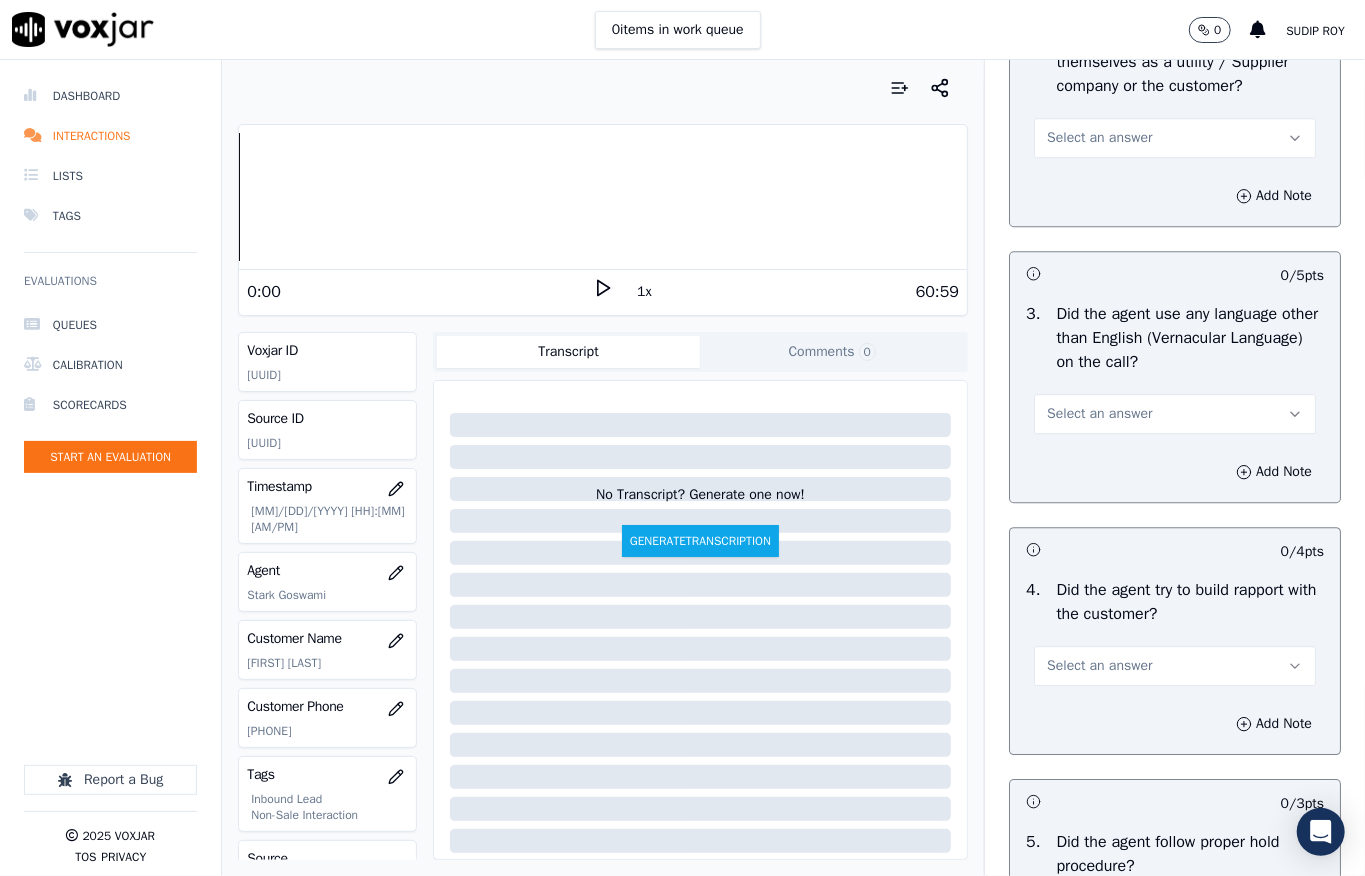 click on "Select an answer" at bounding box center (1099, 138) 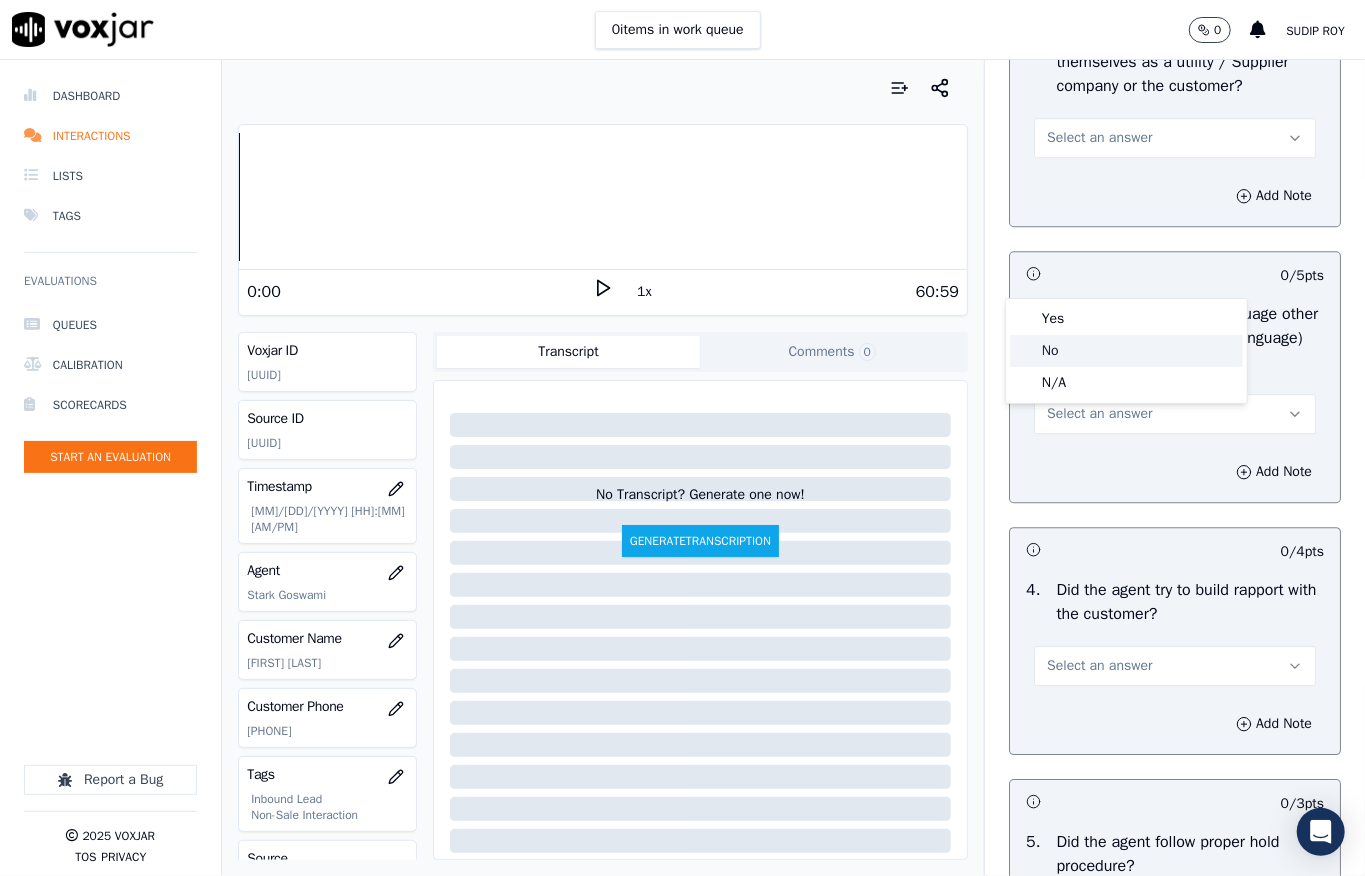 click on "No" 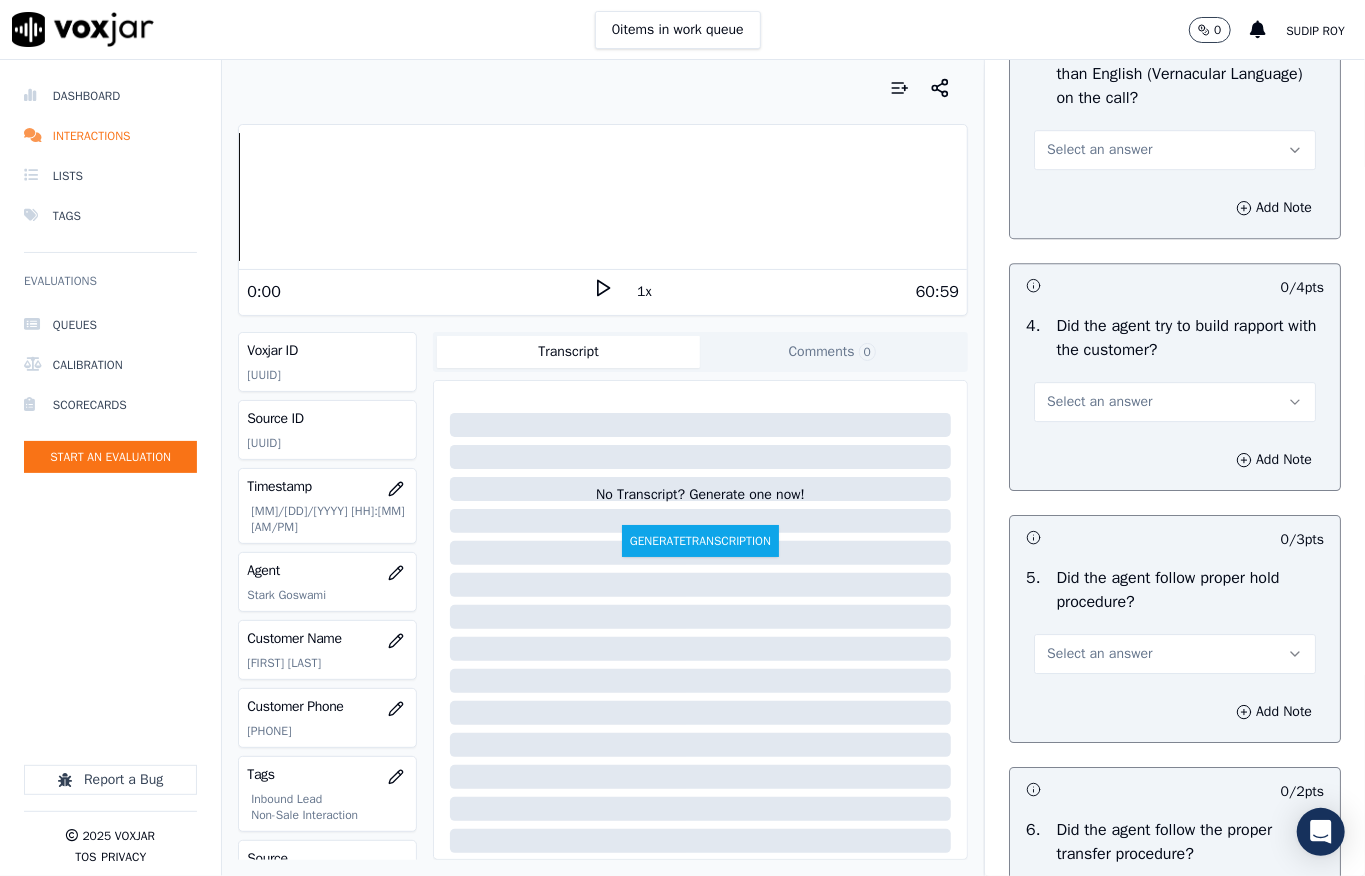 scroll, scrollTop: 3200, scrollLeft: 0, axis: vertical 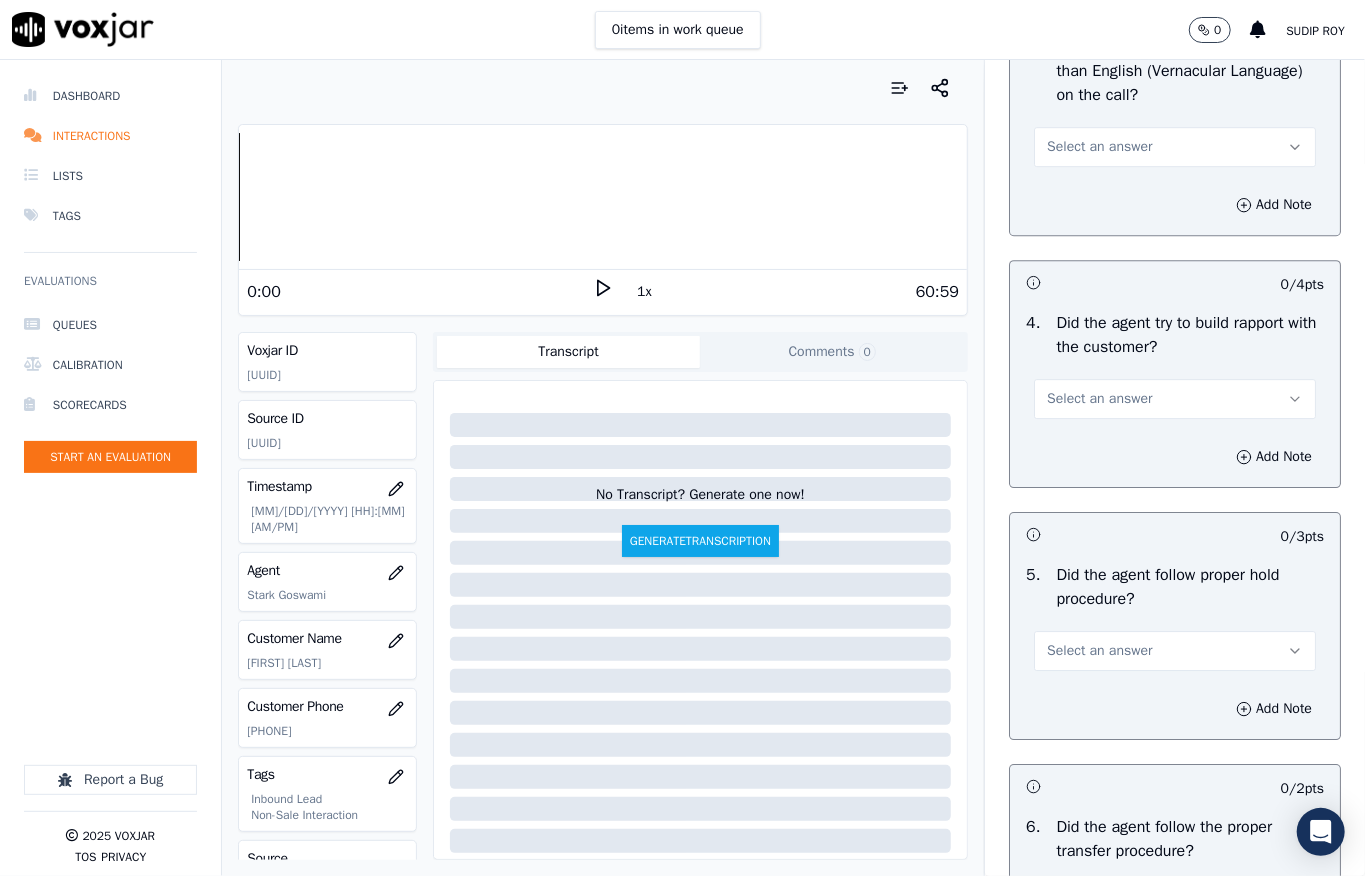 click on "Select an answer" at bounding box center (1099, 147) 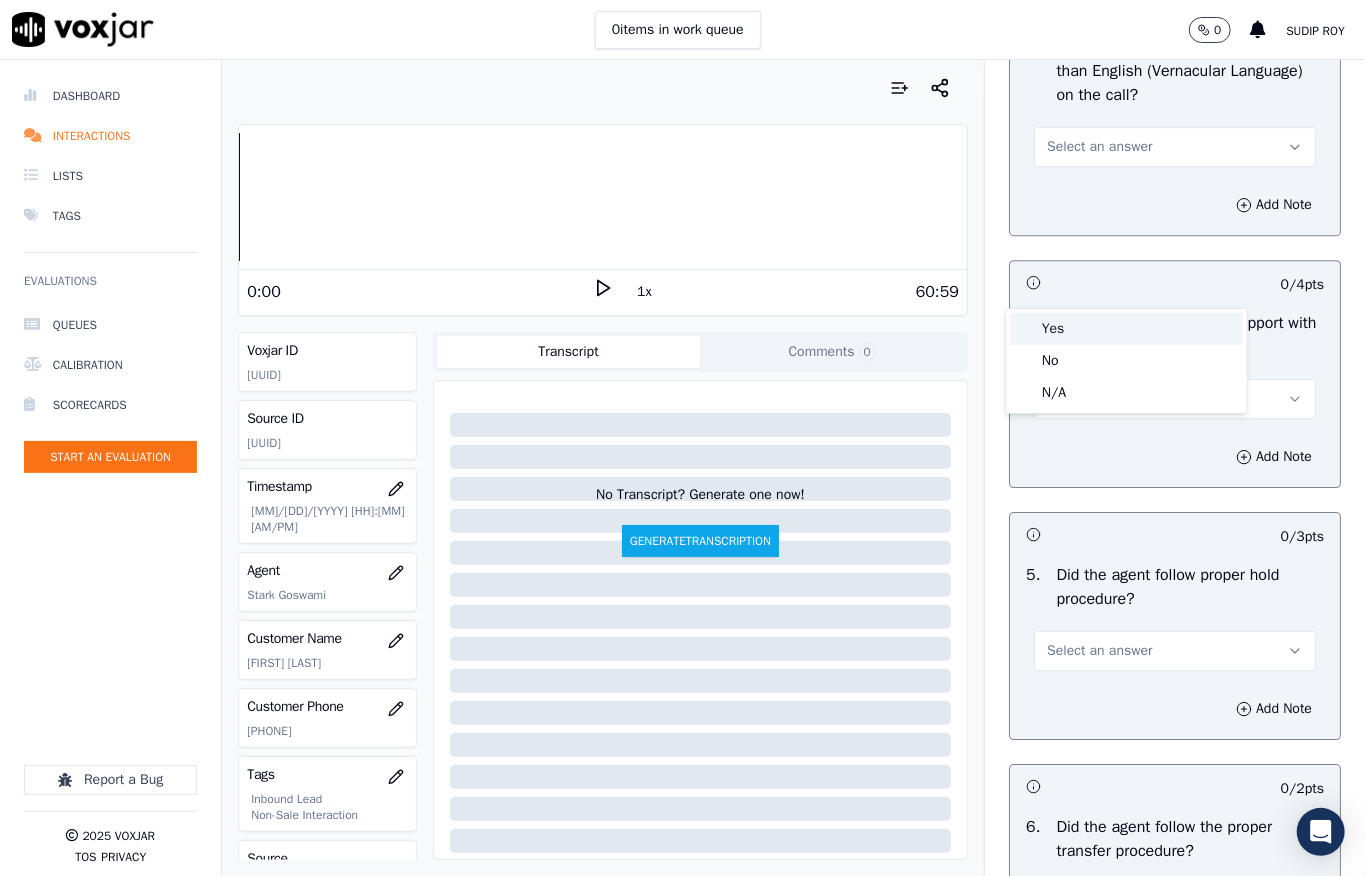 click on "Yes" at bounding box center (1126, 329) 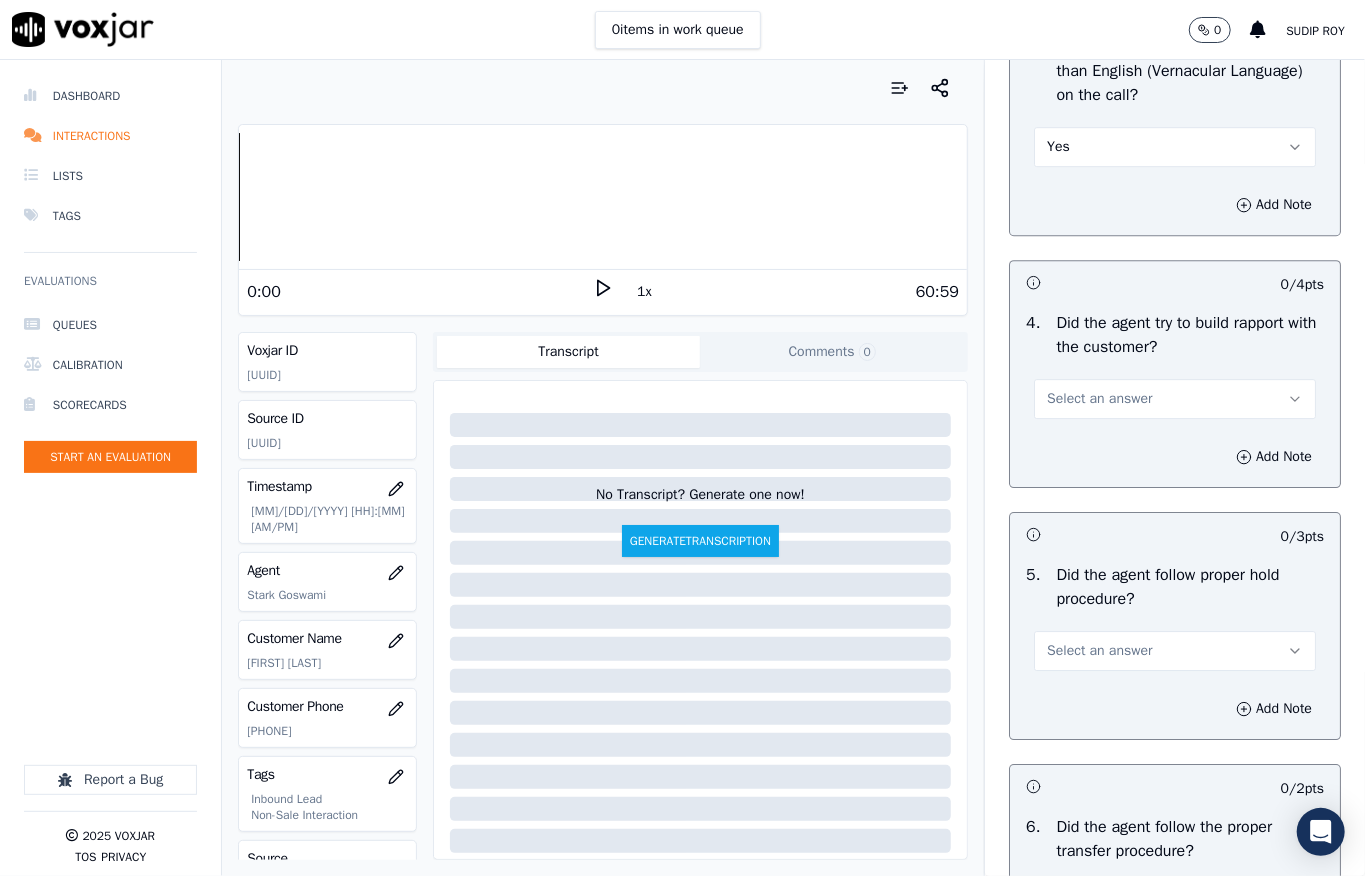 click on "Yes" at bounding box center (1175, 147) 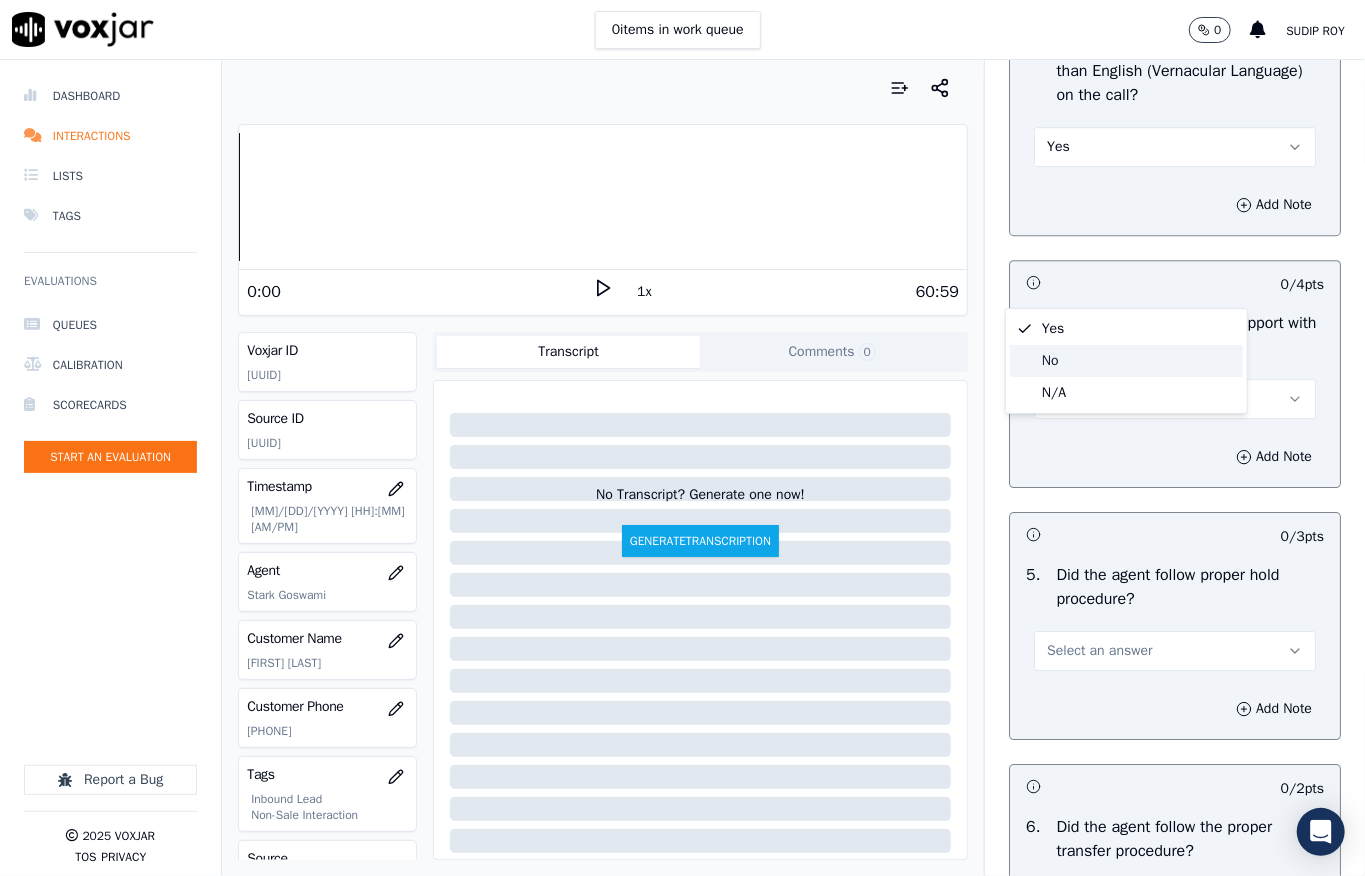 click on "No" 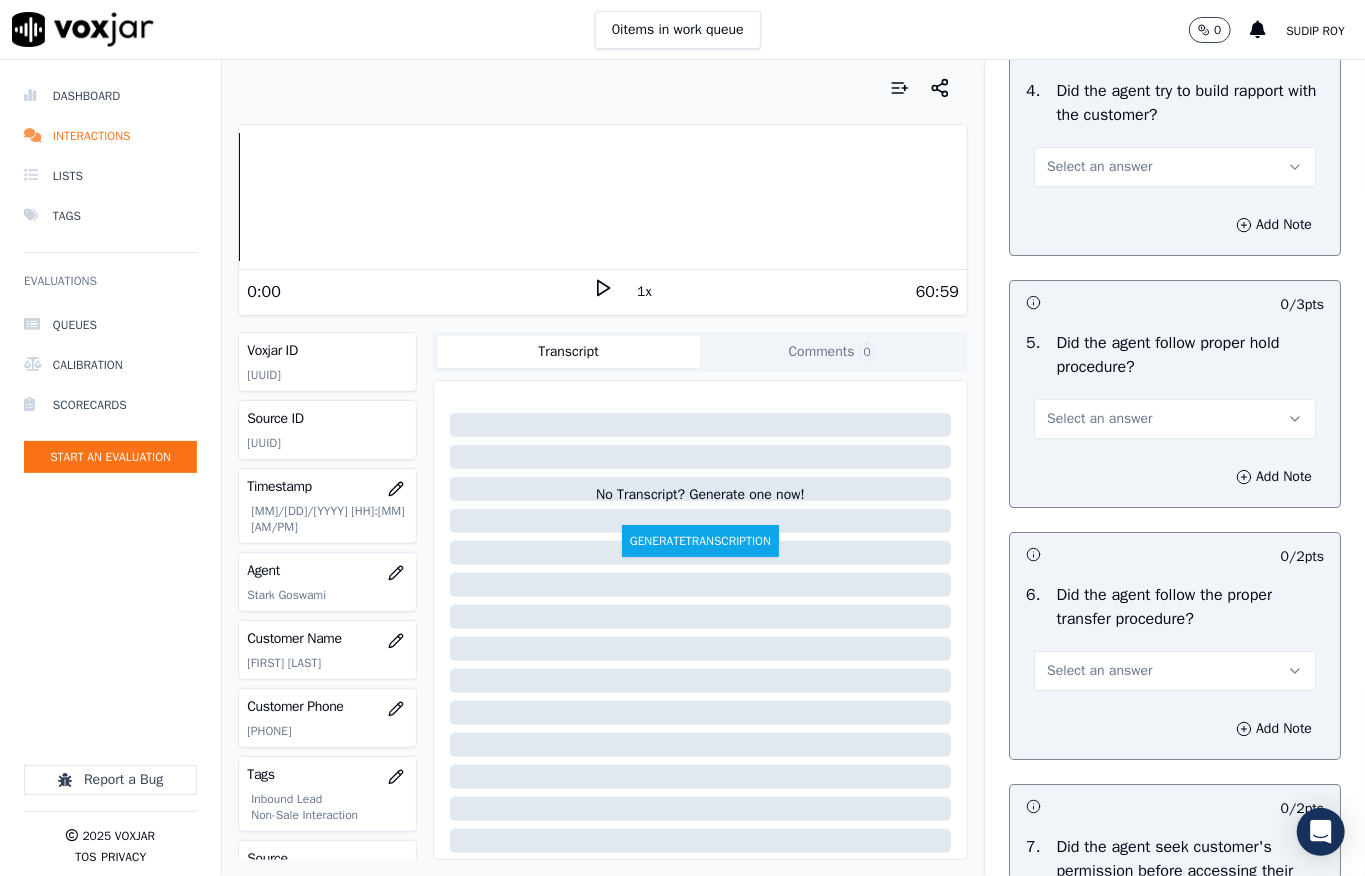 scroll, scrollTop: 3466, scrollLeft: 0, axis: vertical 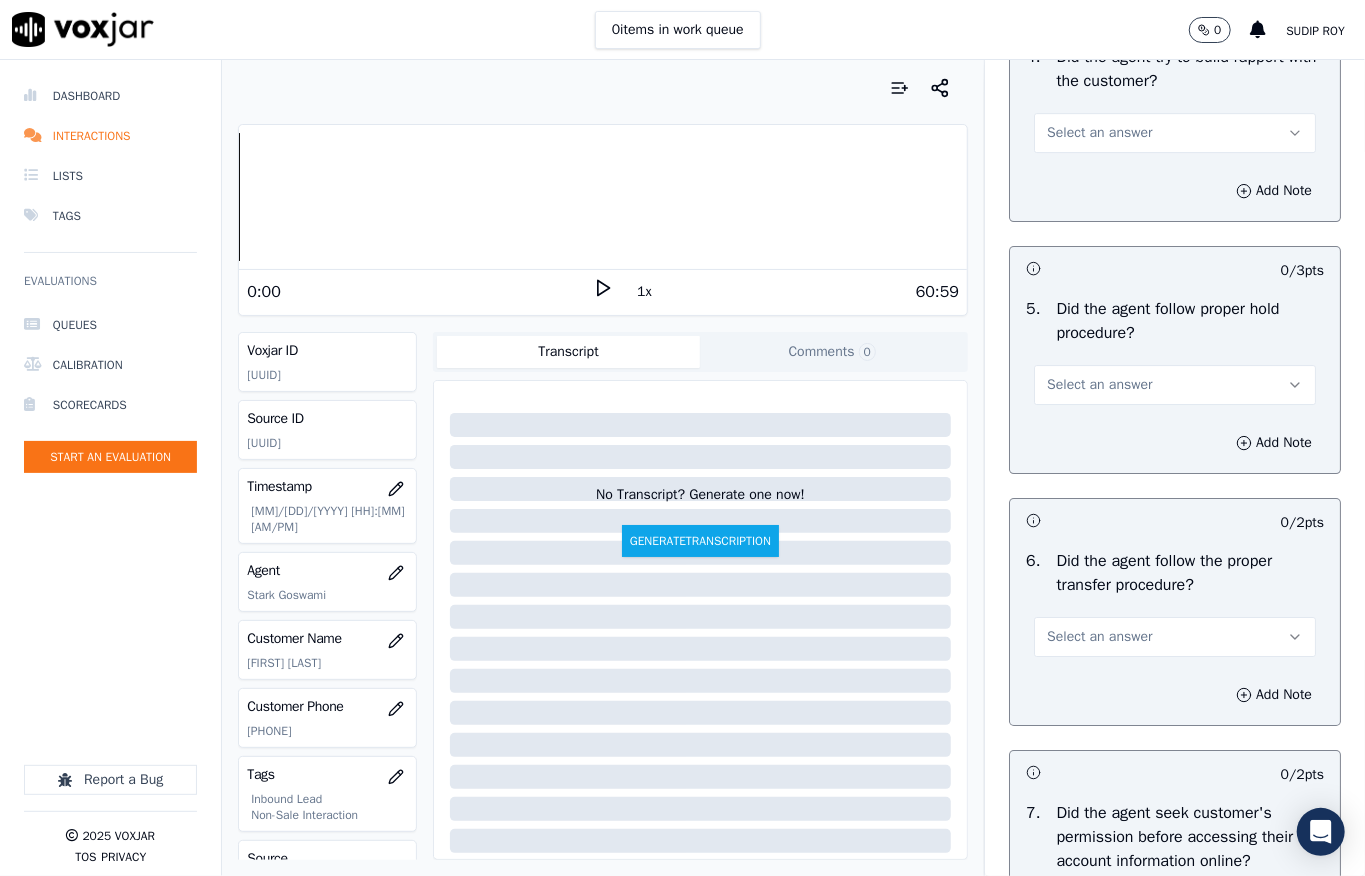 click on "Select an answer" at bounding box center [1099, 133] 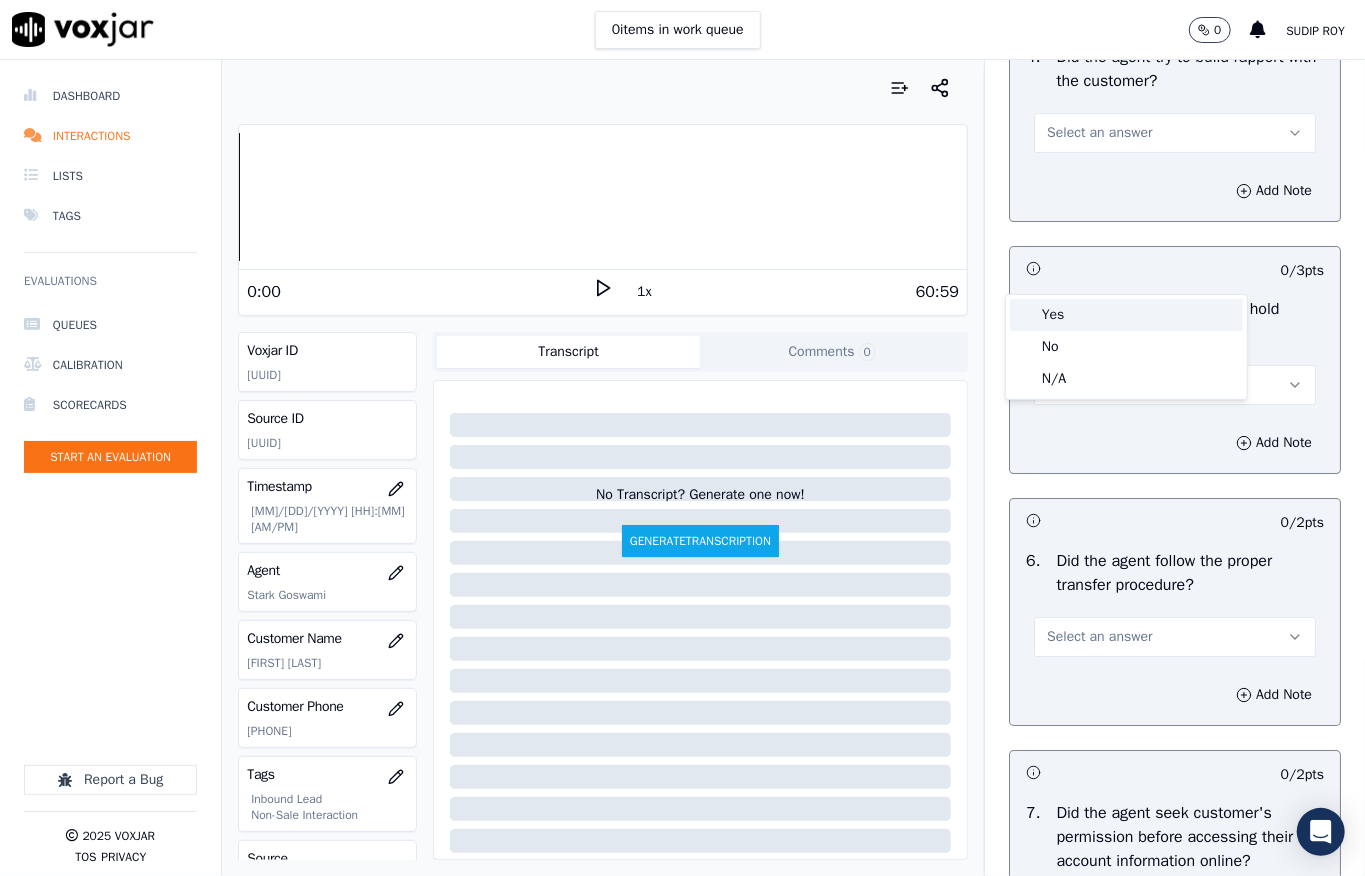 click on "Yes" at bounding box center (1126, 315) 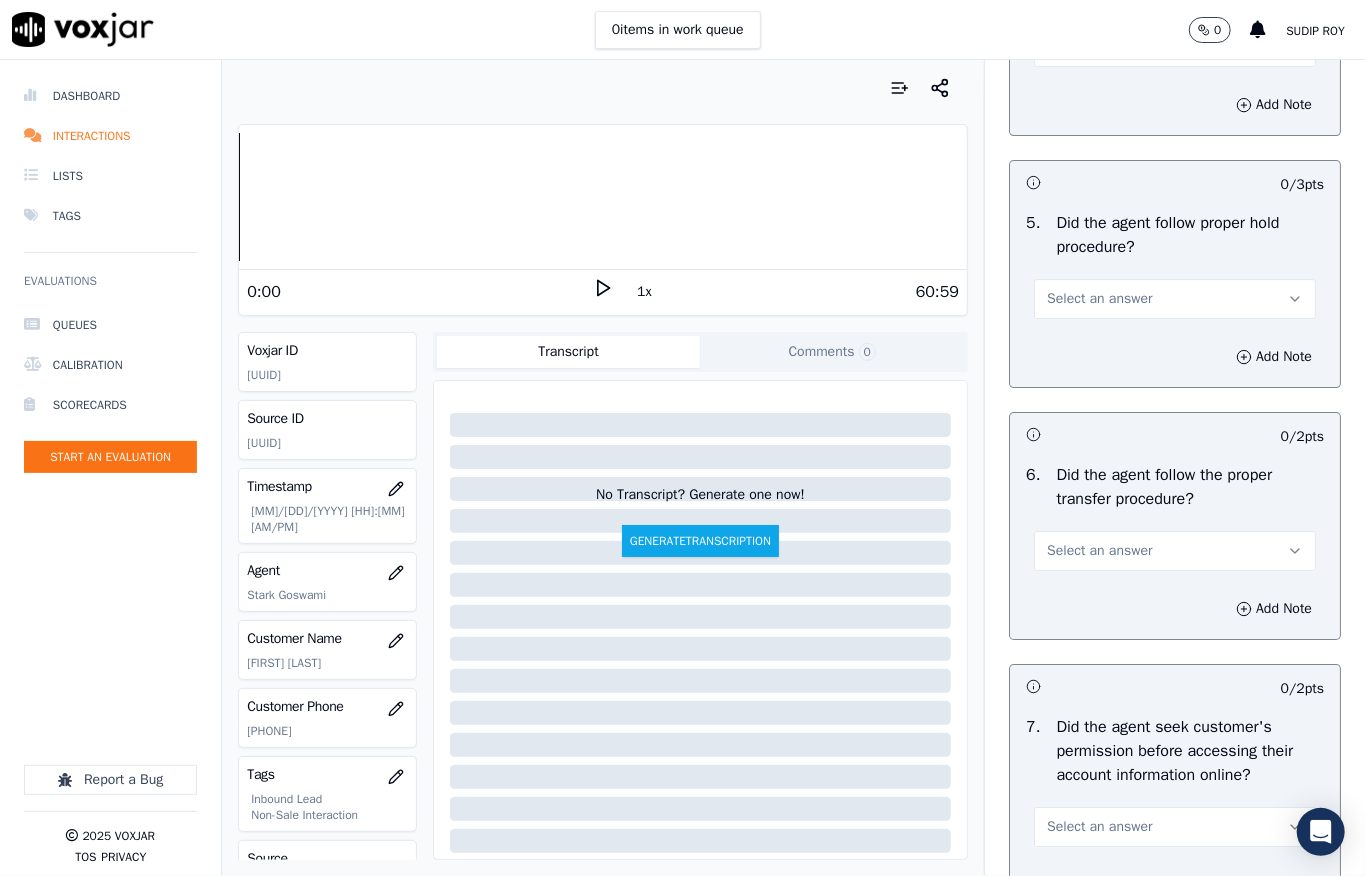 scroll, scrollTop: 3600, scrollLeft: 0, axis: vertical 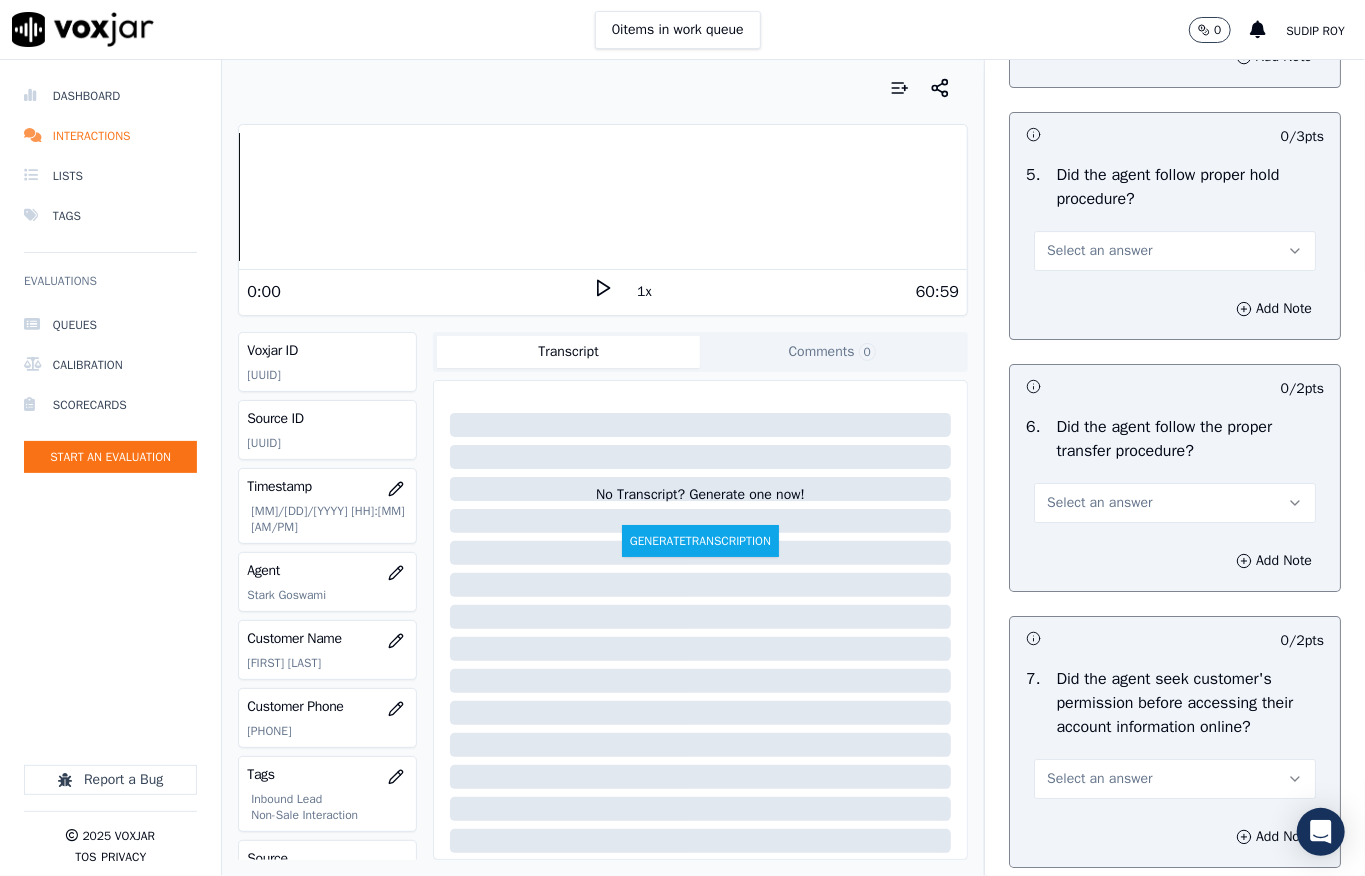 click on "Select an answer" at bounding box center (1099, 251) 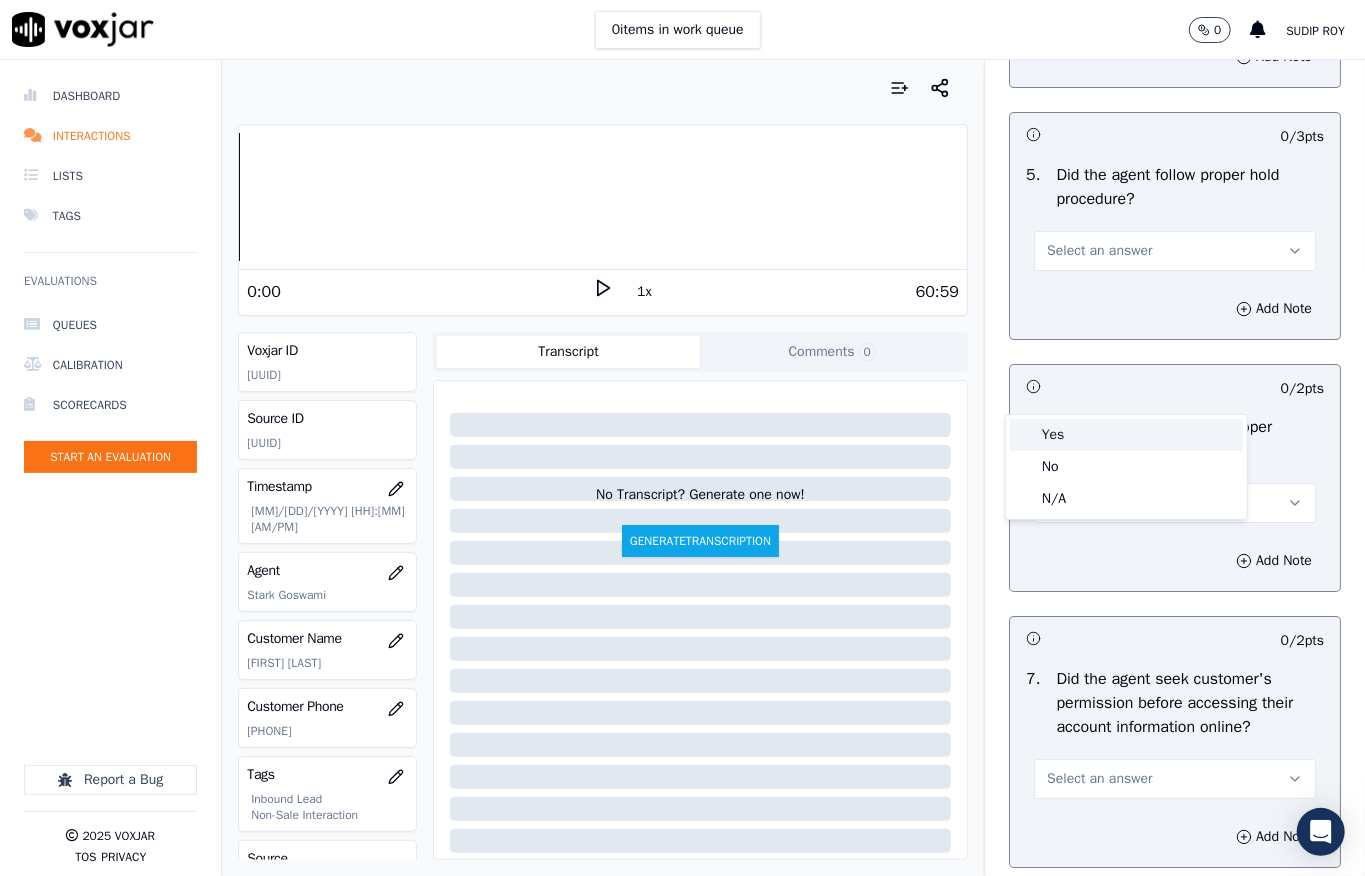 click on "Yes" at bounding box center [1126, 435] 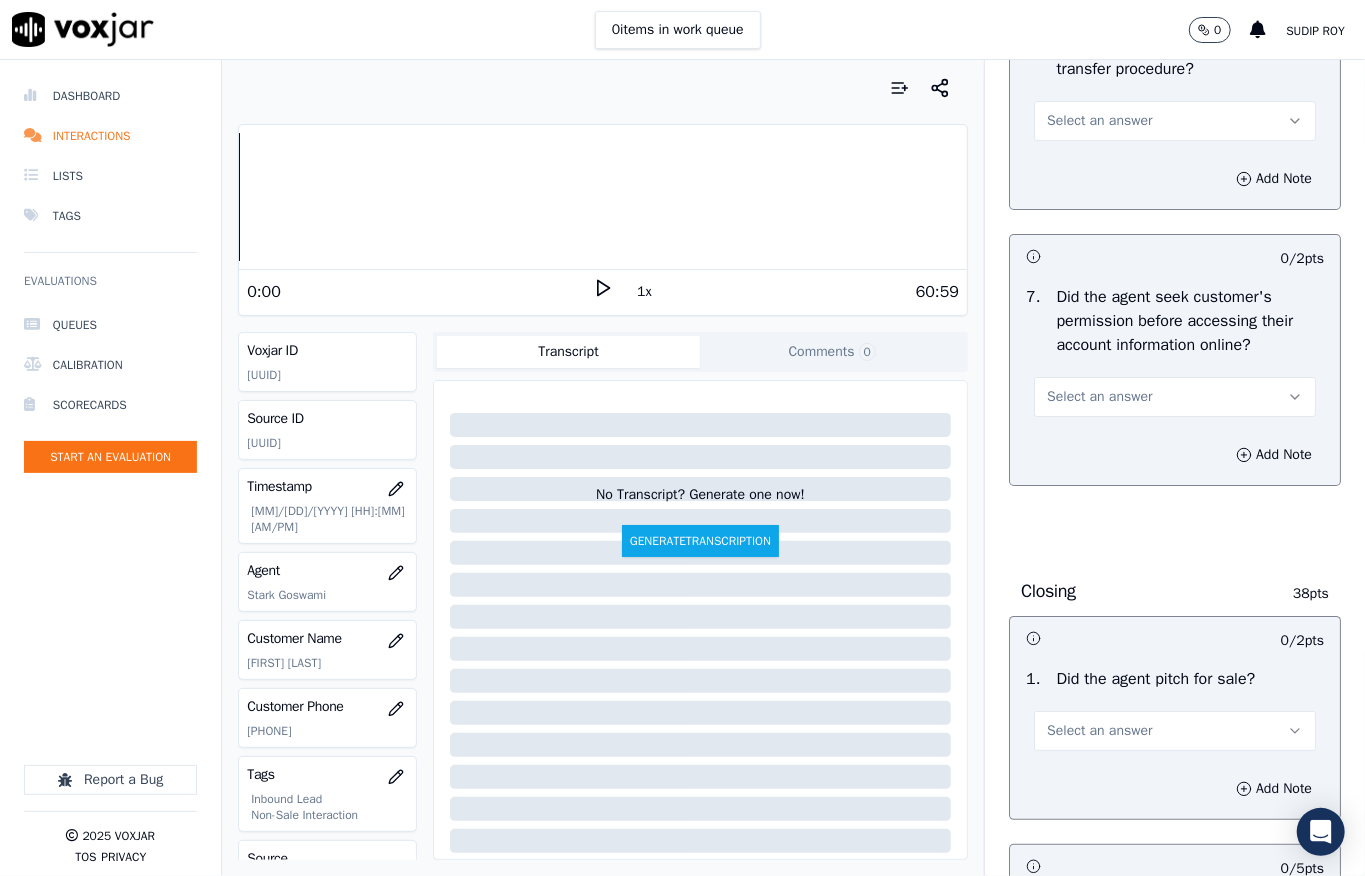 scroll, scrollTop: 4000, scrollLeft: 0, axis: vertical 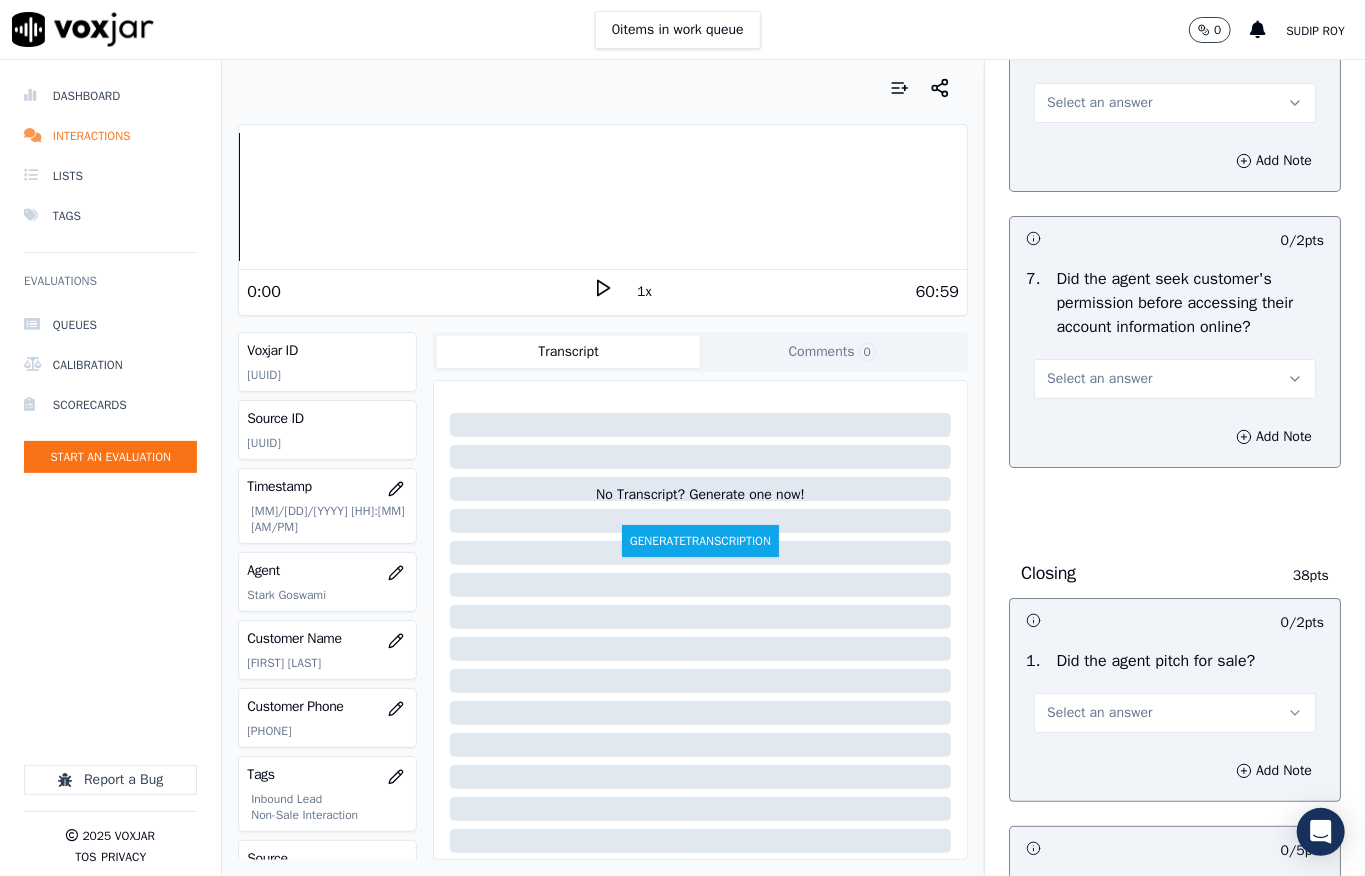 click on "Select an answer" at bounding box center [1099, 103] 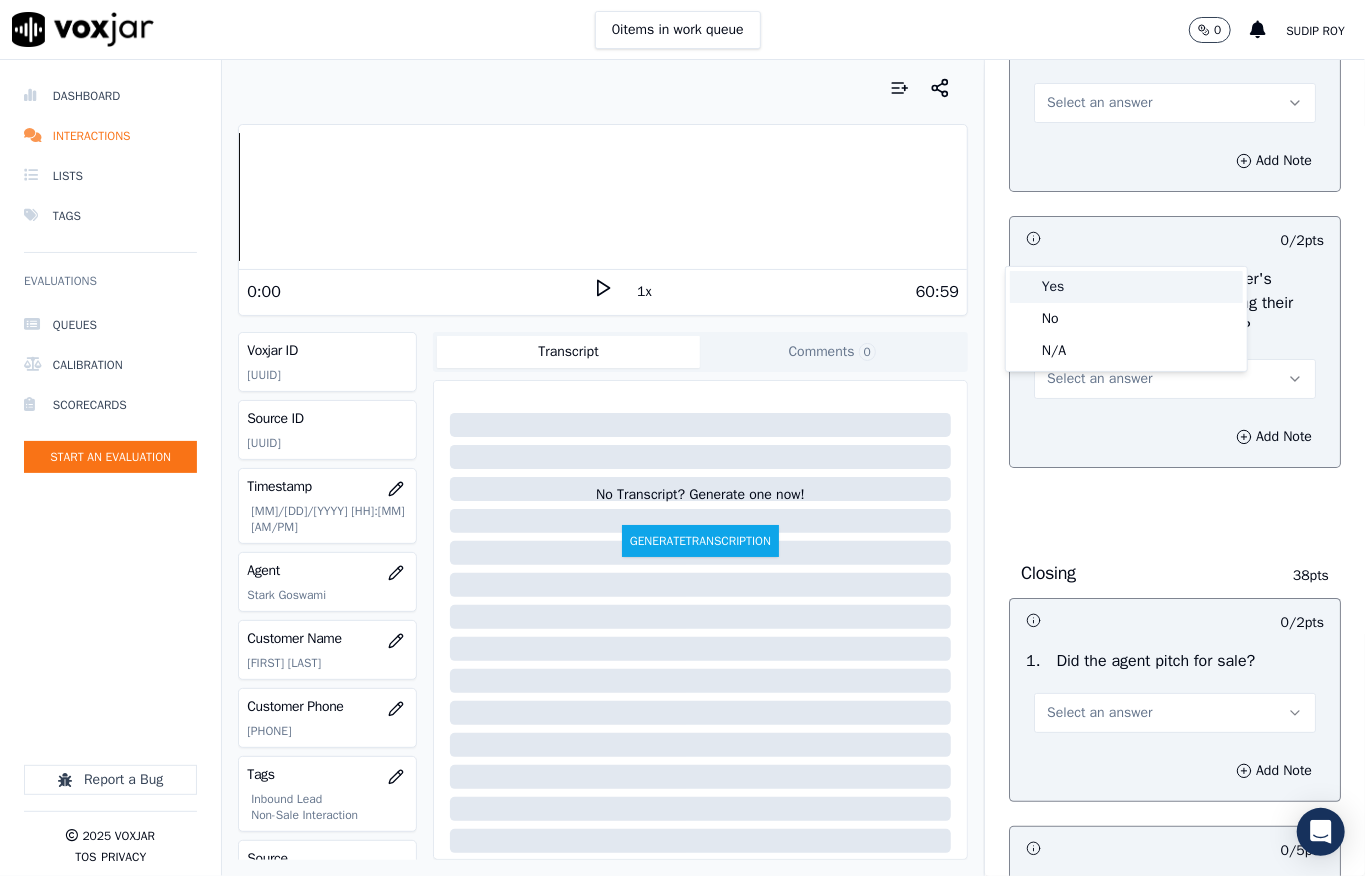 click on "Yes" at bounding box center (1126, 287) 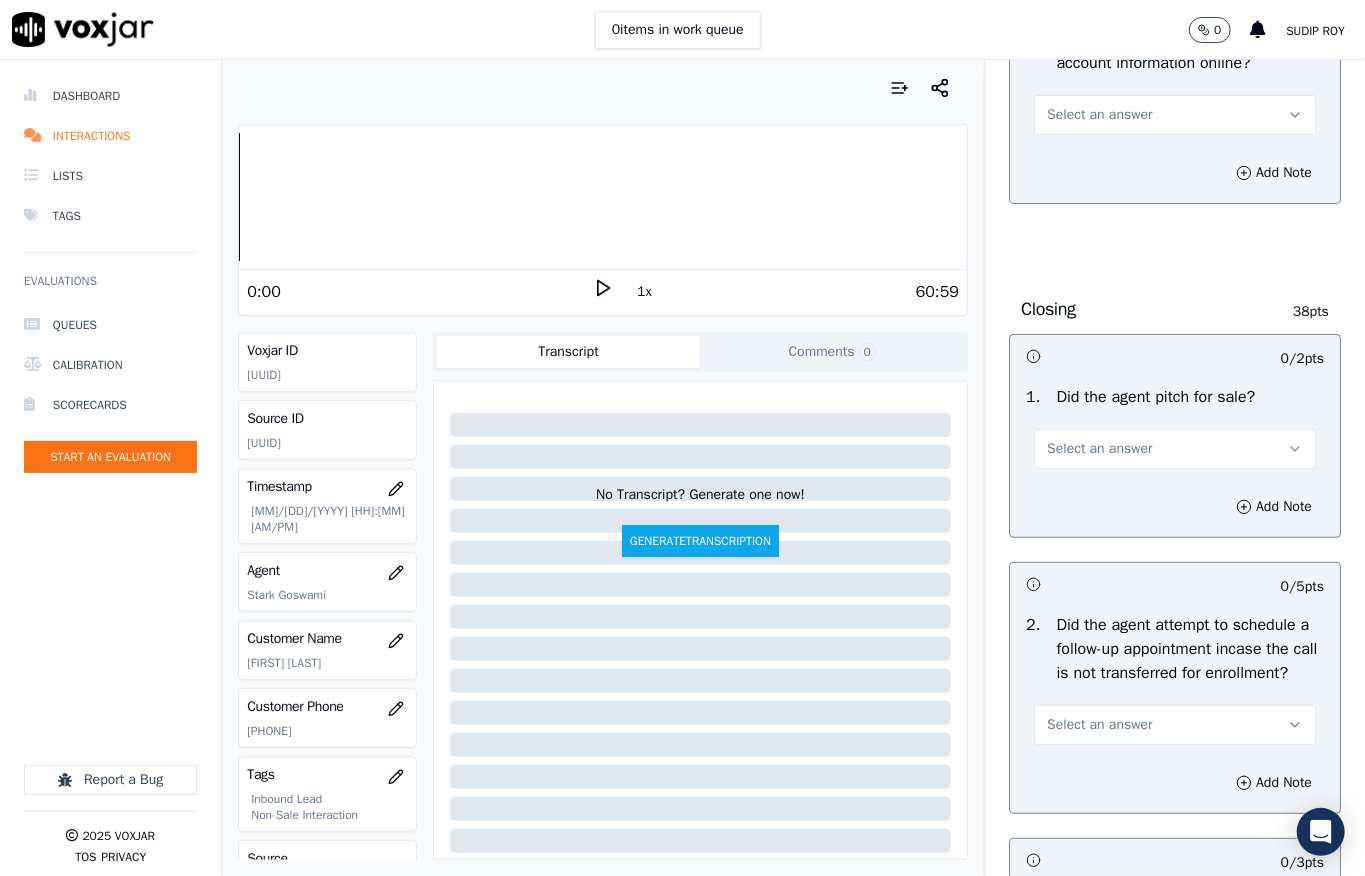 scroll, scrollTop: 4266, scrollLeft: 0, axis: vertical 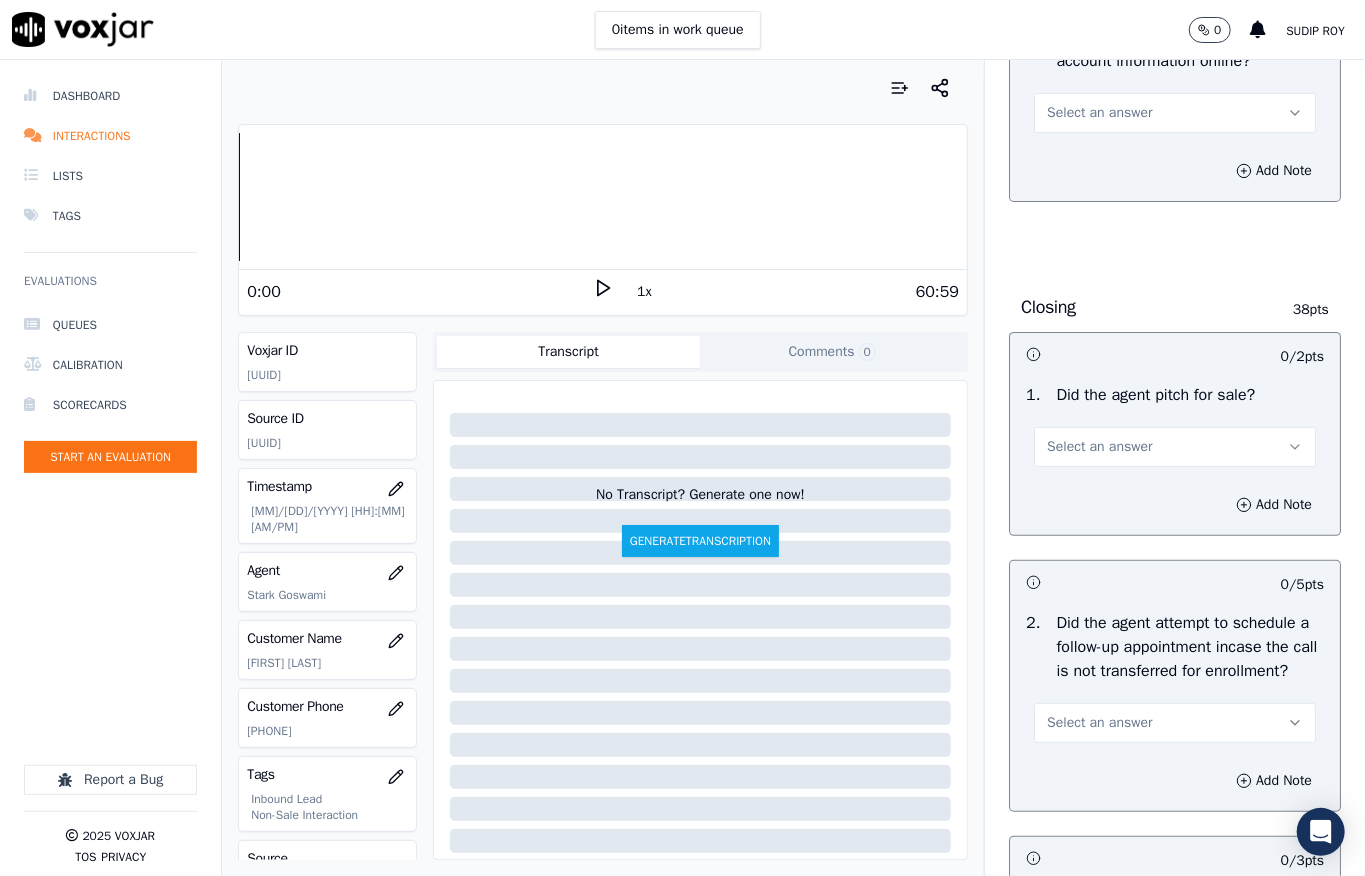 click on "Select an answer" at bounding box center [1099, 113] 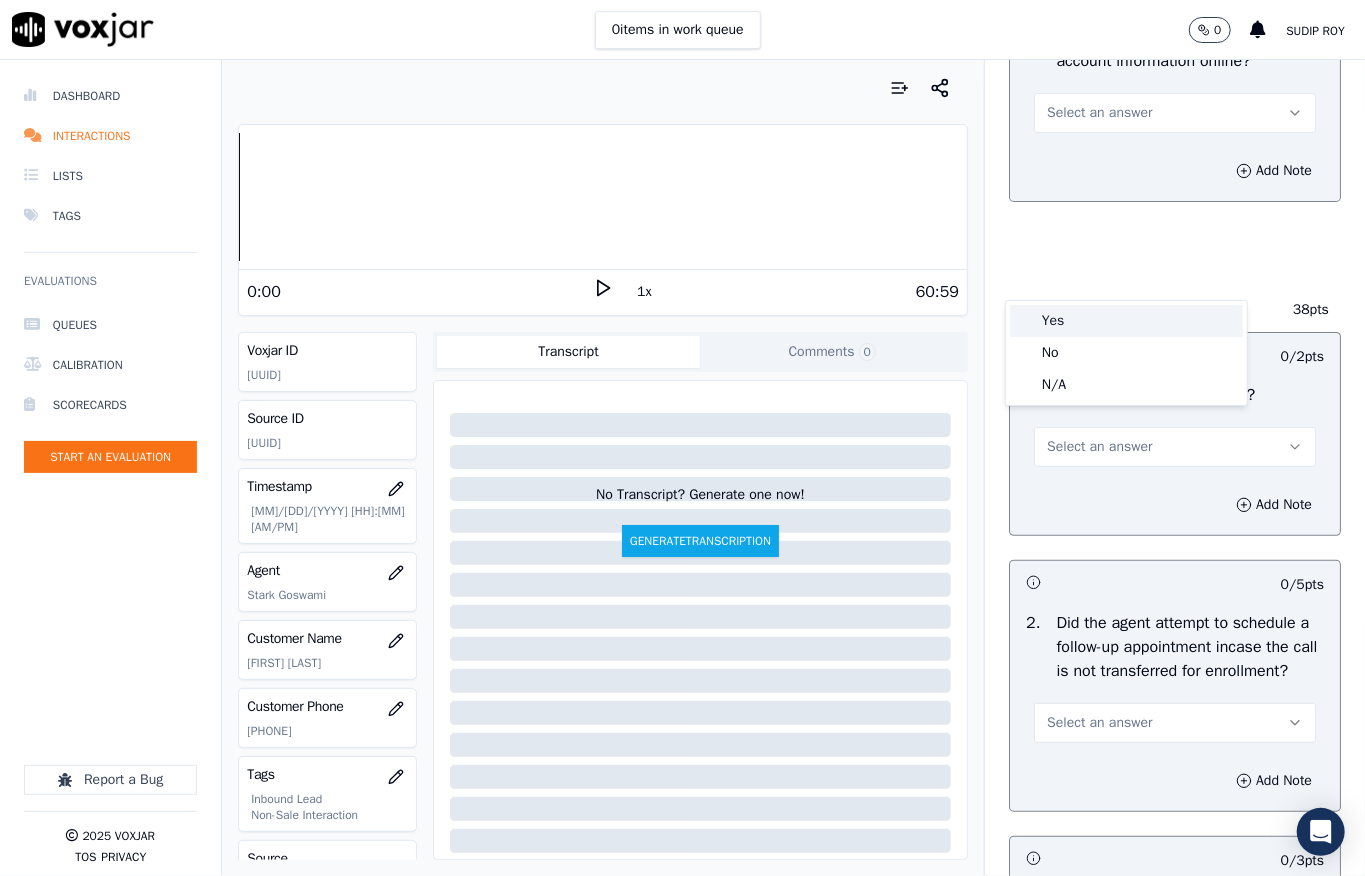 click on "Yes" at bounding box center [1126, 321] 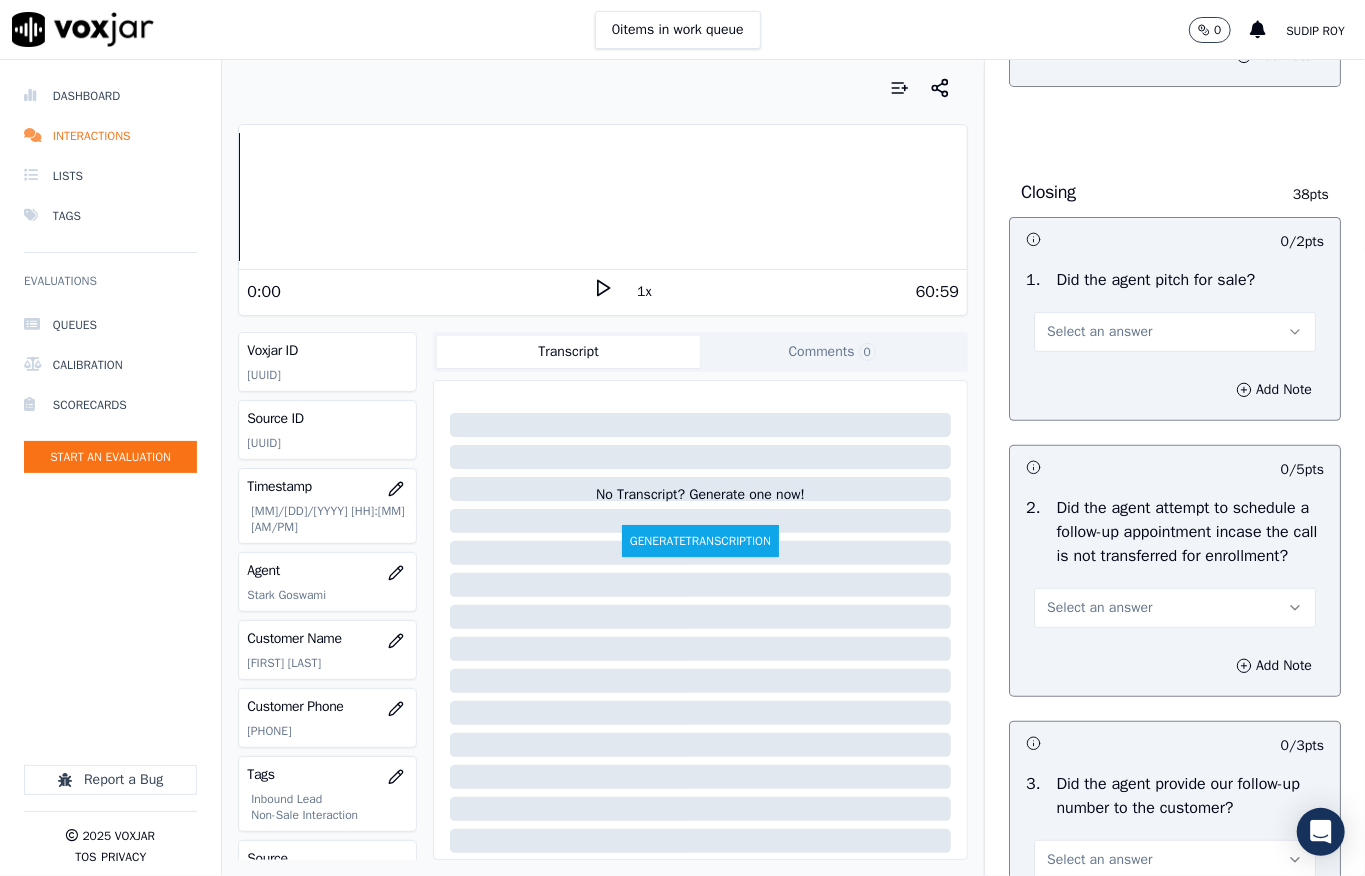 scroll, scrollTop: 4533, scrollLeft: 0, axis: vertical 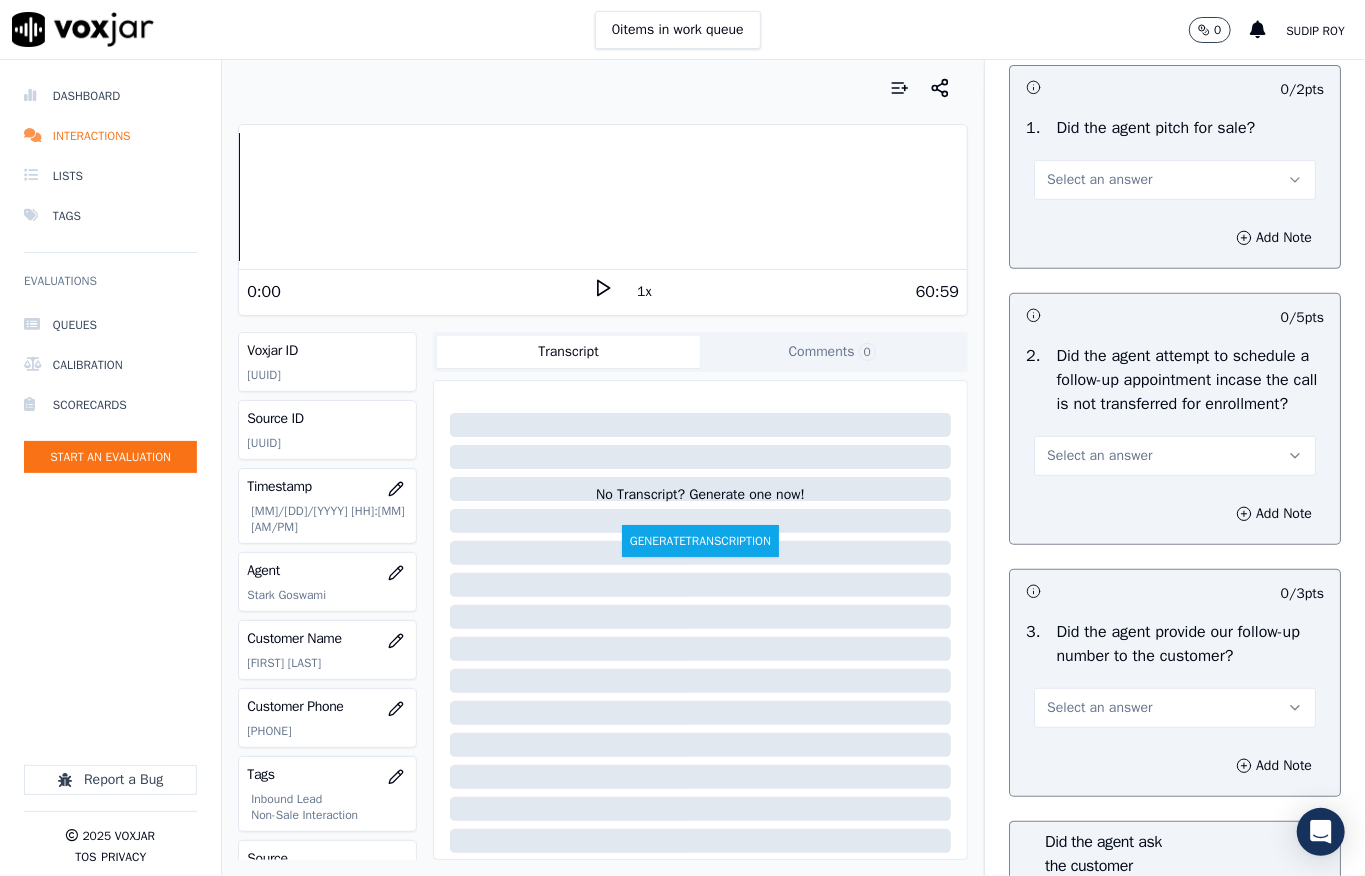 click on "Select an answer" at bounding box center [1099, 180] 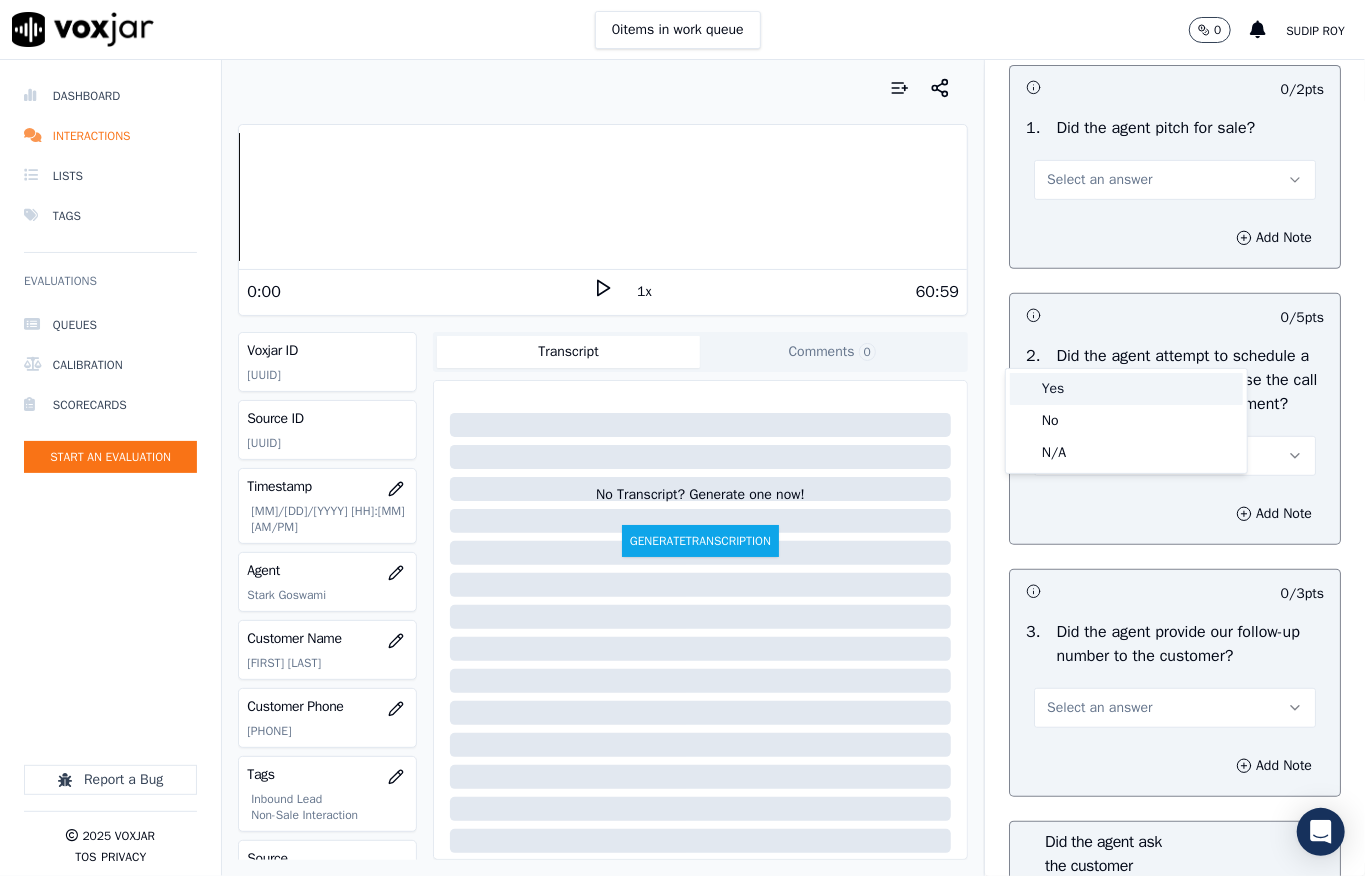 click on "Yes" at bounding box center [1126, 389] 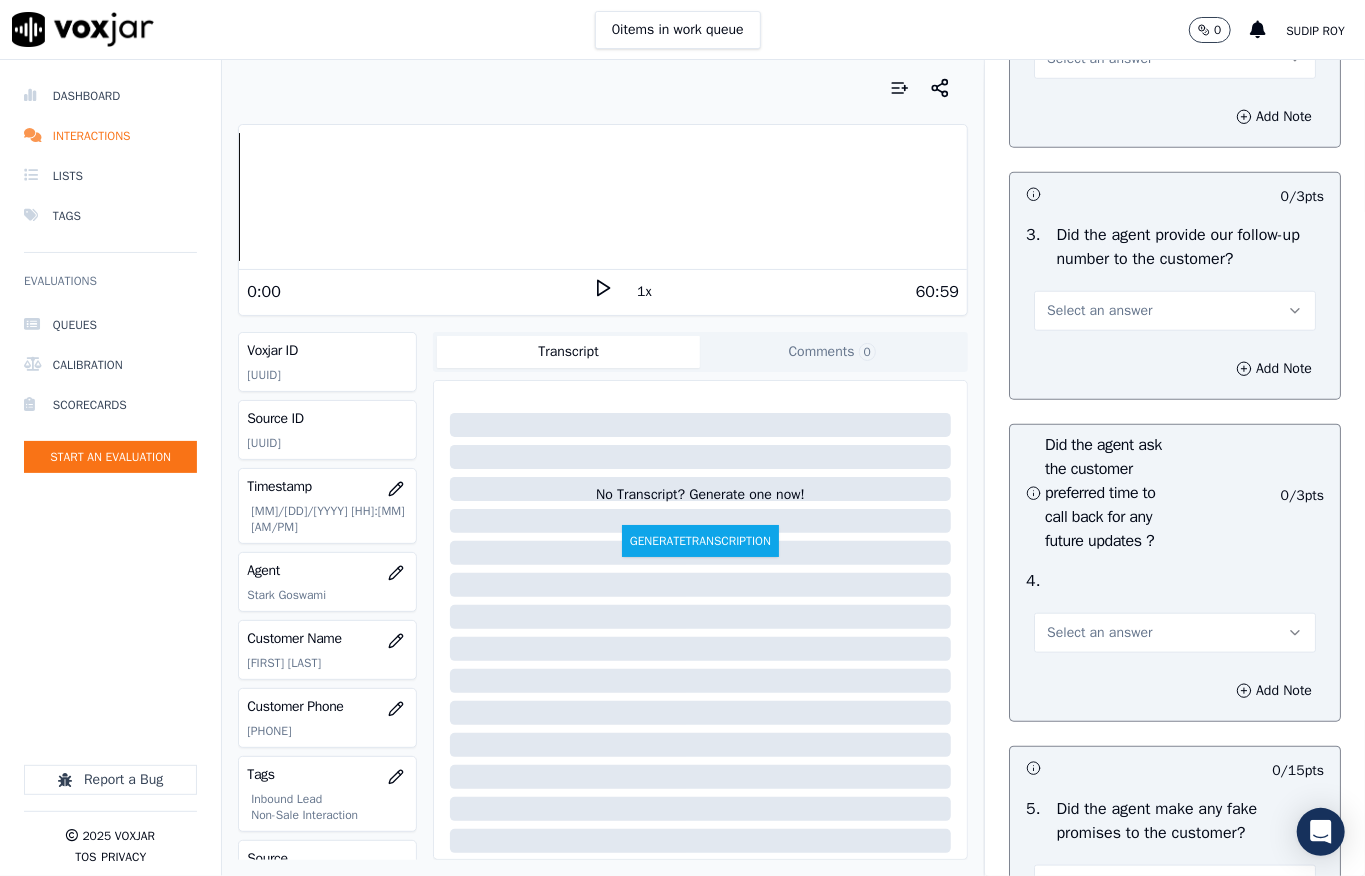 scroll, scrollTop: 4933, scrollLeft: 0, axis: vertical 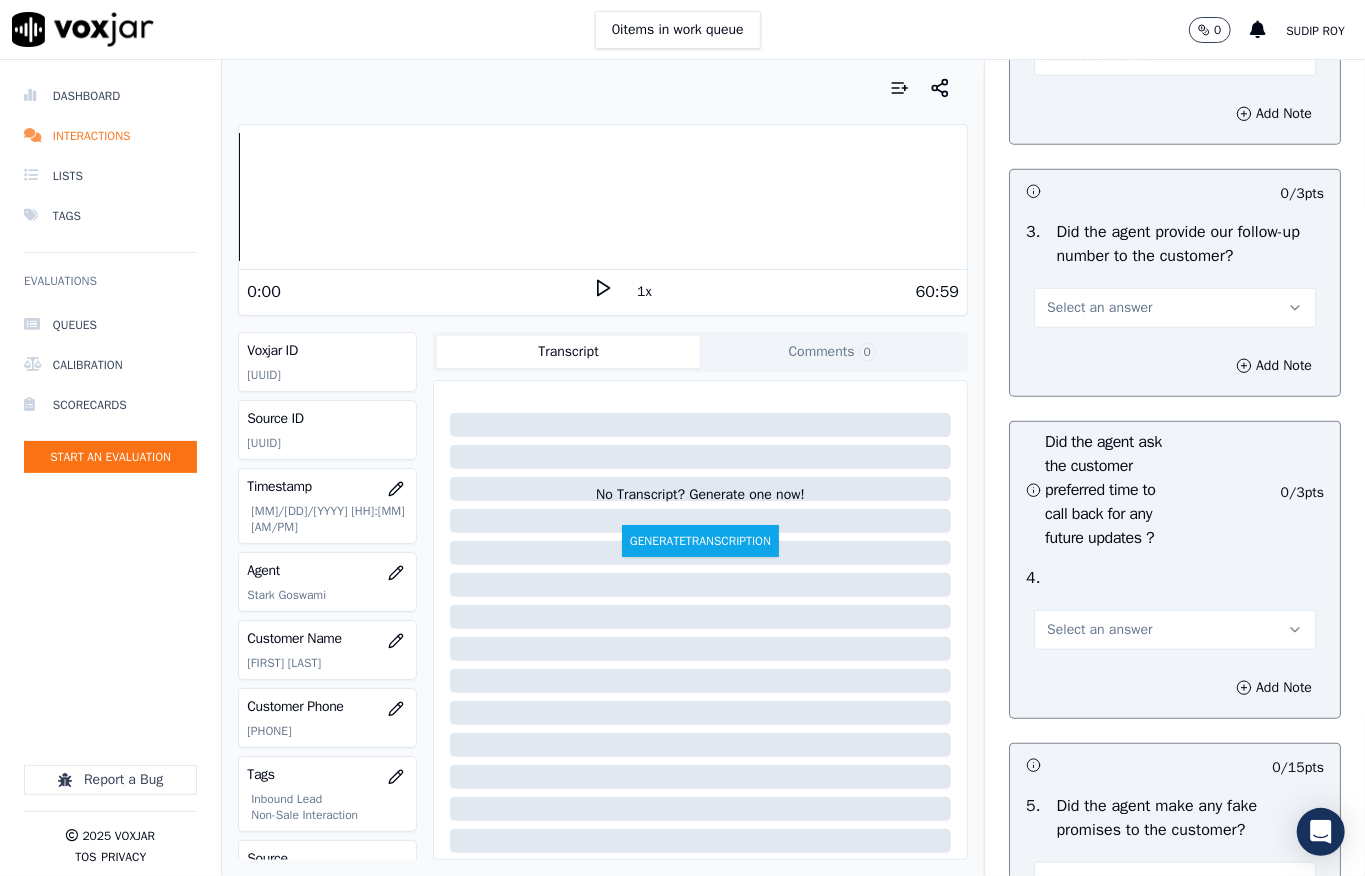 click on "Select an answer" at bounding box center (1099, 56) 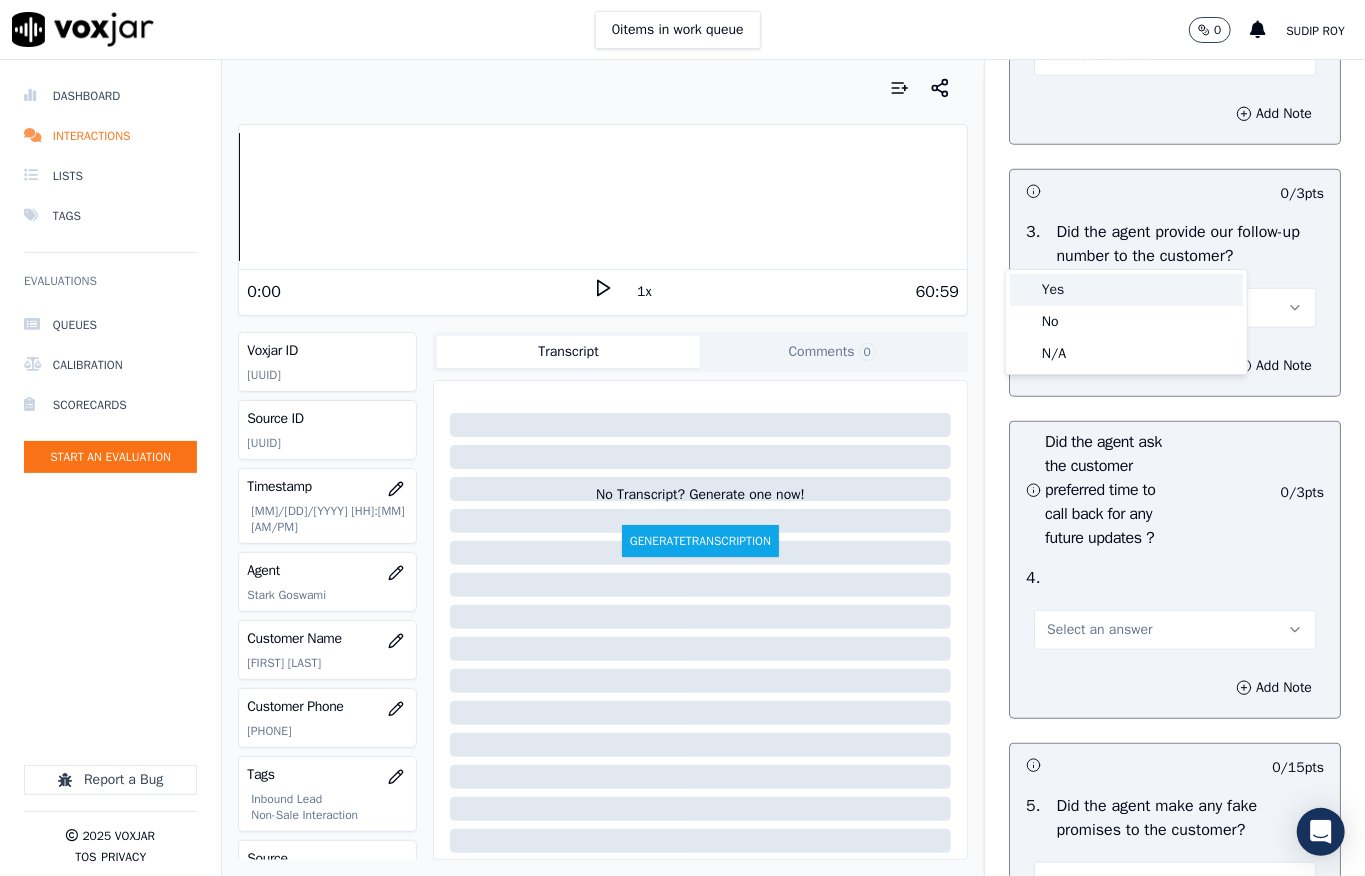 click on "Yes" at bounding box center [1126, 290] 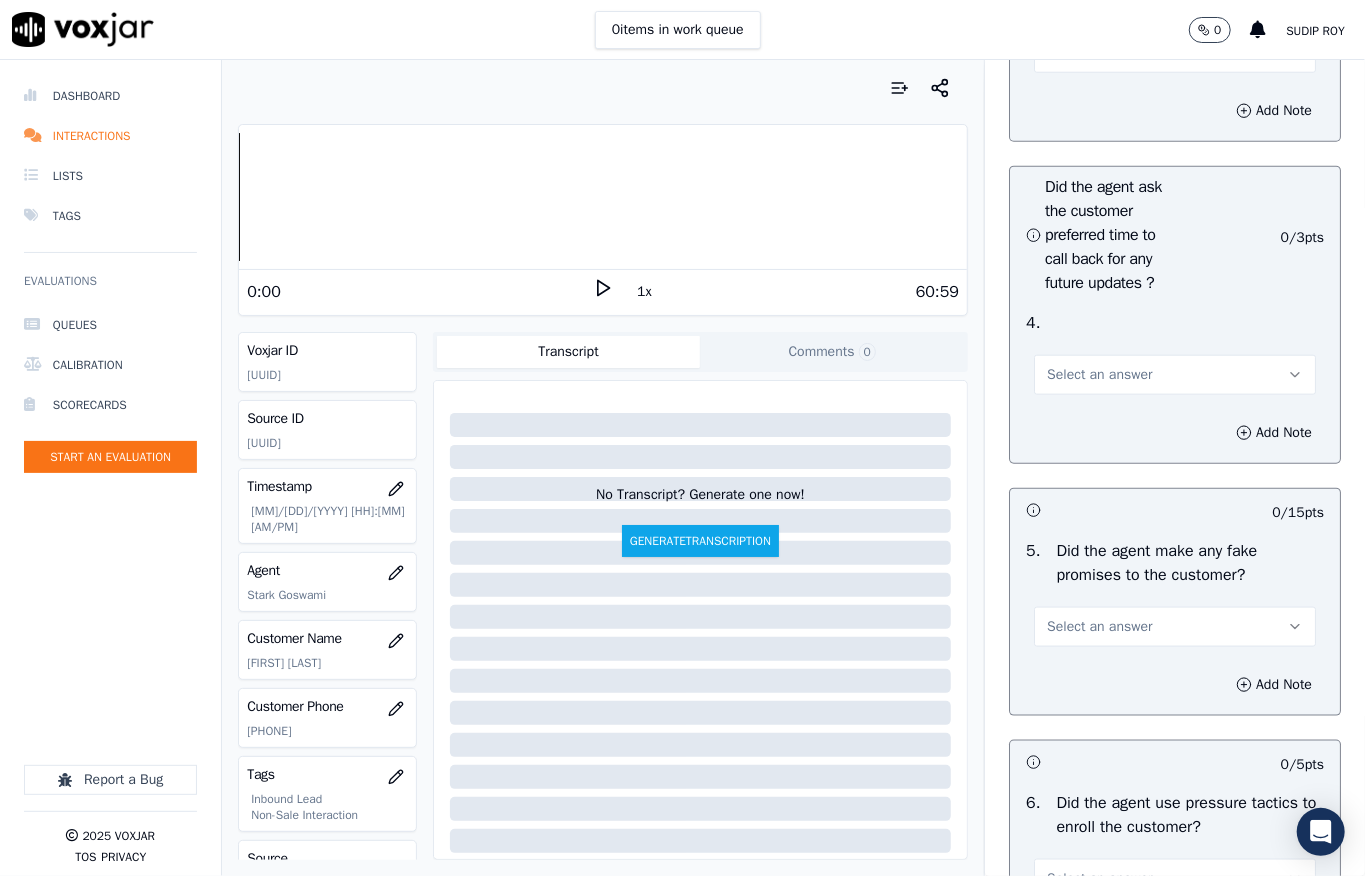 scroll, scrollTop: 5200, scrollLeft: 0, axis: vertical 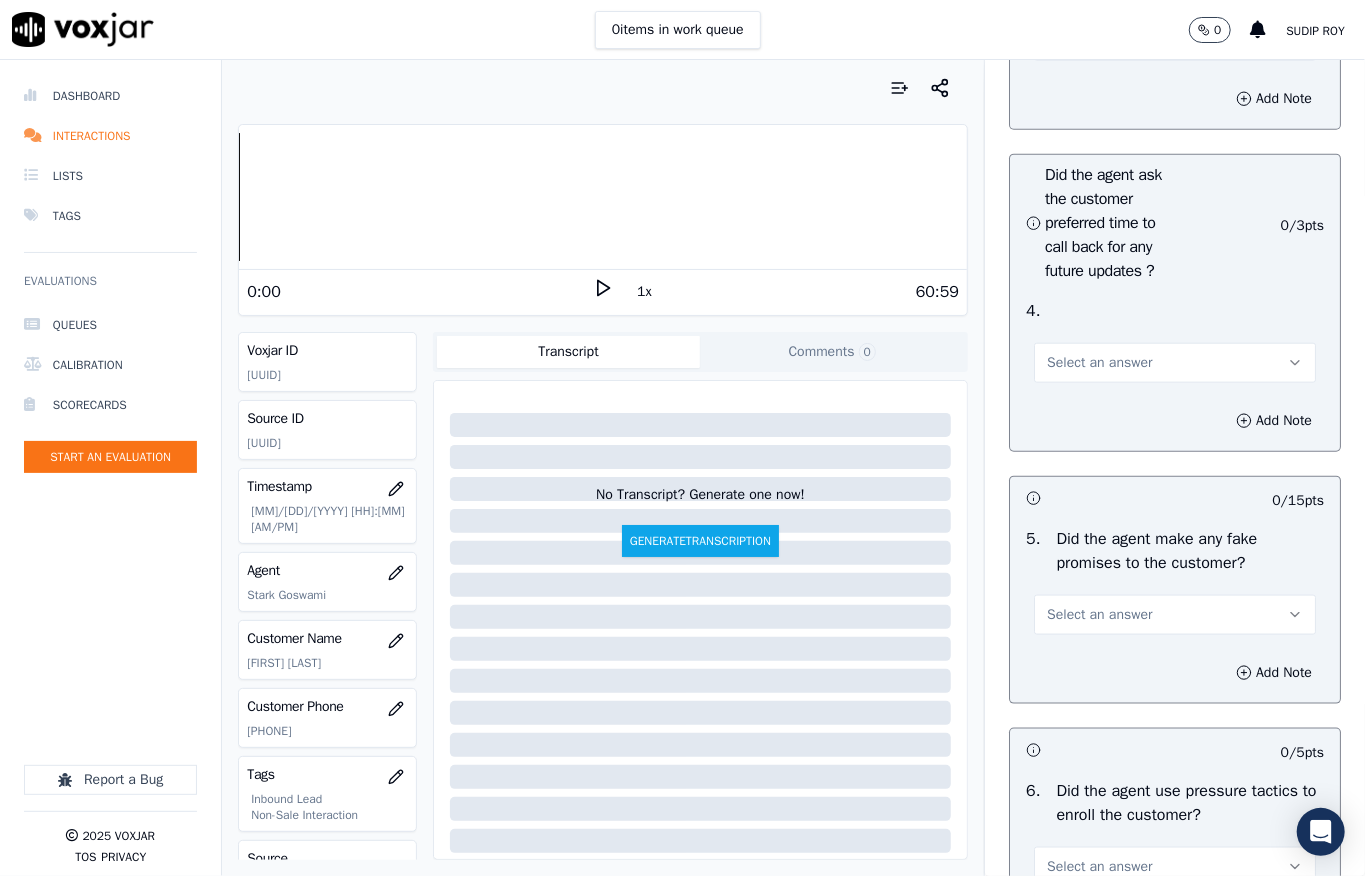 click on "Select an answer" at bounding box center [1099, 41] 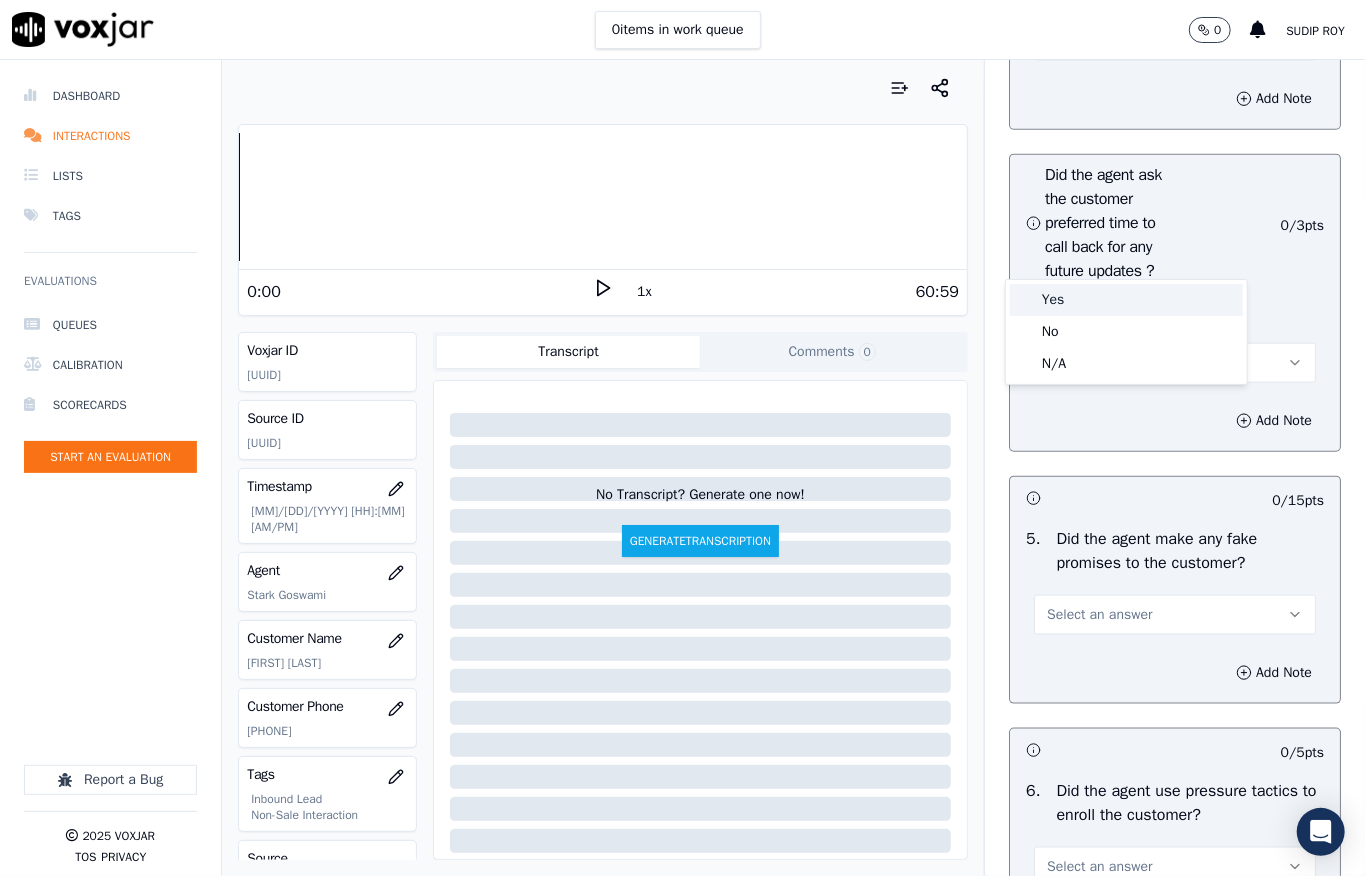 click on "Yes" at bounding box center [1126, 300] 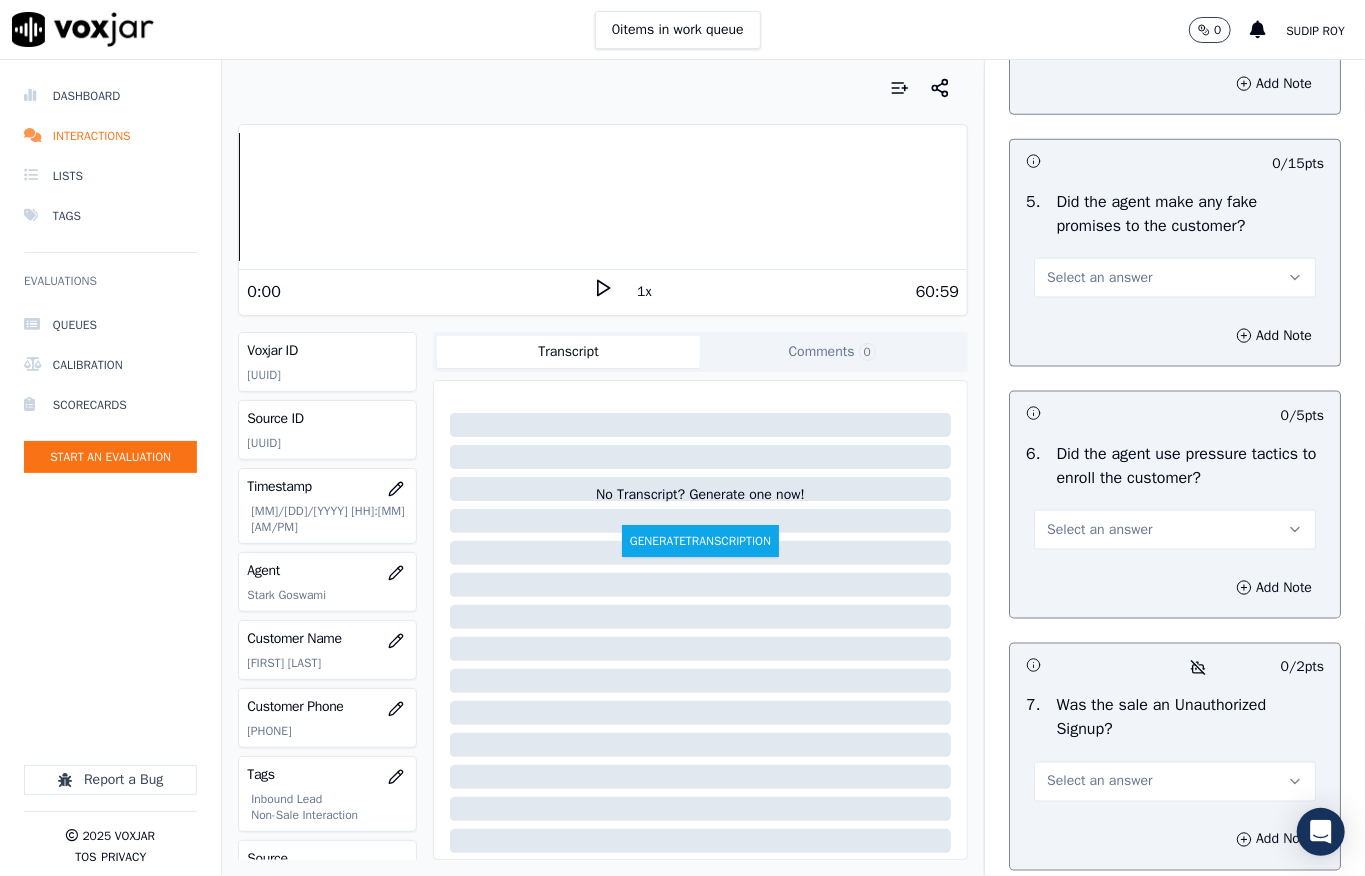 scroll, scrollTop: 5600, scrollLeft: 0, axis: vertical 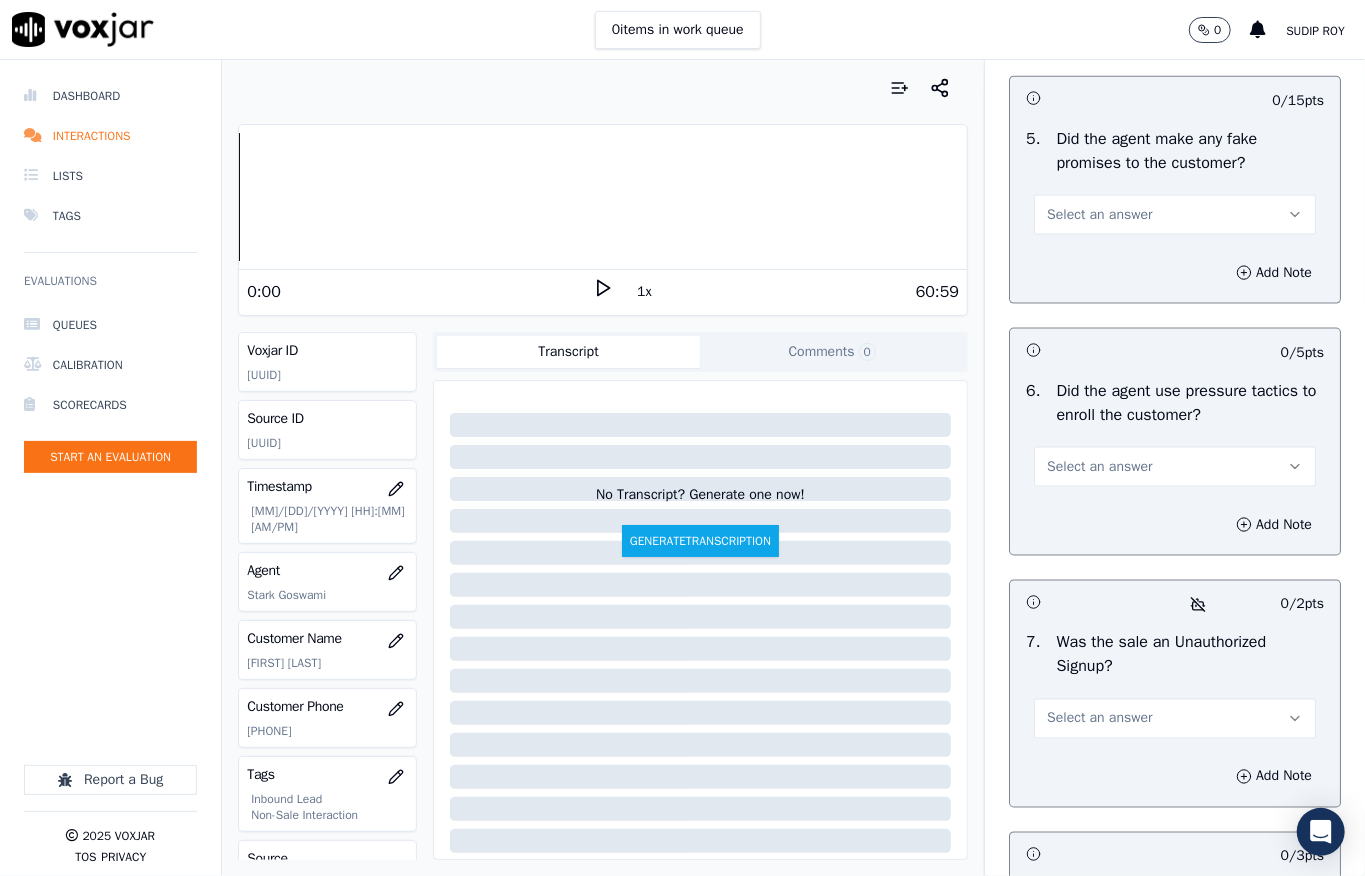 click on "Select an answer" at bounding box center (1099, -37) 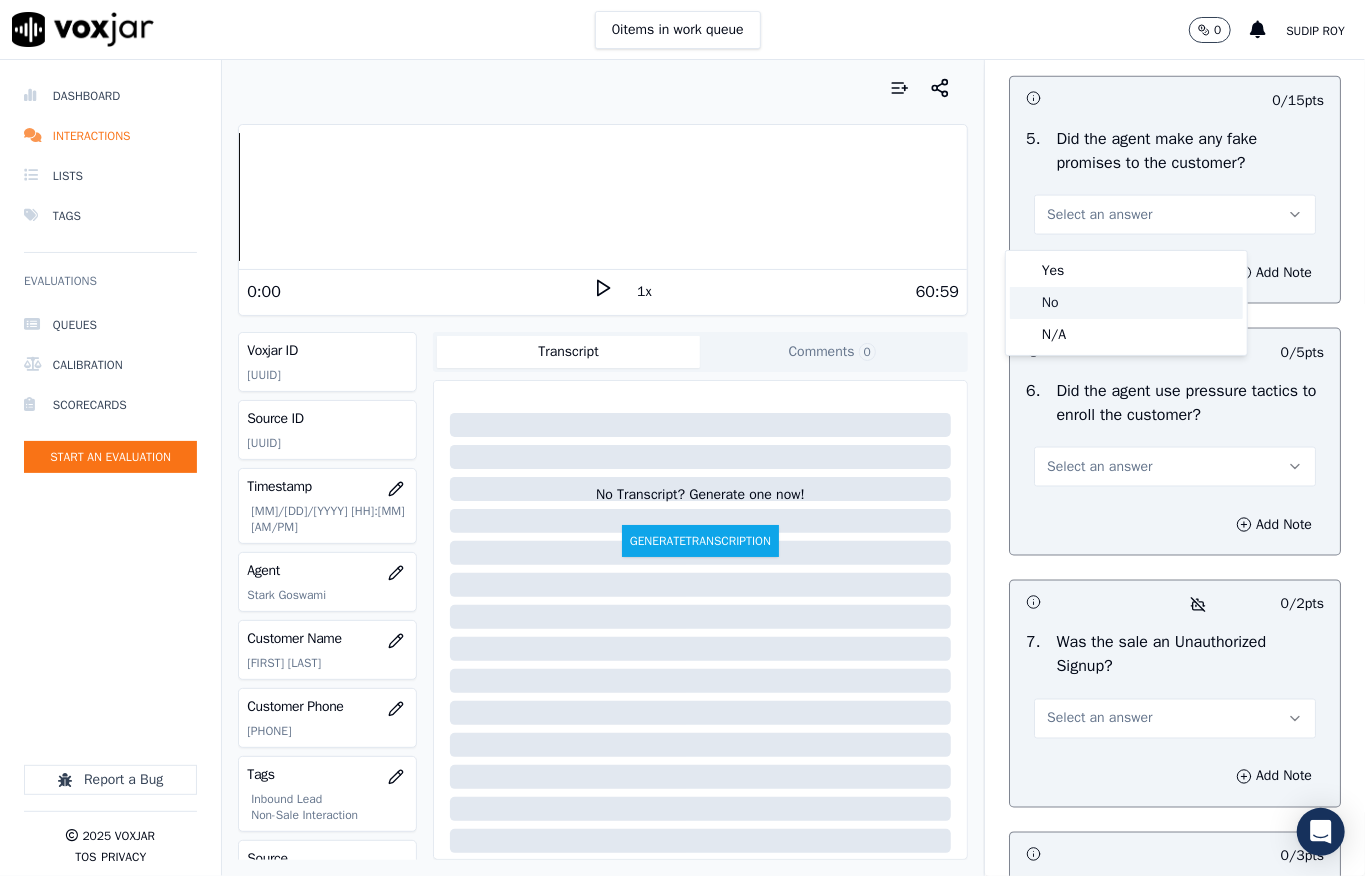 click on "No" 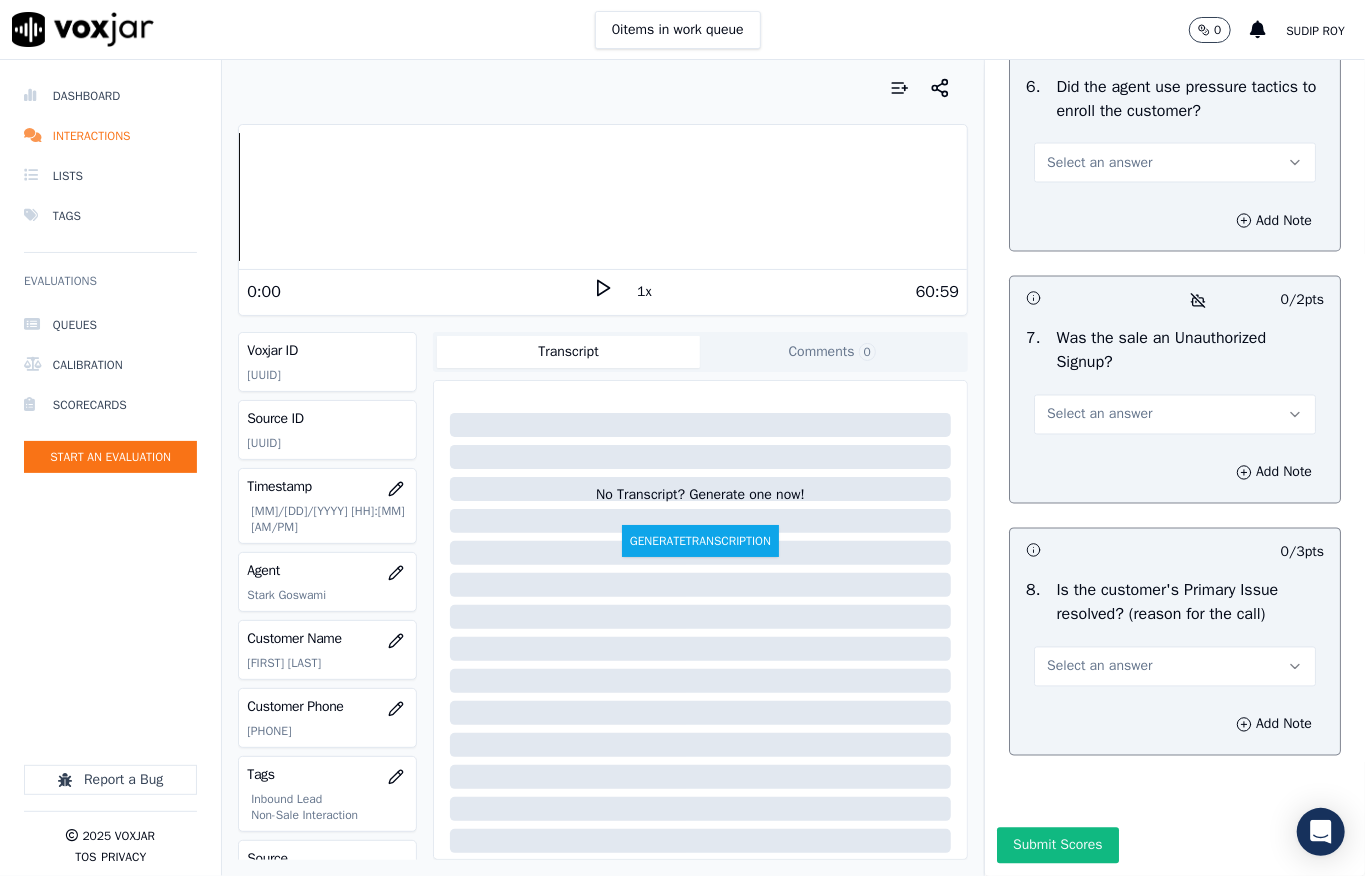 scroll, scrollTop: 5866, scrollLeft: 0, axis: vertical 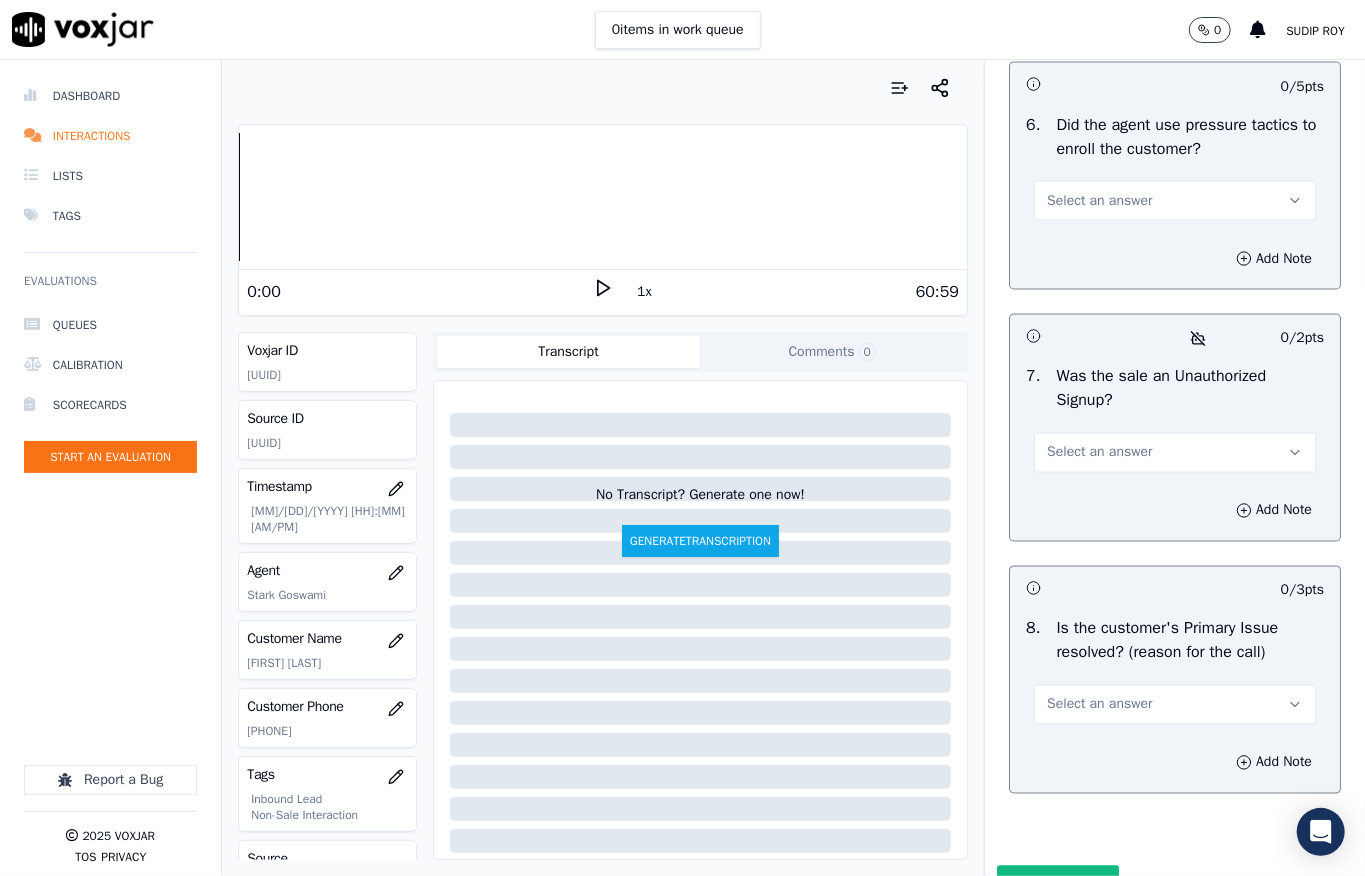 click on "5 .   Did the agent make any fake promises to the customer?   Select an answer" at bounding box center (1175, -85) 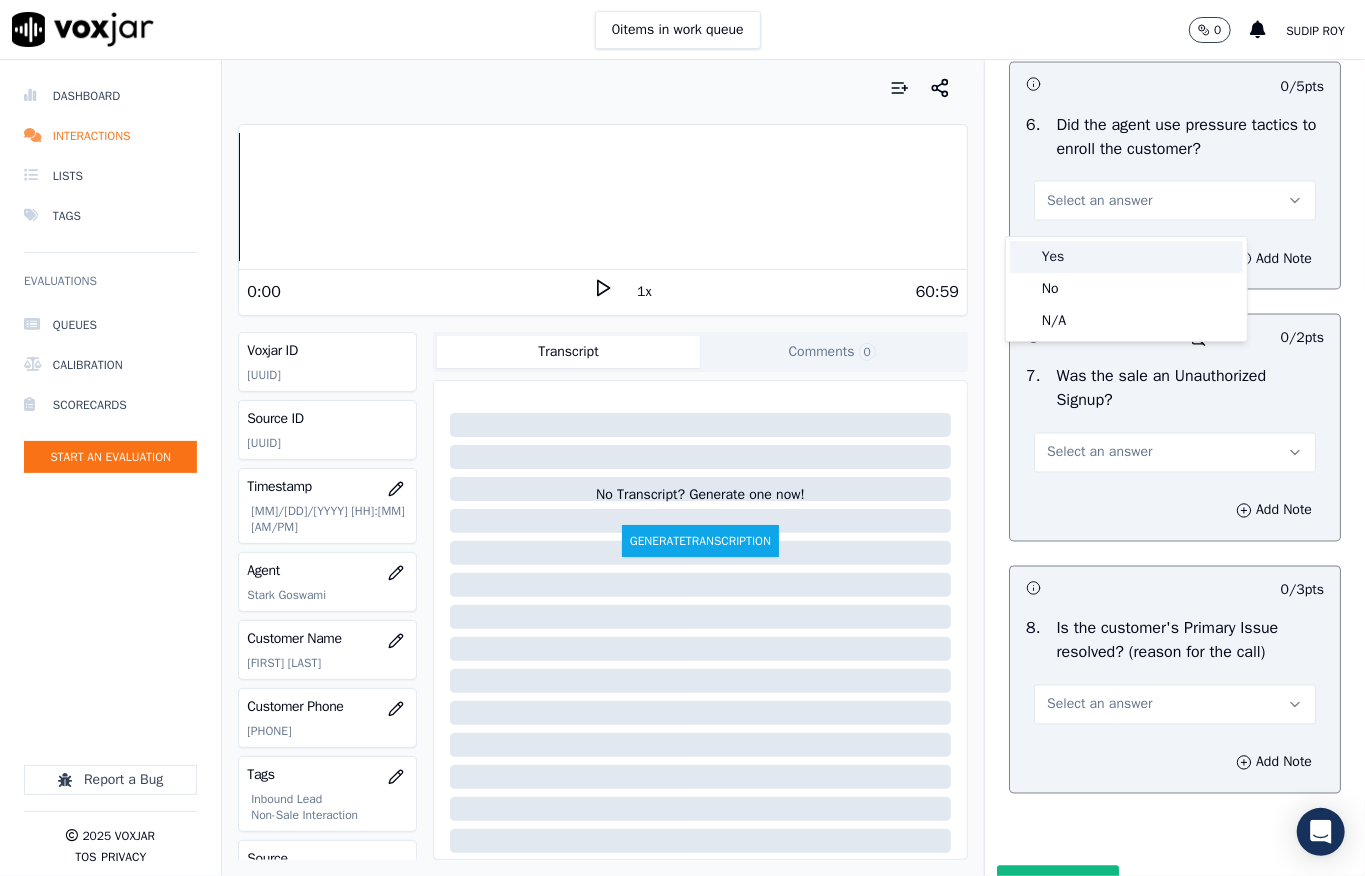 click on "Yes" at bounding box center (1126, 257) 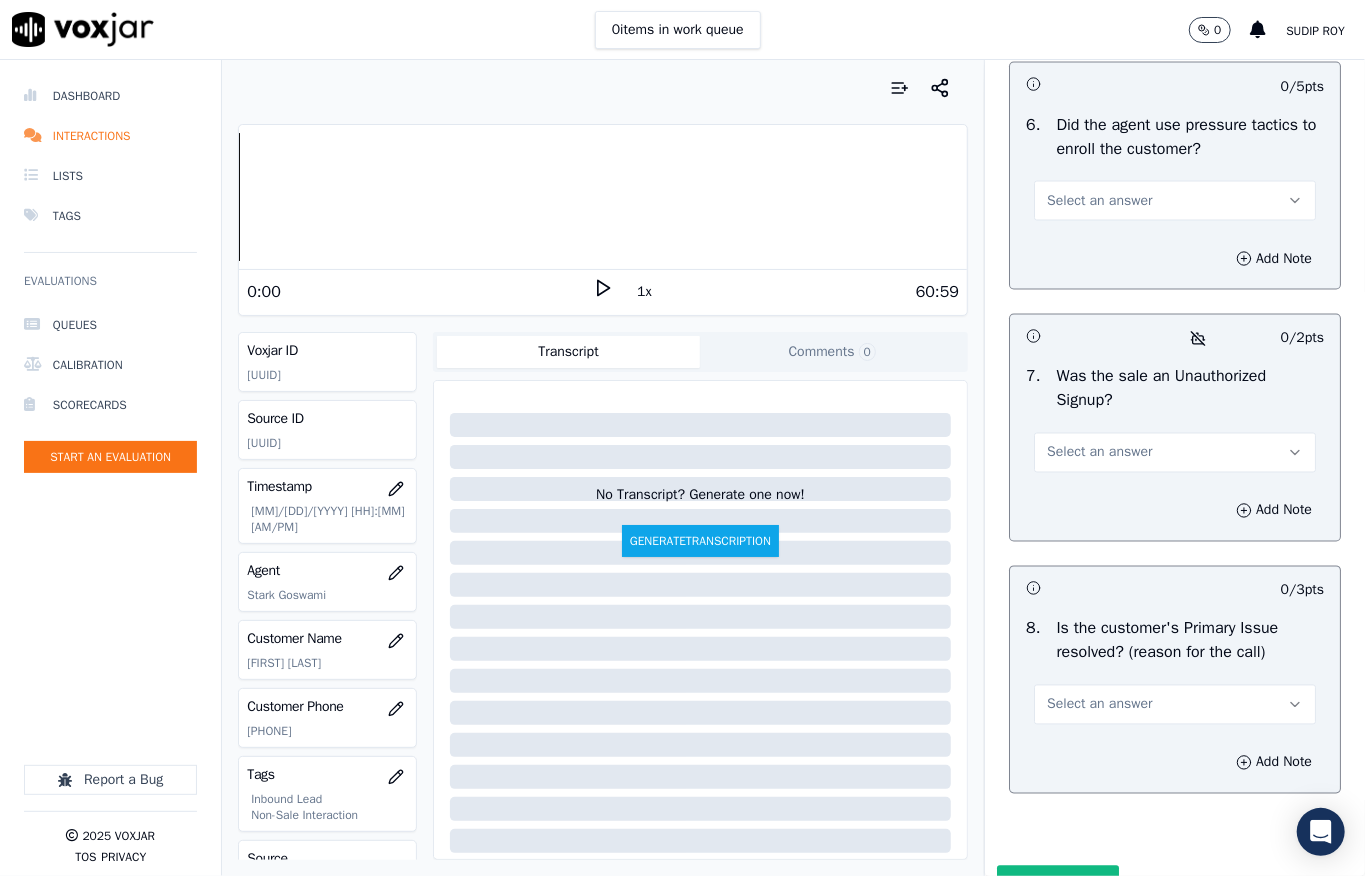 click on "Yes" at bounding box center (1175, -51) 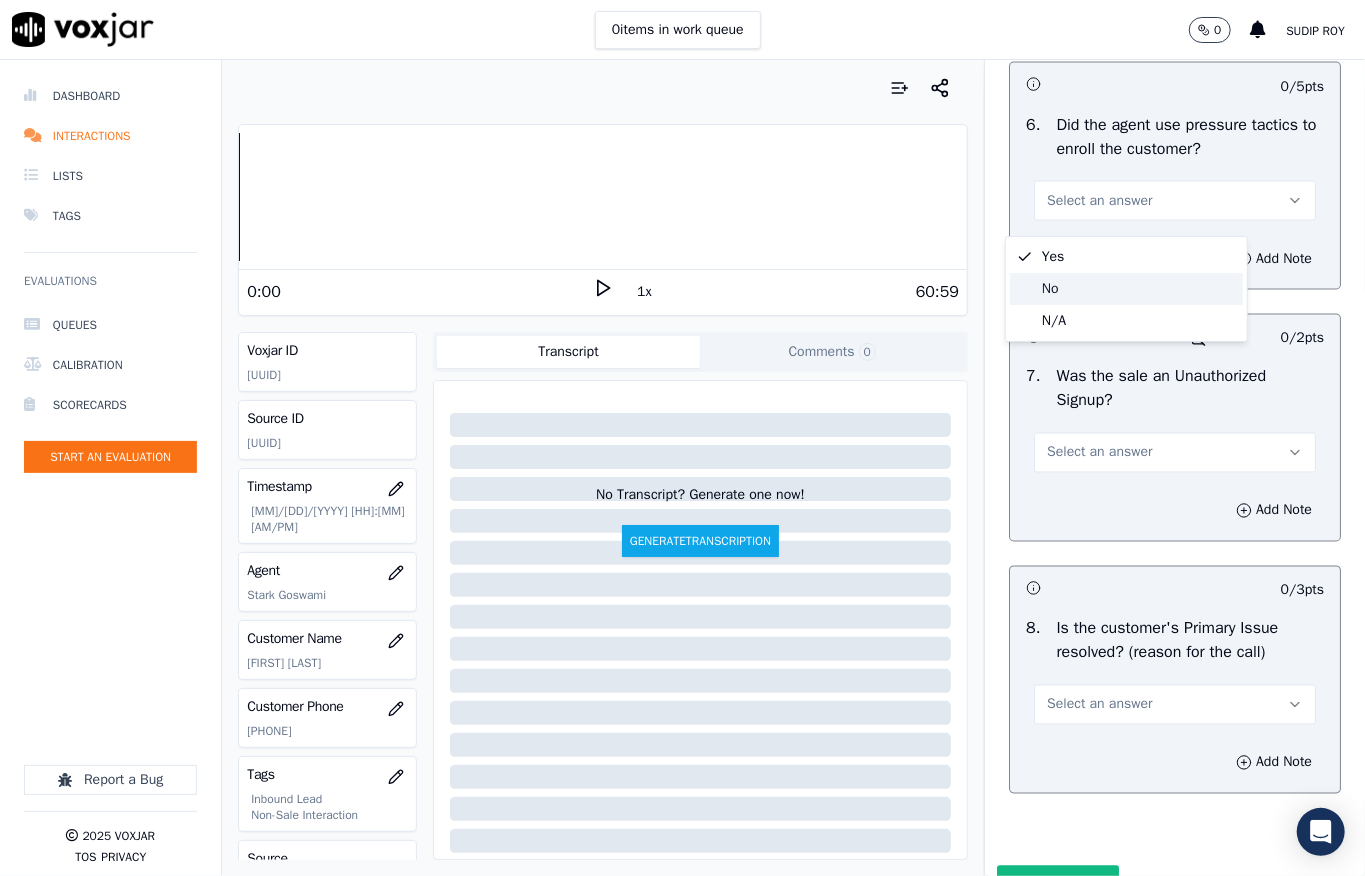 click on "No" 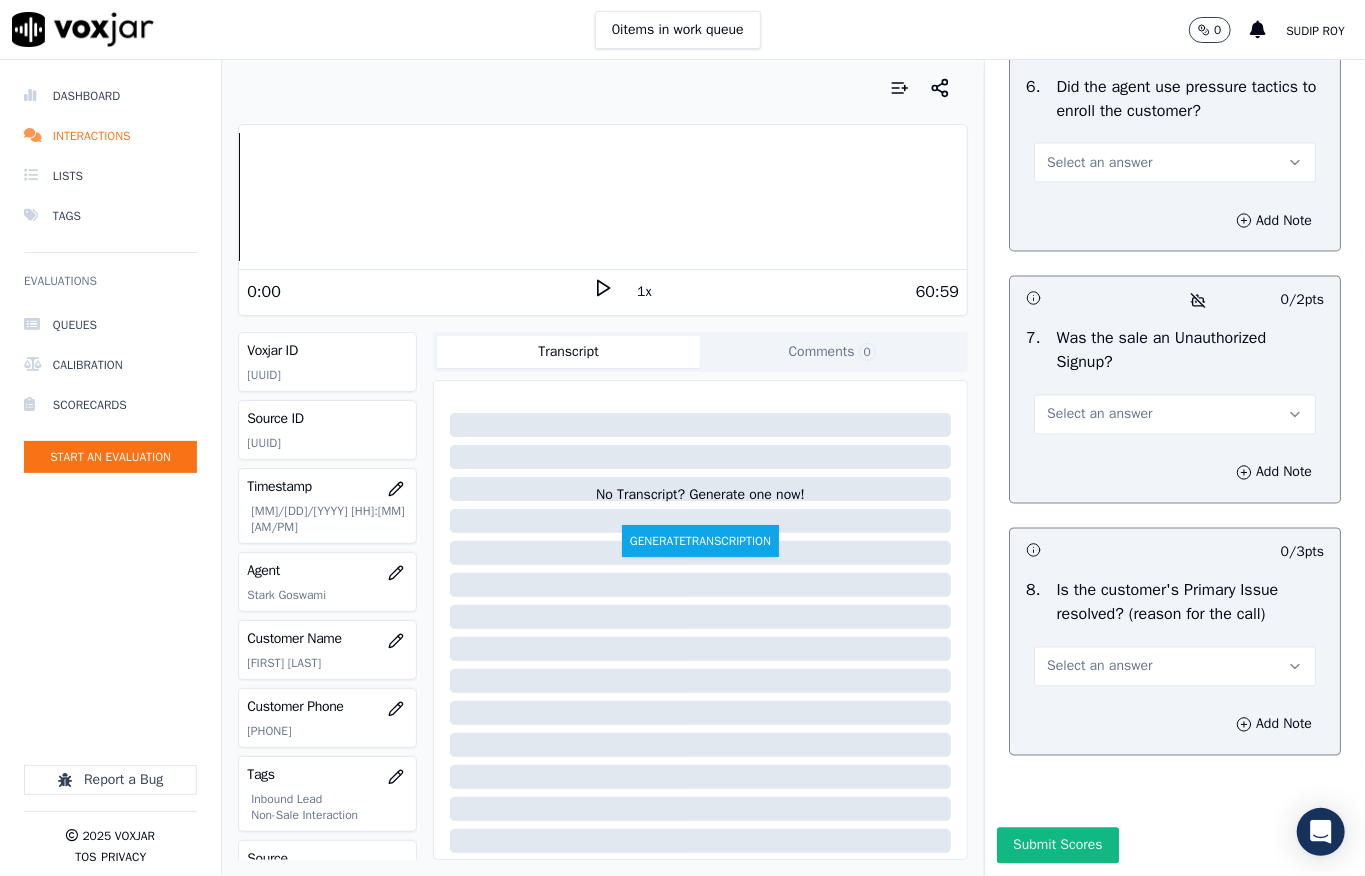scroll, scrollTop: 6133, scrollLeft: 0, axis: vertical 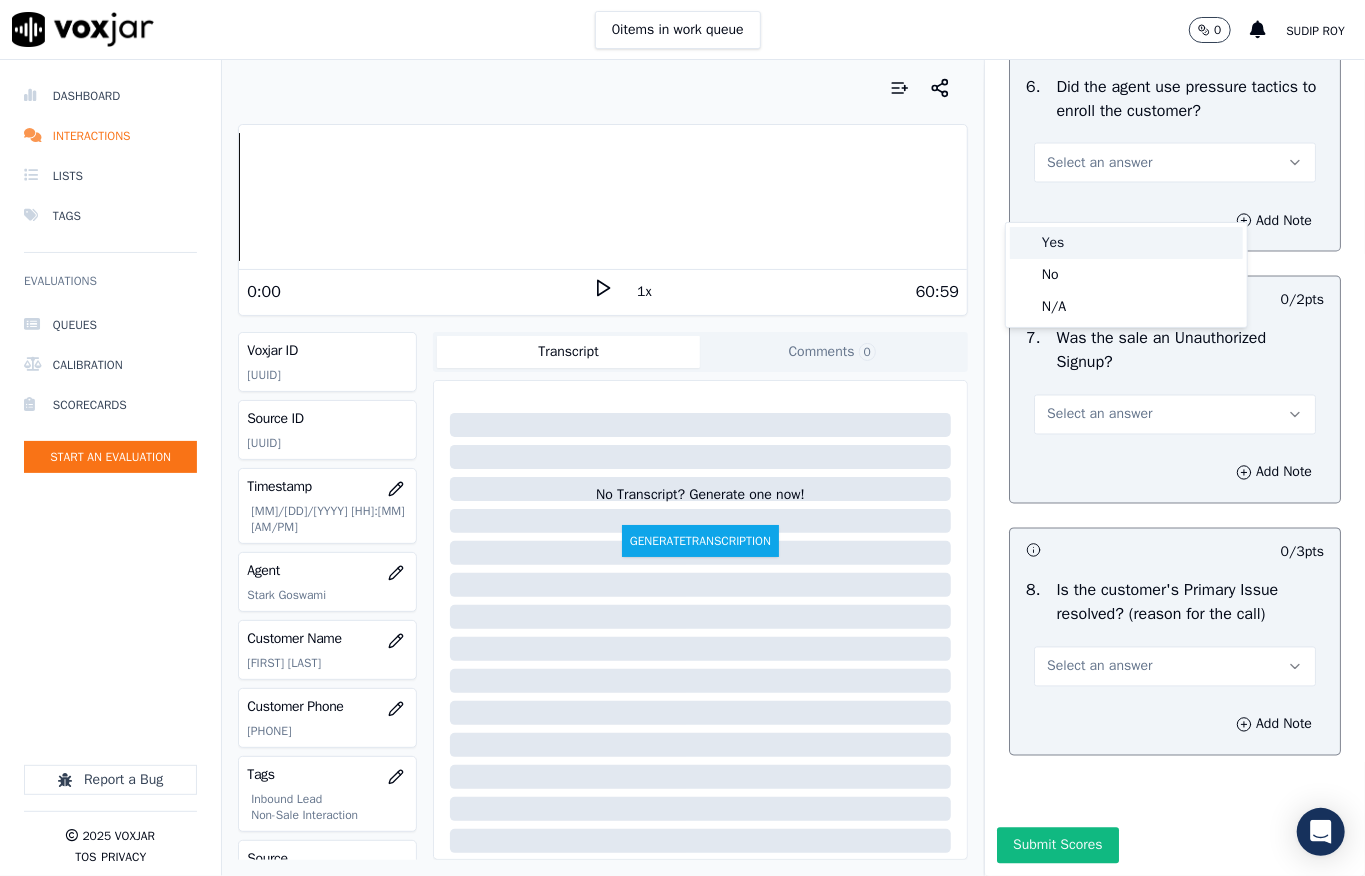 click on "Yes" at bounding box center [1126, 243] 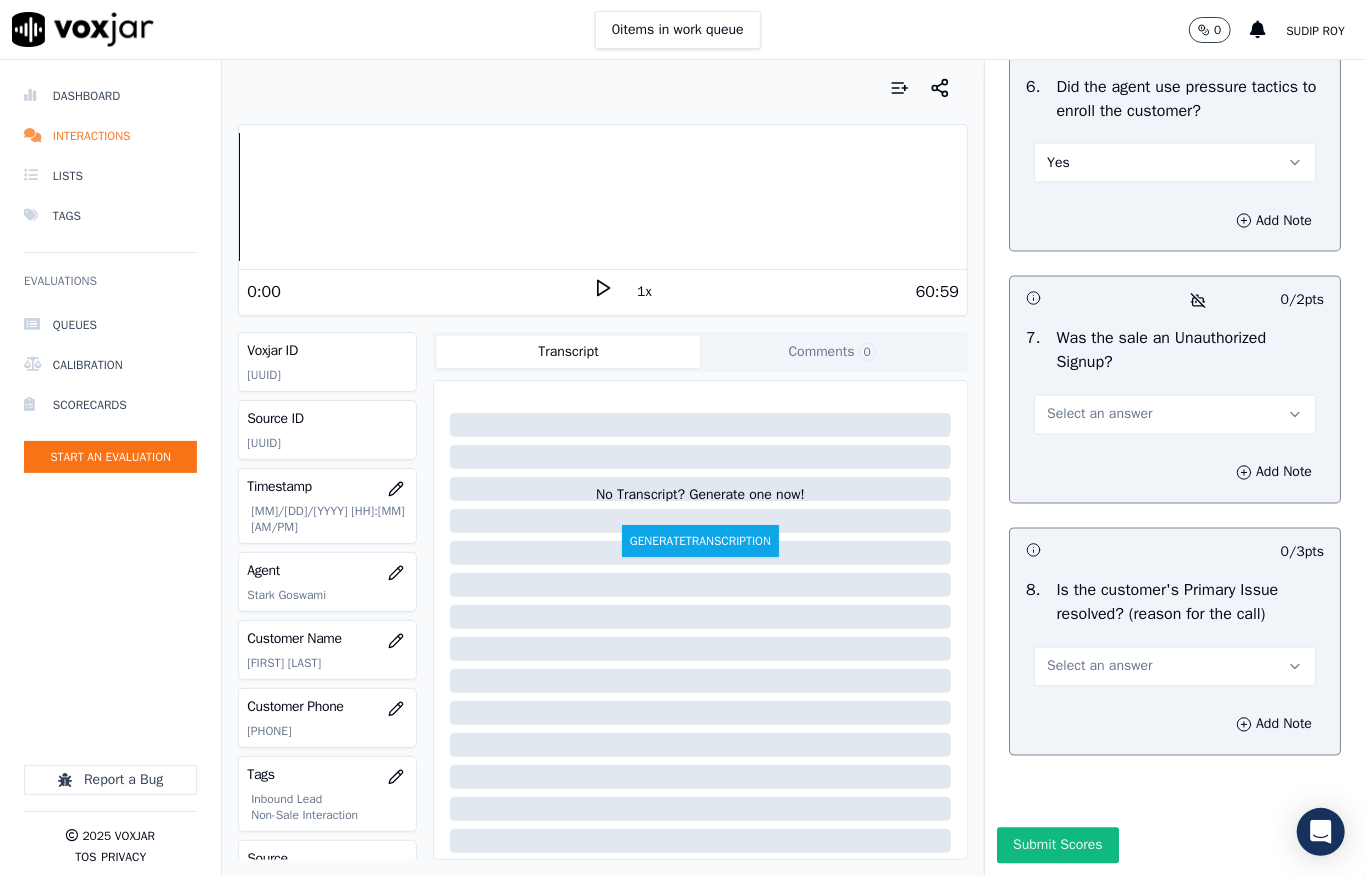 scroll, scrollTop: 6000, scrollLeft: 0, axis: vertical 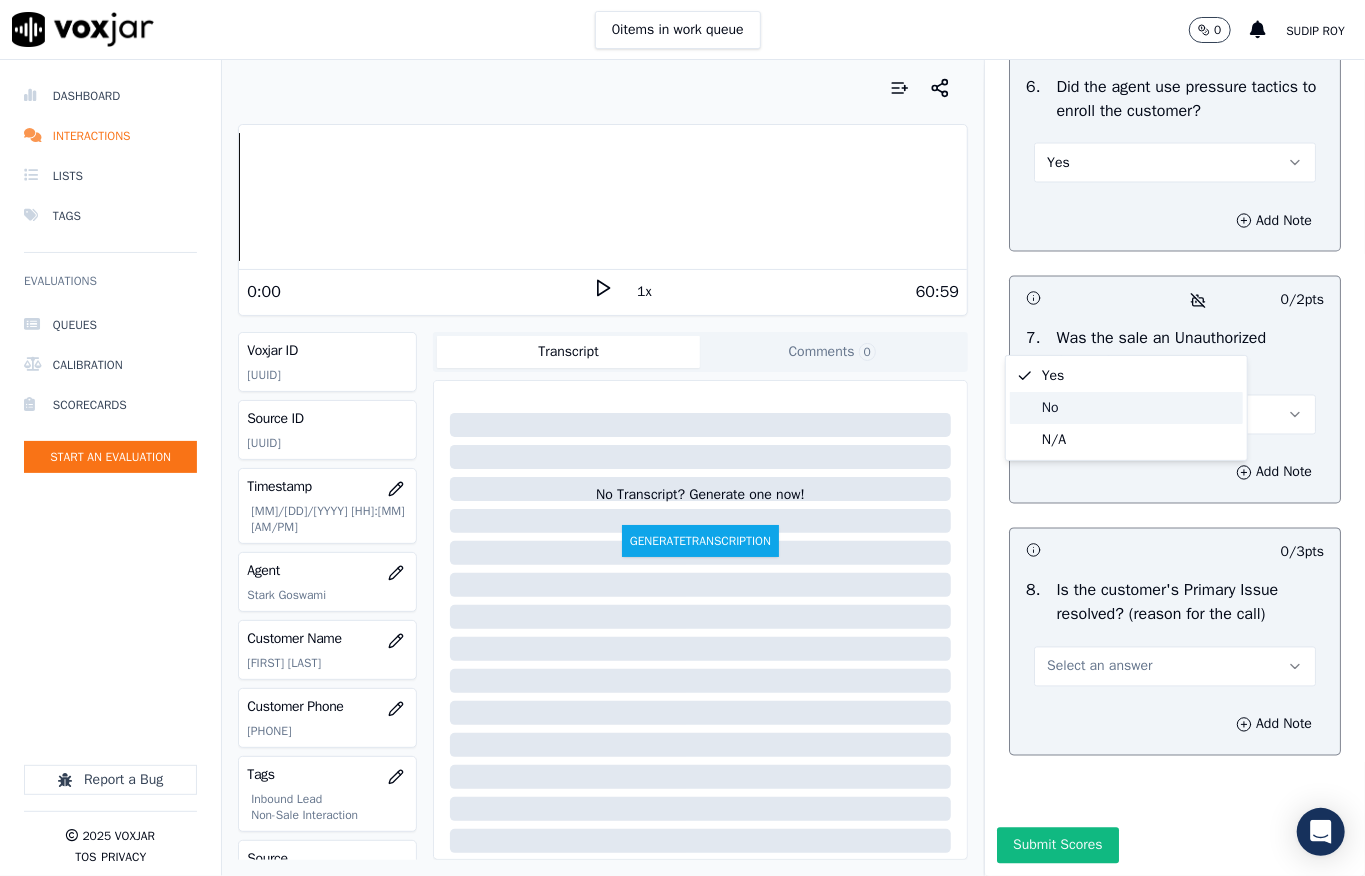 click on "No" 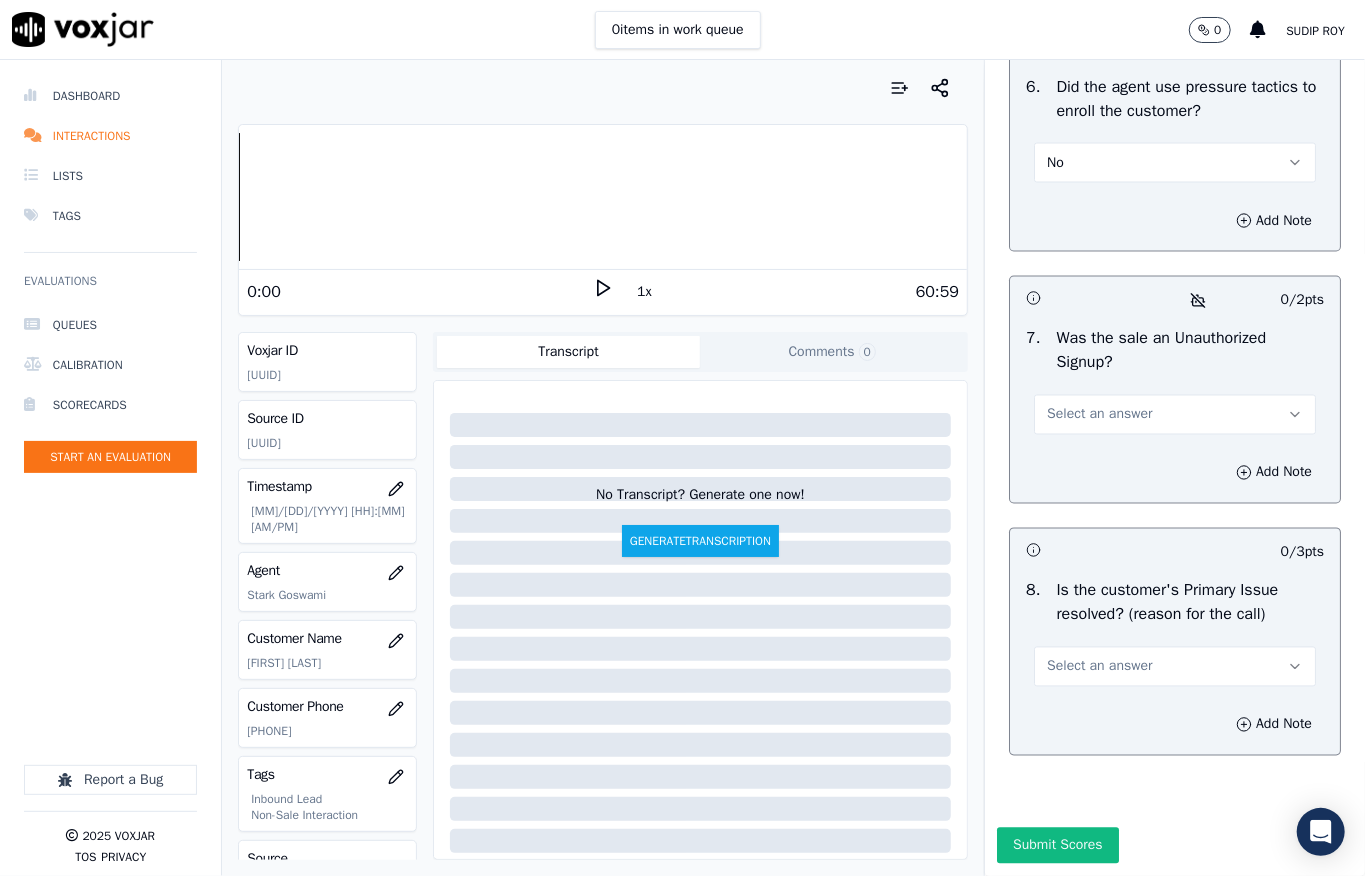 scroll, scrollTop: 6237, scrollLeft: 0, axis: vertical 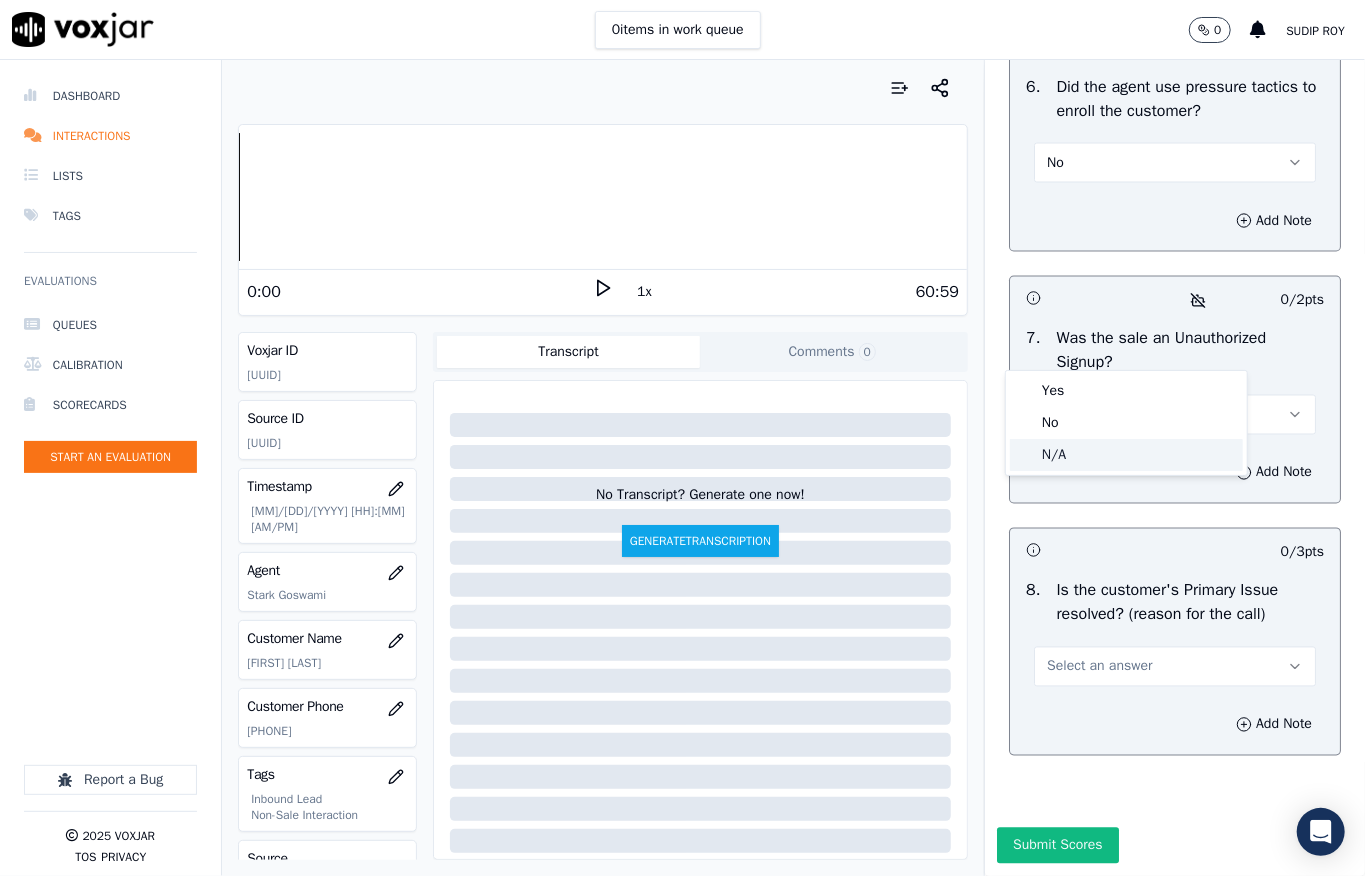 click on "N/A" 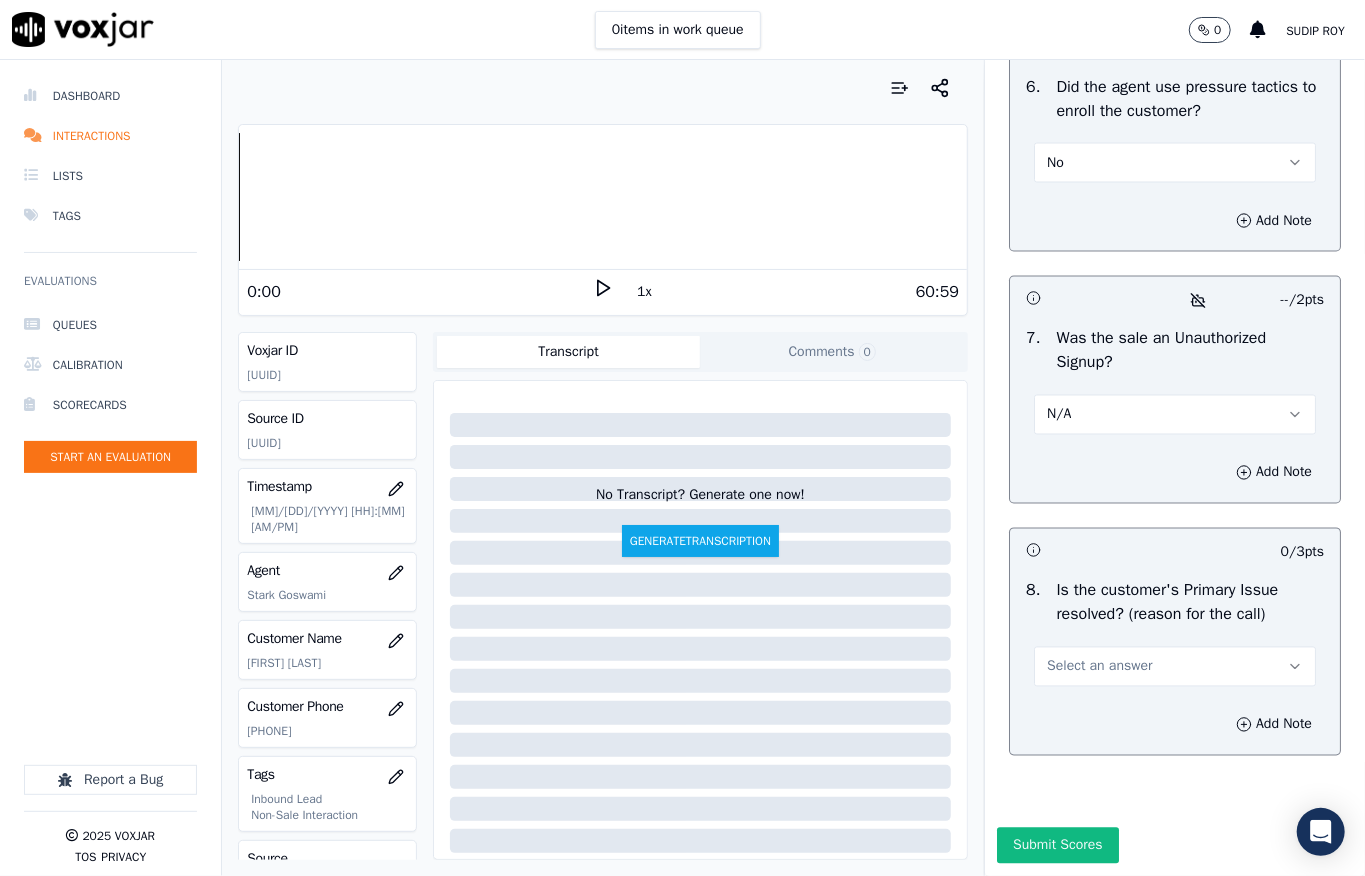 click on "Select an answer" at bounding box center (1175, 667) 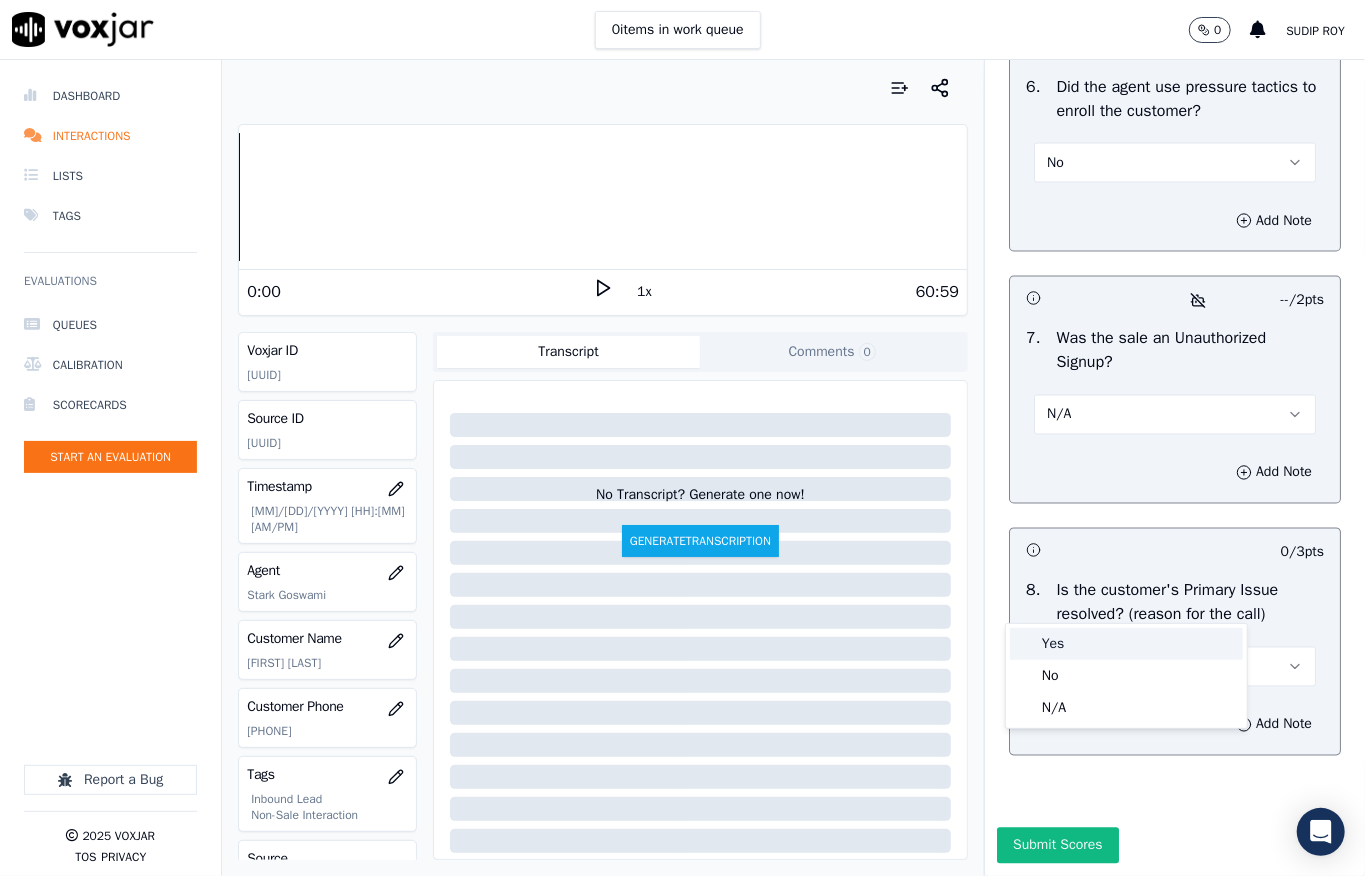 click on "Yes" at bounding box center (1126, 644) 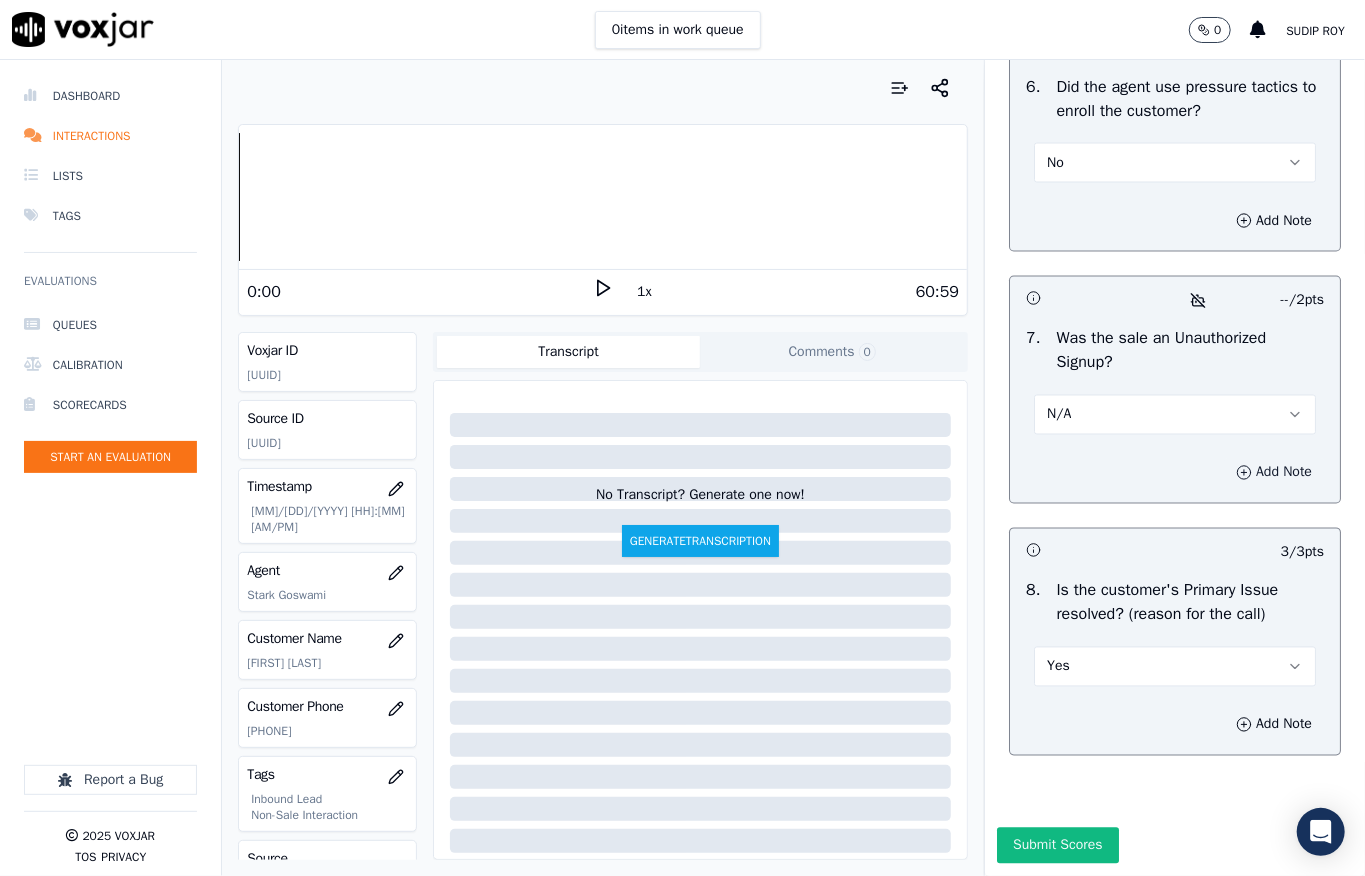click on "Add Note" at bounding box center (1274, 473) 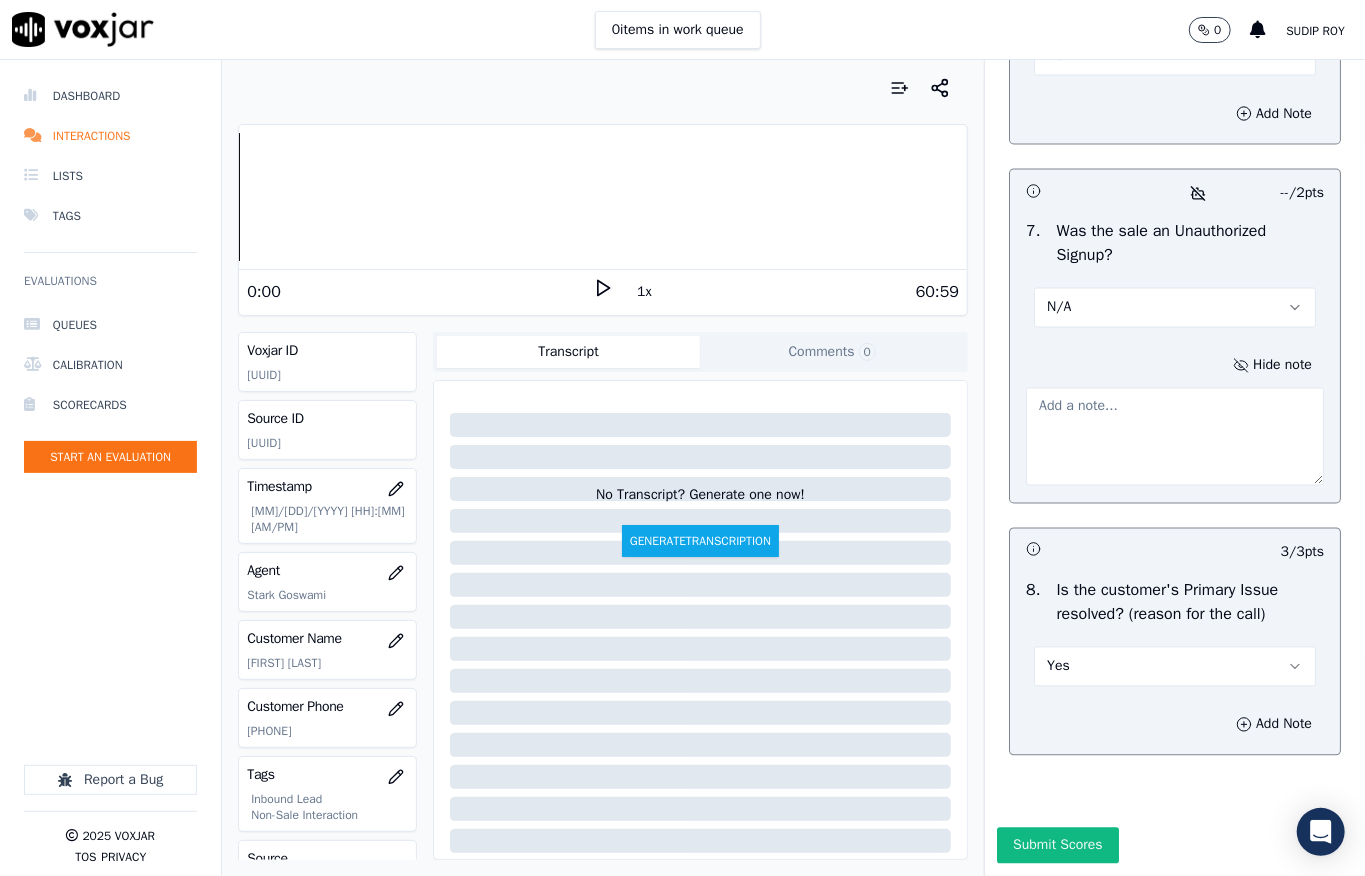 click at bounding box center [1175, 437] 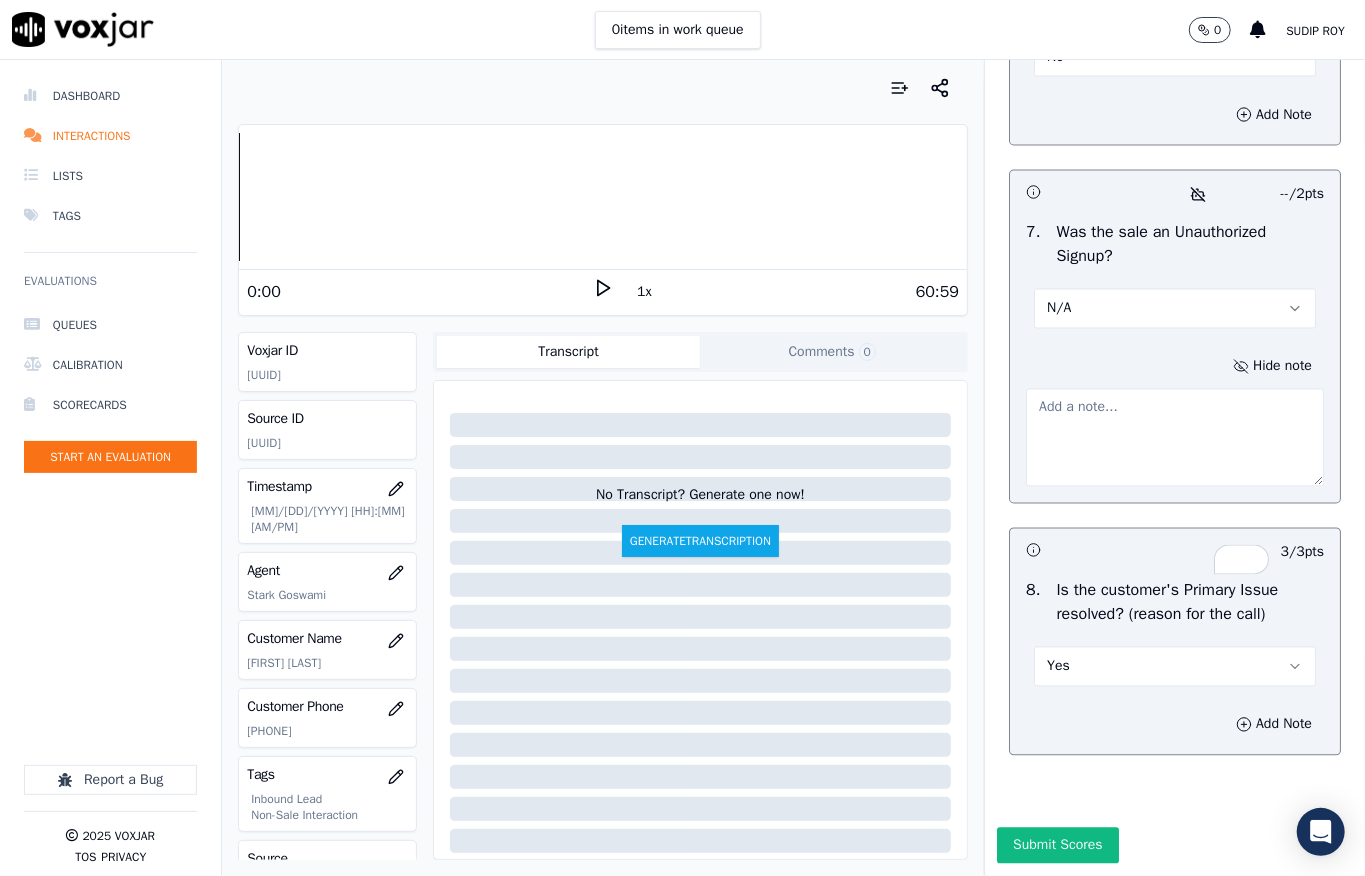 click on "Tags" at bounding box center (327, 775) 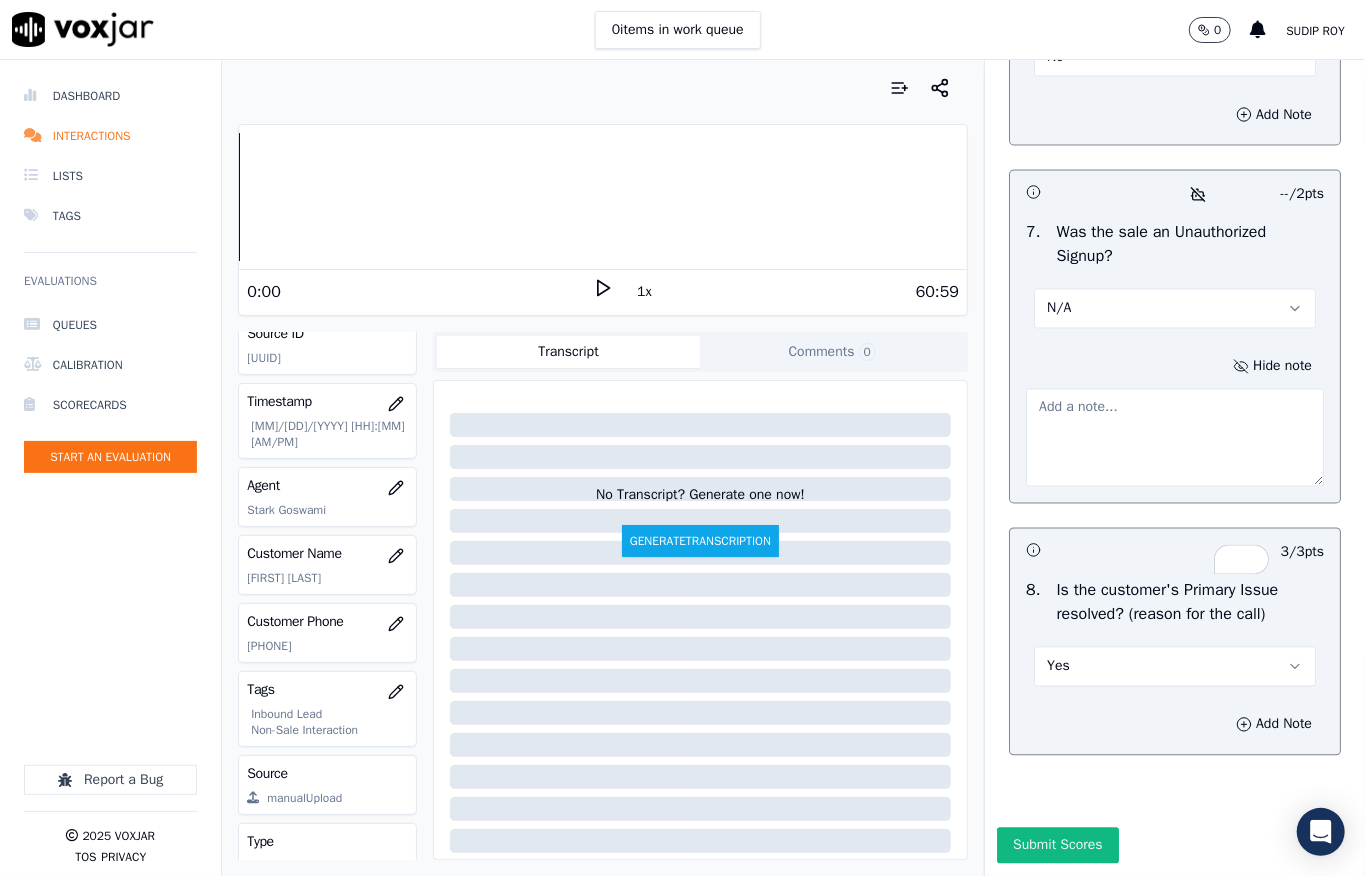 scroll, scrollTop: 133, scrollLeft: 0, axis: vertical 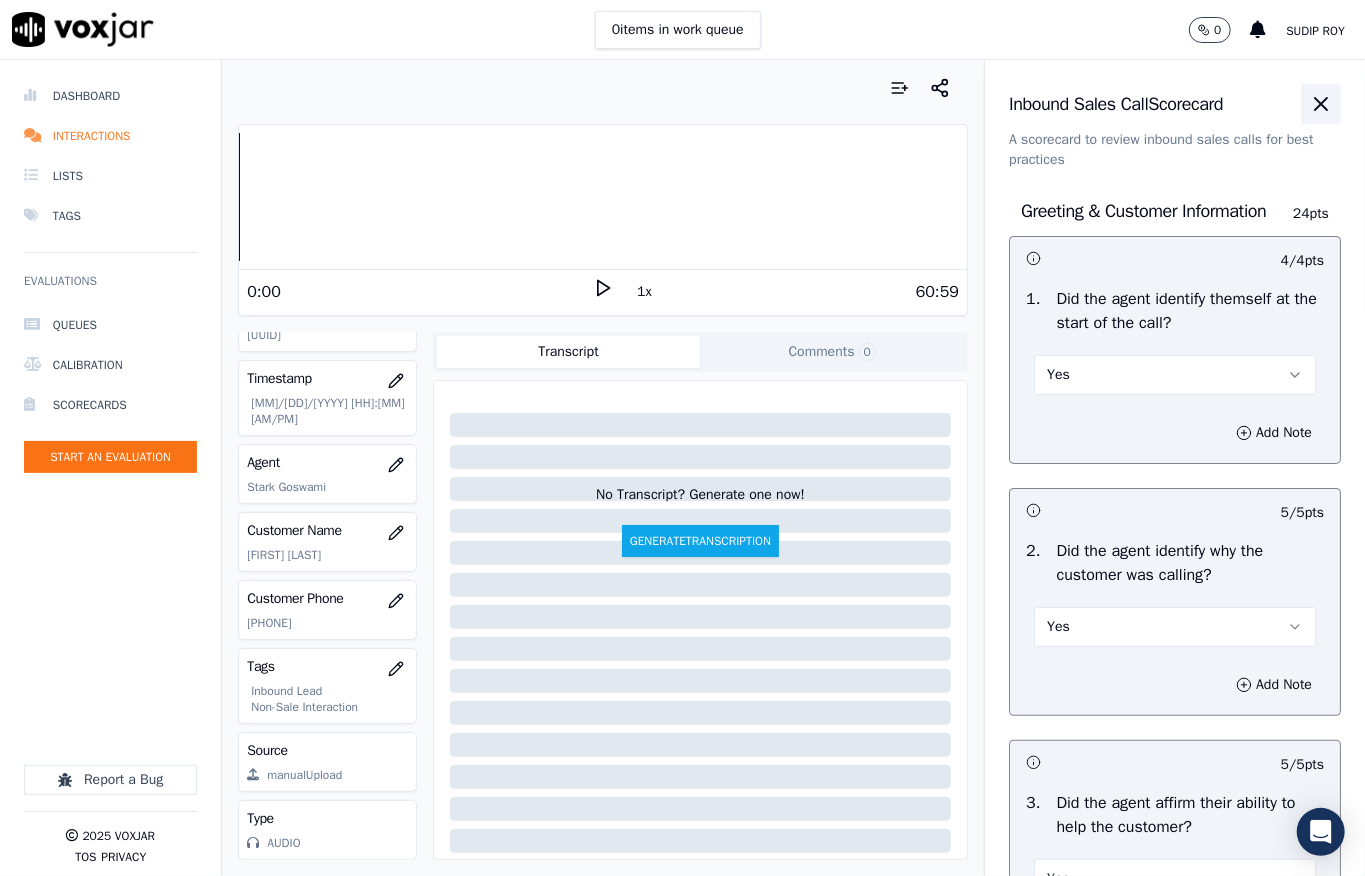 click 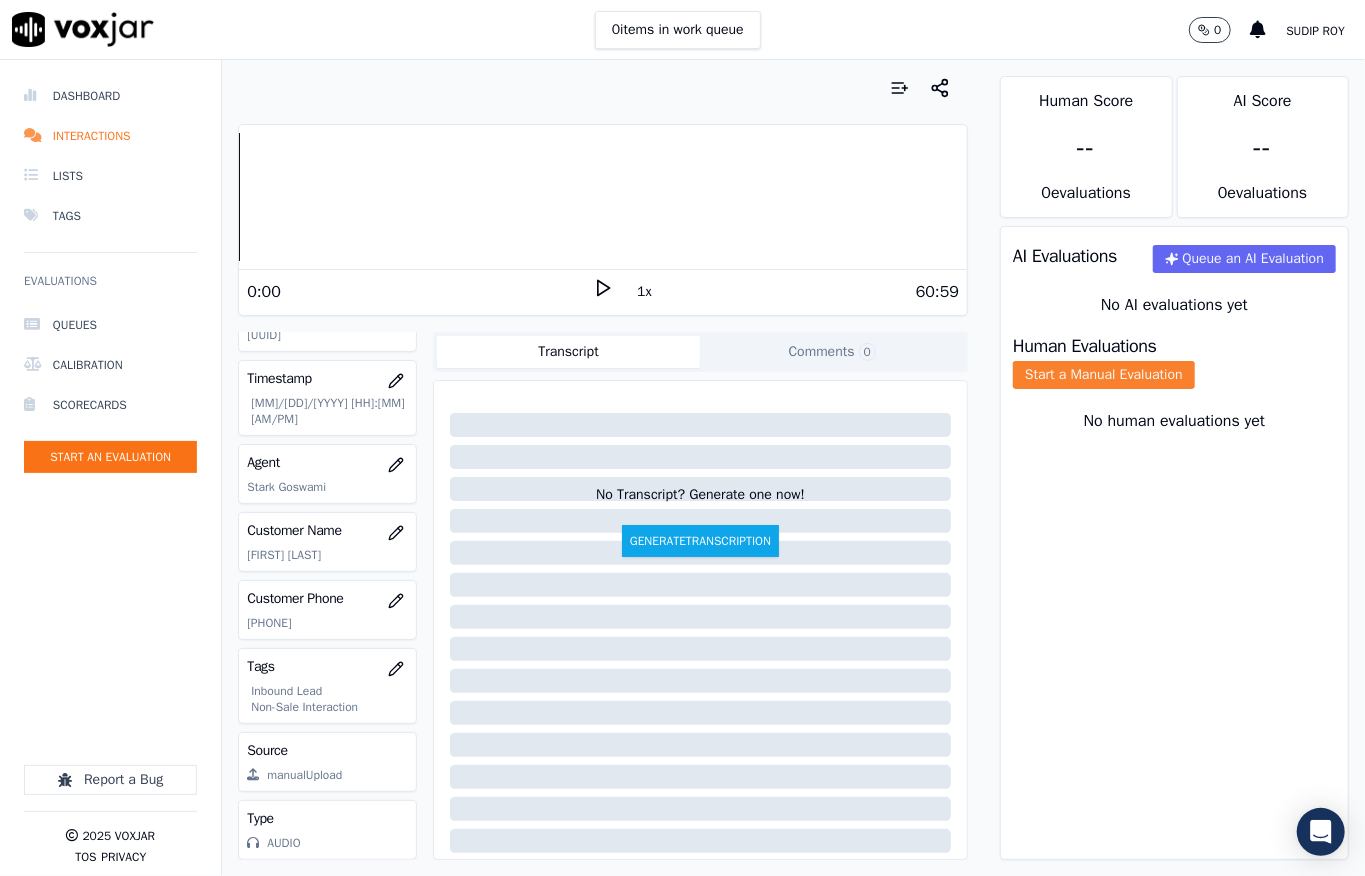 click on "Start a Manual Evaluation" 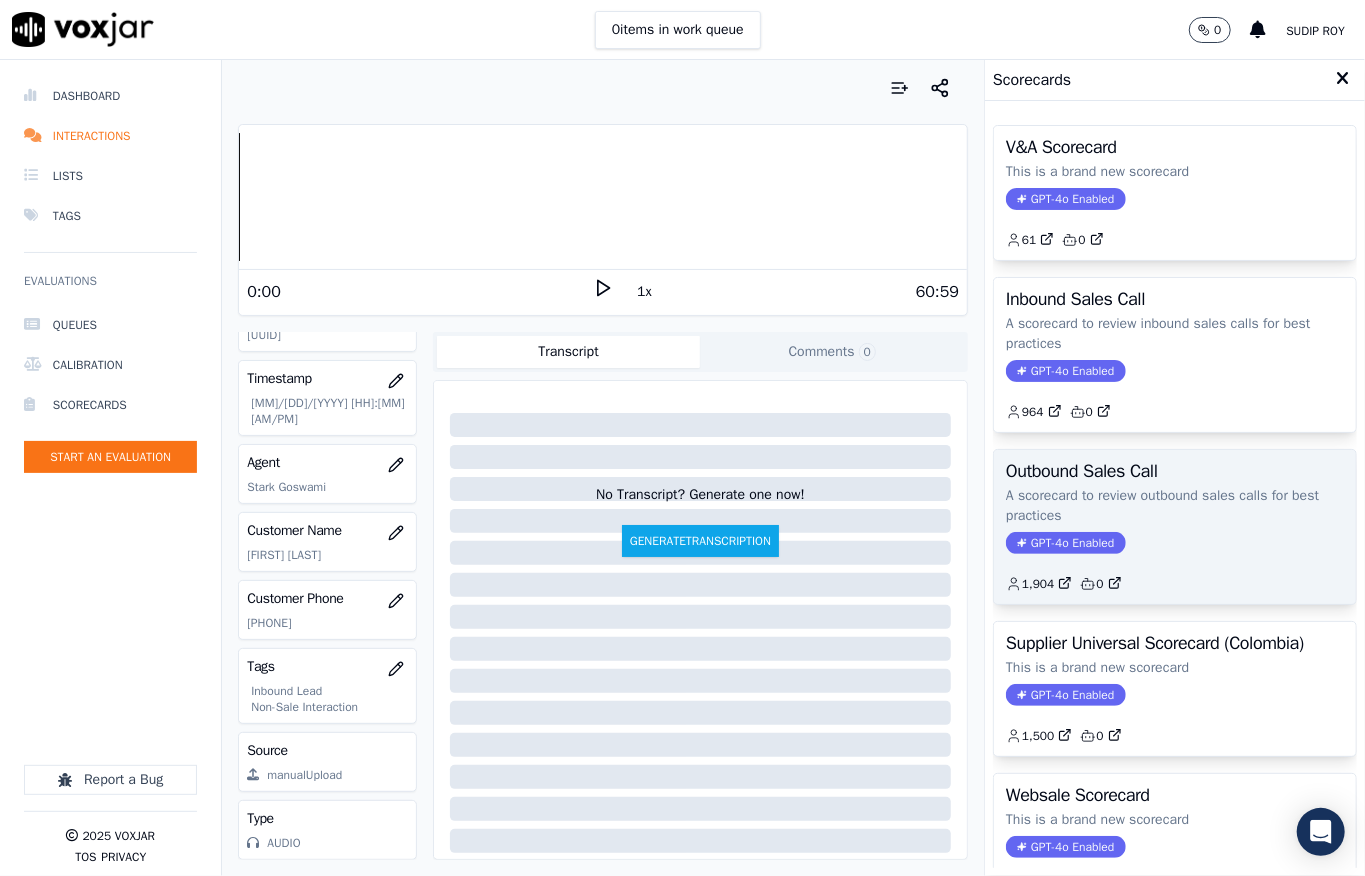 click on "GPT-4o Enabled" at bounding box center [1065, 543] 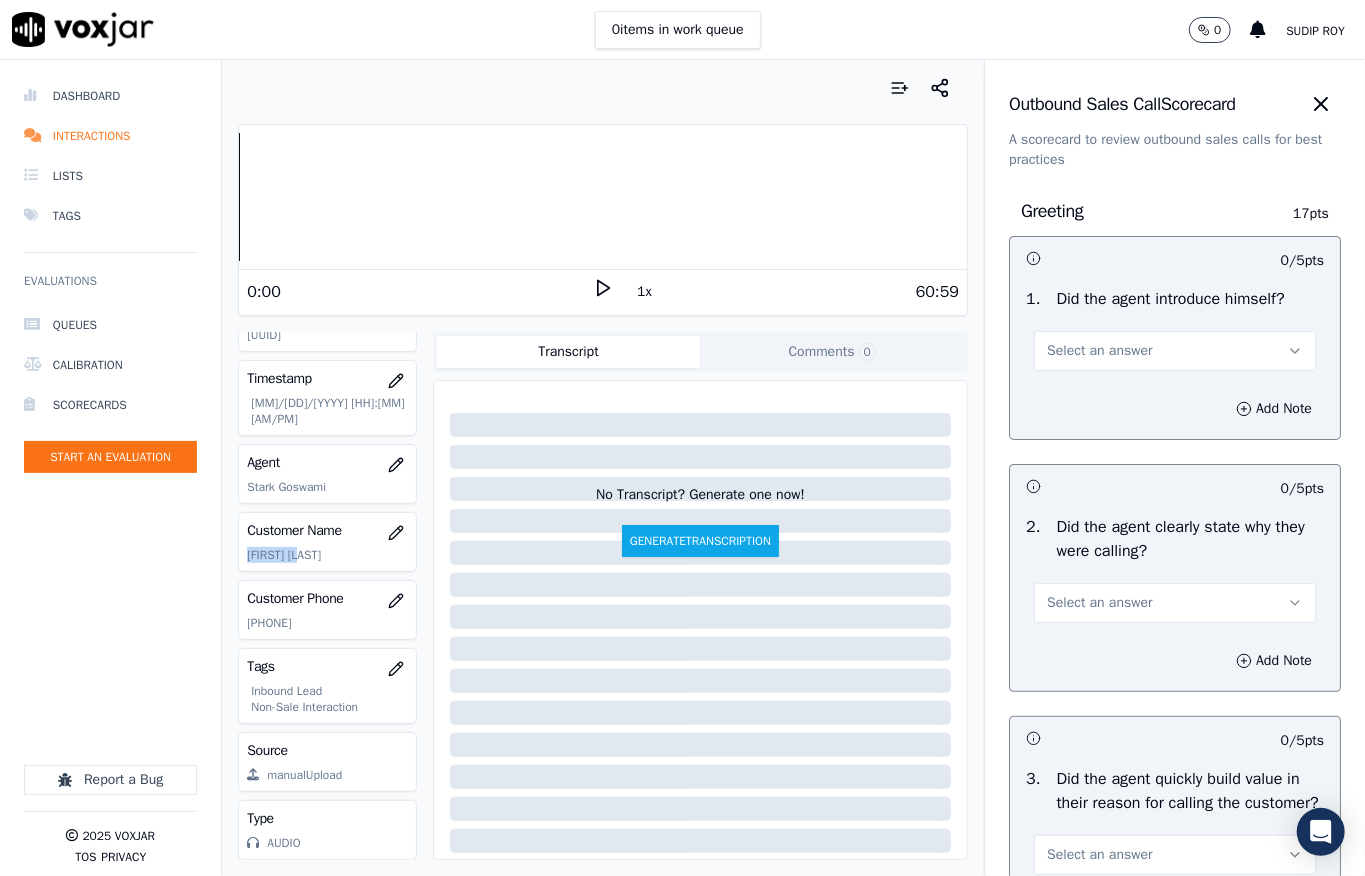 drag, startPoint x: 238, startPoint y: 530, endPoint x: 328, endPoint y: 536, distance: 90.199776 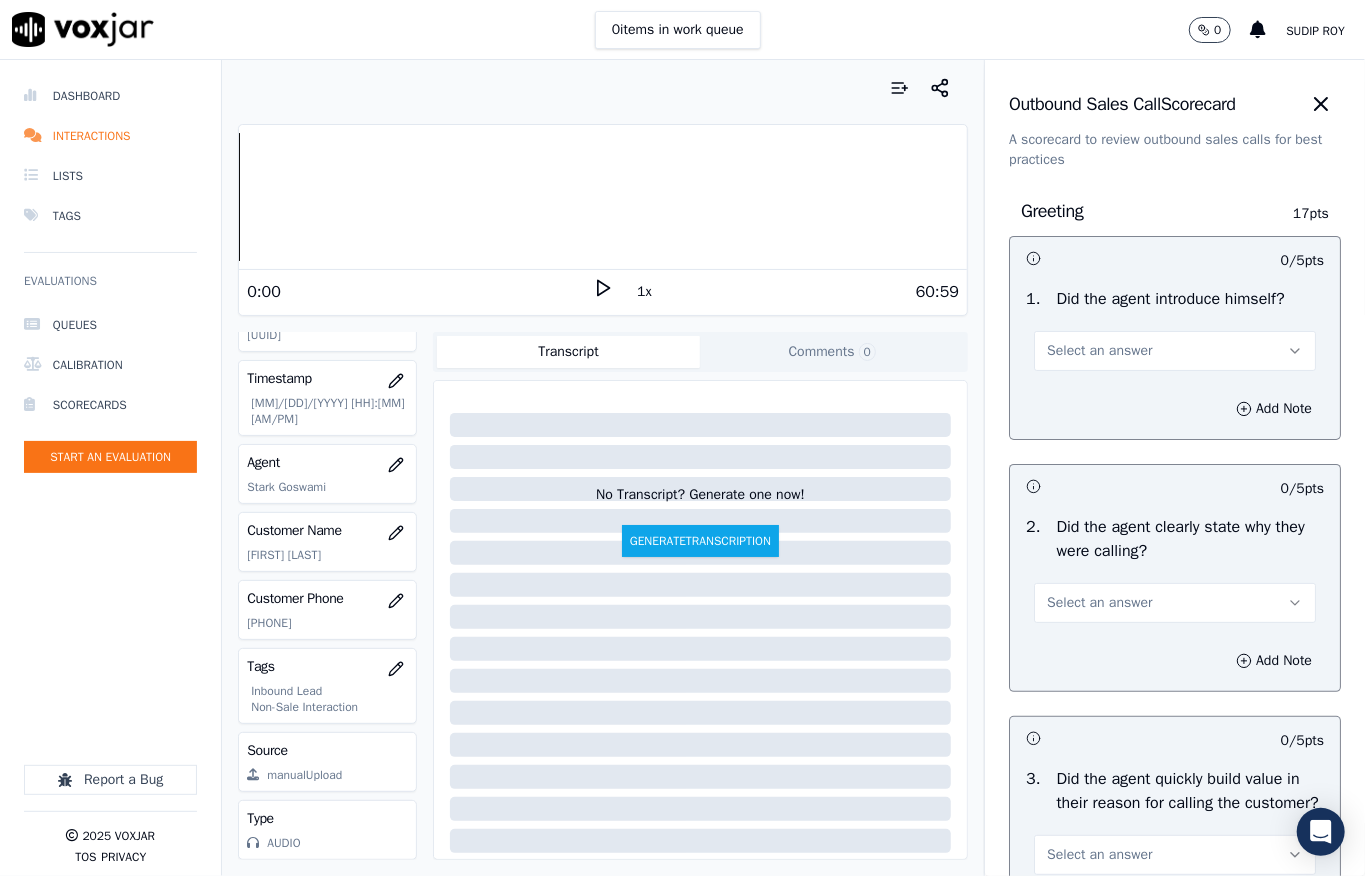 click at bounding box center [110, 696] 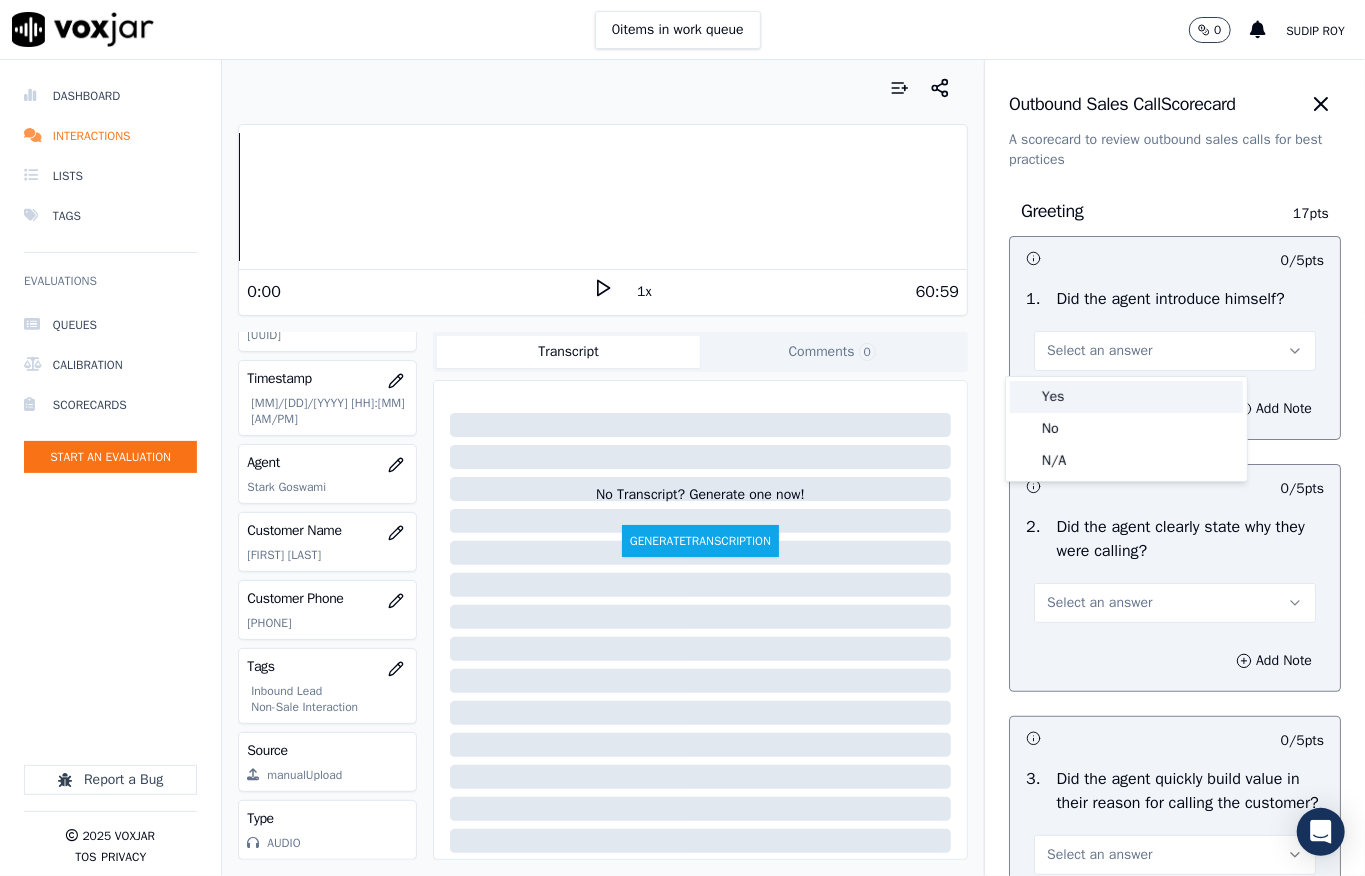 click on "Yes" at bounding box center (1126, 397) 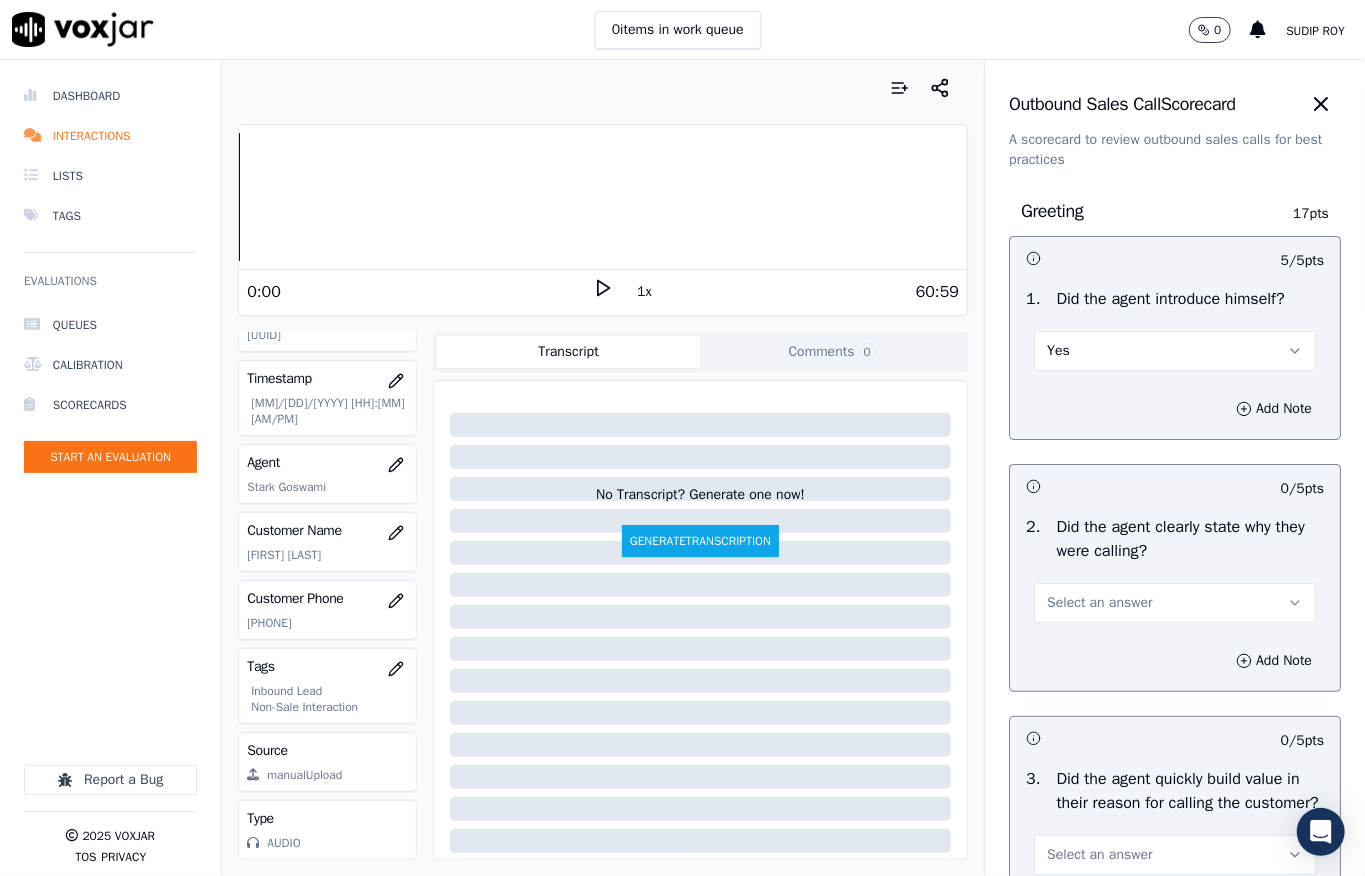 scroll, scrollTop: 266, scrollLeft: 0, axis: vertical 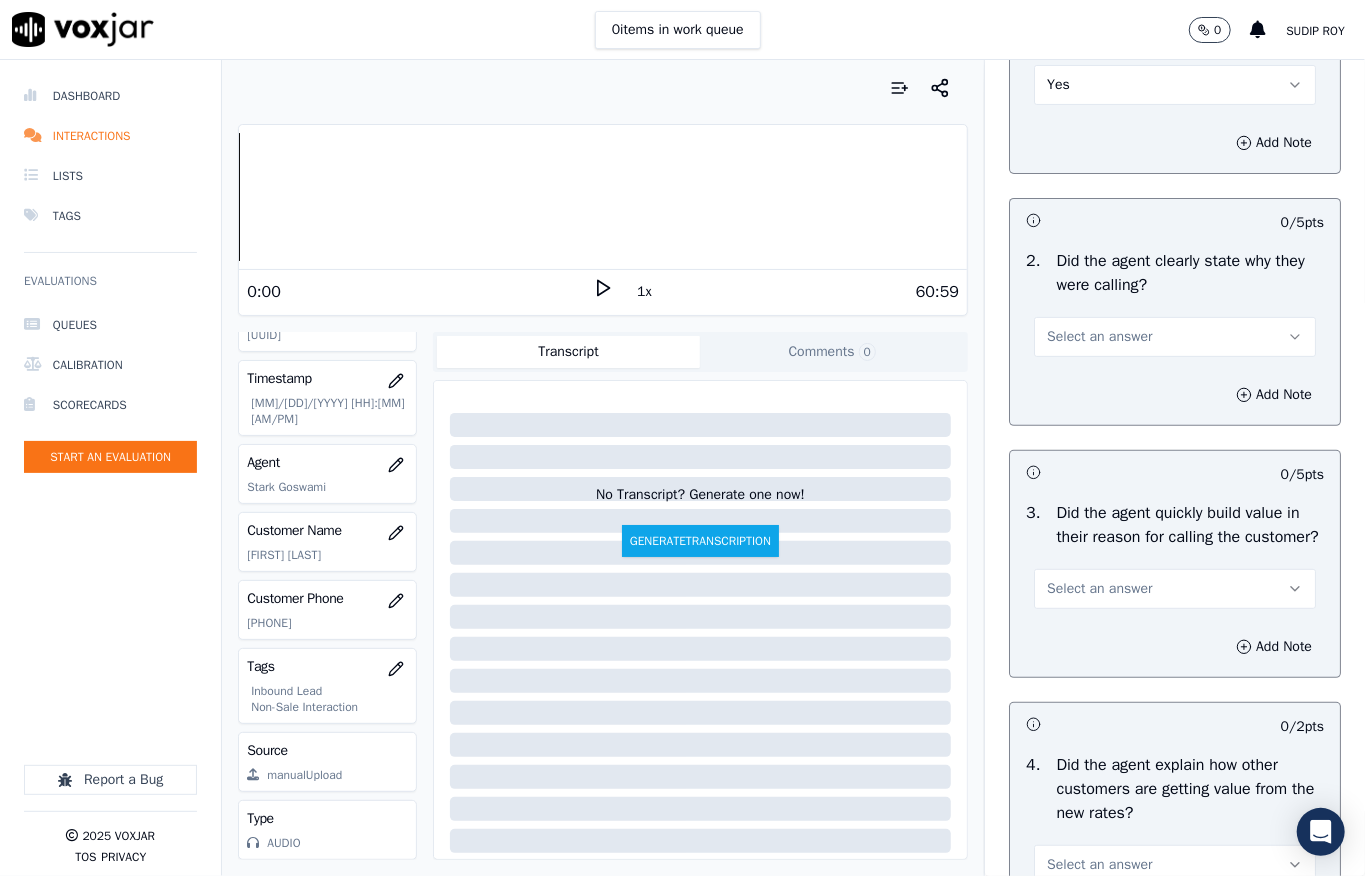 click on "Select an answer" at bounding box center [1099, 337] 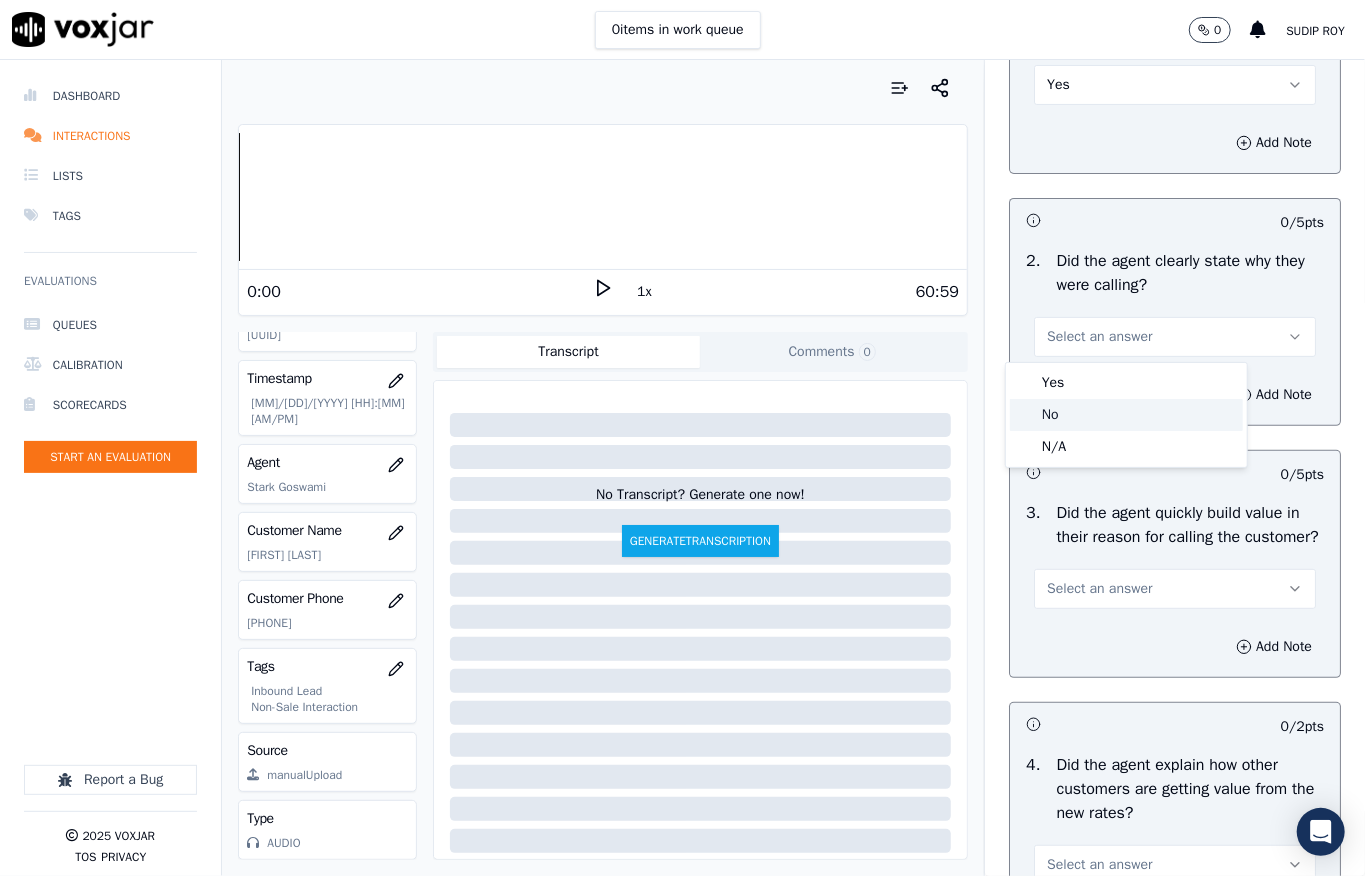 click on "No" 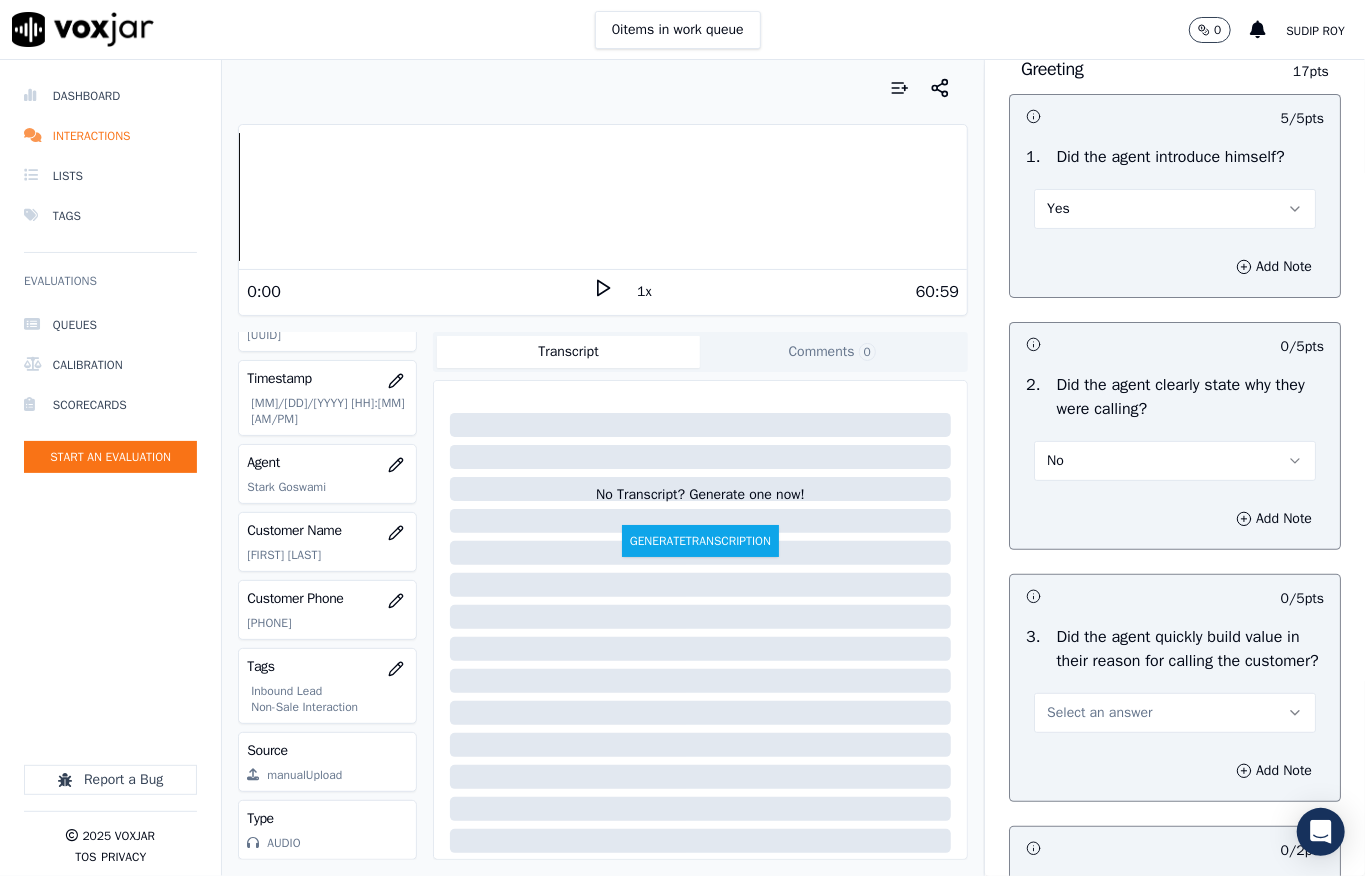 scroll, scrollTop: 400, scrollLeft: 0, axis: vertical 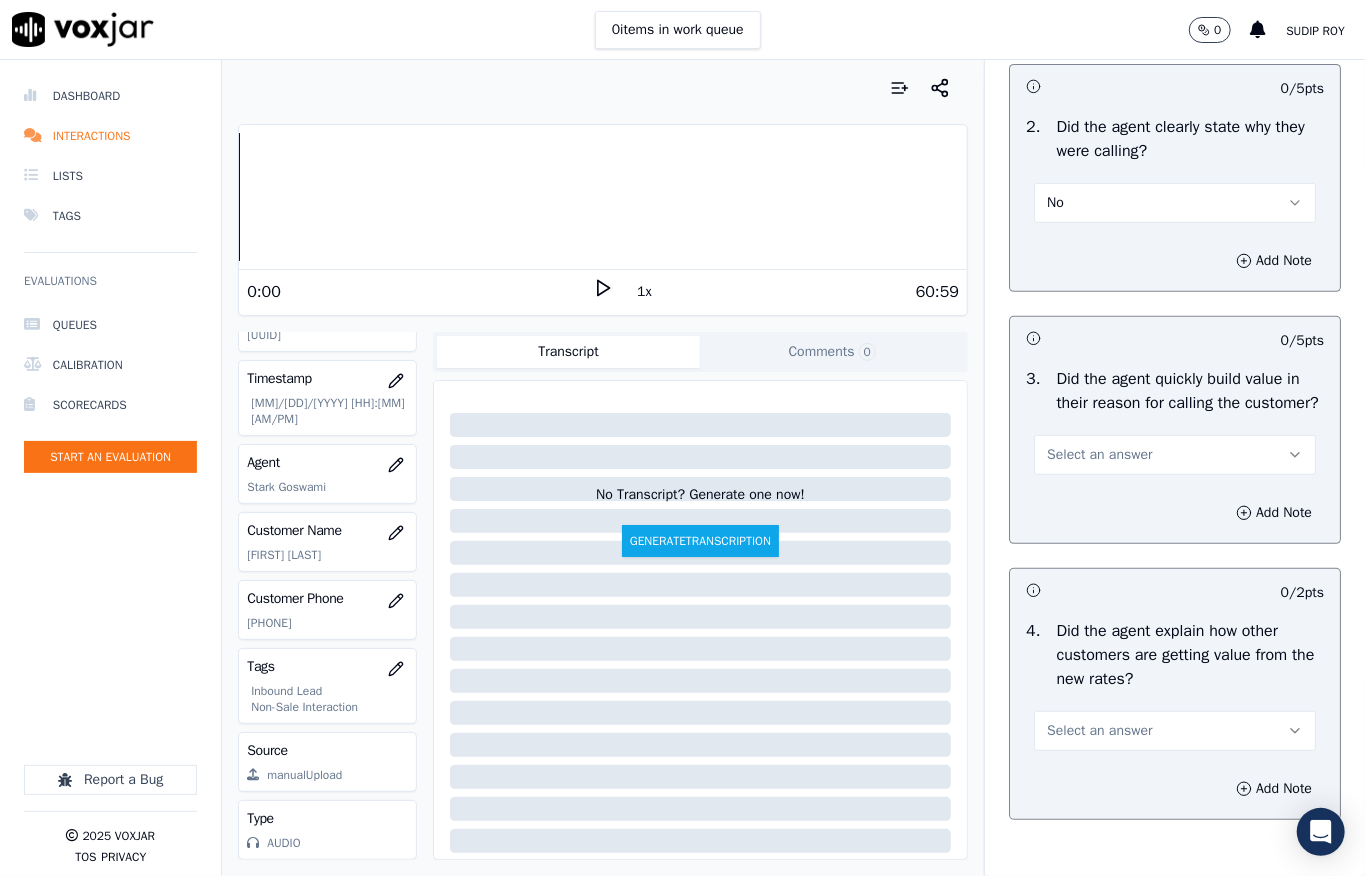 click on "No" at bounding box center (1175, 203) 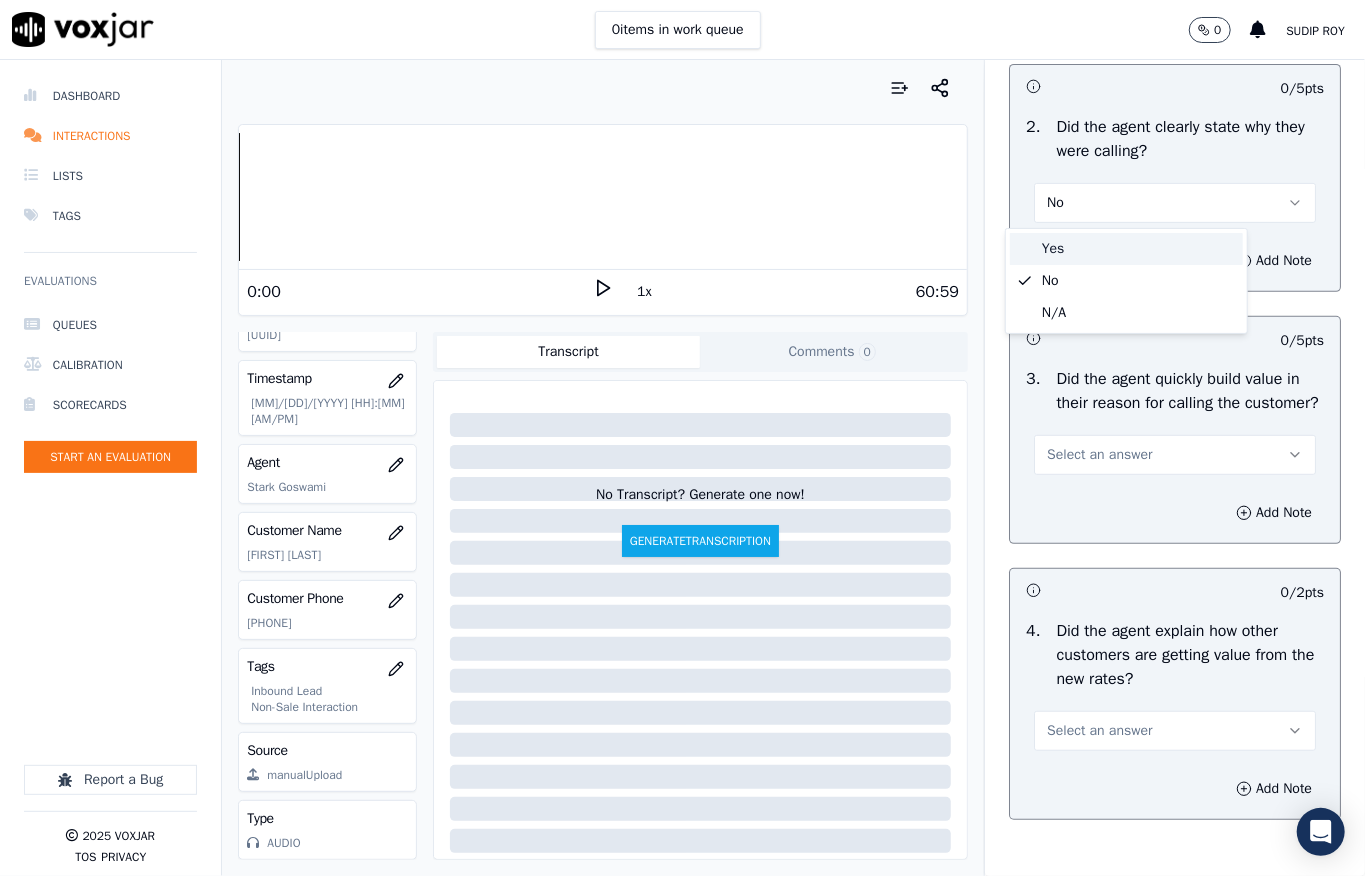 click on "Yes" at bounding box center [1126, 249] 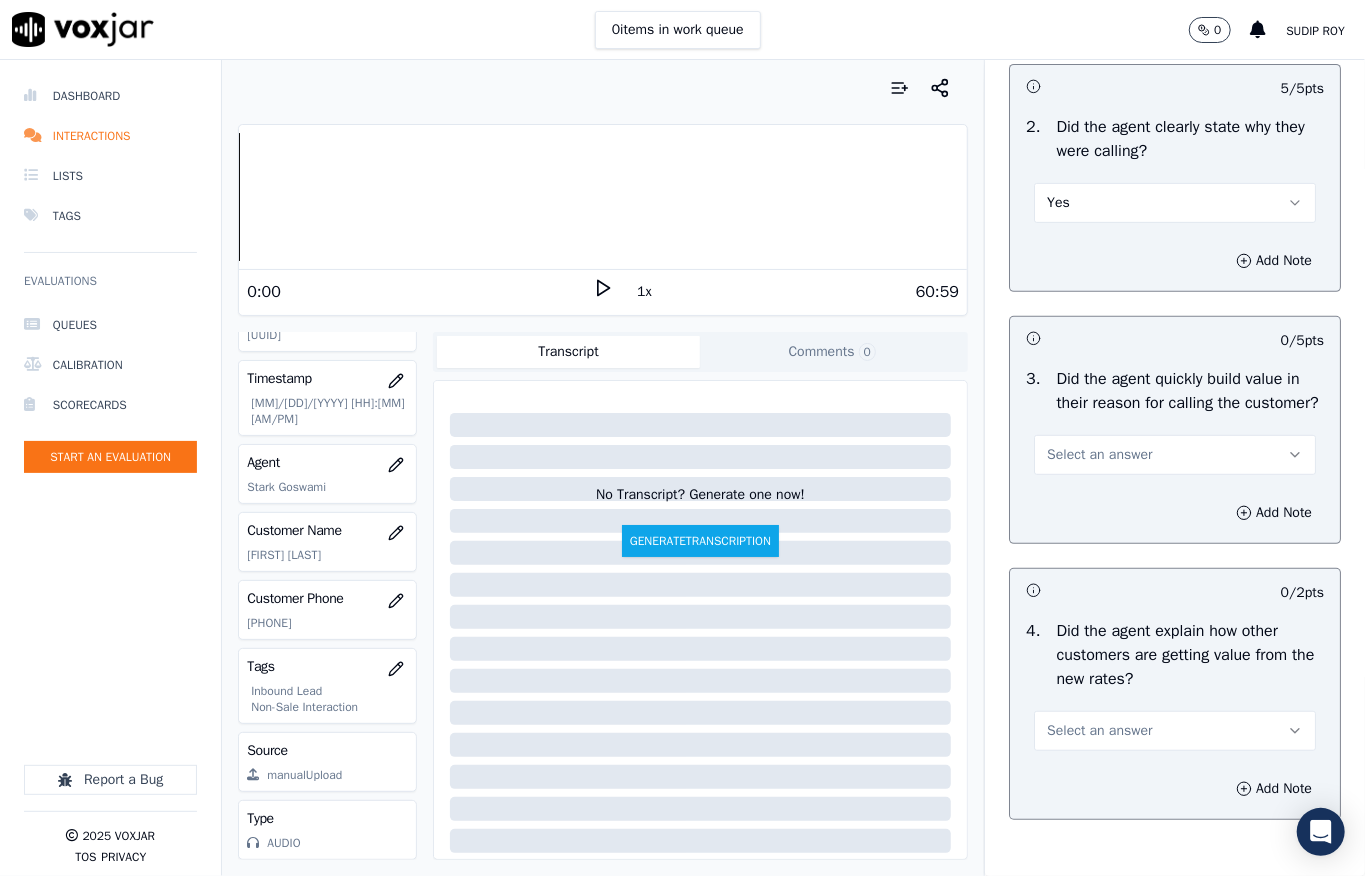 scroll, scrollTop: 0, scrollLeft: 0, axis: both 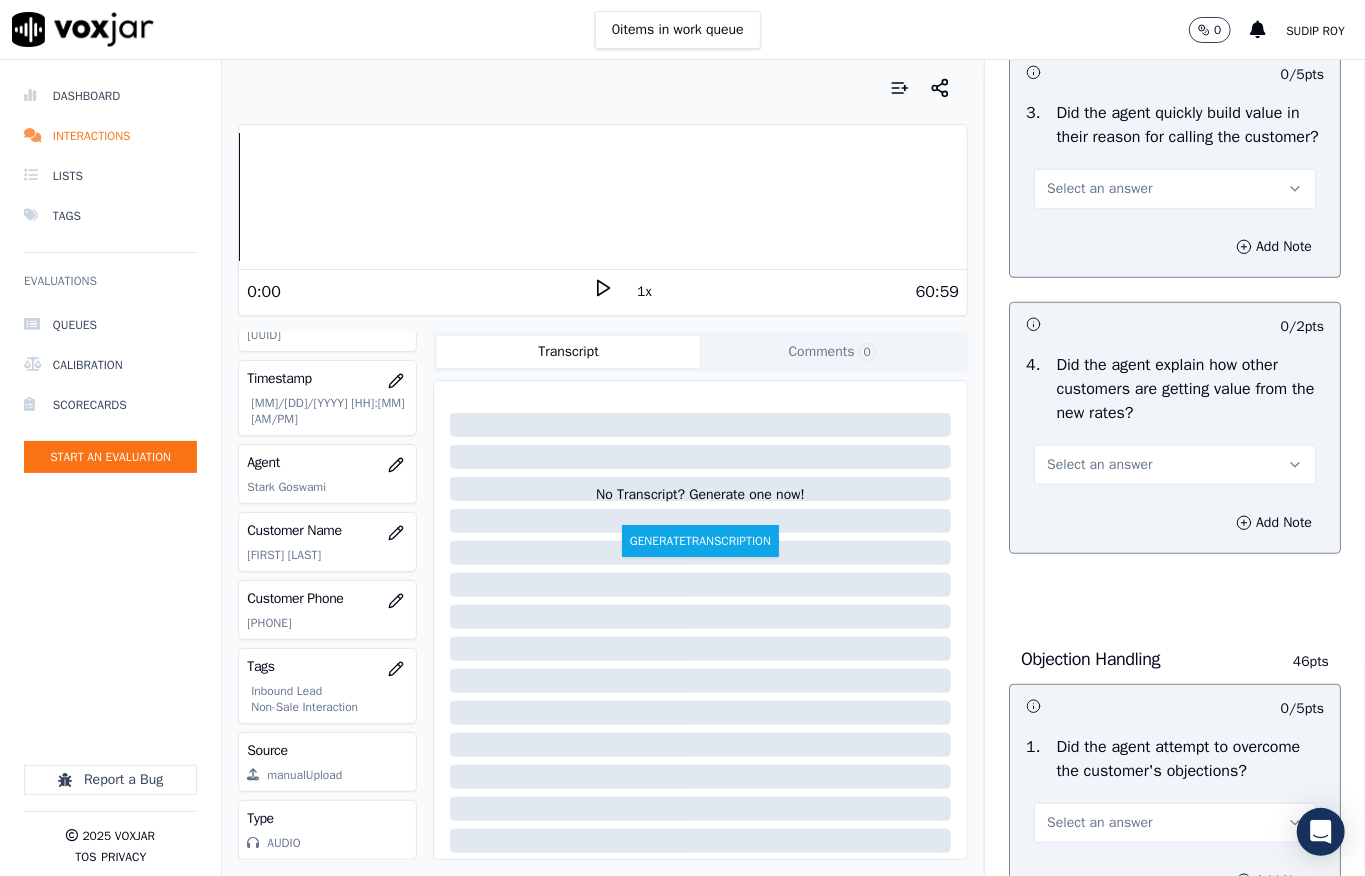 click on "Select an answer" at bounding box center (1099, 189) 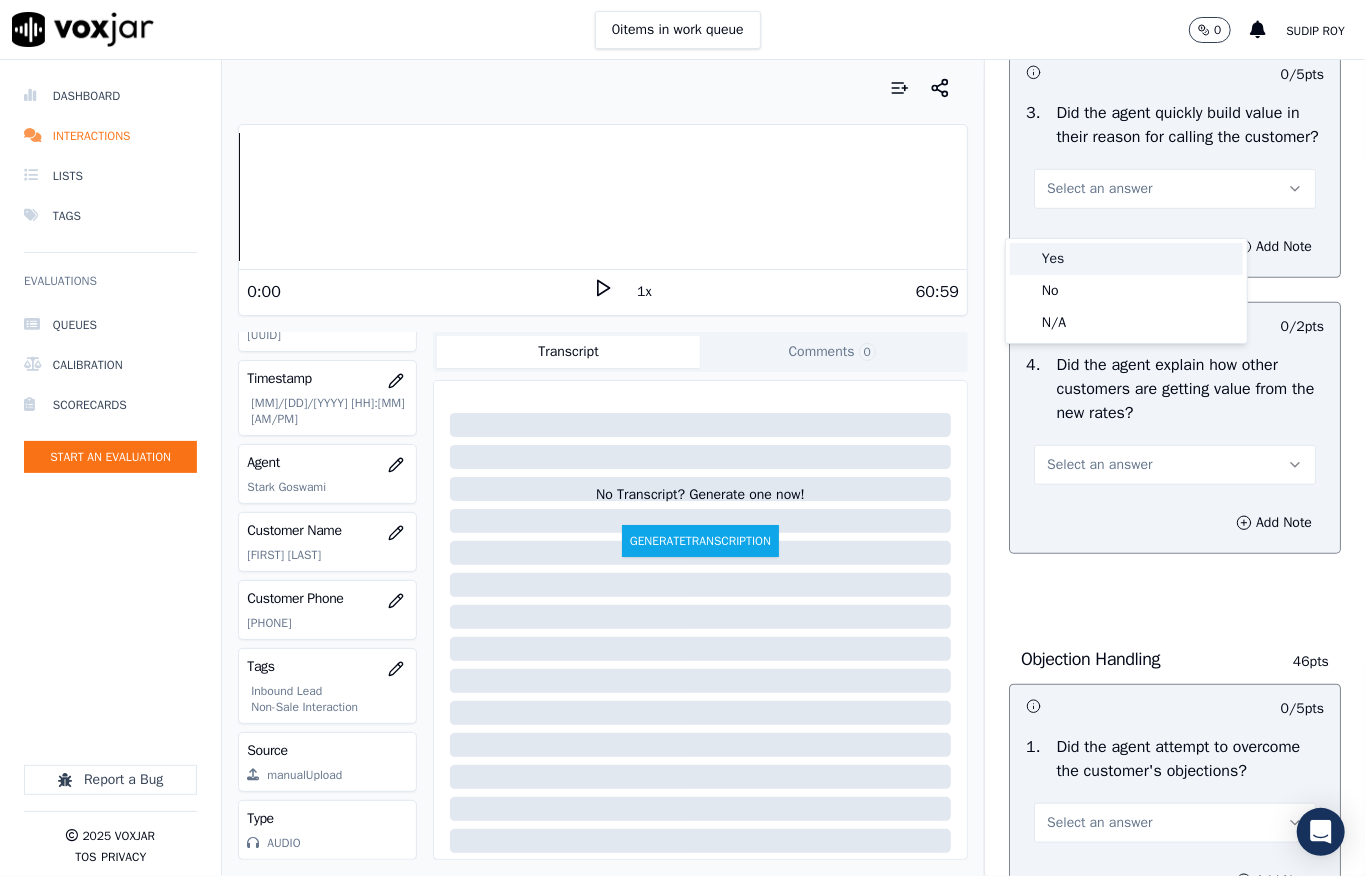 click on "Yes" at bounding box center (1126, 259) 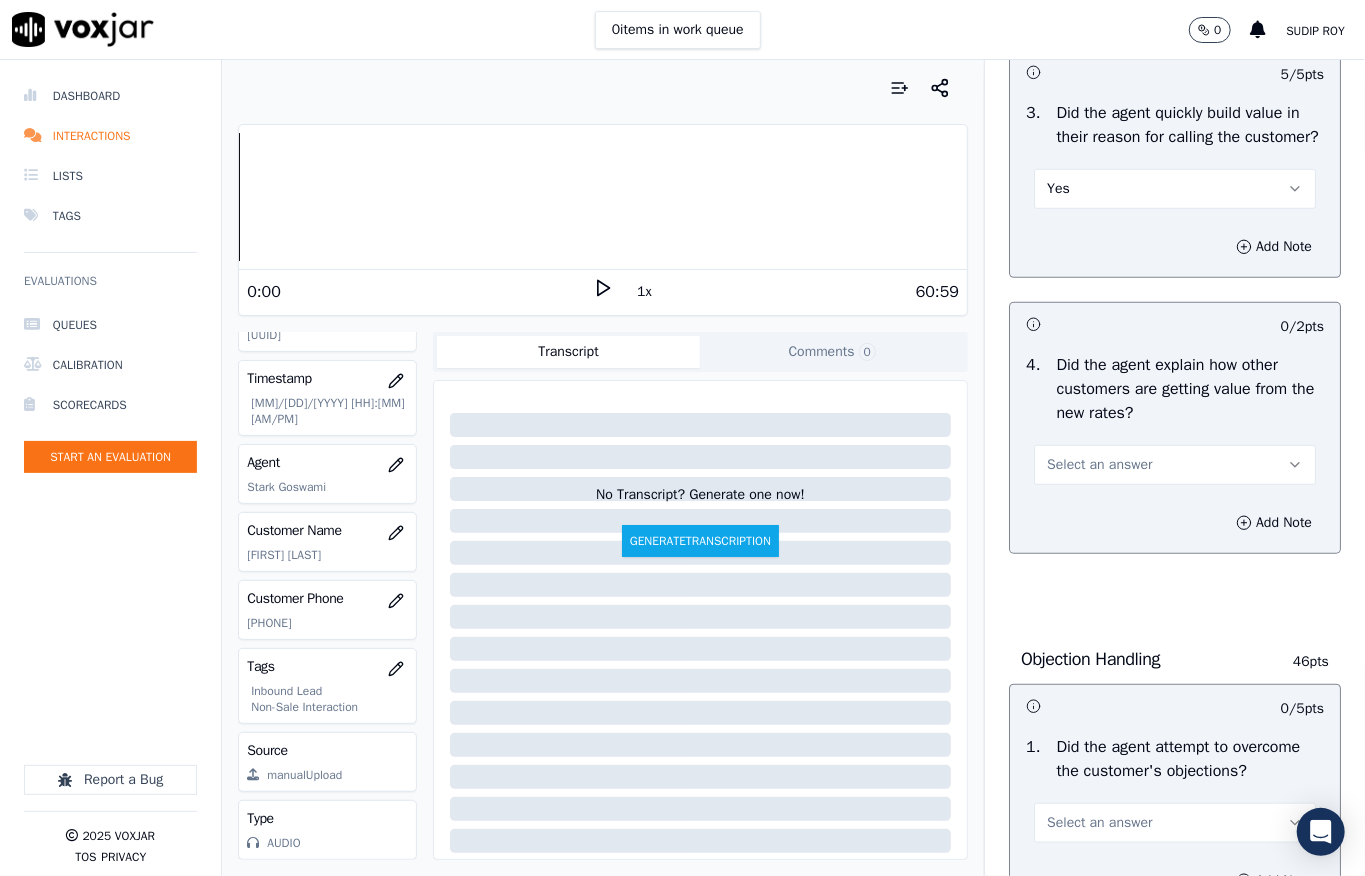 click on "Select an answer" at bounding box center (1099, 465) 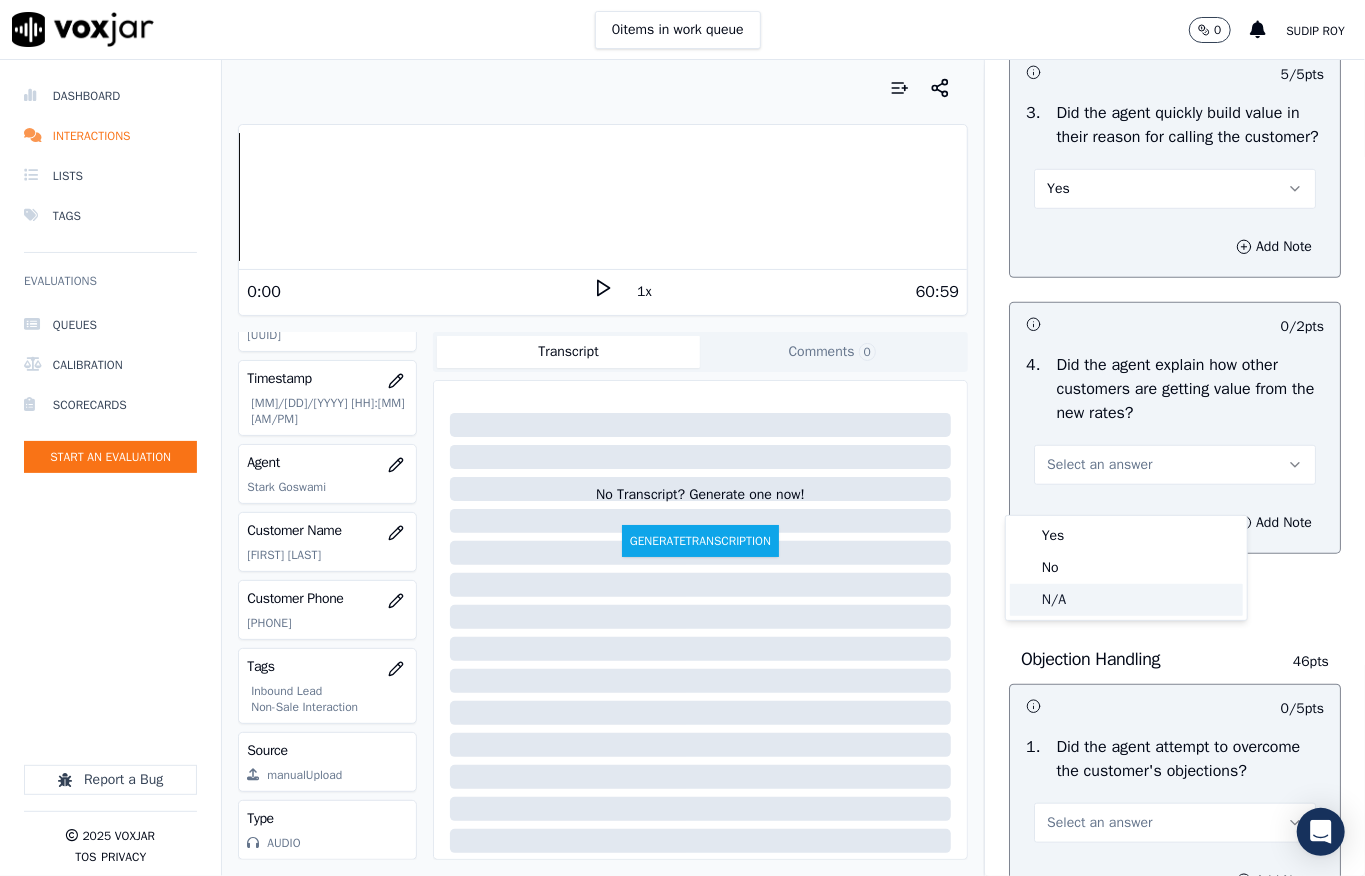 click on "N/A" 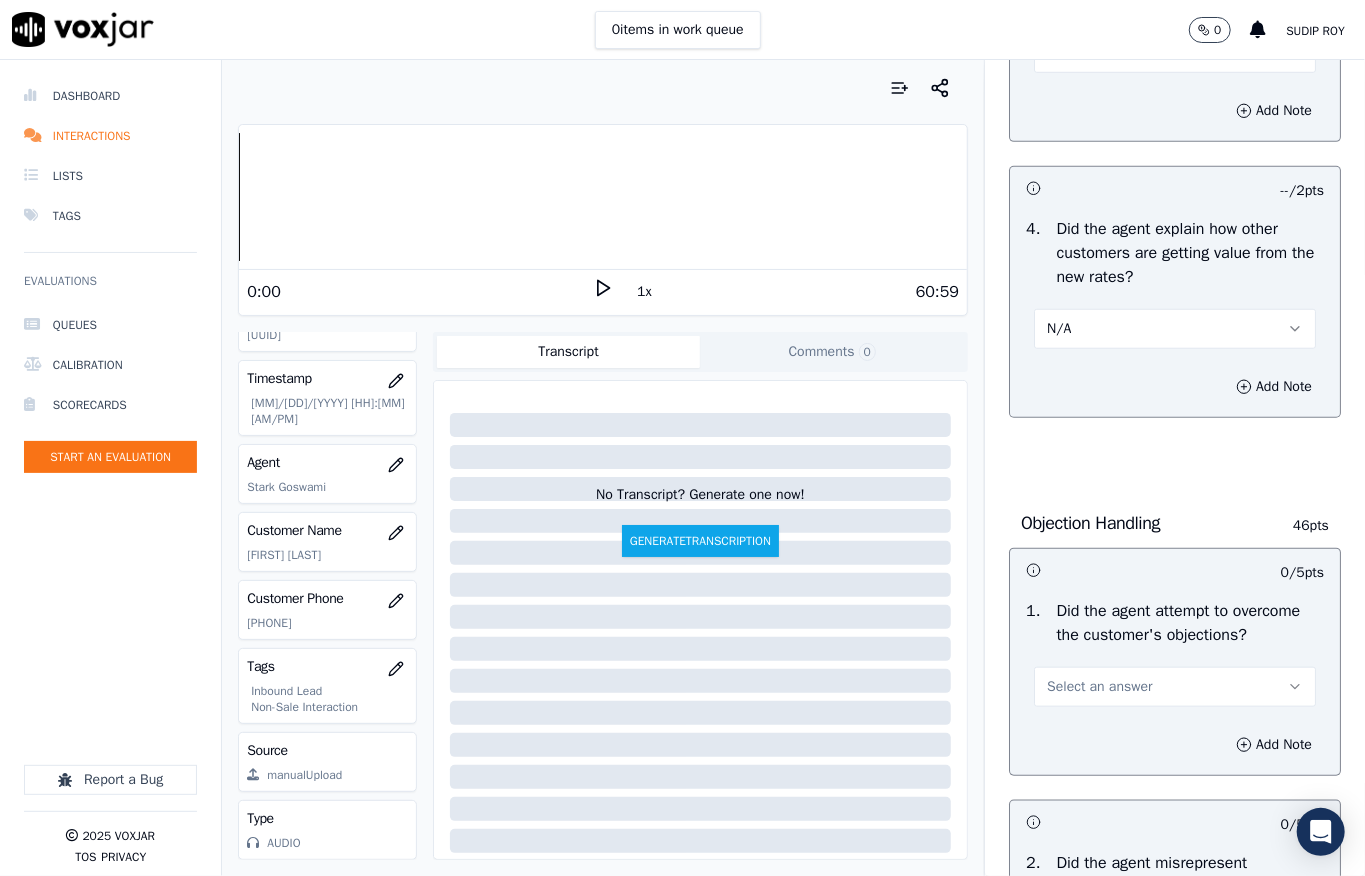 scroll, scrollTop: 933, scrollLeft: 0, axis: vertical 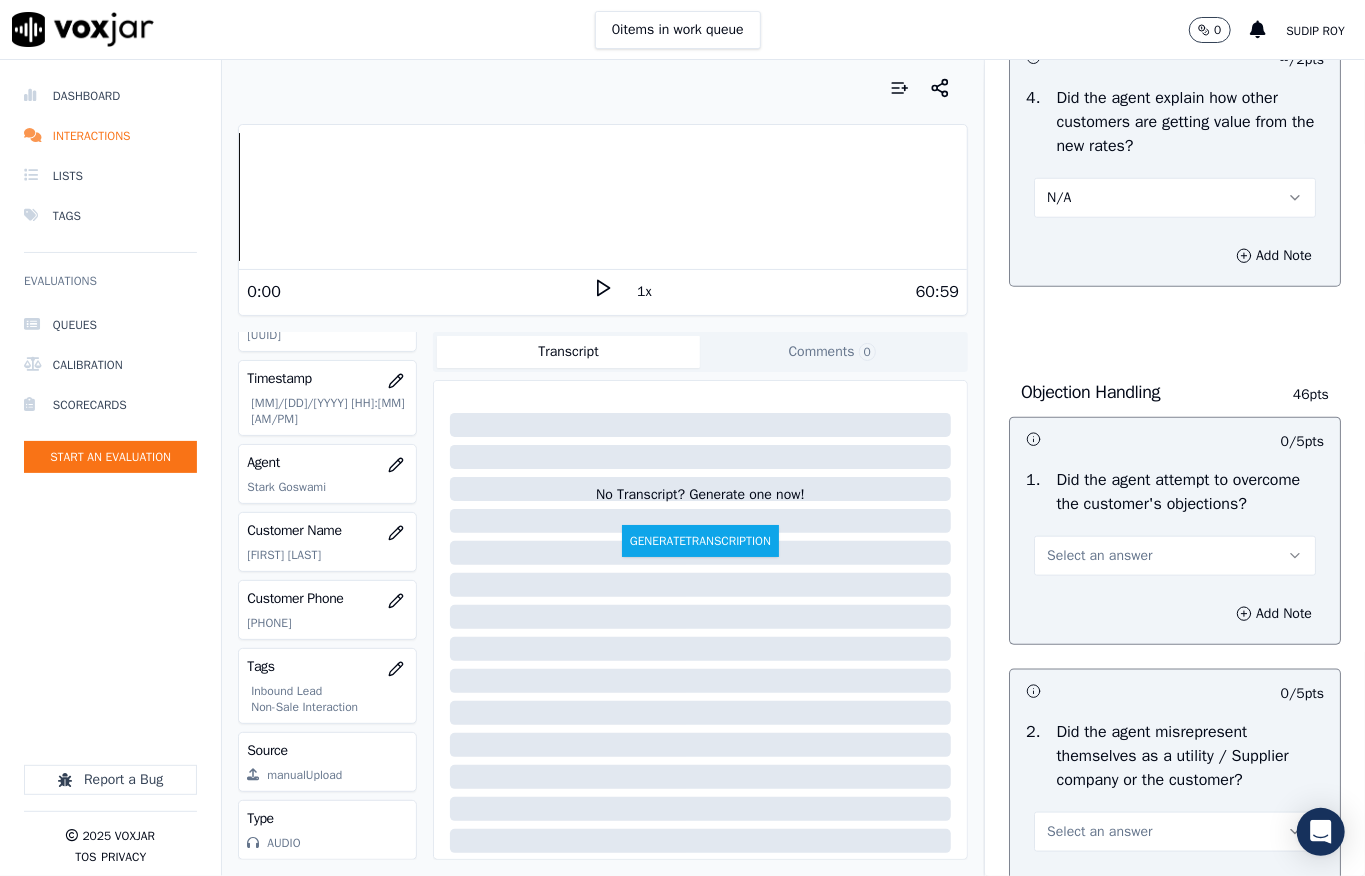click on "Select an answer" at bounding box center [1099, 556] 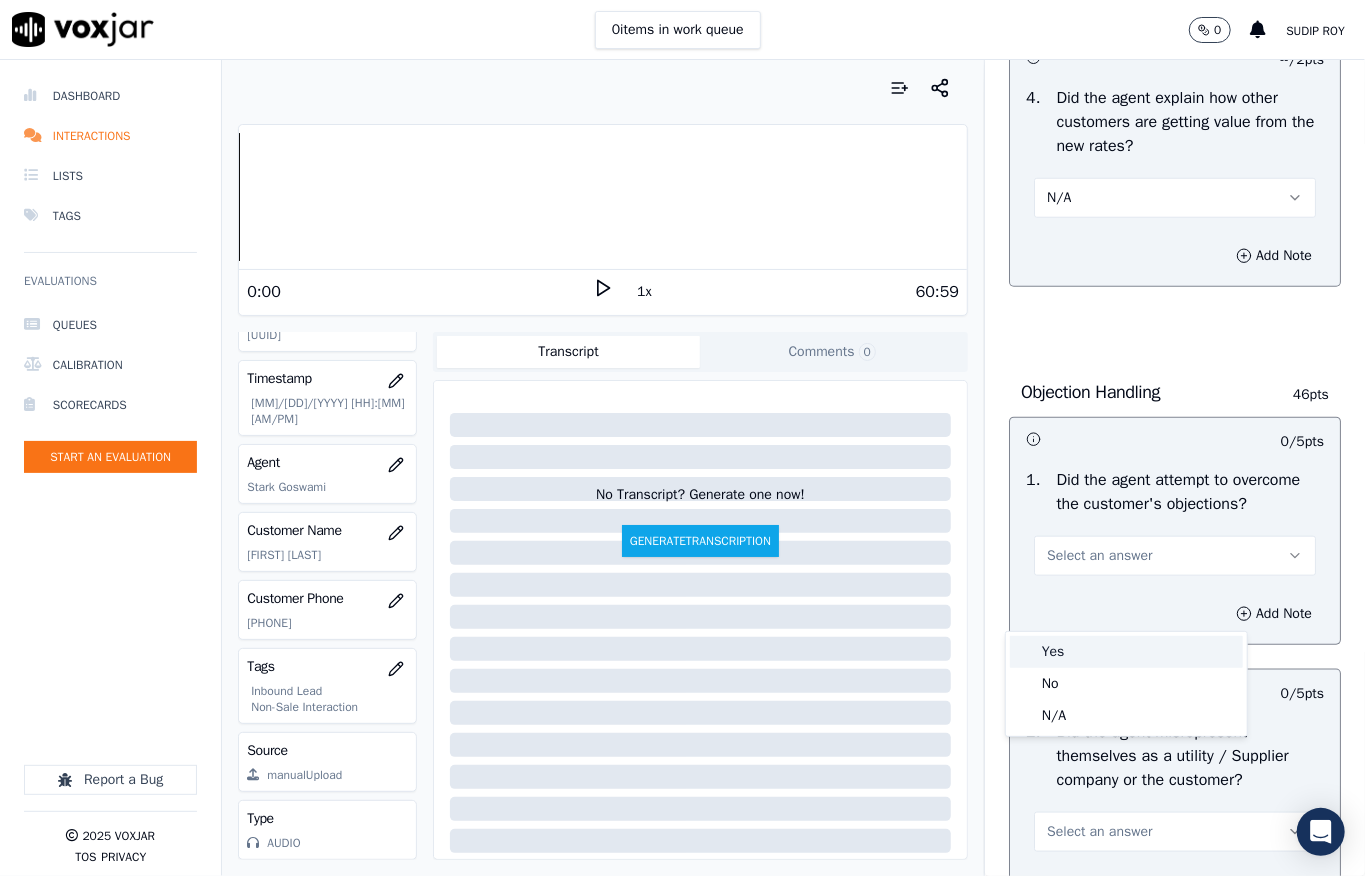 click on "Yes" at bounding box center (1126, 652) 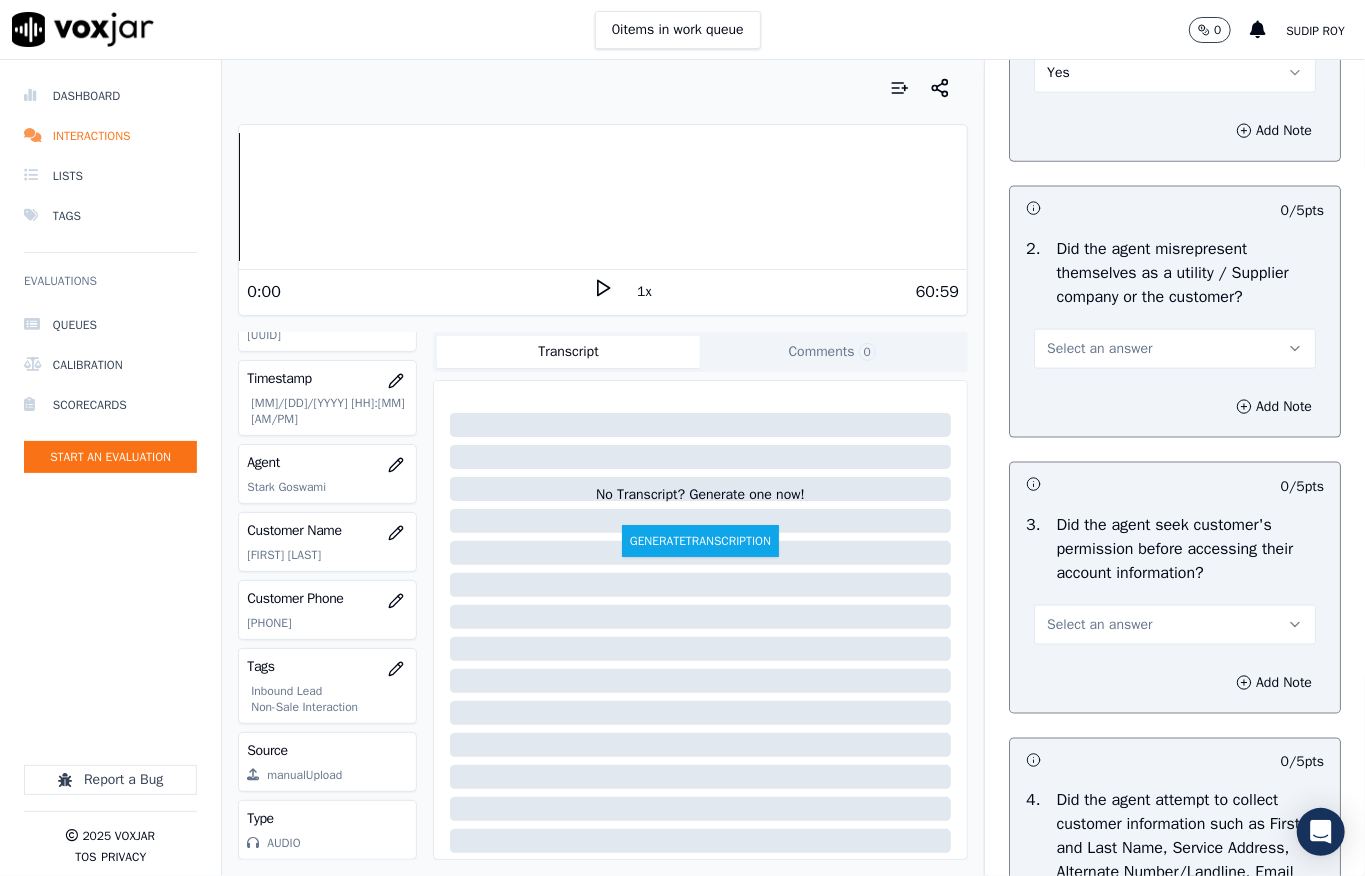 scroll, scrollTop: 1466, scrollLeft: 0, axis: vertical 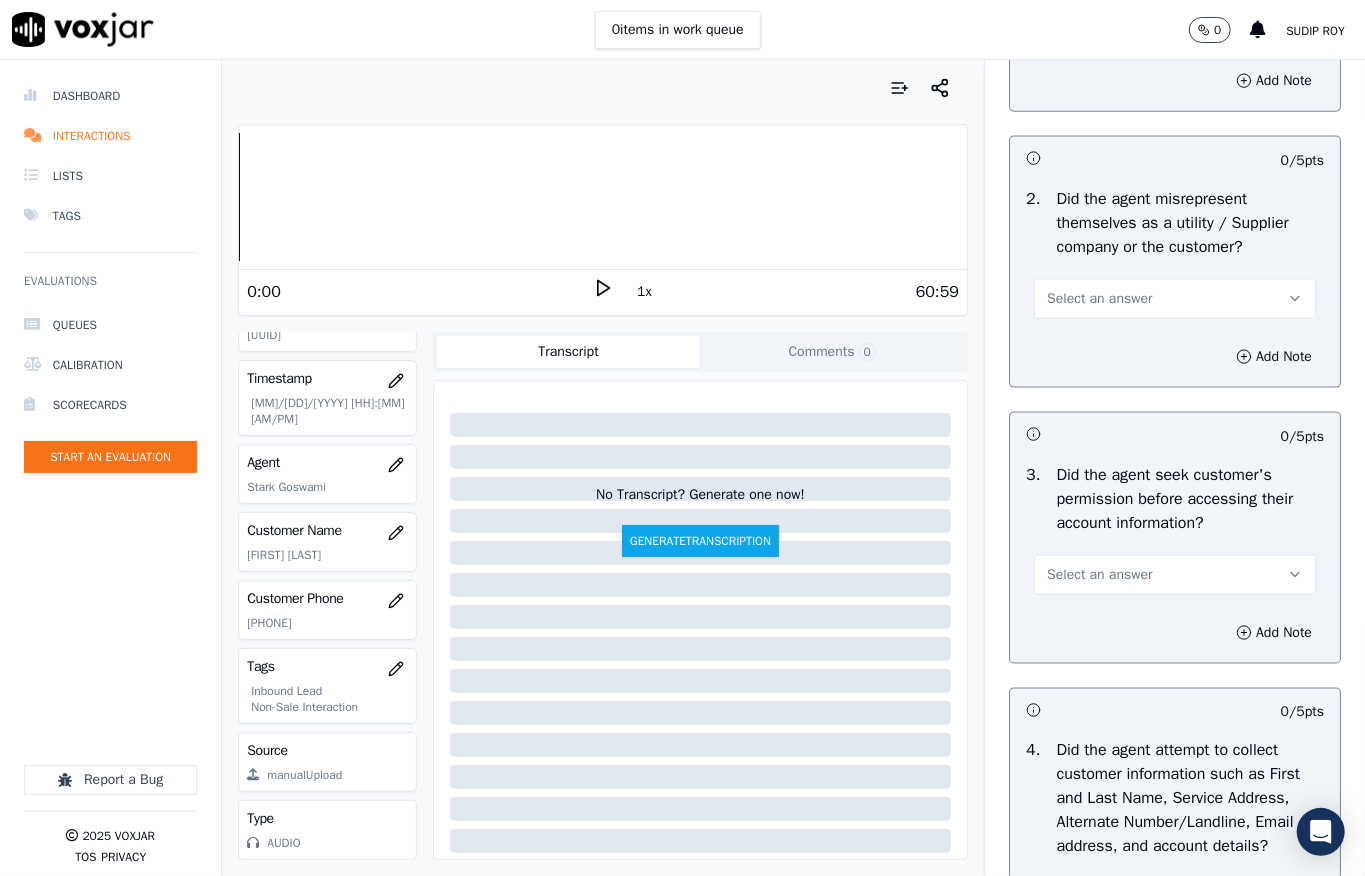 click on "Select an answer" at bounding box center (1099, 299) 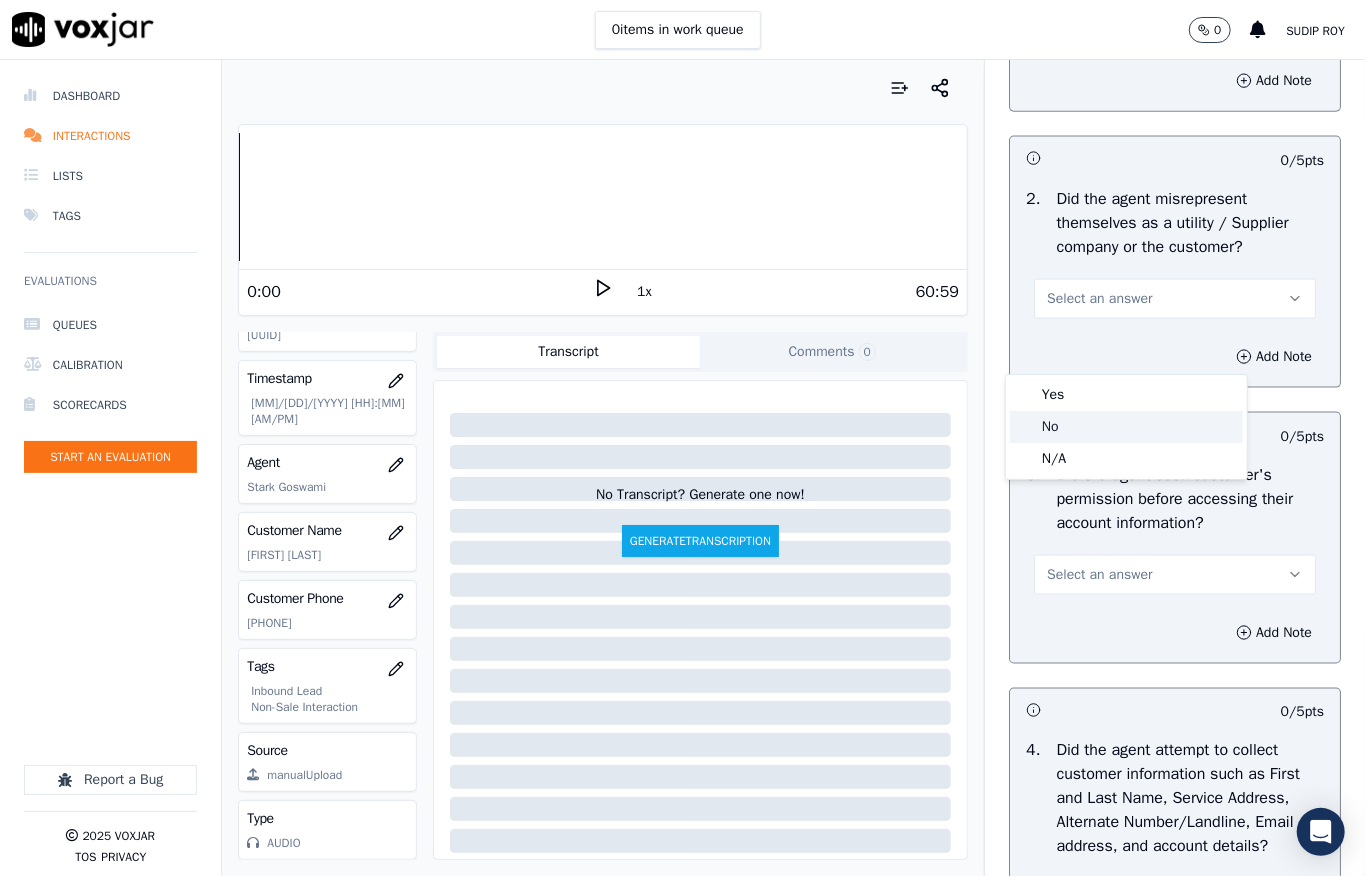 click on "No" 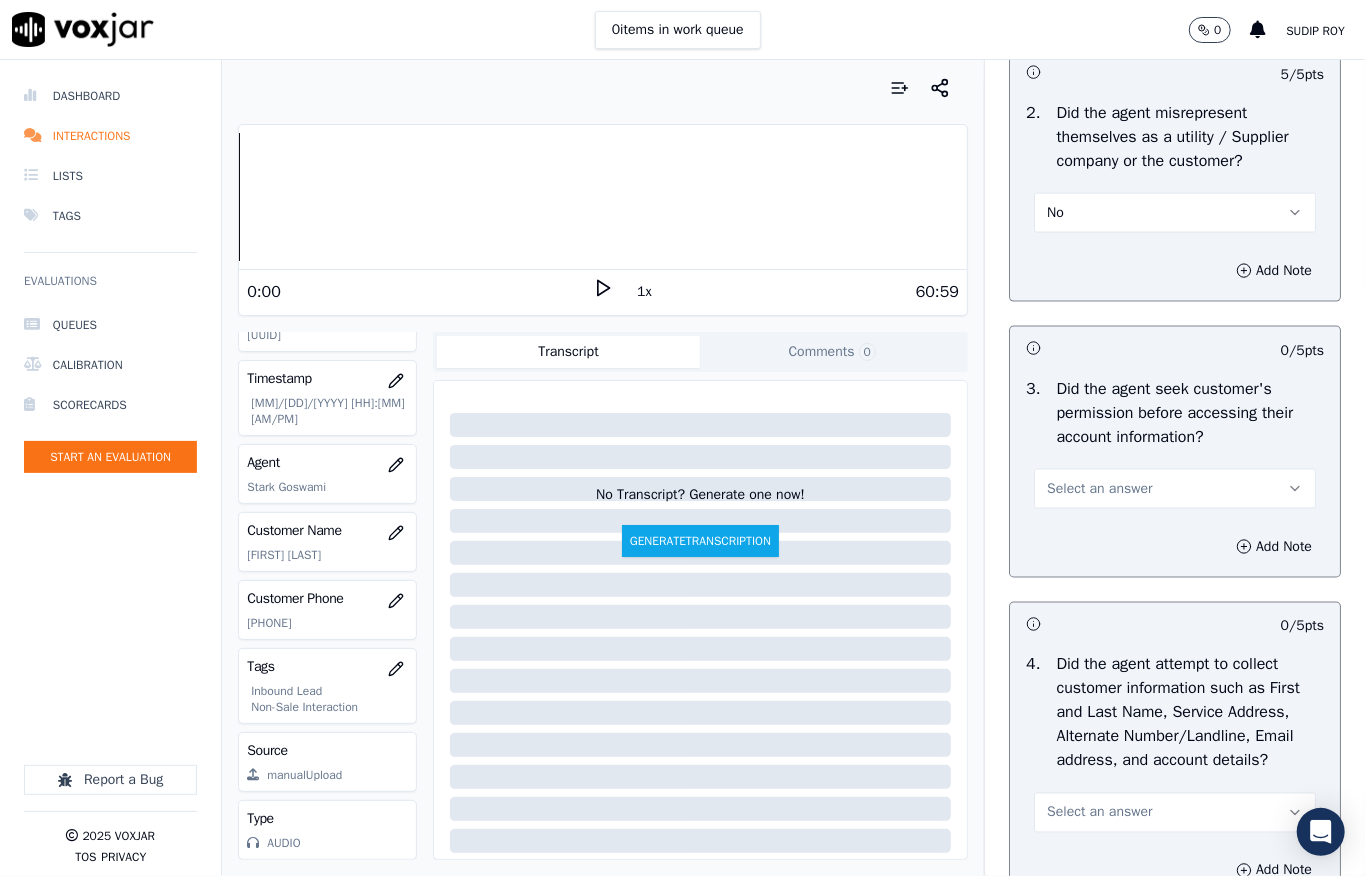 scroll, scrollTop: 1600, scrollLeft: 0, axis: vertical 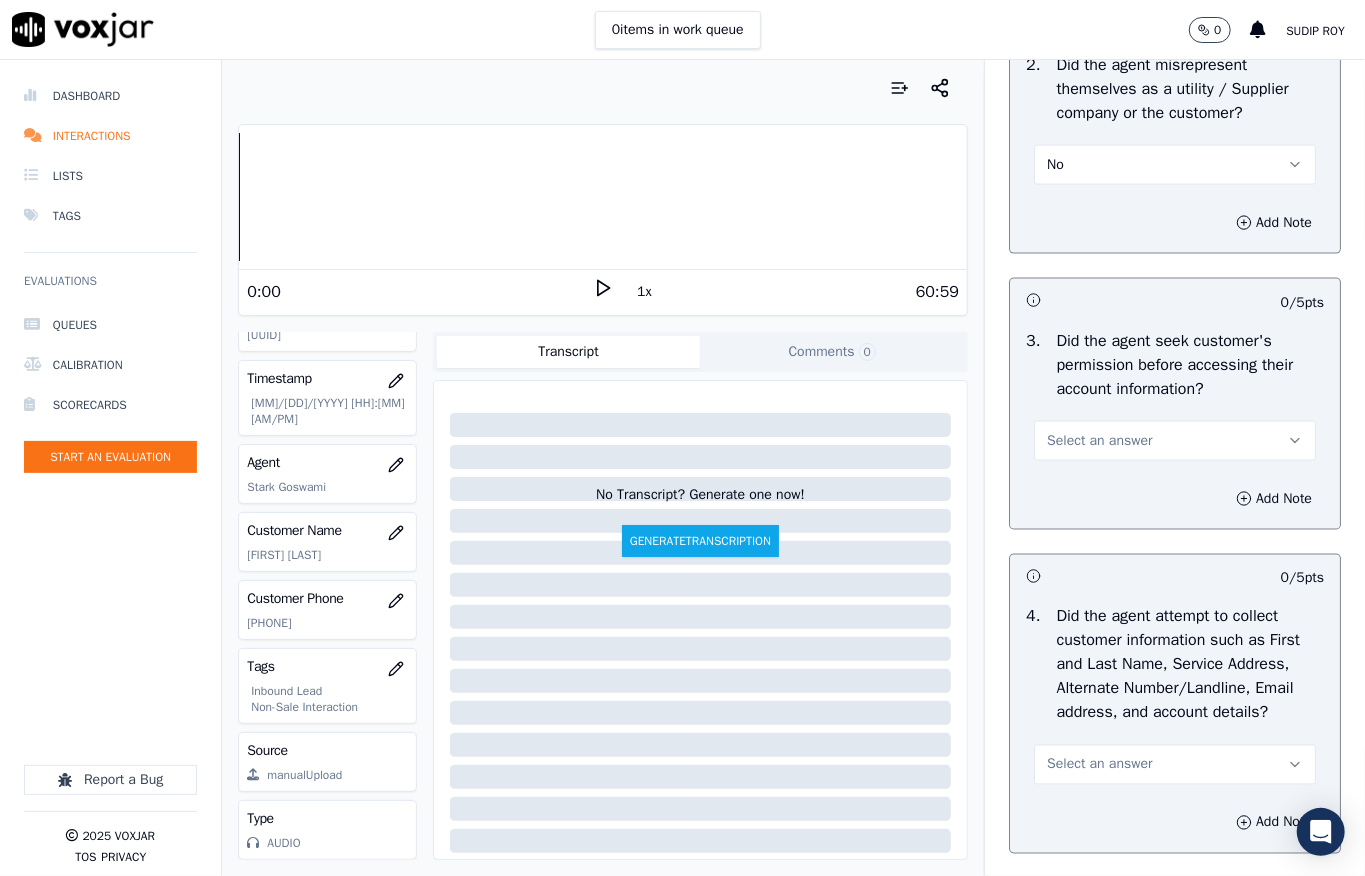 click on "Select an answer" at bounding box center [1175, 441] 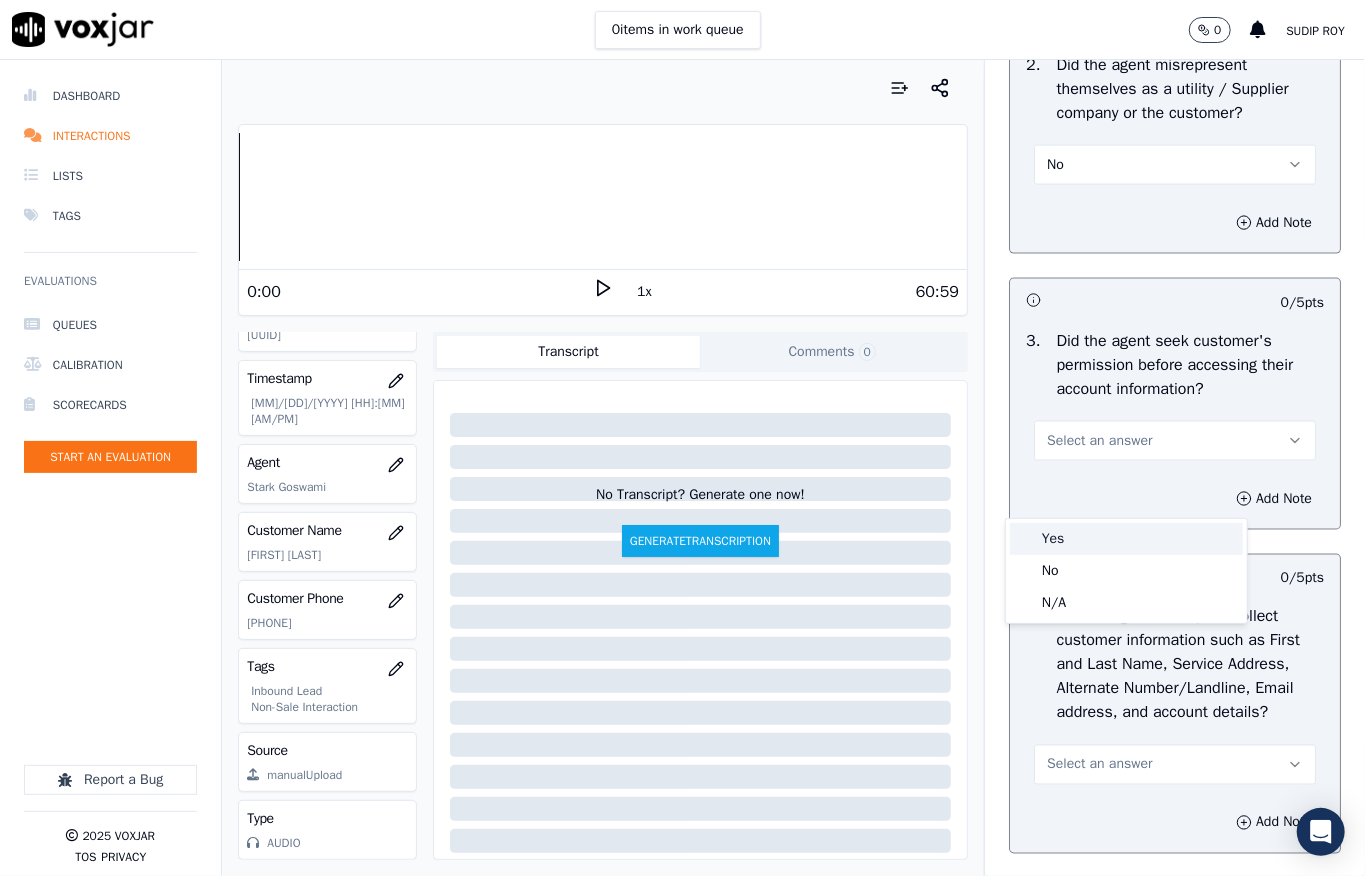 click on "Yes" at bounding box center (1126, 539) 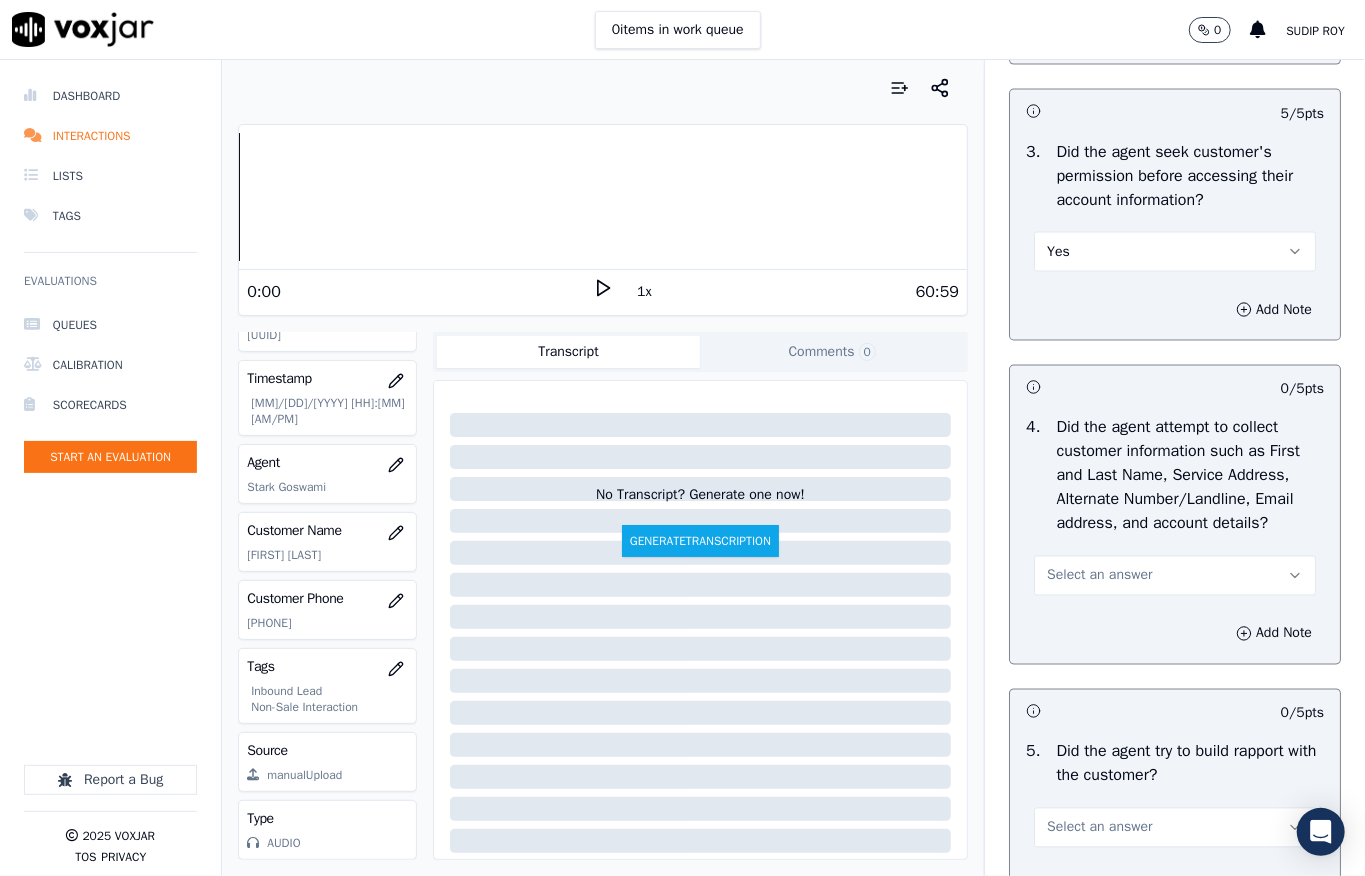 scroll, scrollTop: 2000, scrollLeft: 0, axis: vertical 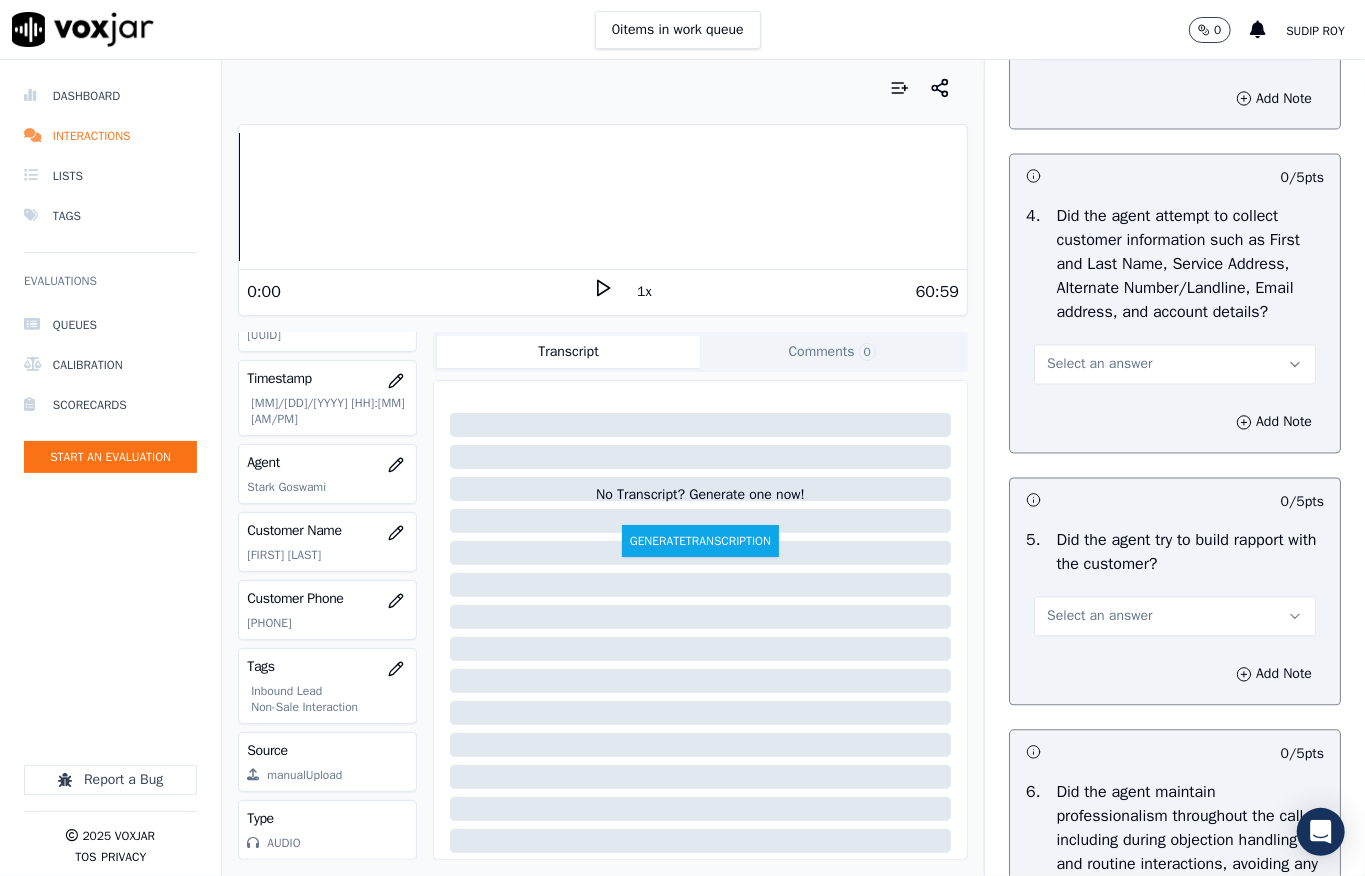 drag, startPoint x: 1068, startPoint y: 440, endPoint x: 1066, endPoint y: 452, distance: 12.165525 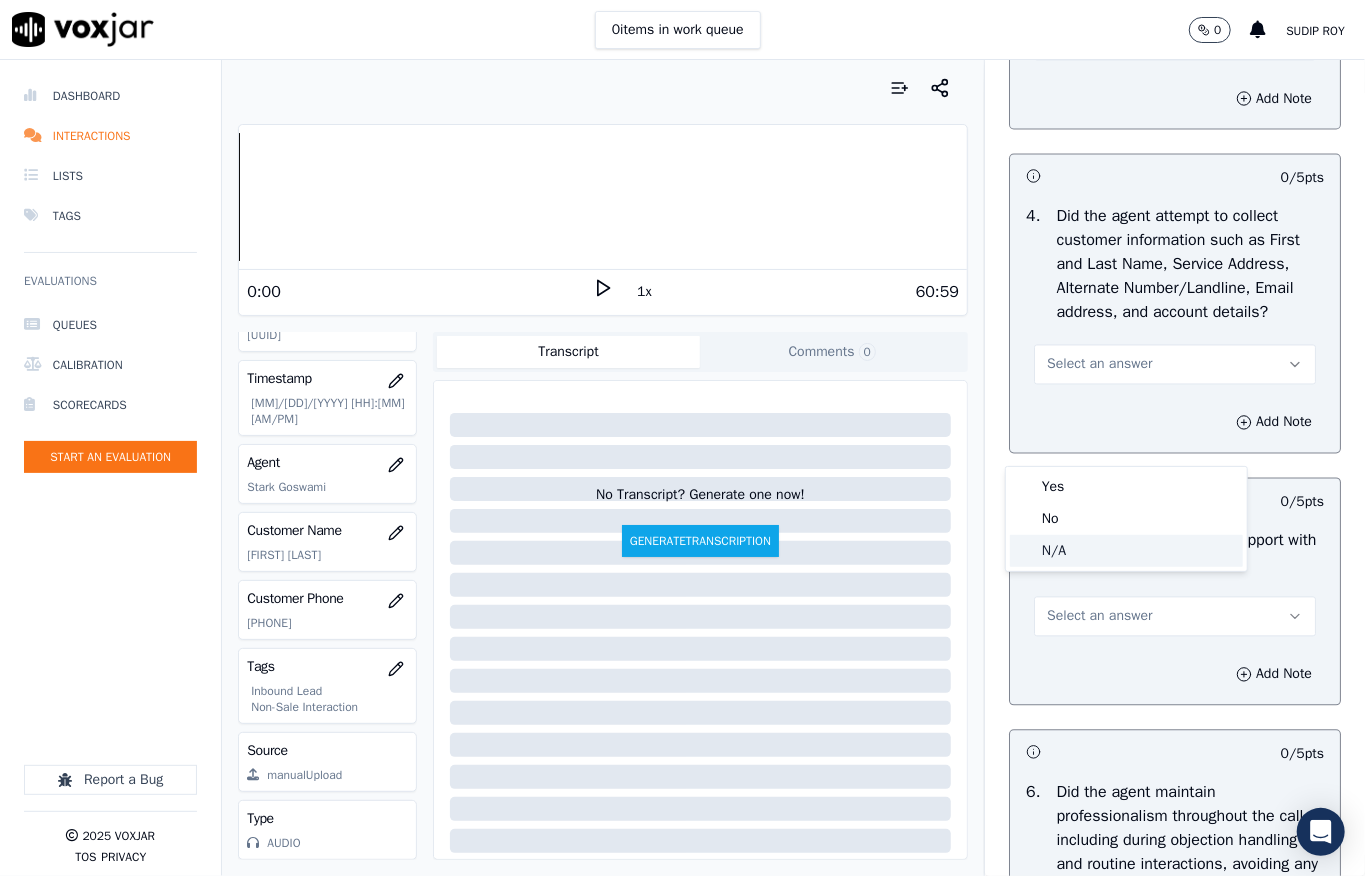drag, startPoint x: 1060, startPoint y: 552, endPoint x: 1097, endPoint y: 322, distance: 232.95708 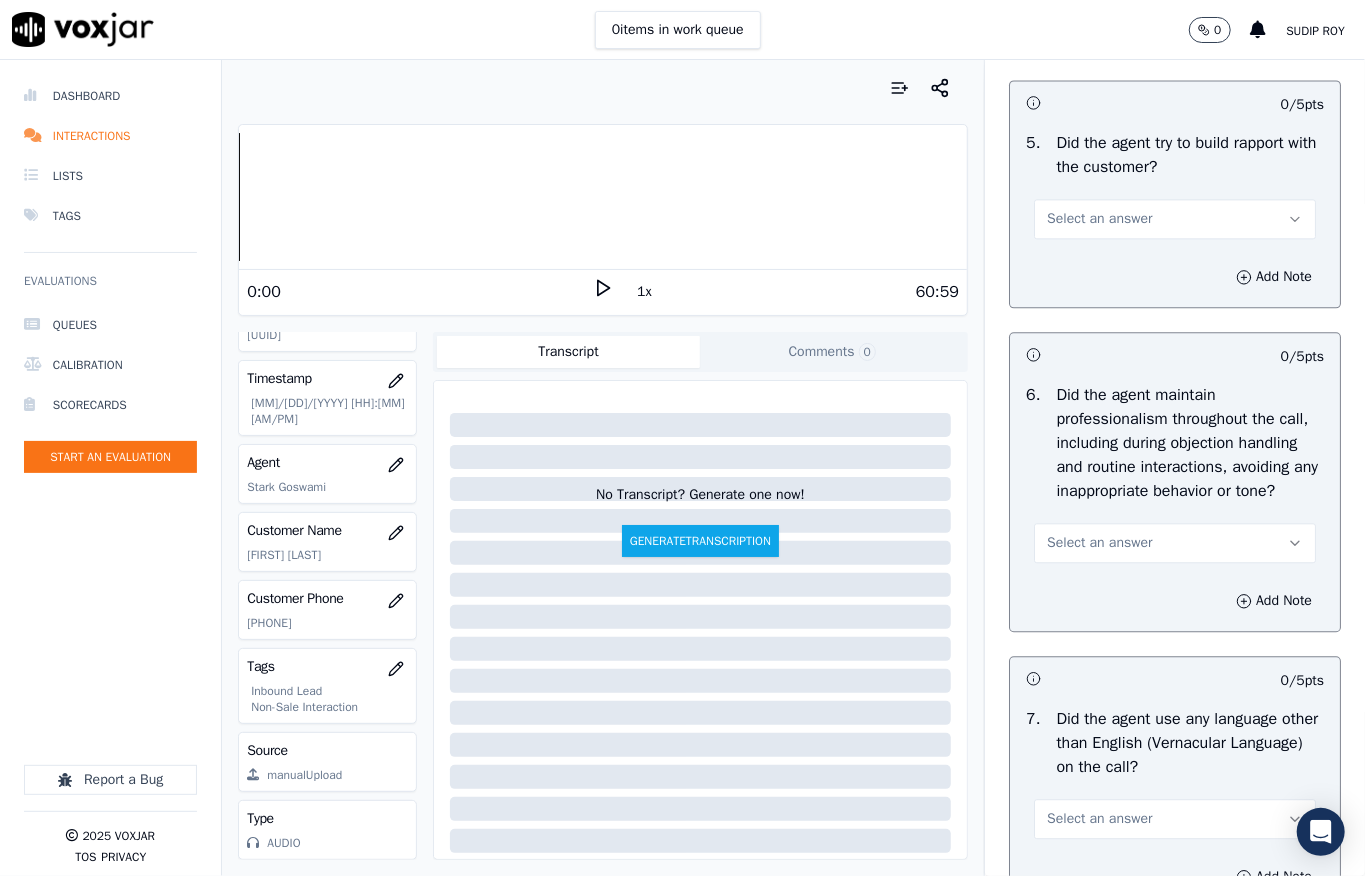scroll, scrollTop: 2400, scrollLeft: 0, axis: vertical 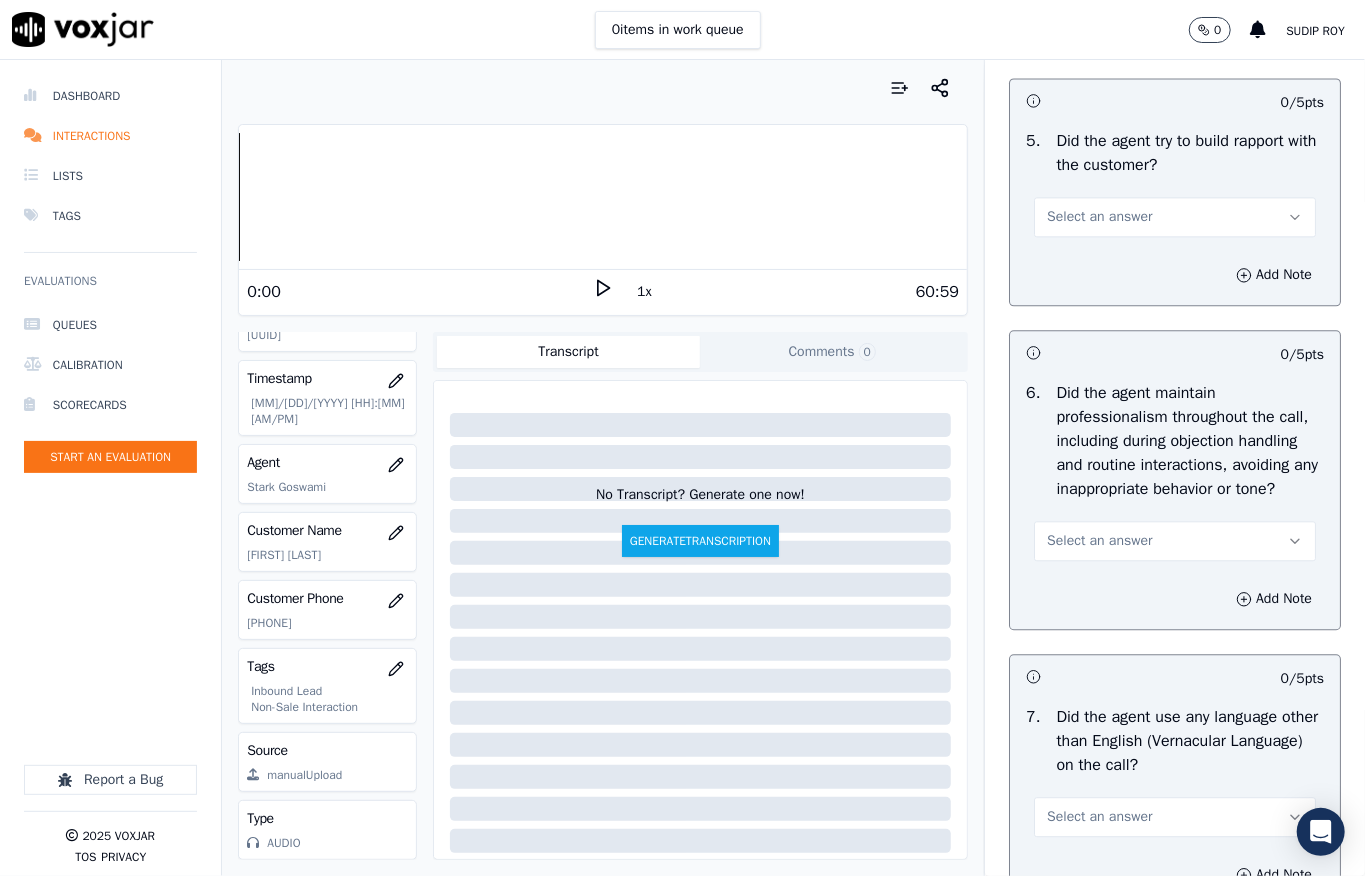 click on "Select an answer" at bounding box center [1099, 217] 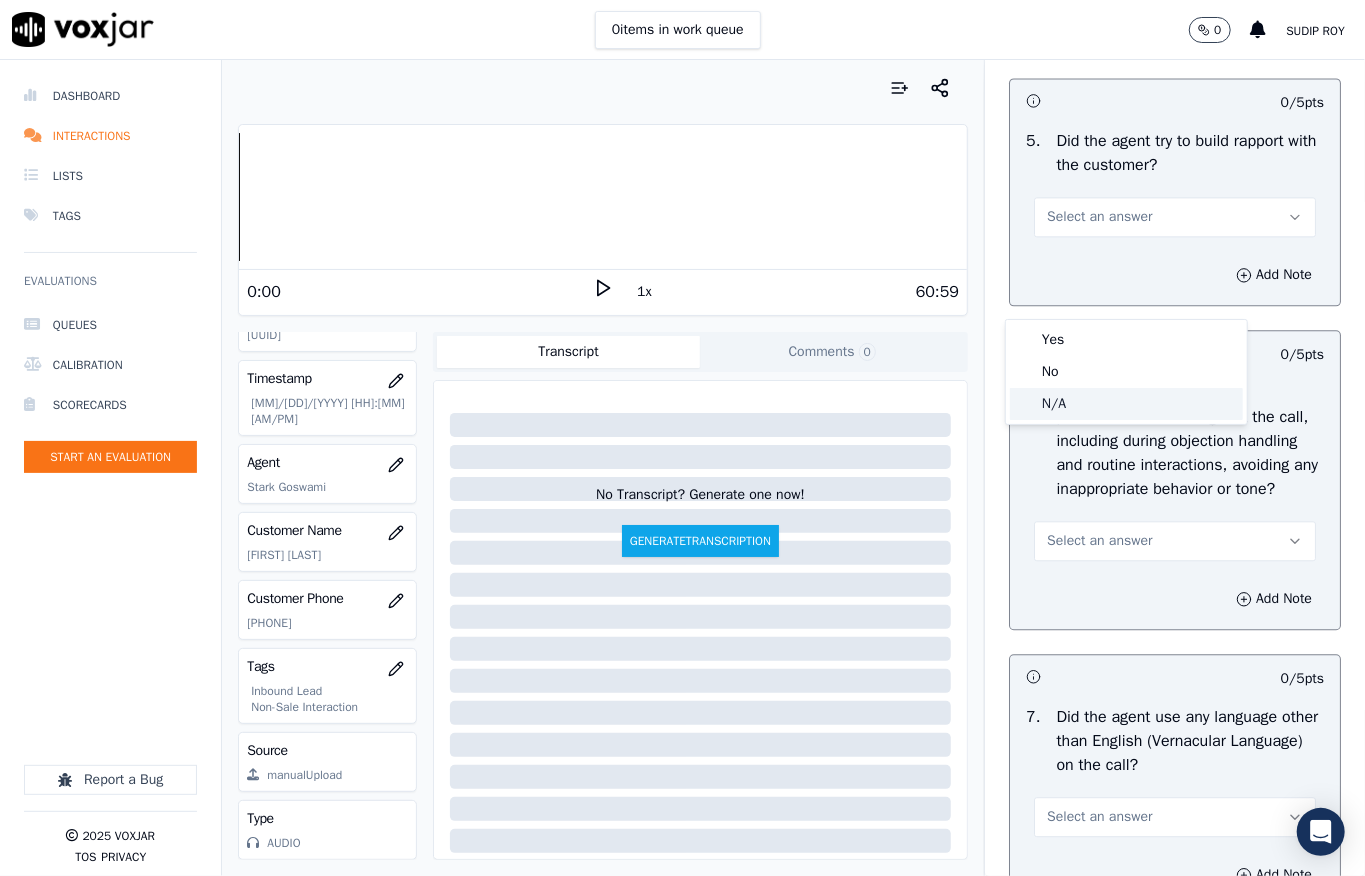 click on "N/A" 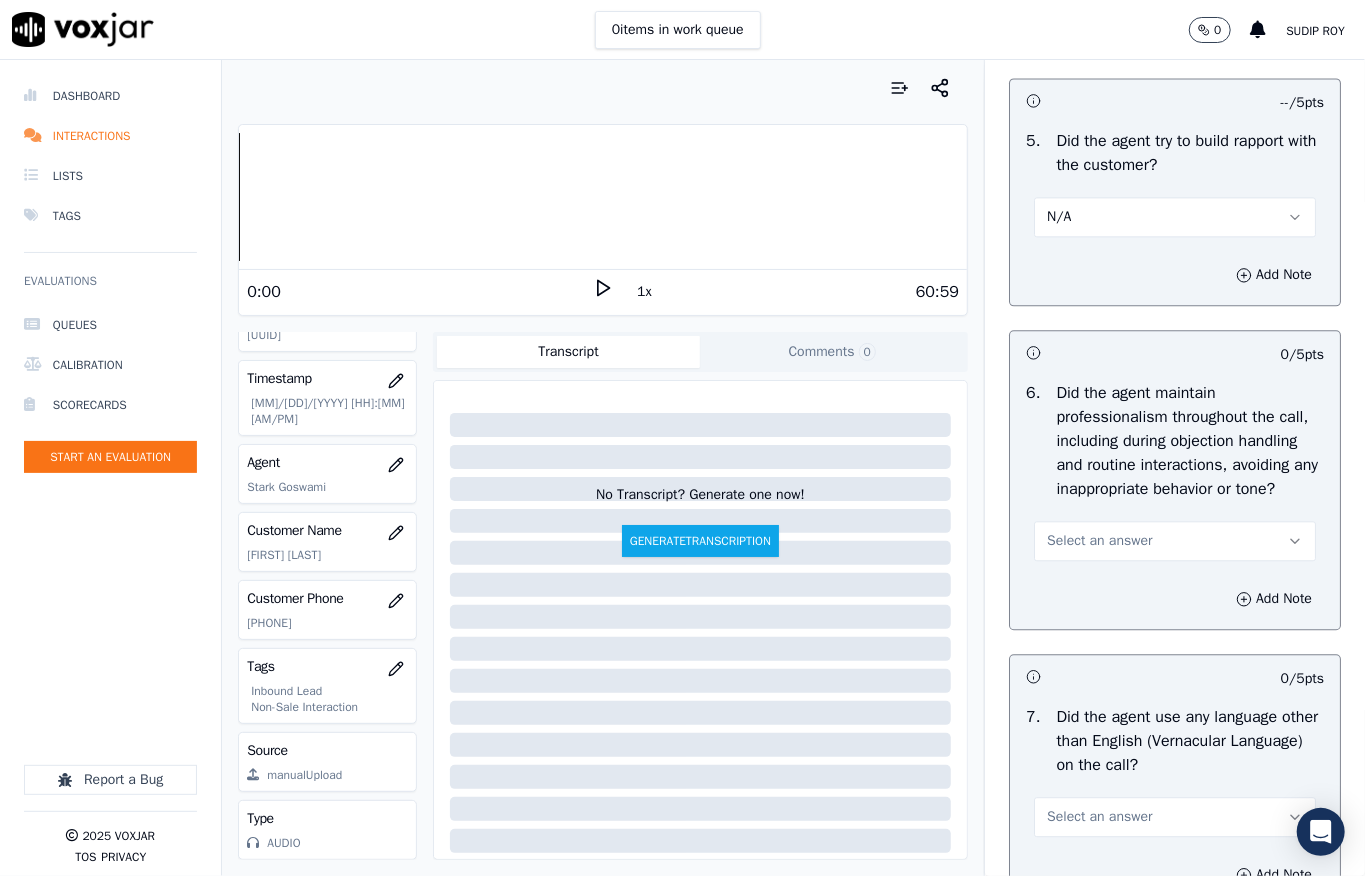 click on "Select an answer" at bounding box center (1099, 541) 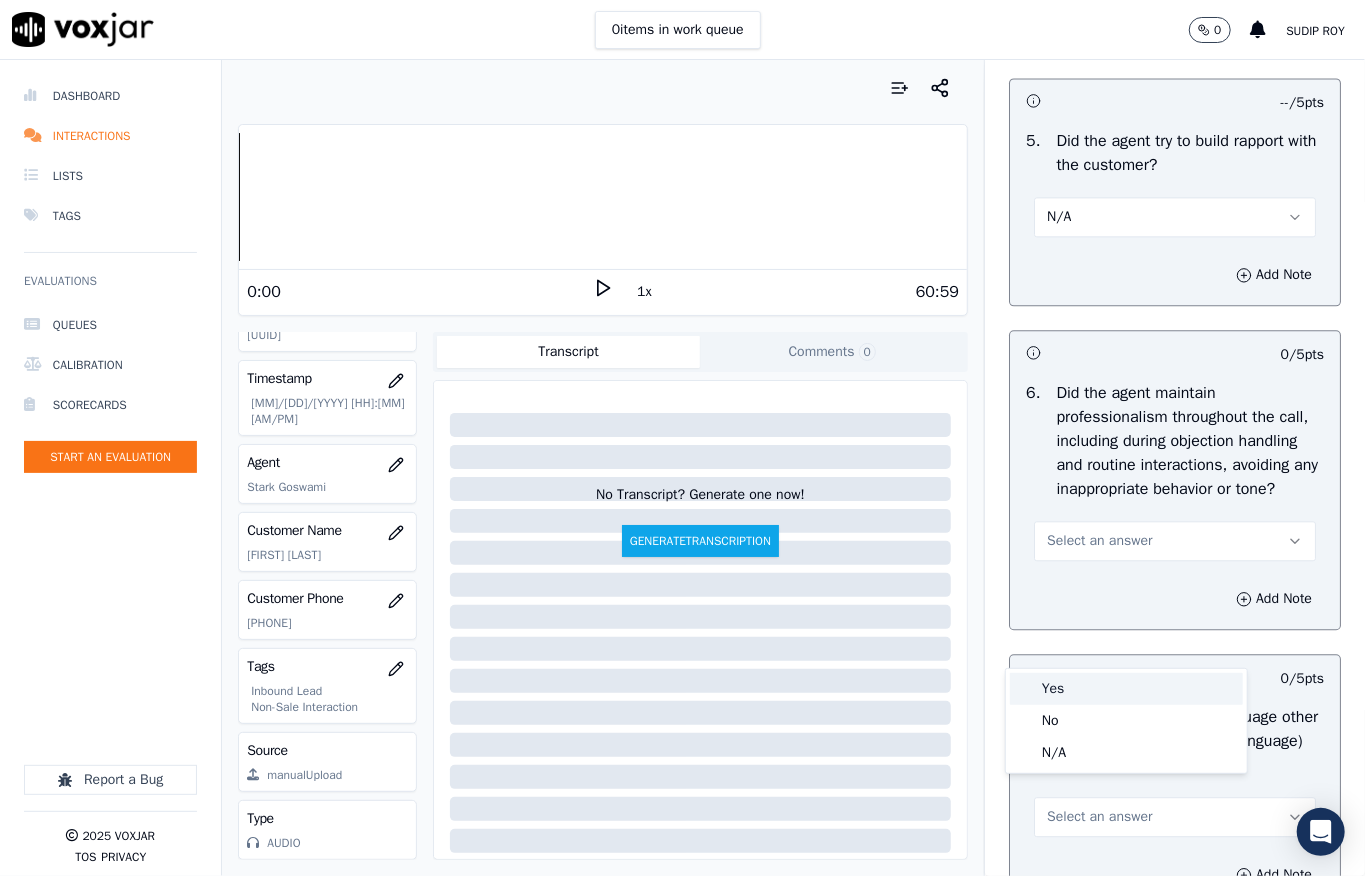 click on "Yes" at bounding box center [1126, 689] 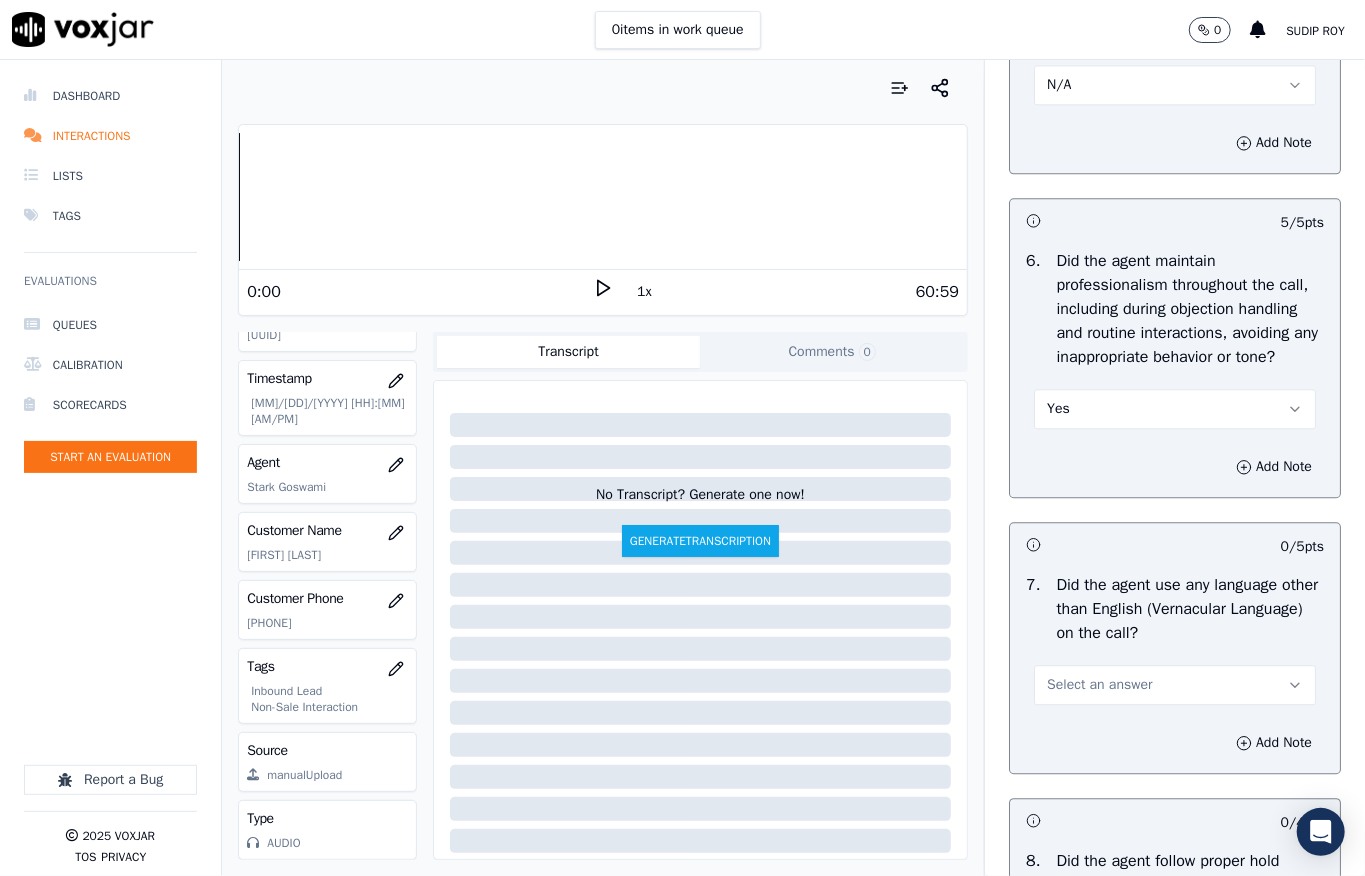 scroll, scrollTop: 2800, scrollLeft: 0, axis: vertical 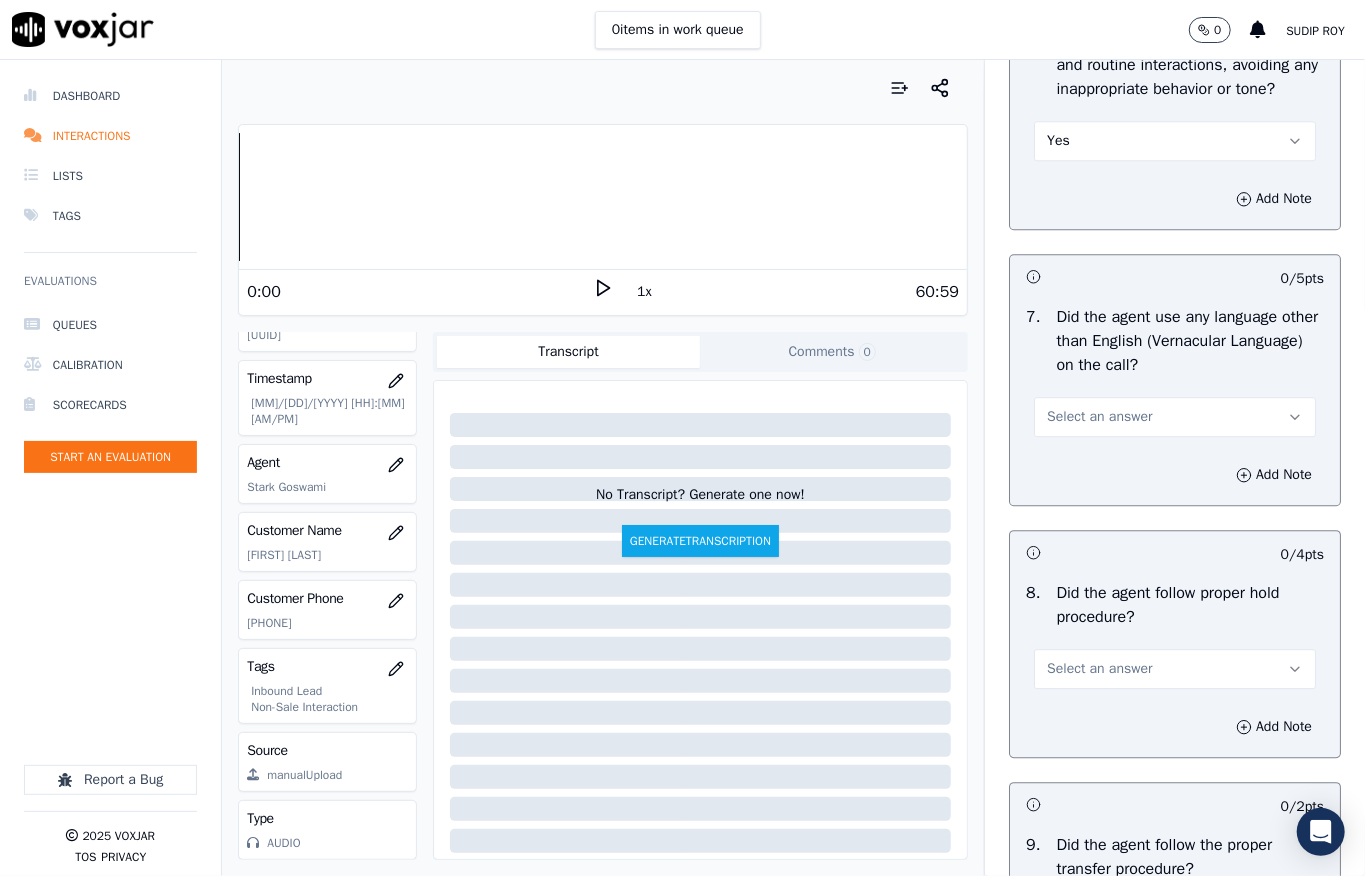 click on "Select an answer" at bounding box center (1099, 417) 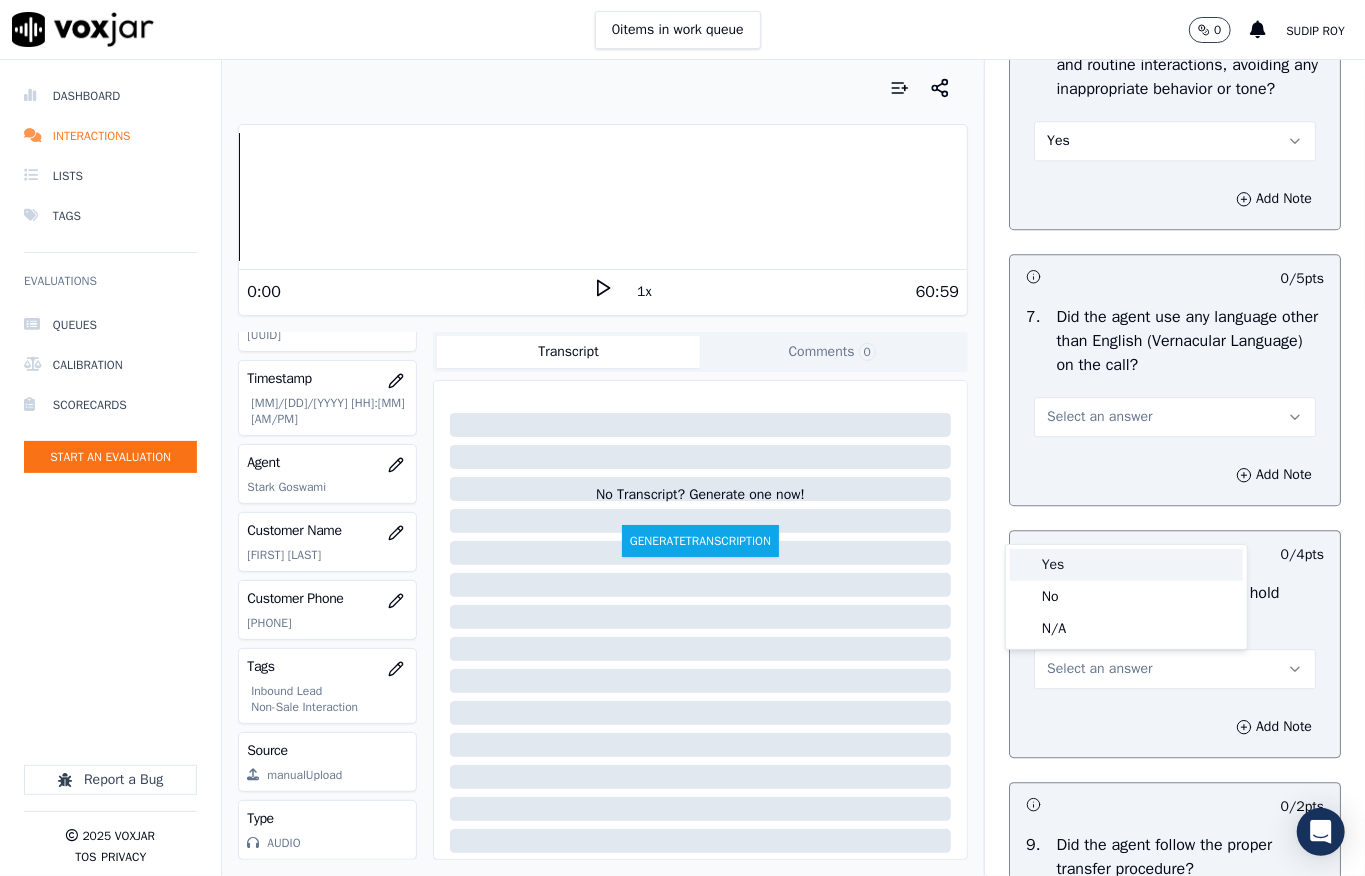 click on "Yes" at bounding box center (1126, 565) 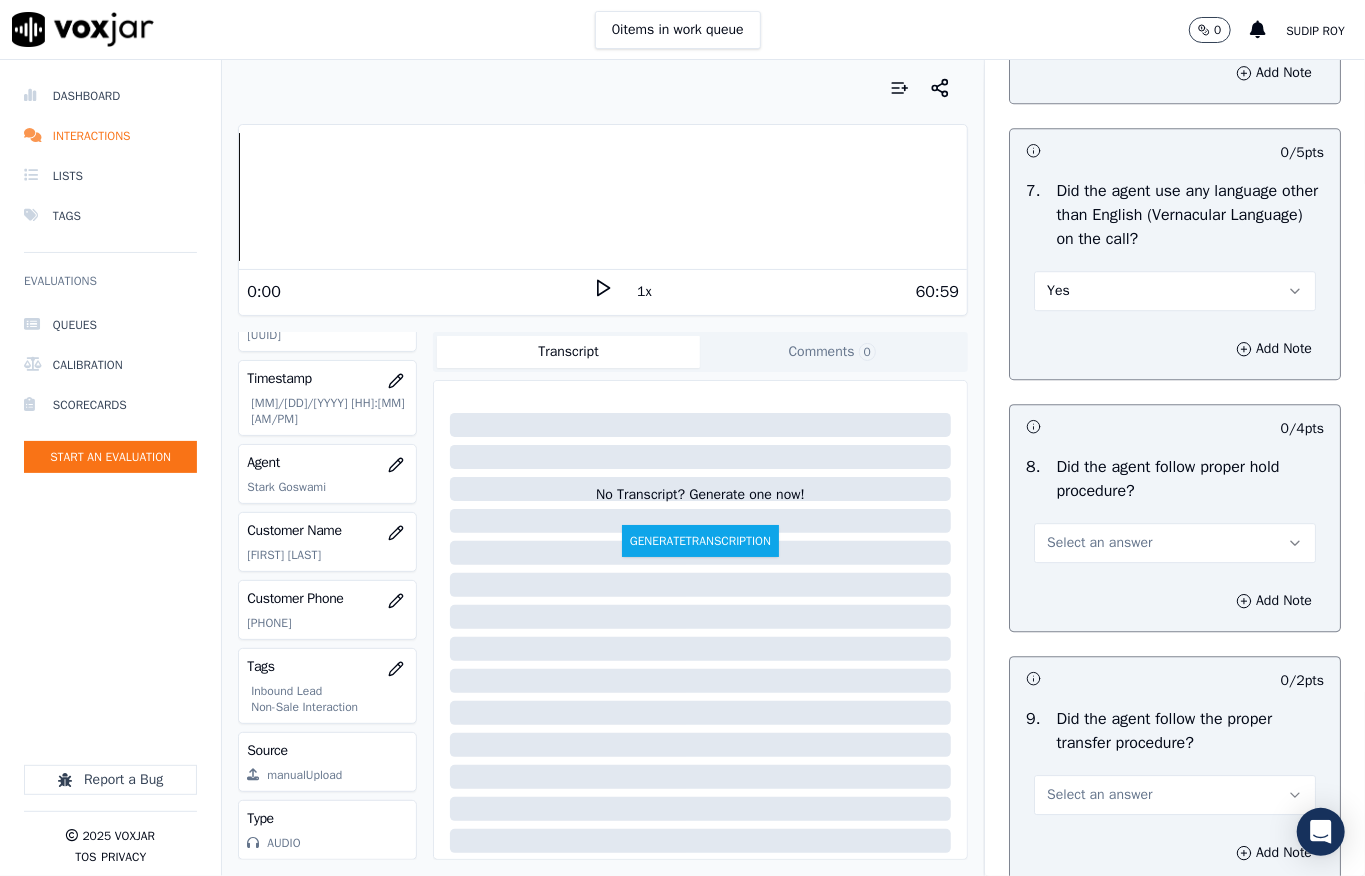 scroll, scrollTop: 3200, scrollLeft: 0, axis: vertical 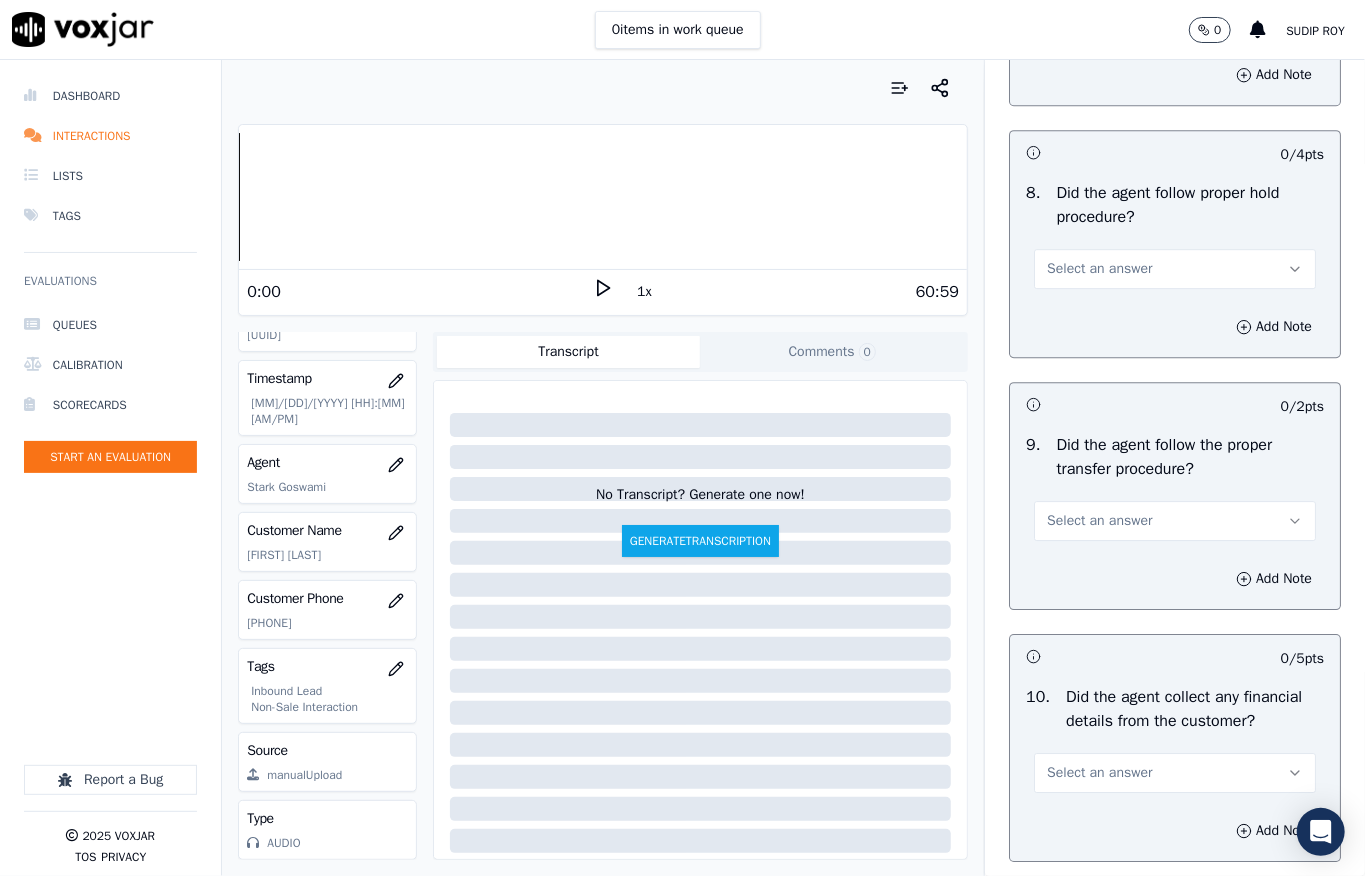click on "Select an answer" at bounding box center [1175, 269] 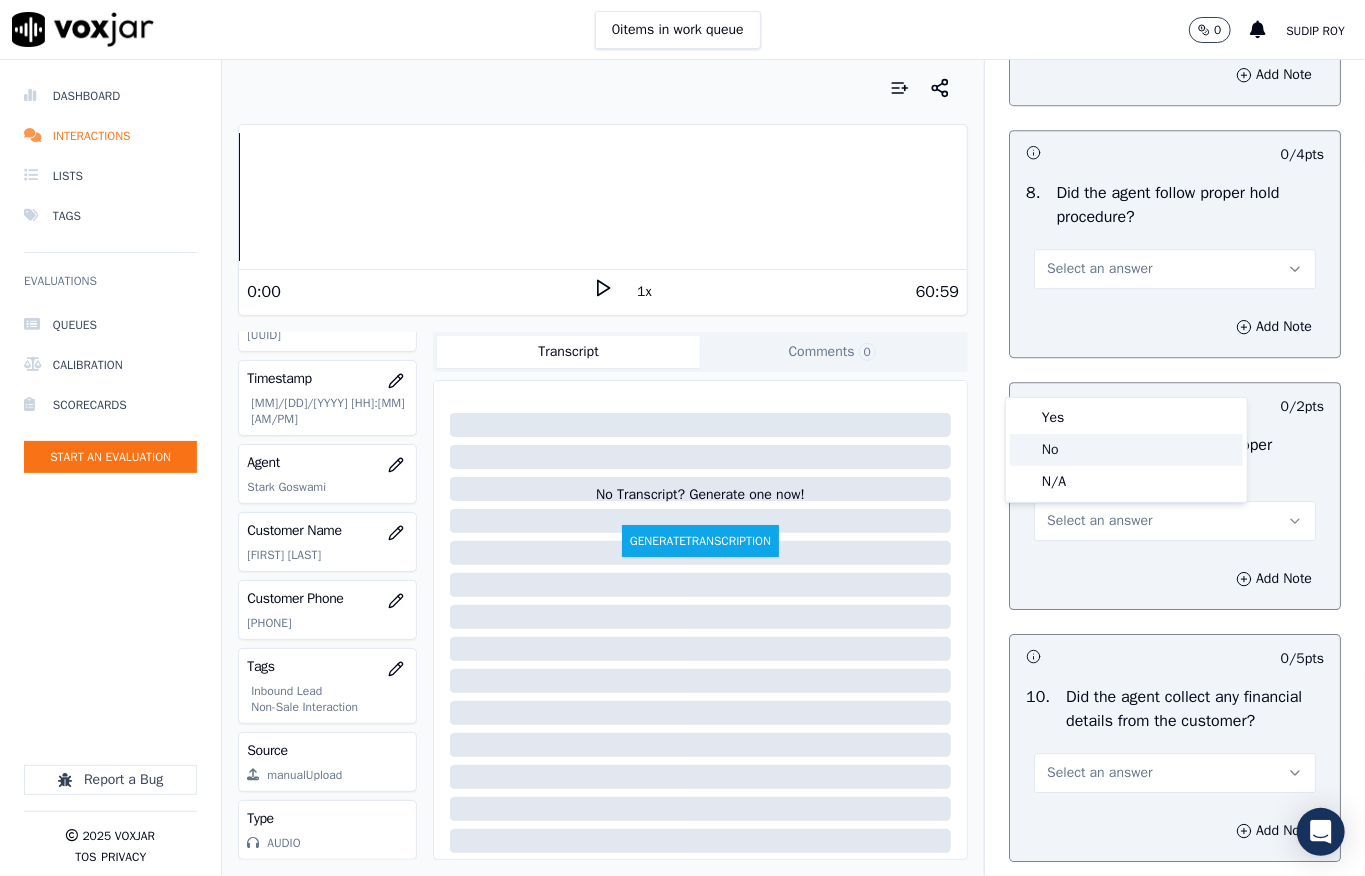 click on "No" 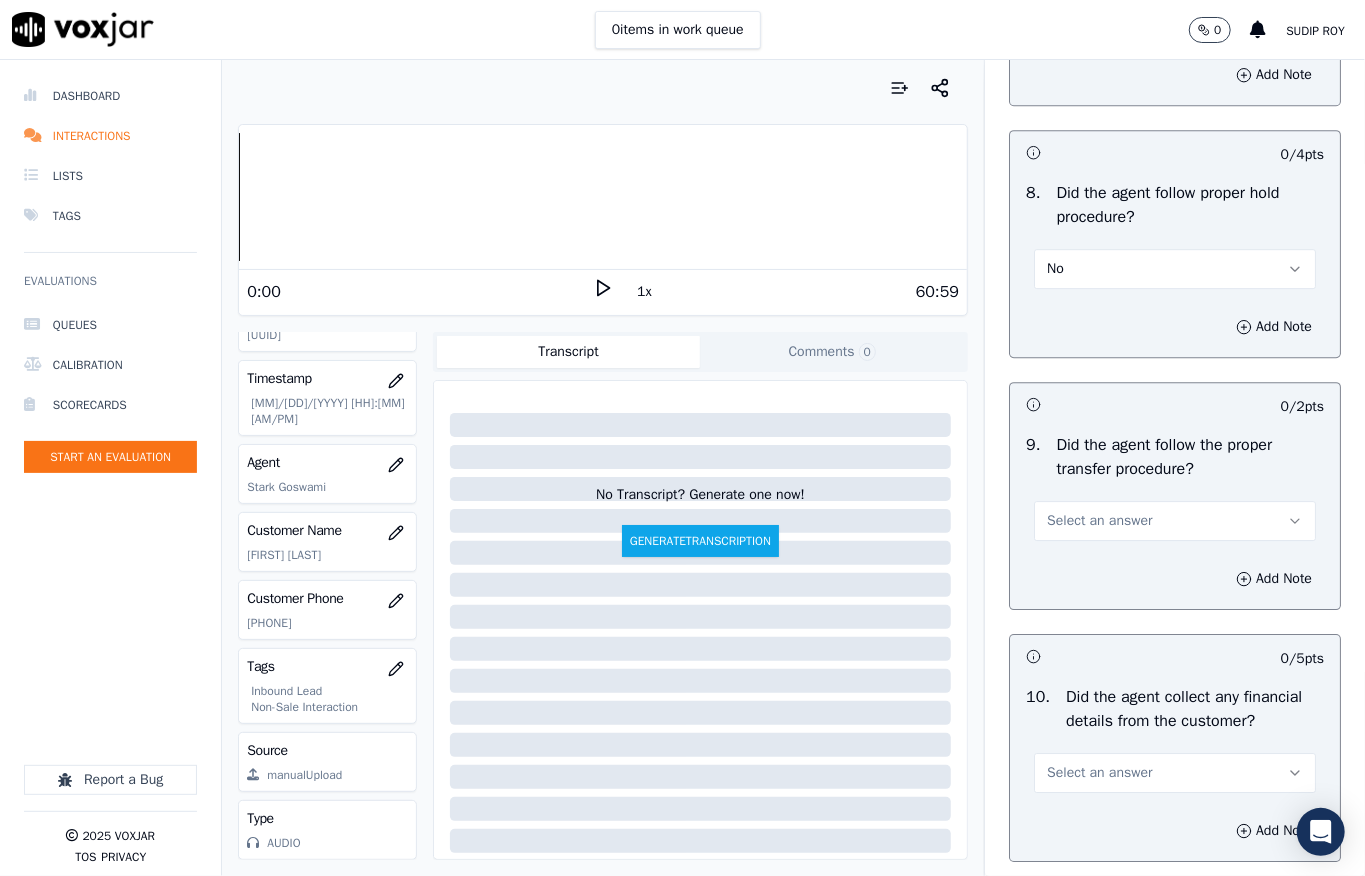 click on "No" at bounding box center [1175, 269] 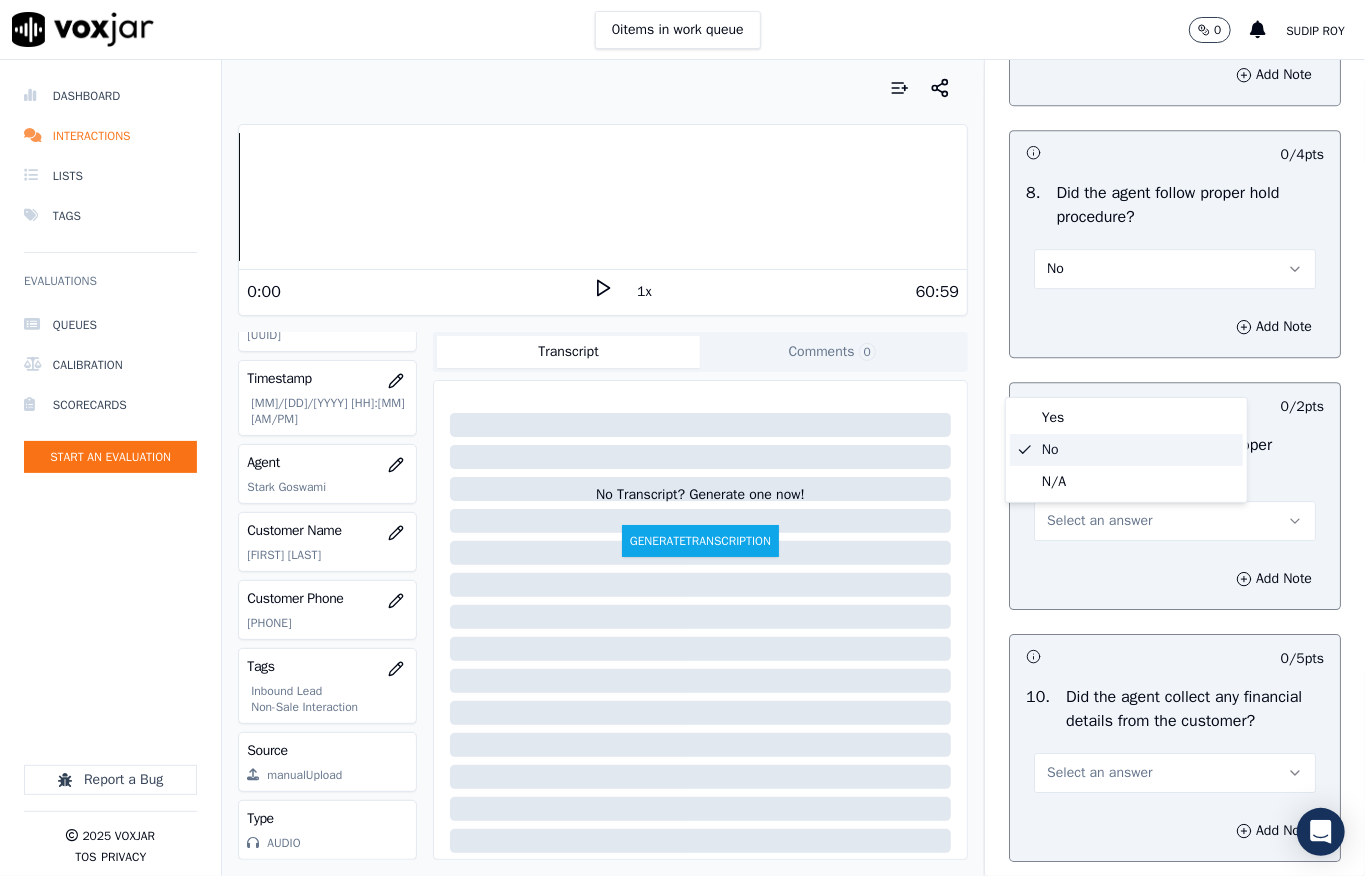 click on "No" 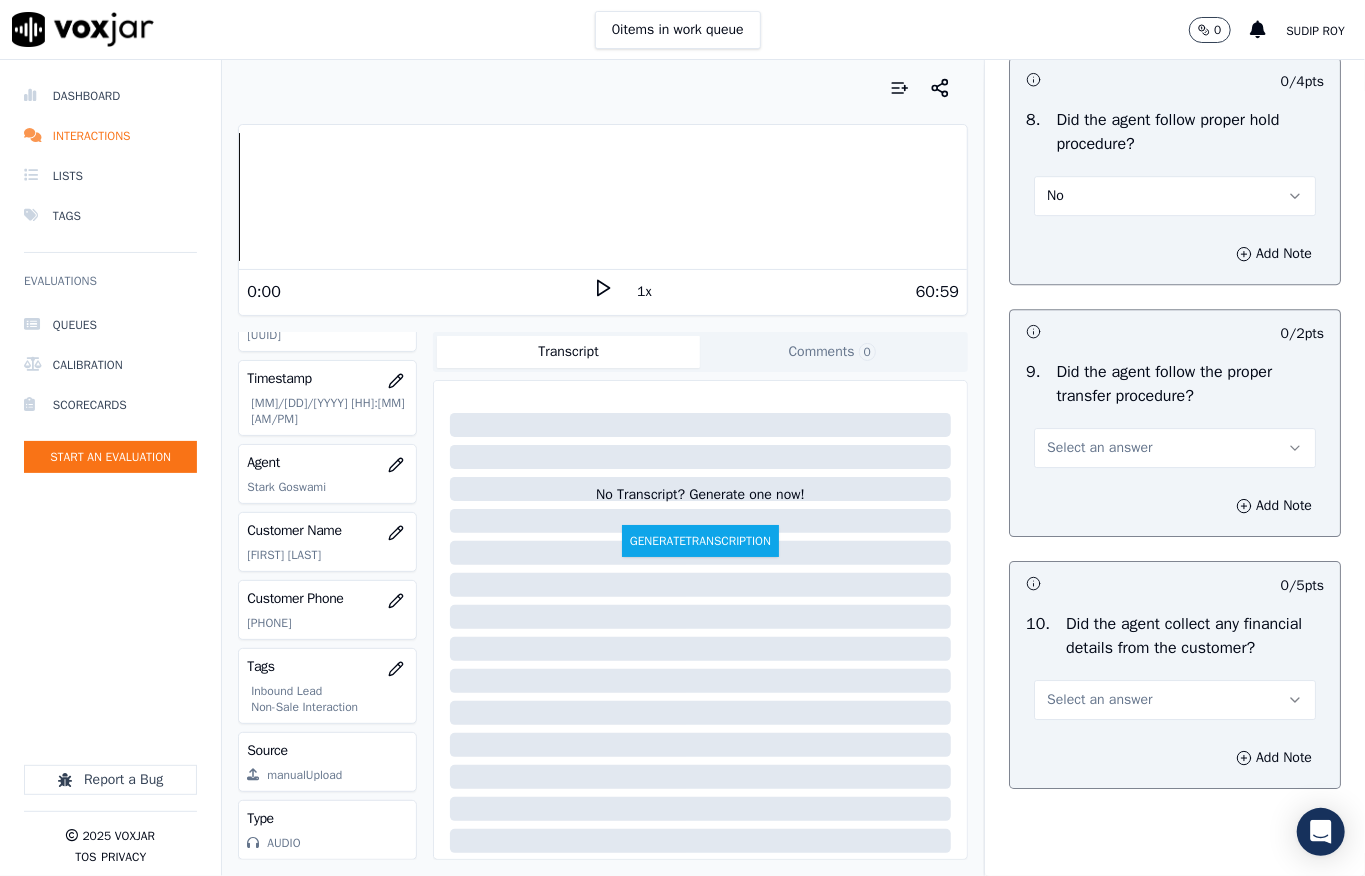 scroll, scrollTop: 3200, scrollLeft: 0, axis: vertical 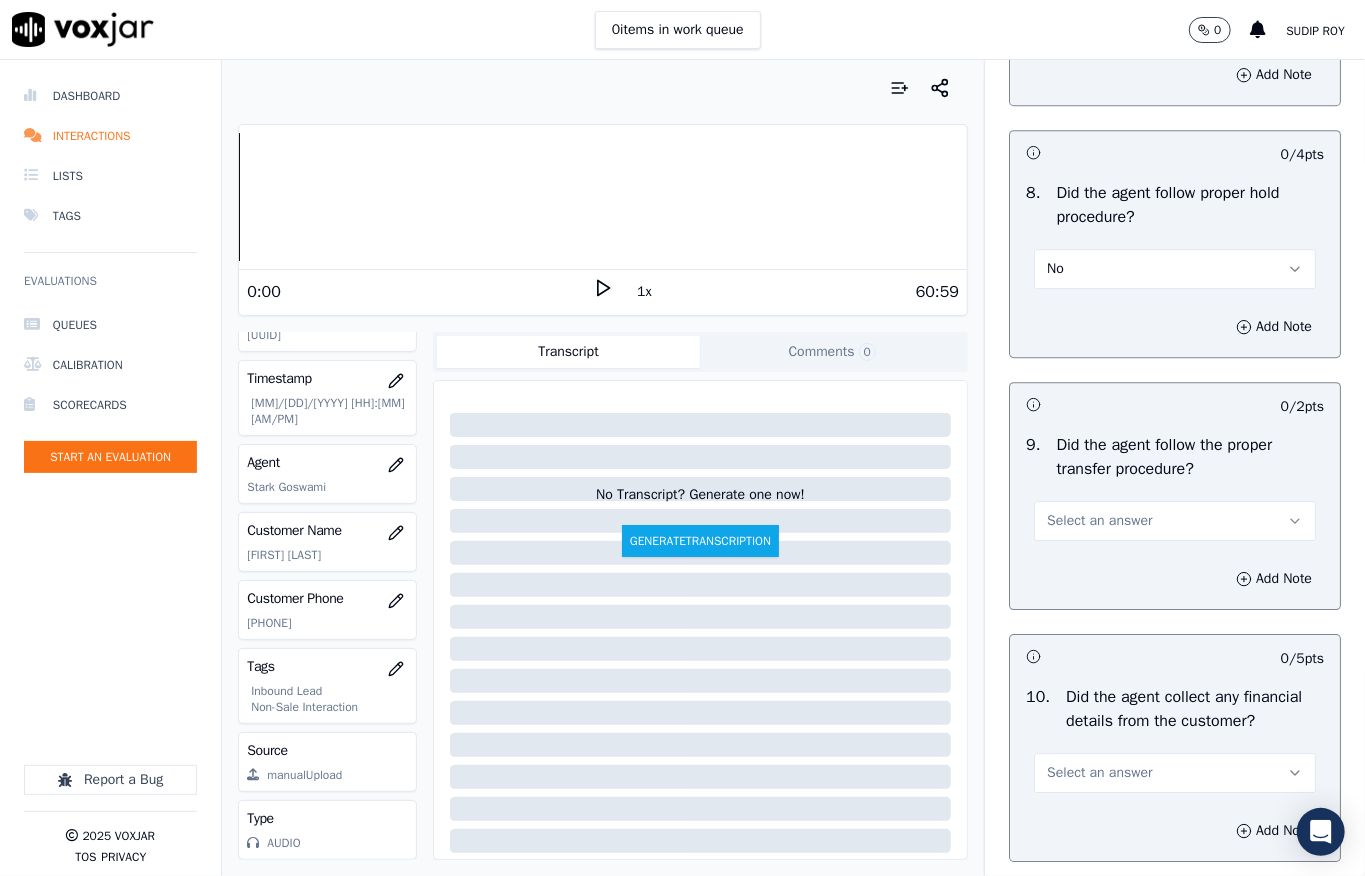 click on "No" at bounding box center (1175, 269) 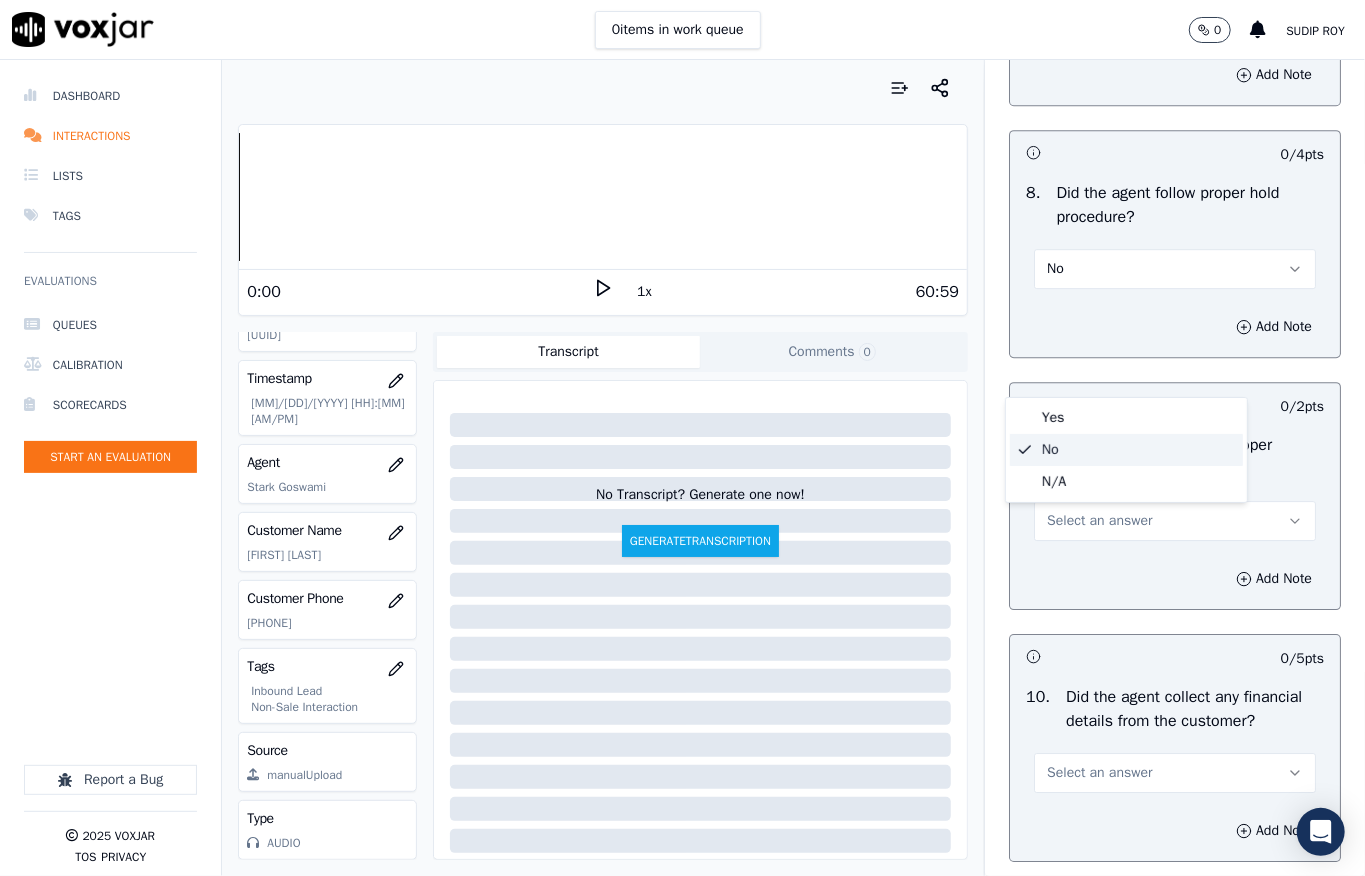 click on "Yes" at bounding box center [1126, 418] 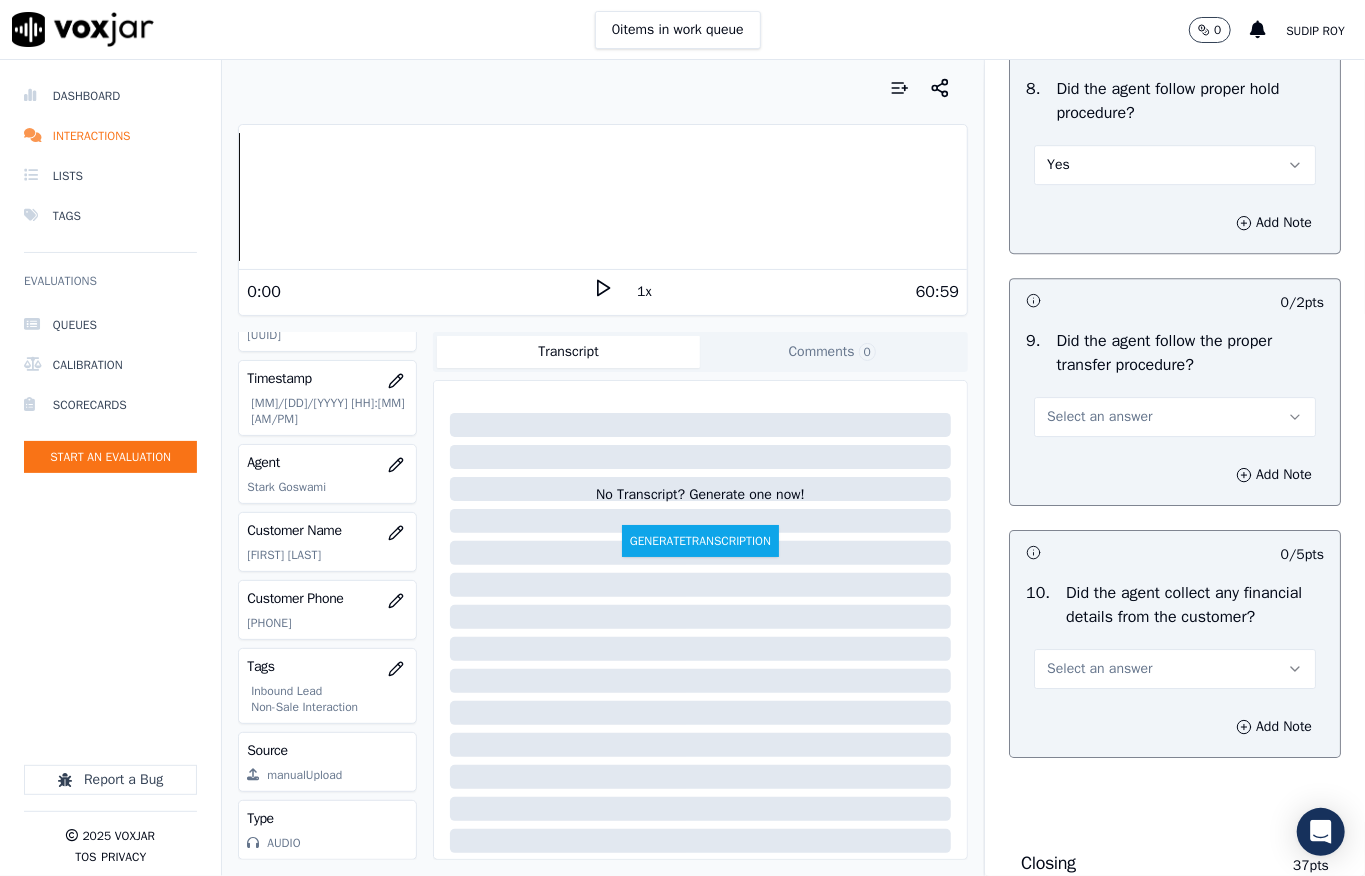 scroll, scrollTop: 3466, scrollLeft: 0, axis: vertical 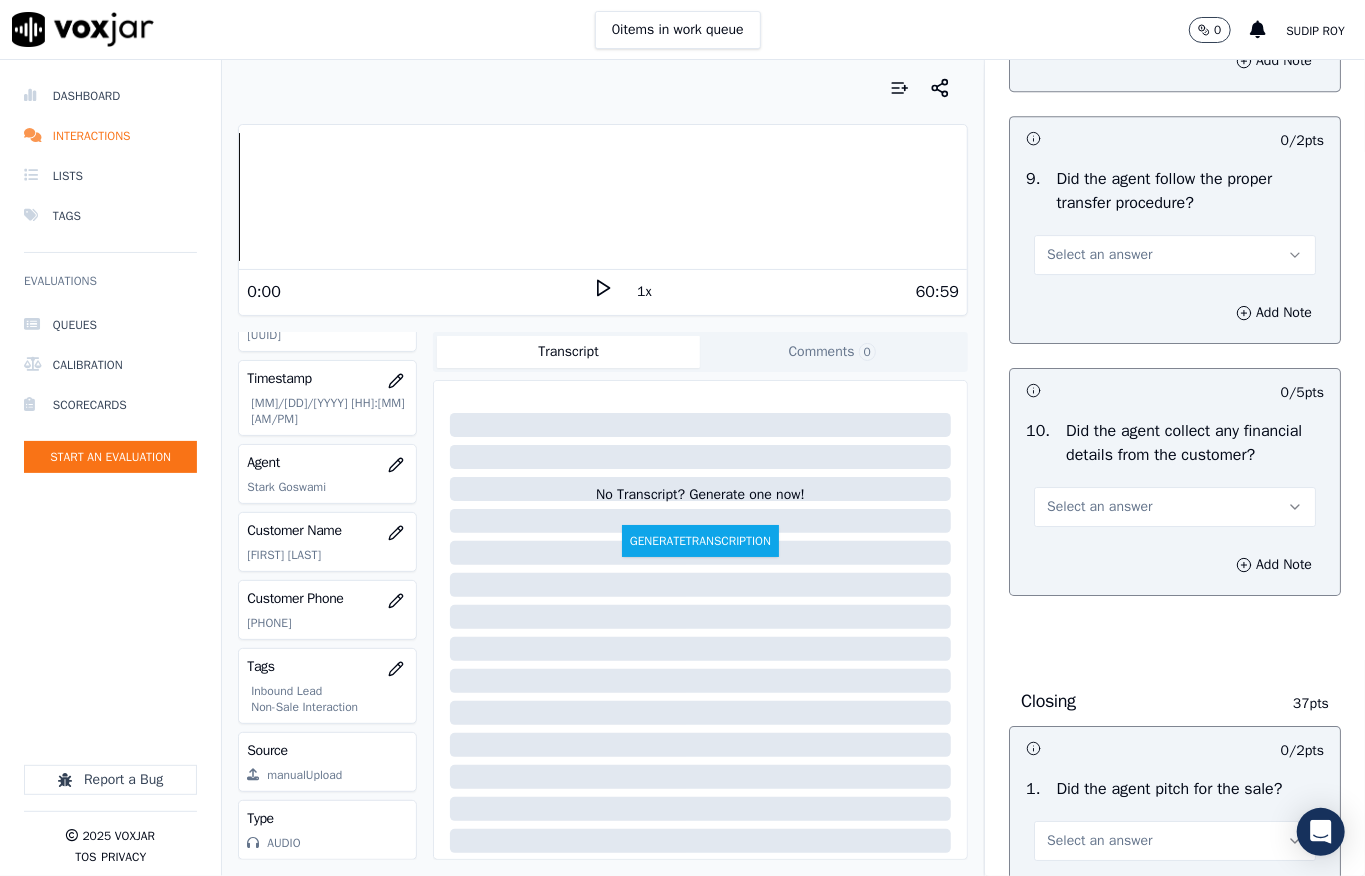 click on "Select an answer" at bounding box center (1175, 255) 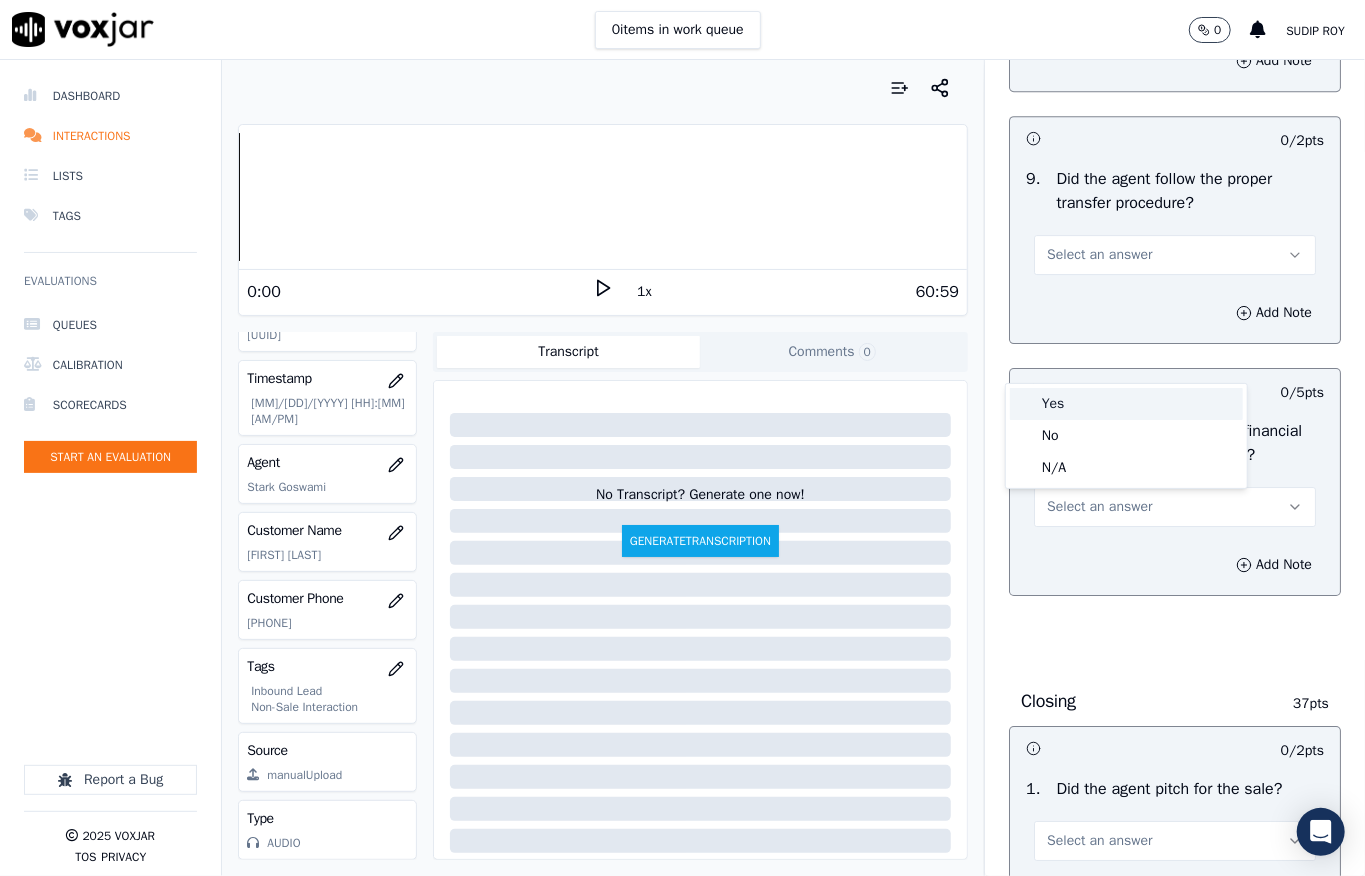 click on "Yes" at bounding box center [1126, 404] 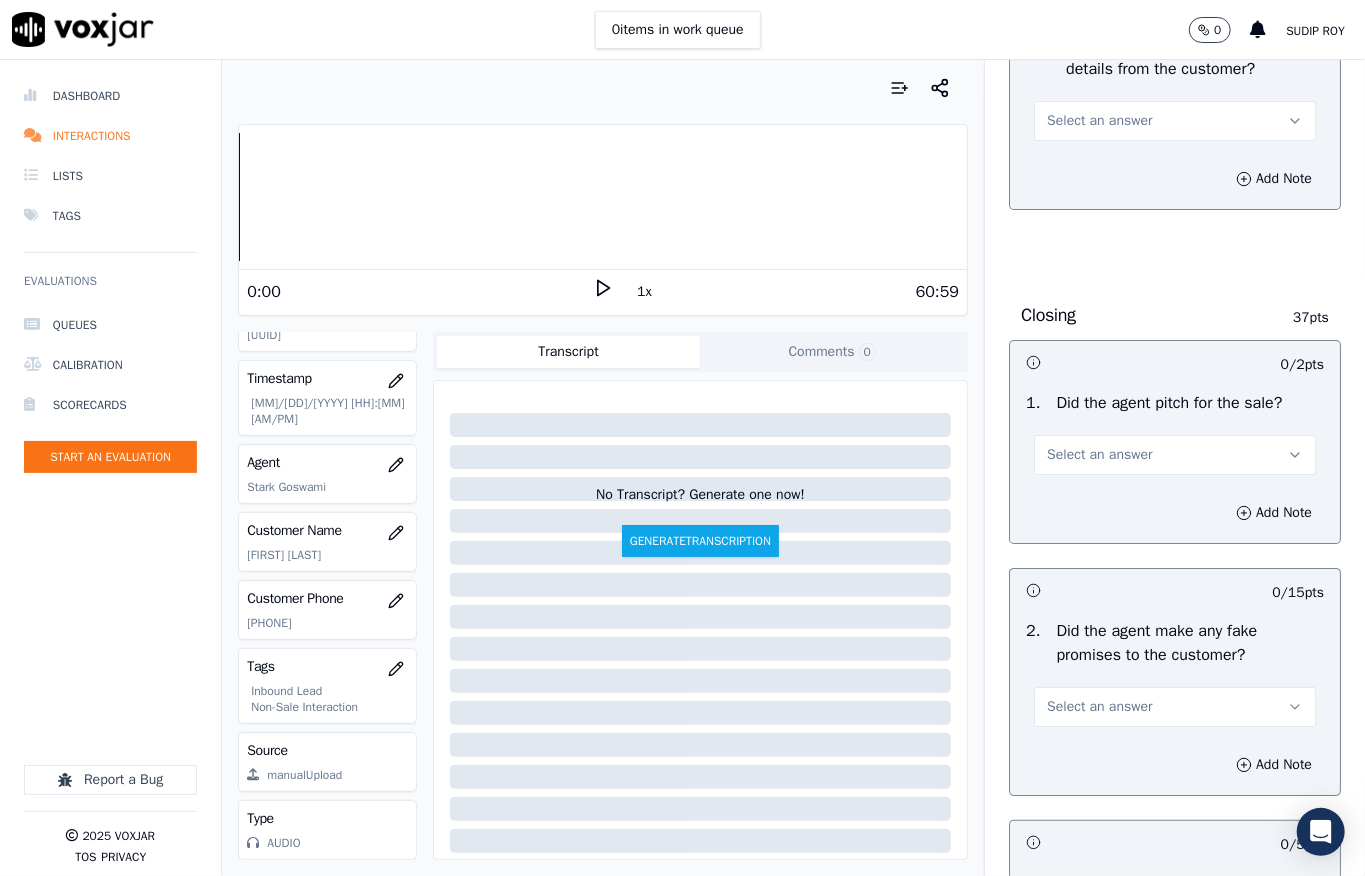 scroll, scrollTop: 3866, scrollLeft: 0, axis: vertical 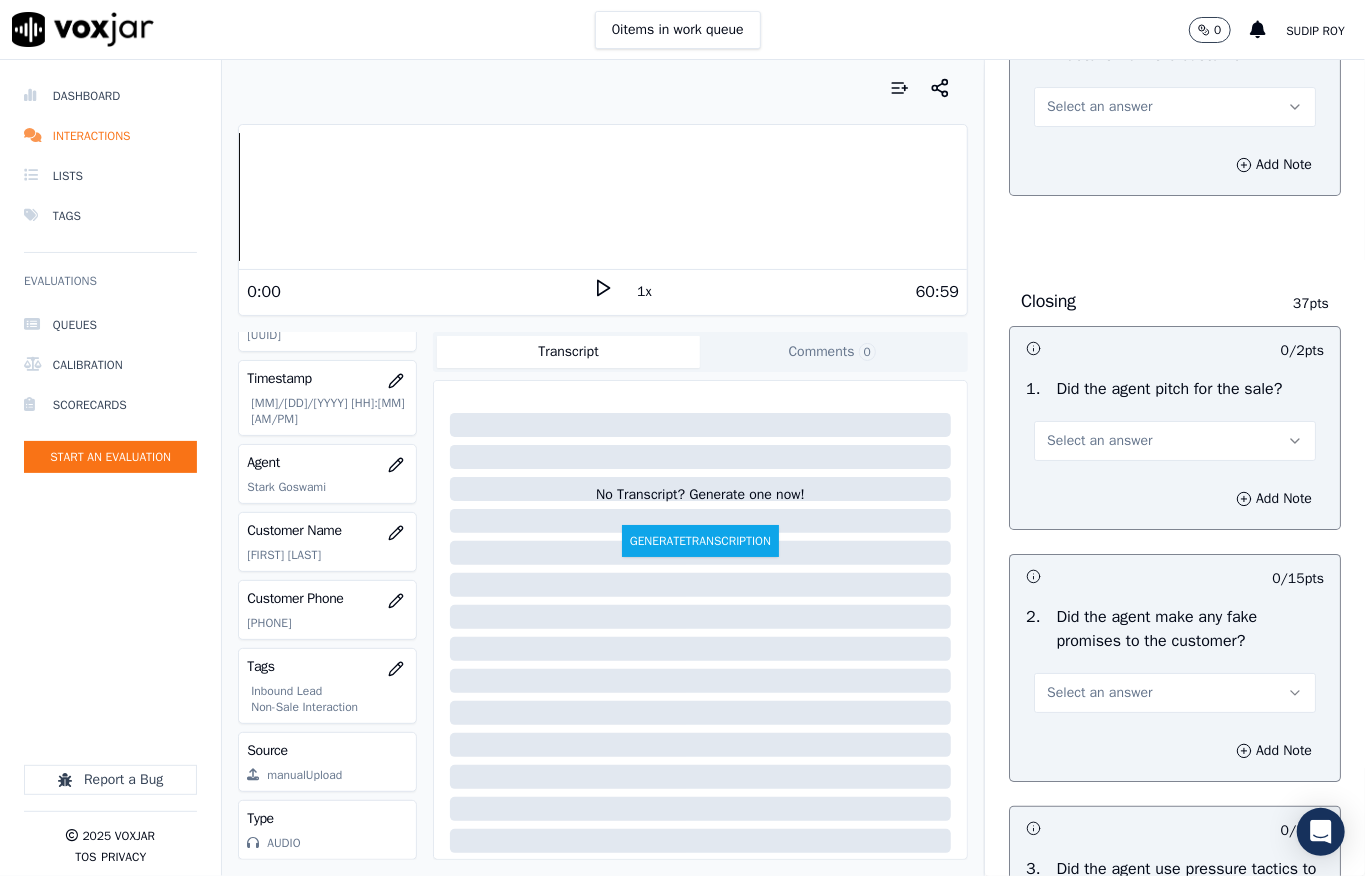 click on "Select an answer" at bounding box center [1099, 107] 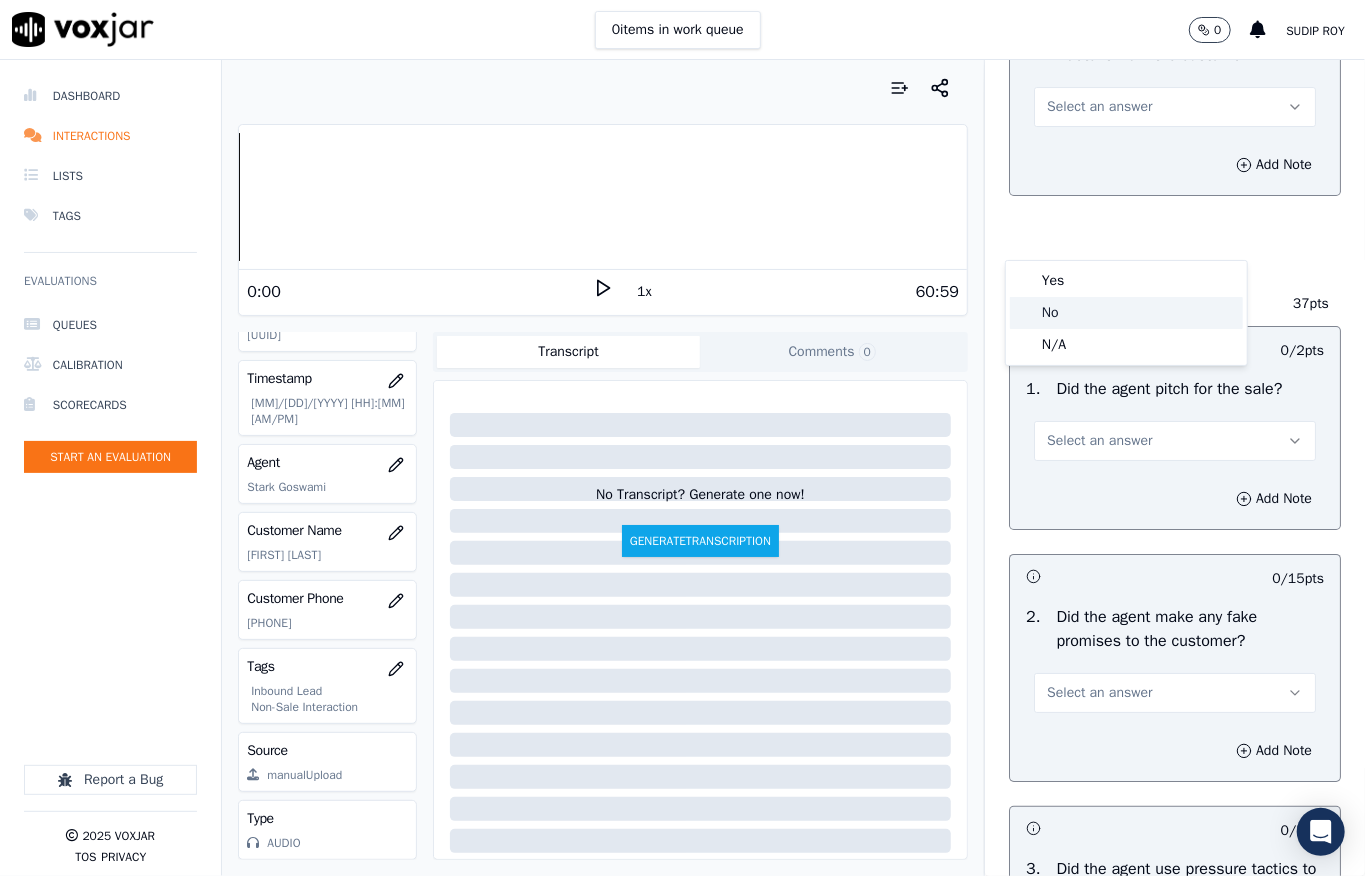 click on "No" 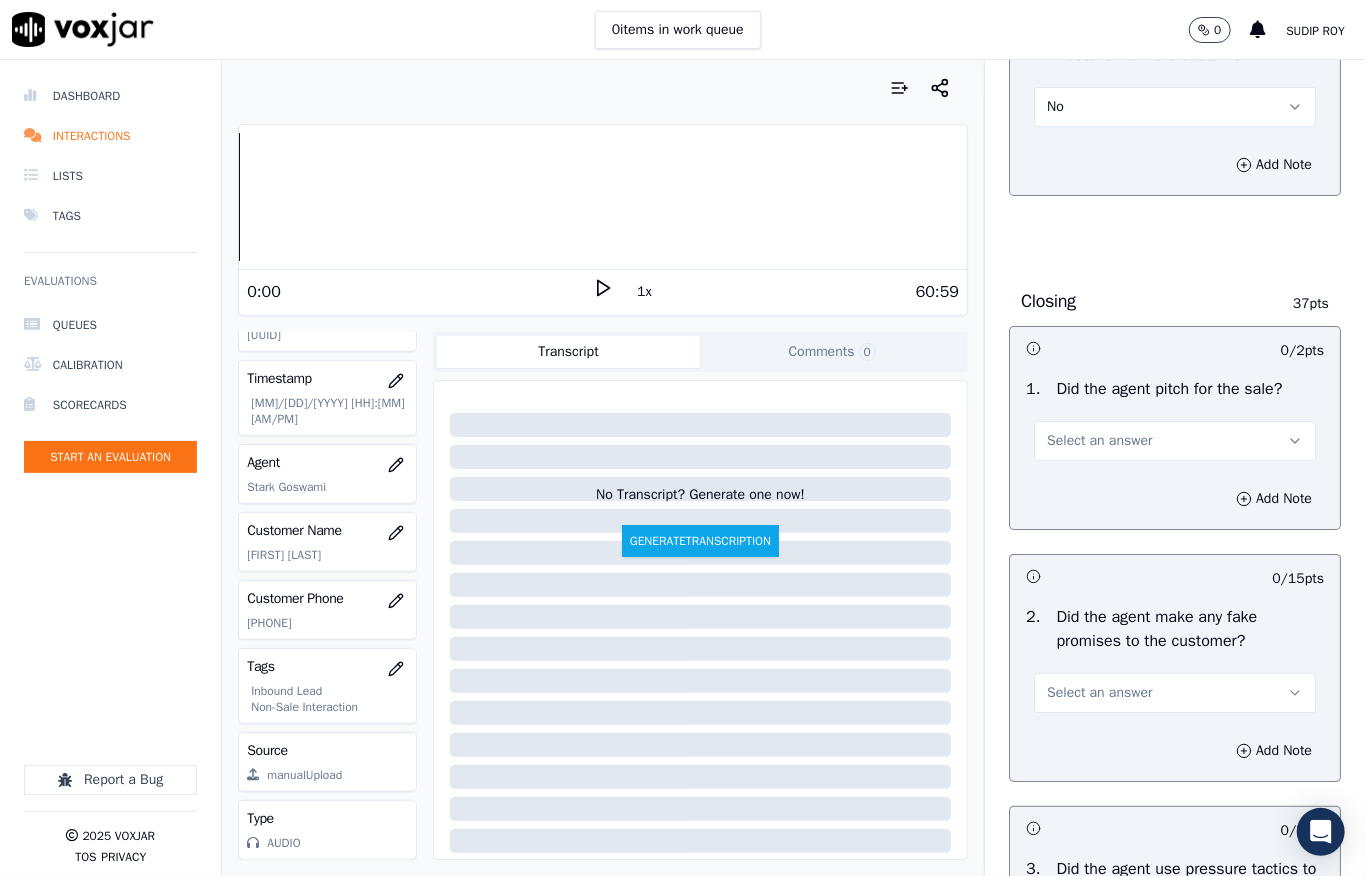 click on "Select an answer" at bounding box center [1099, 441] 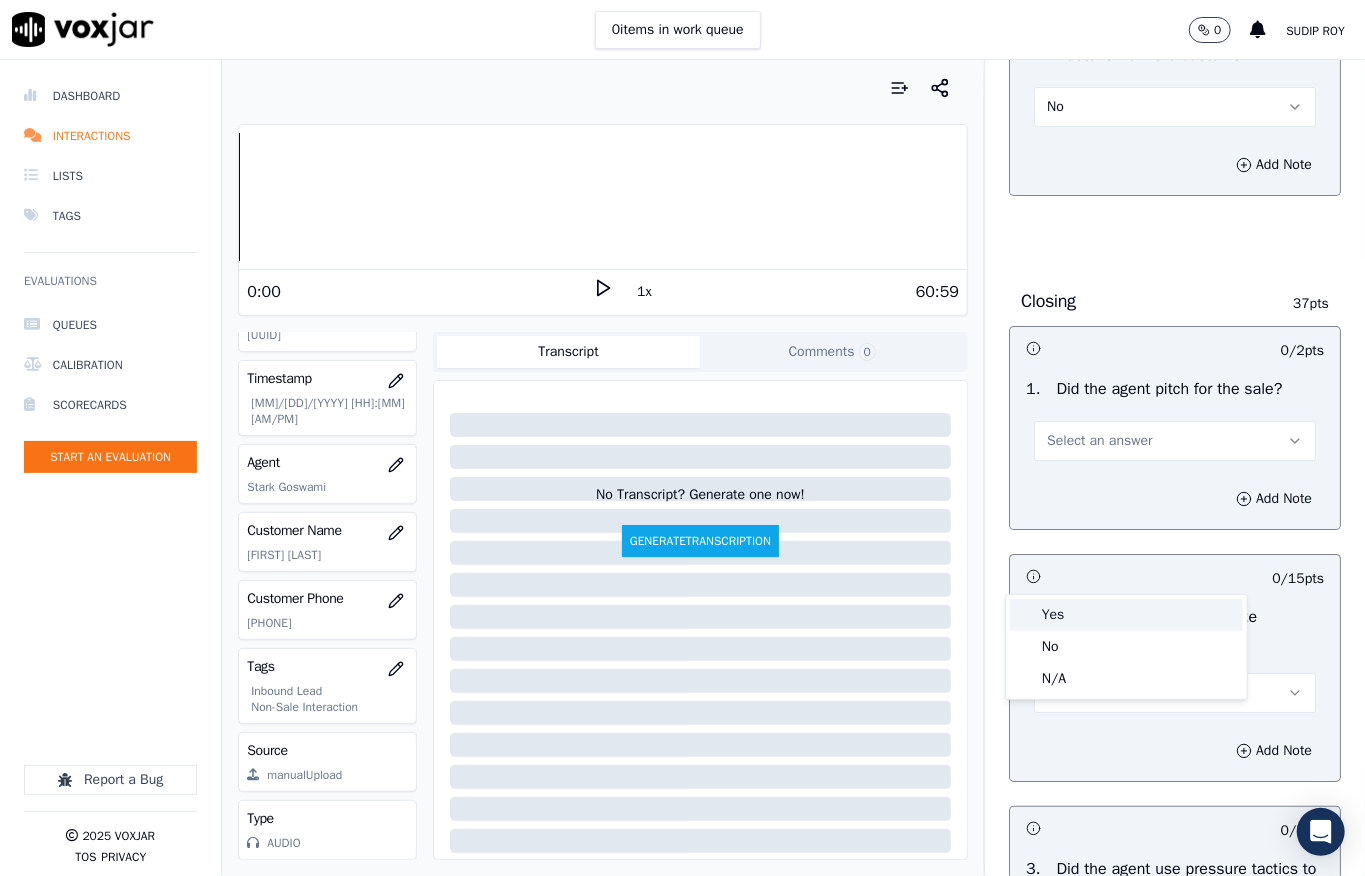 click on "Yes" at bounding box center (1126, 615) 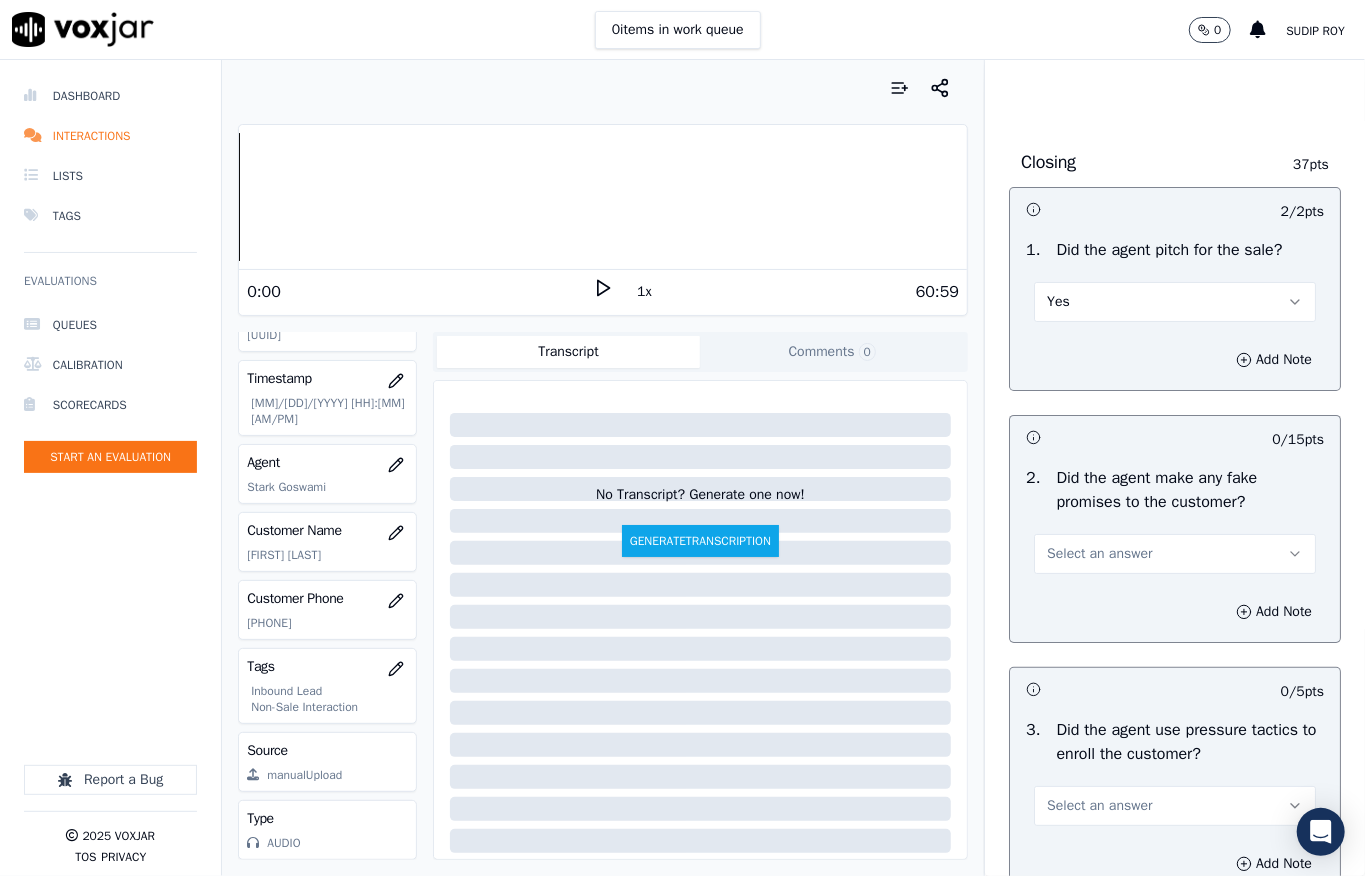 scroll, scrollTop: 4266, scrollLeft: 0, axis: vertical 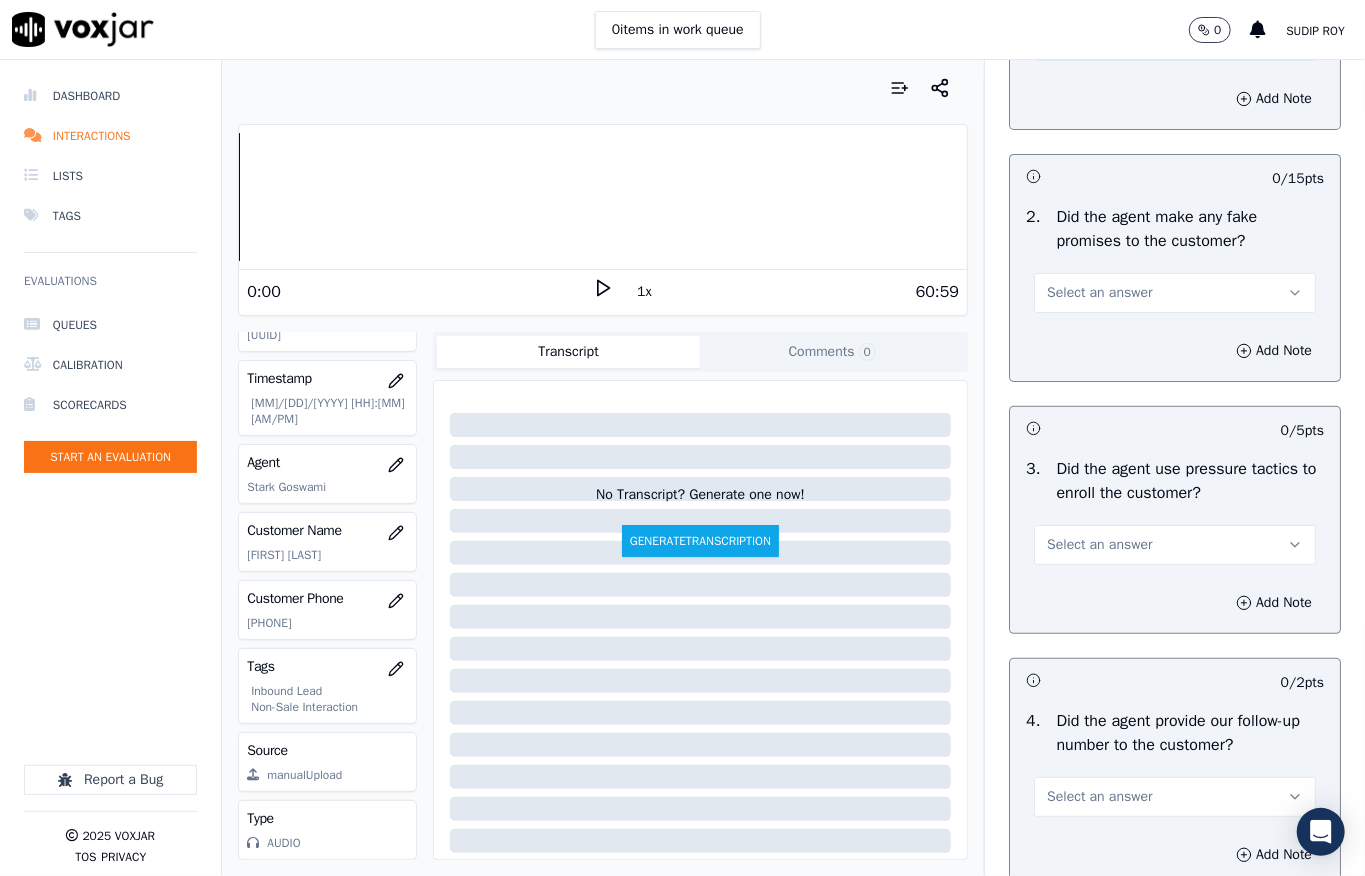 click on "Select an answer" at bounding box center (1099, 293) 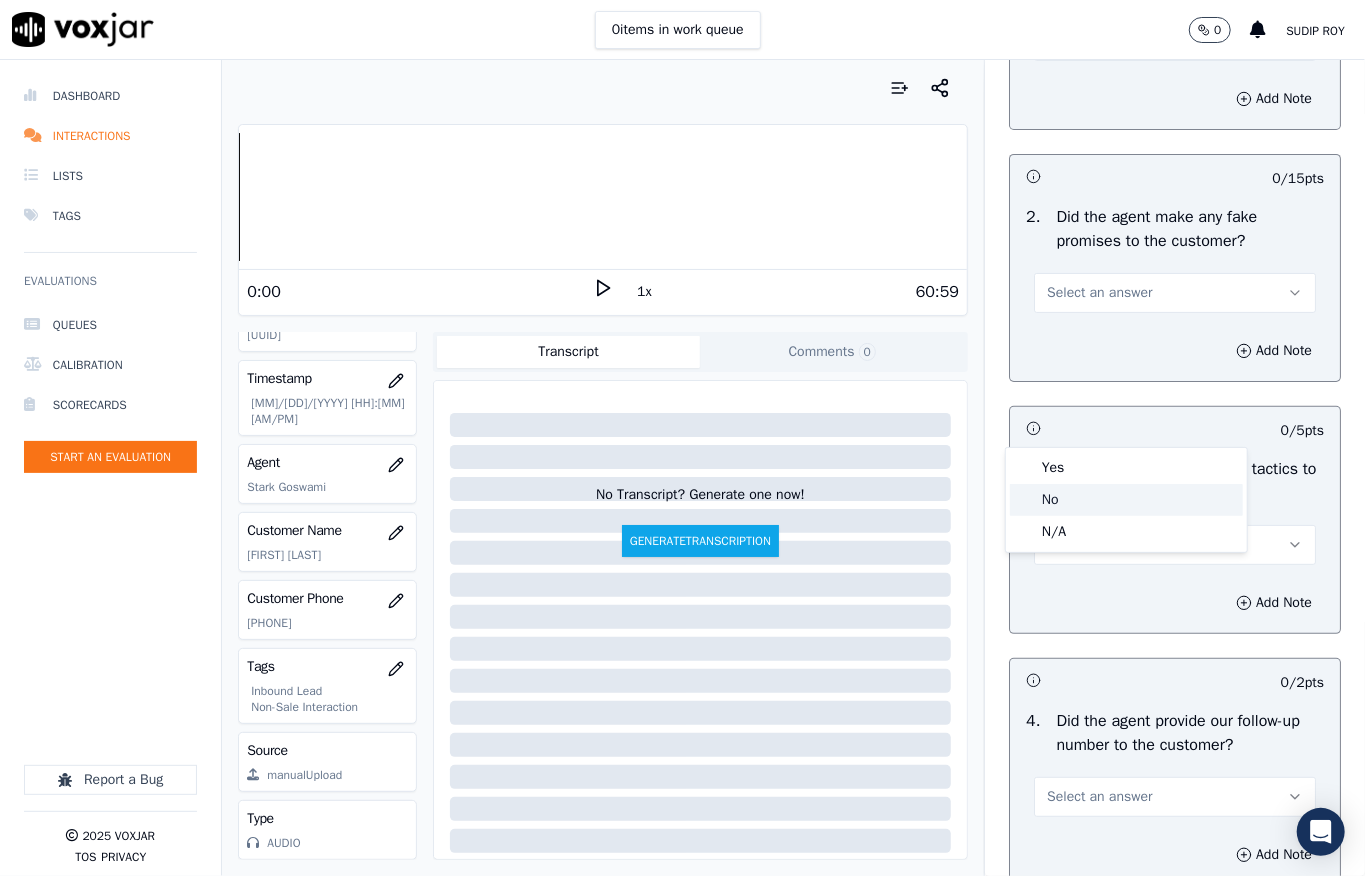 click on "No" 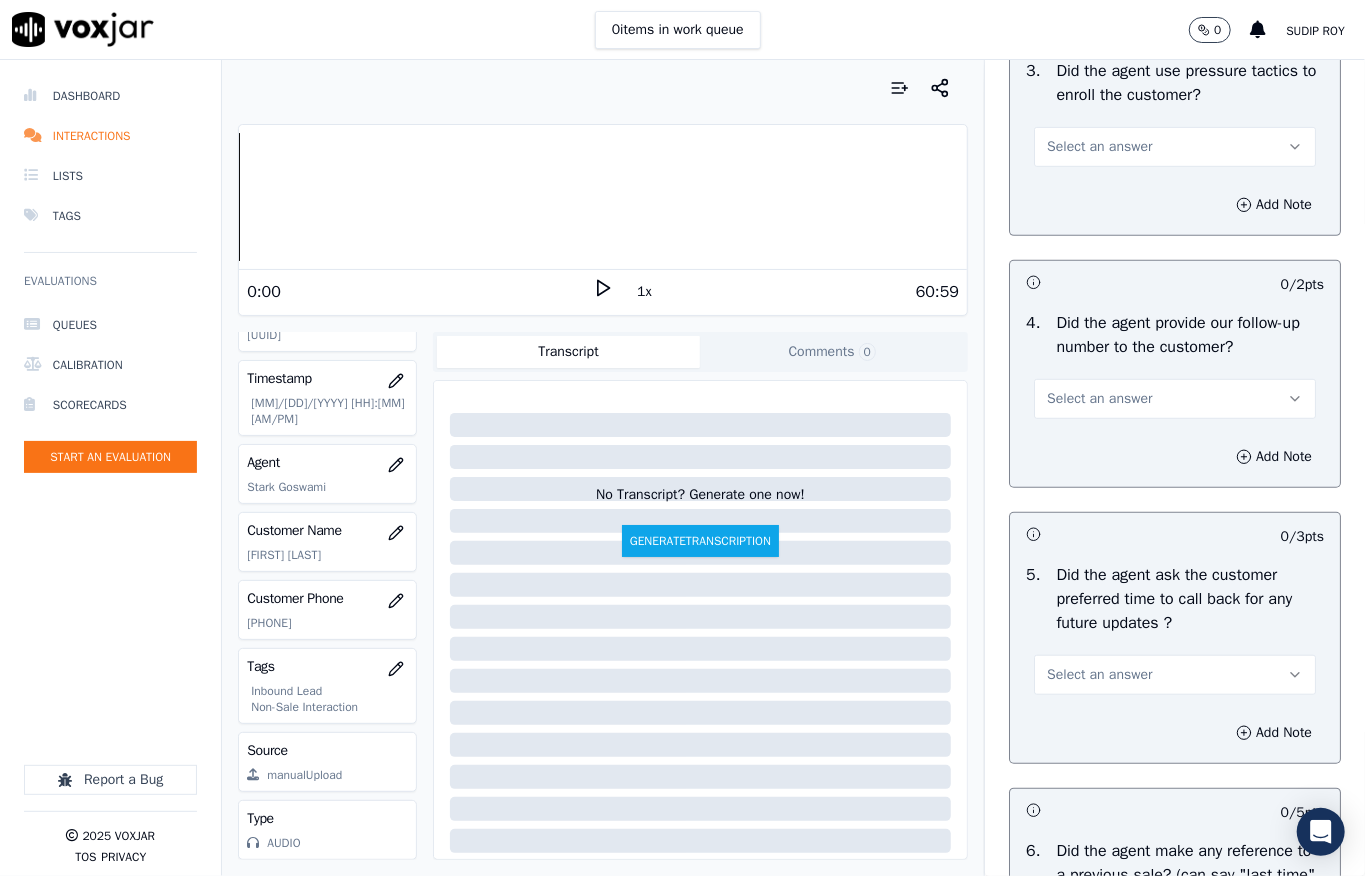 scroll, scrollTop: 4666, scrollLeft: 0, axis: vertical 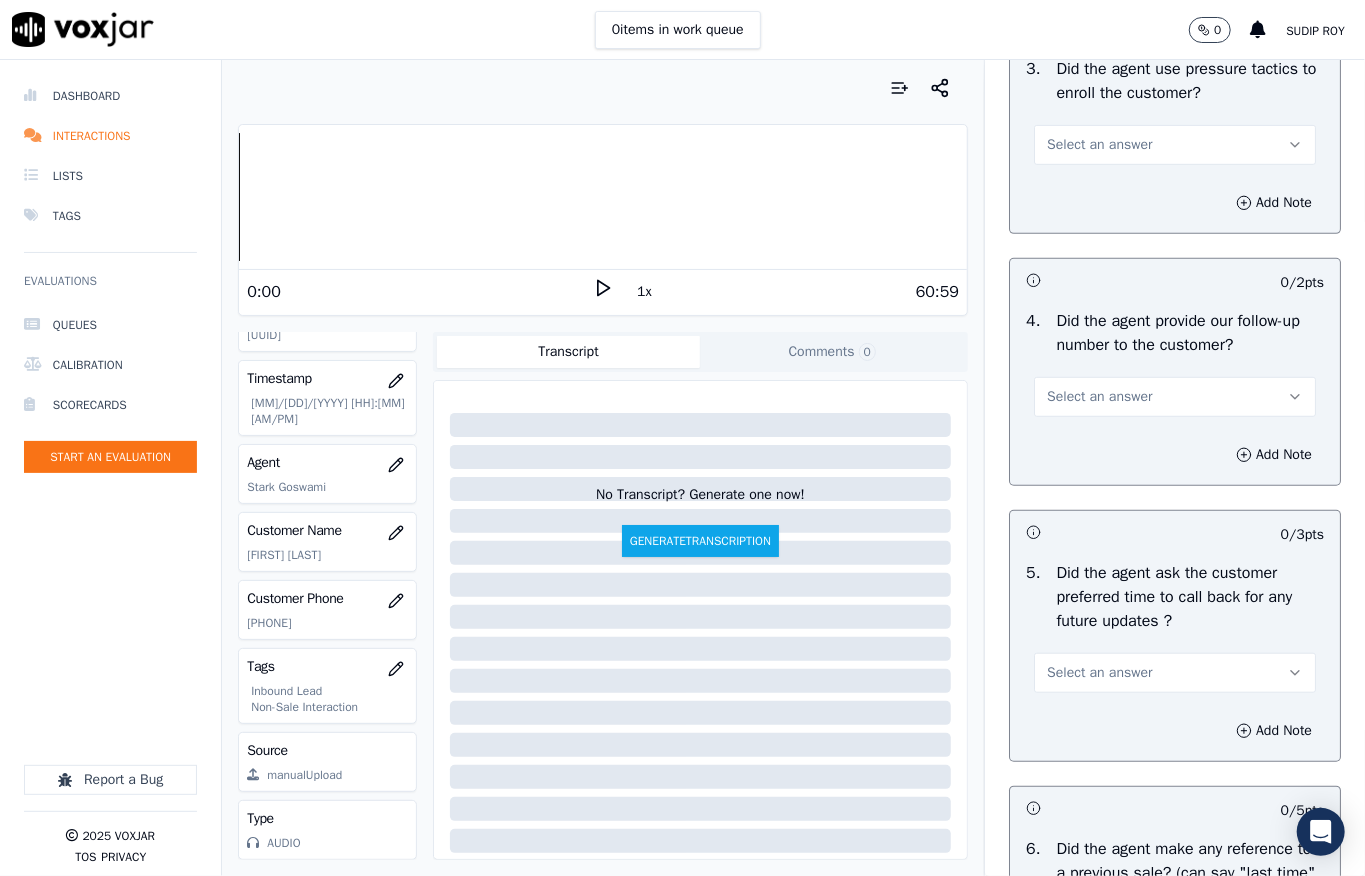 click on "Select an answer" at bounding box center [1099, 145] 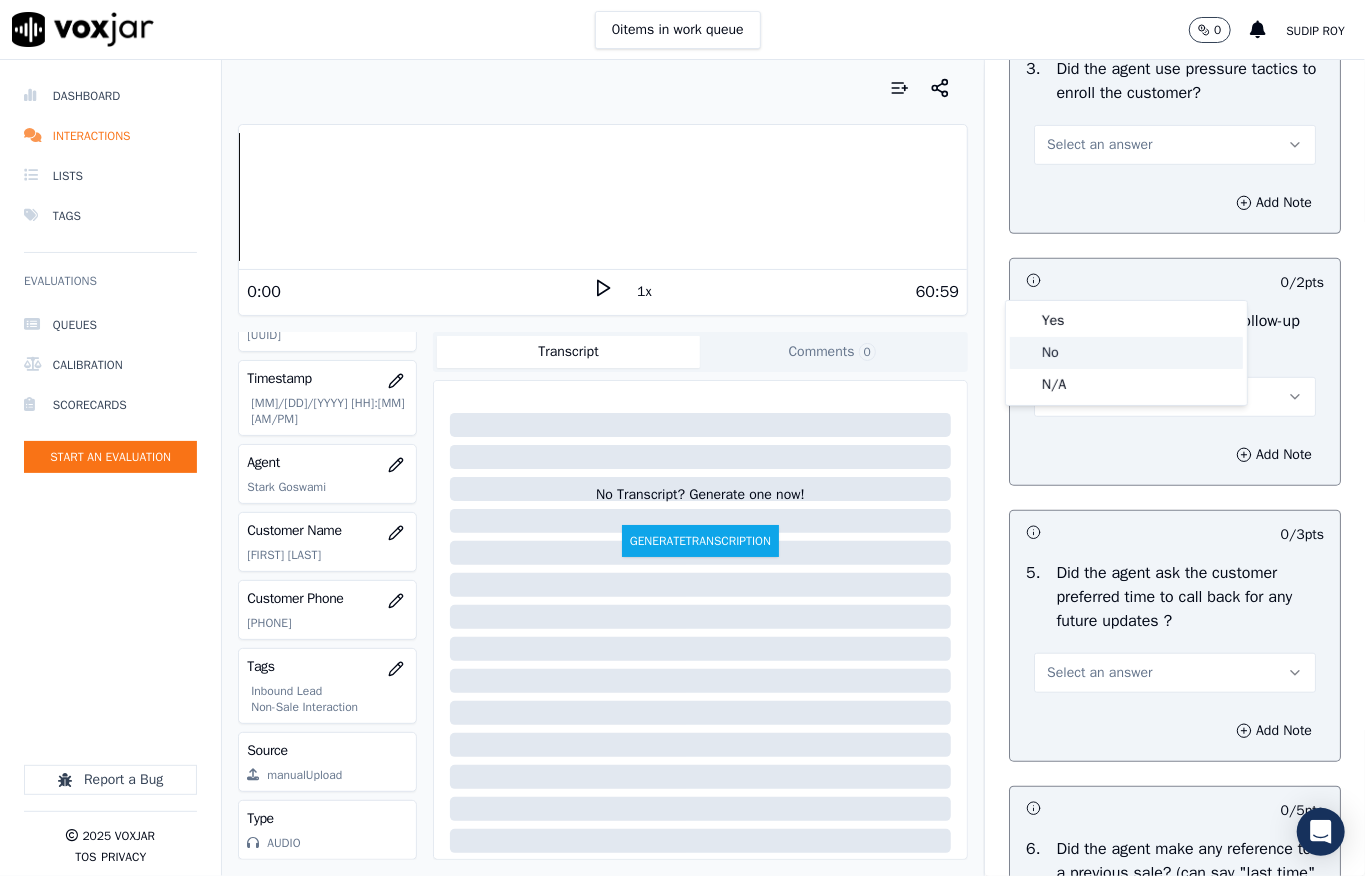 drag, startPoint x: 1093, startPoint y: 286, endPoint x: 1072, endPoint y: 349, distance: 66.40783 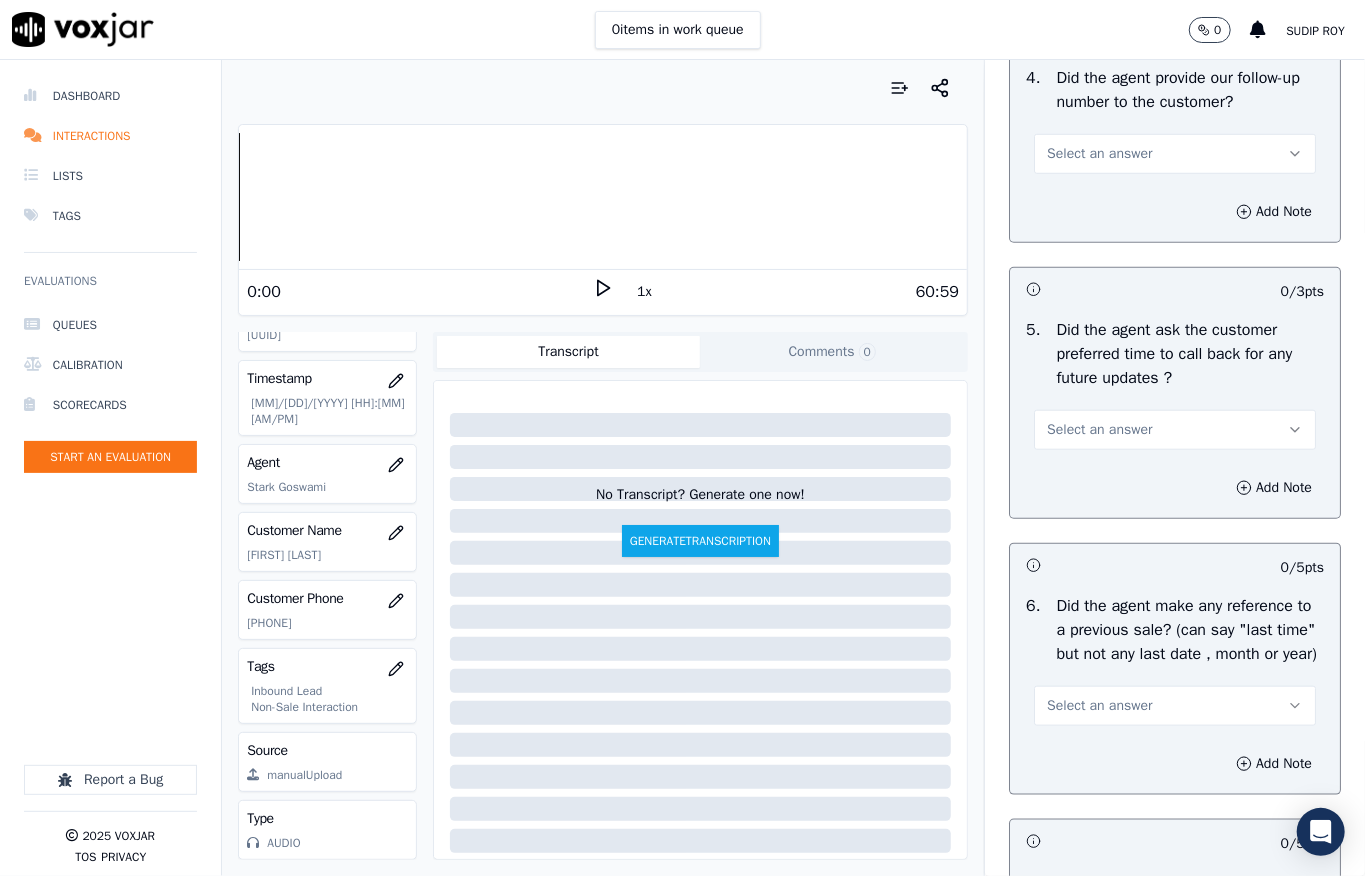 scroll, scrollTop: 4933, scrollLeft: 0, axis: vertical 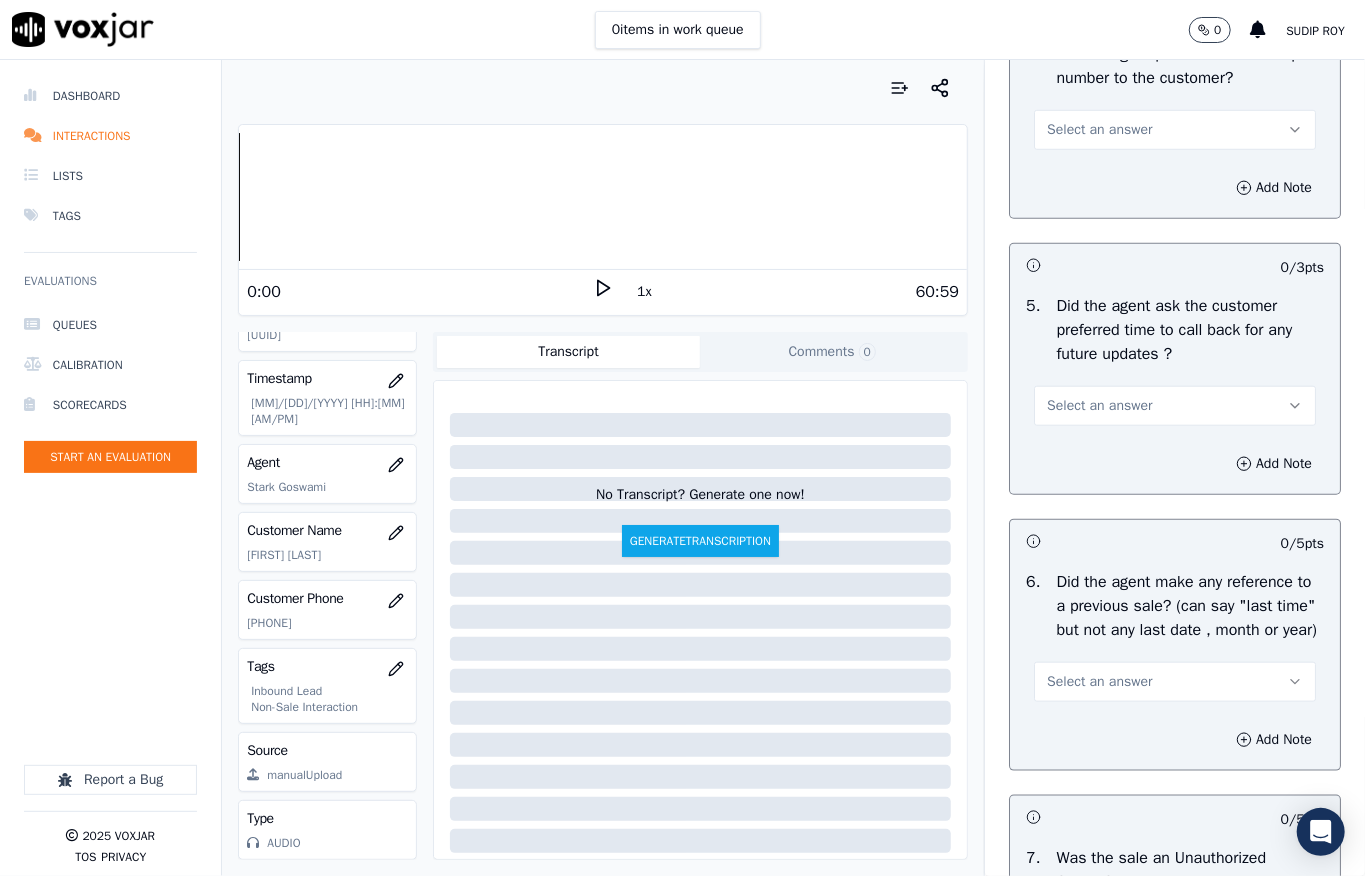 click on "Select an answer" at bounding box center (1175, 130) 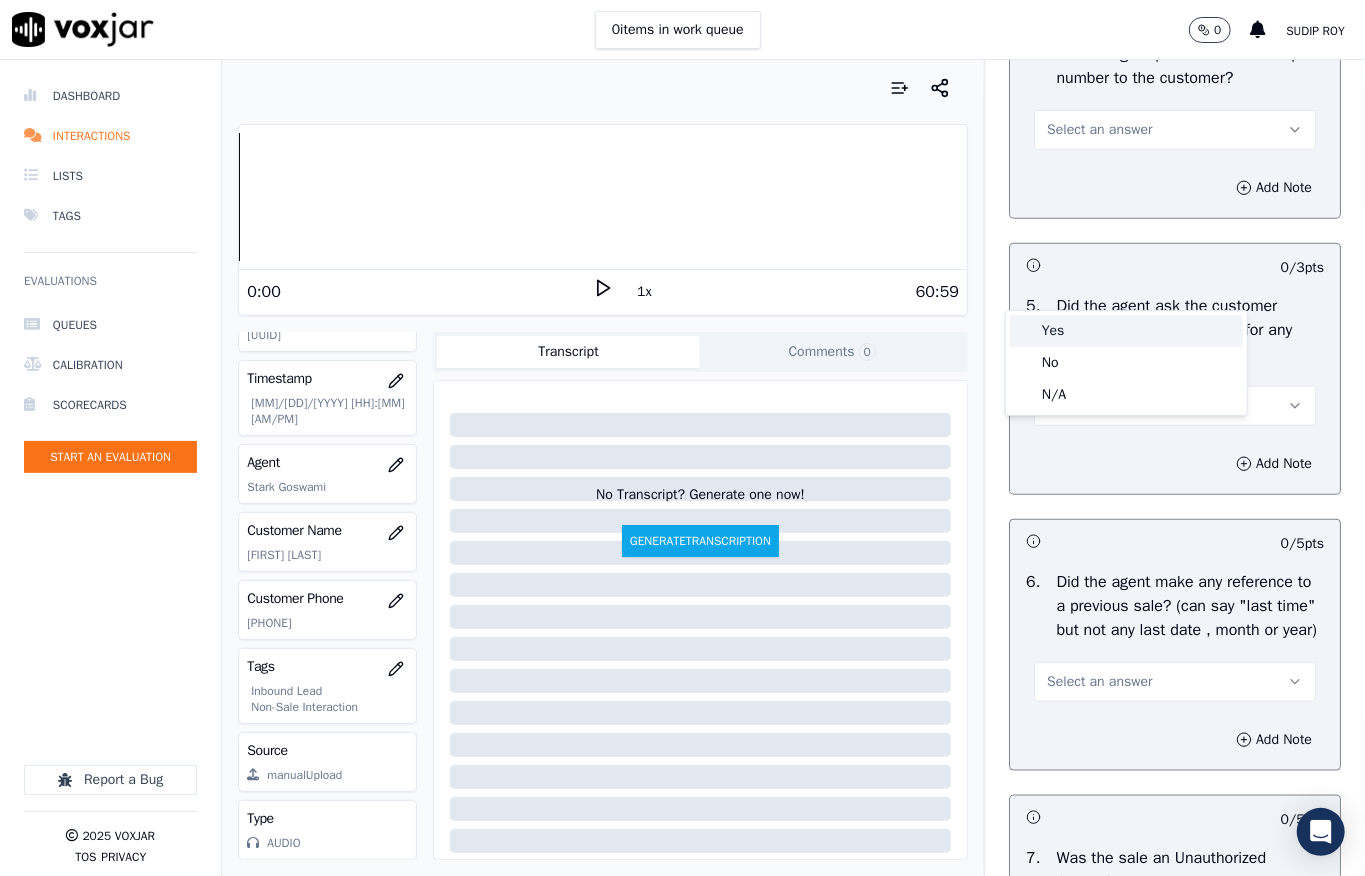 click on "Yes" at bounding box center (1126, 331) 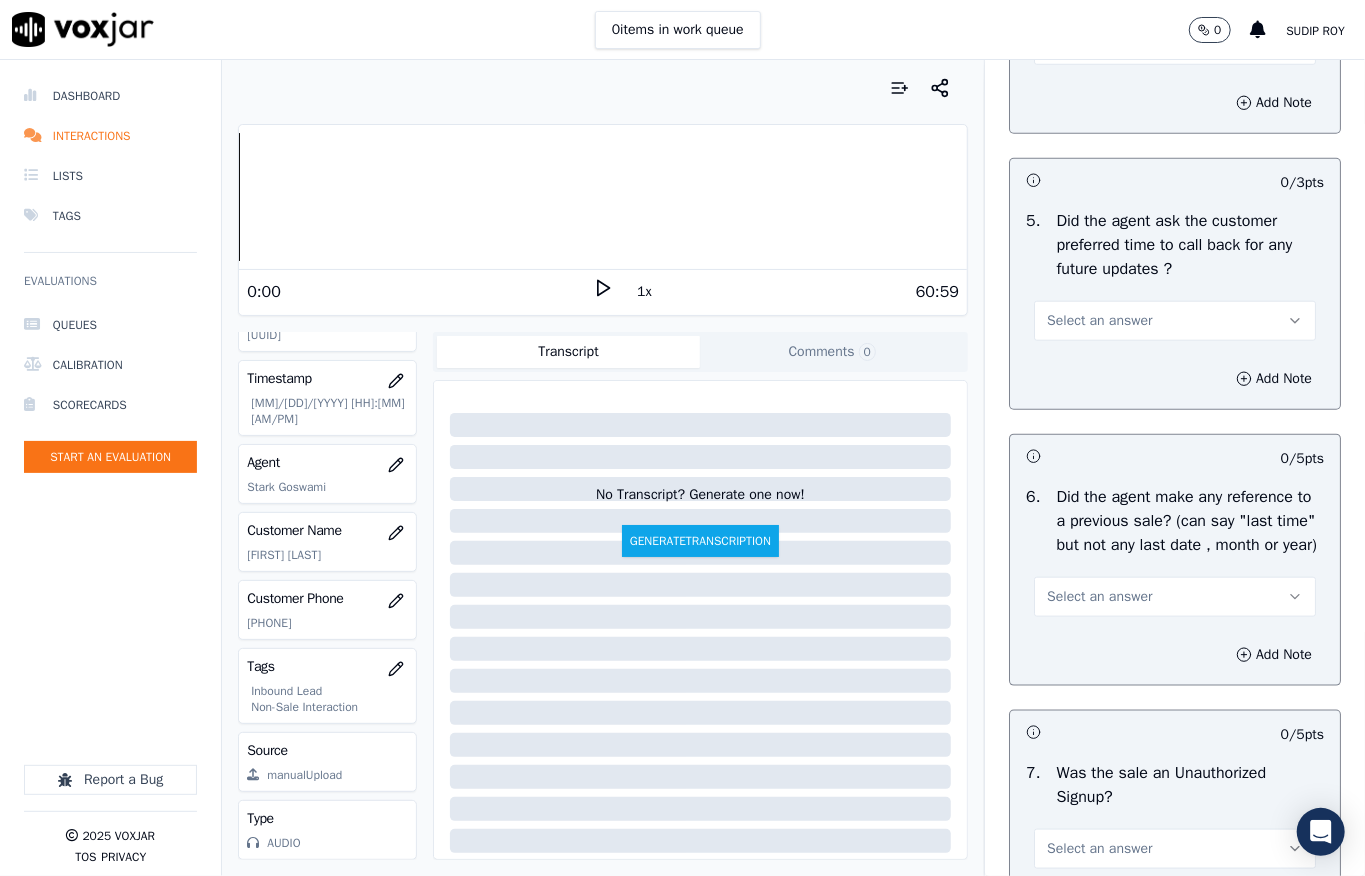scroll, scrollTop: 5066, scrollLeft: 0, axis: vertical 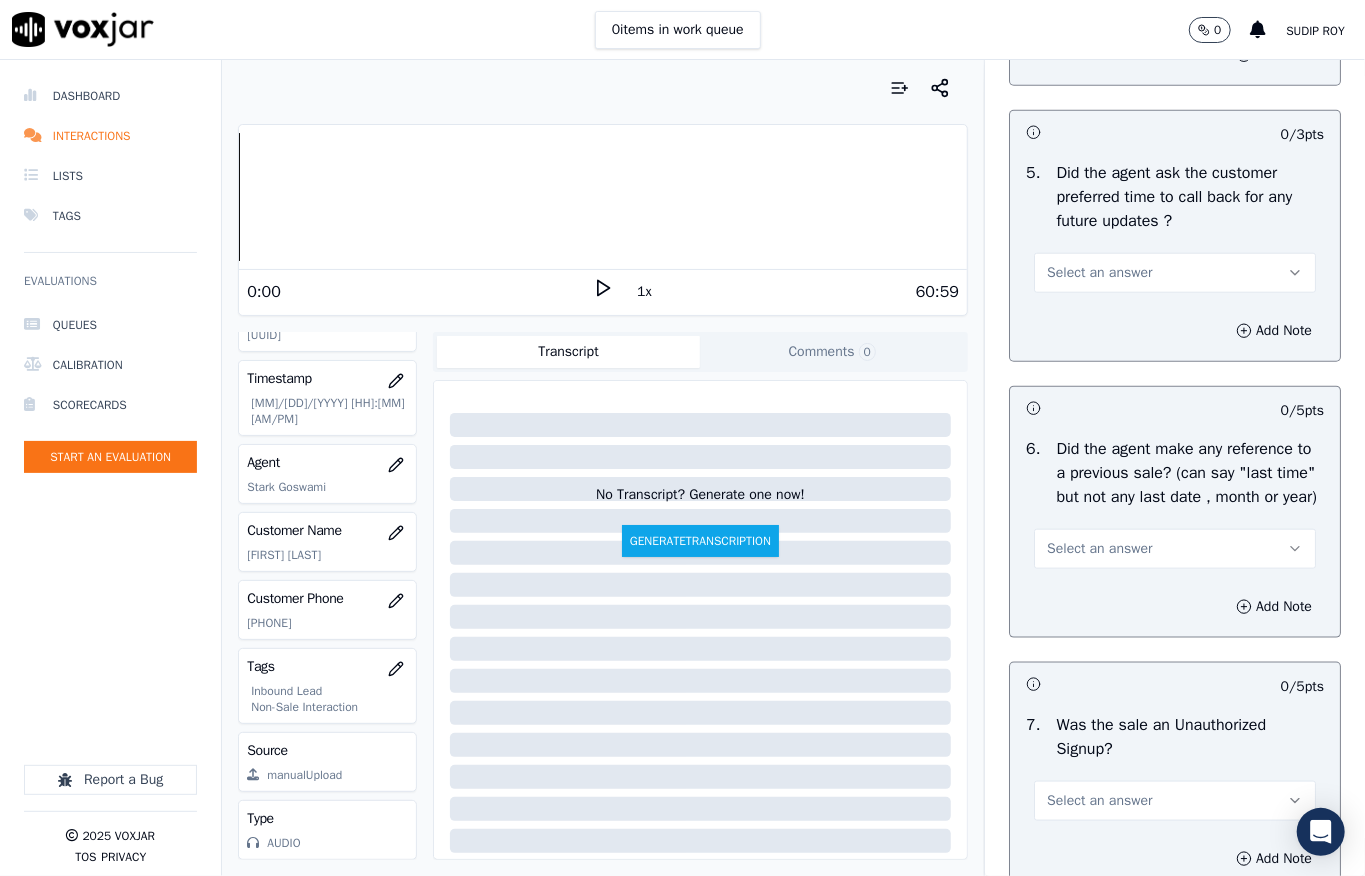 click on "Select an answer" at bounding box center (1099, 273) 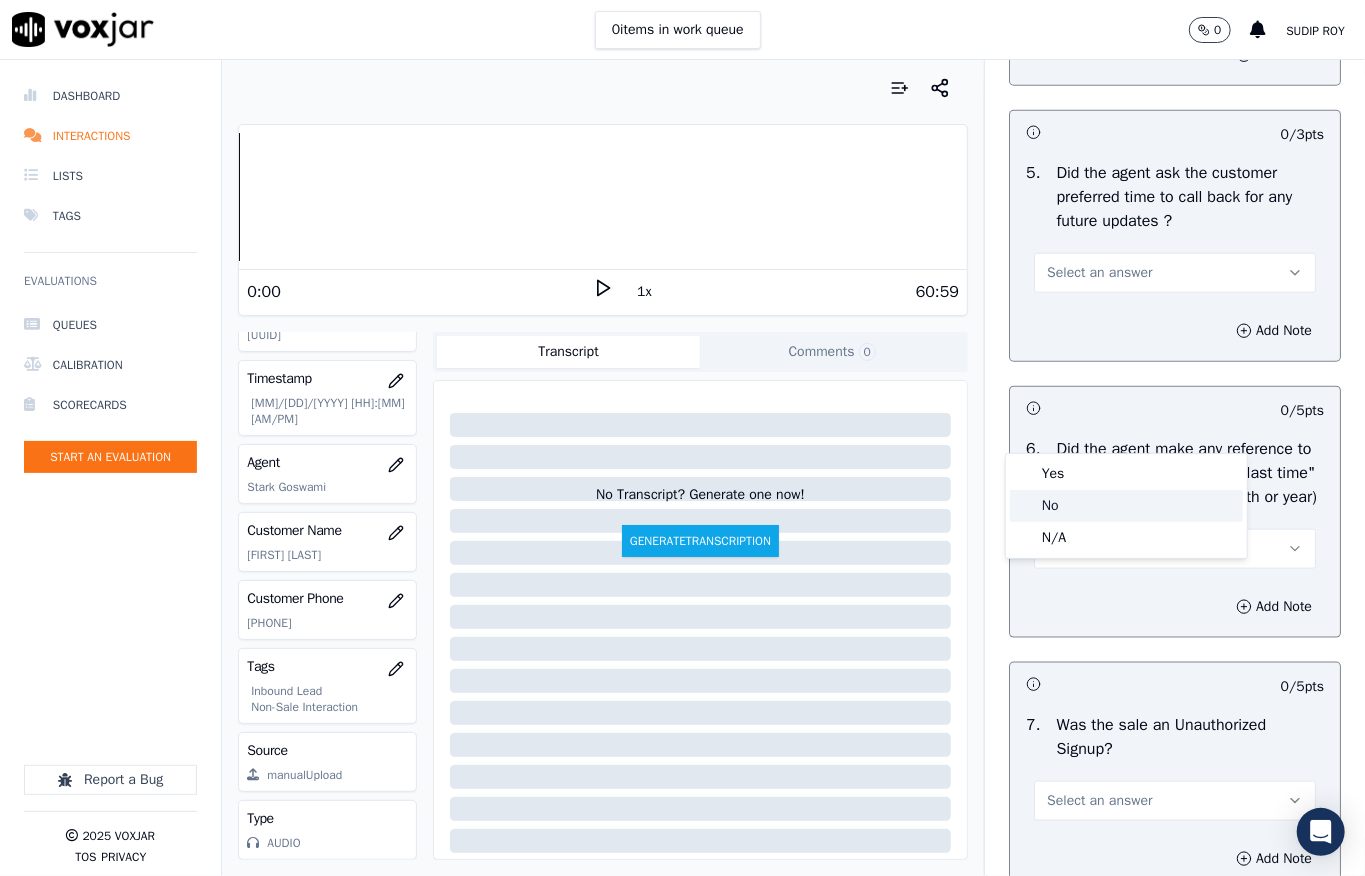 click on "No" 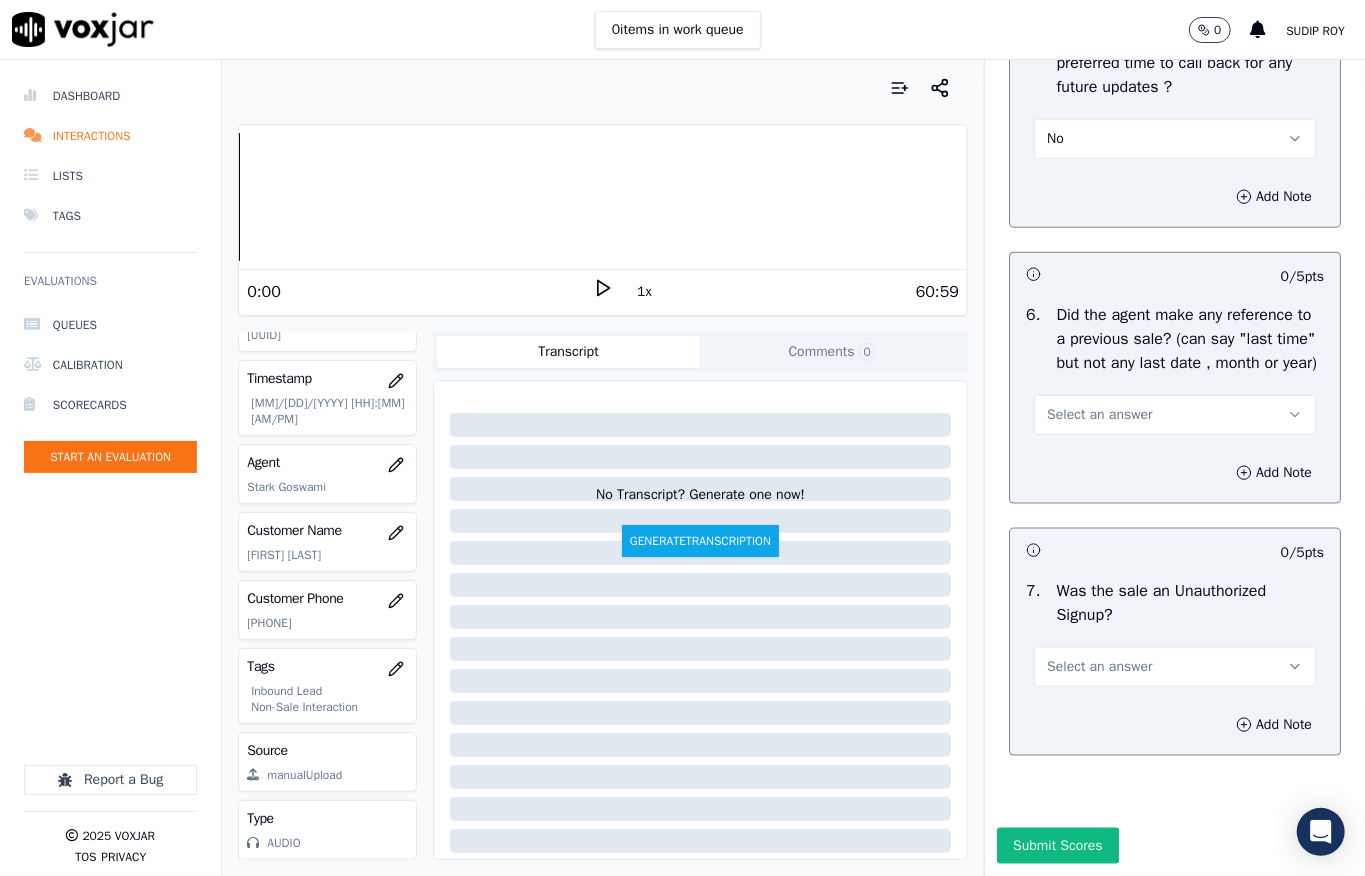 scroll, scrollTop: 5450, scrollLeft: 0, axis: vertical 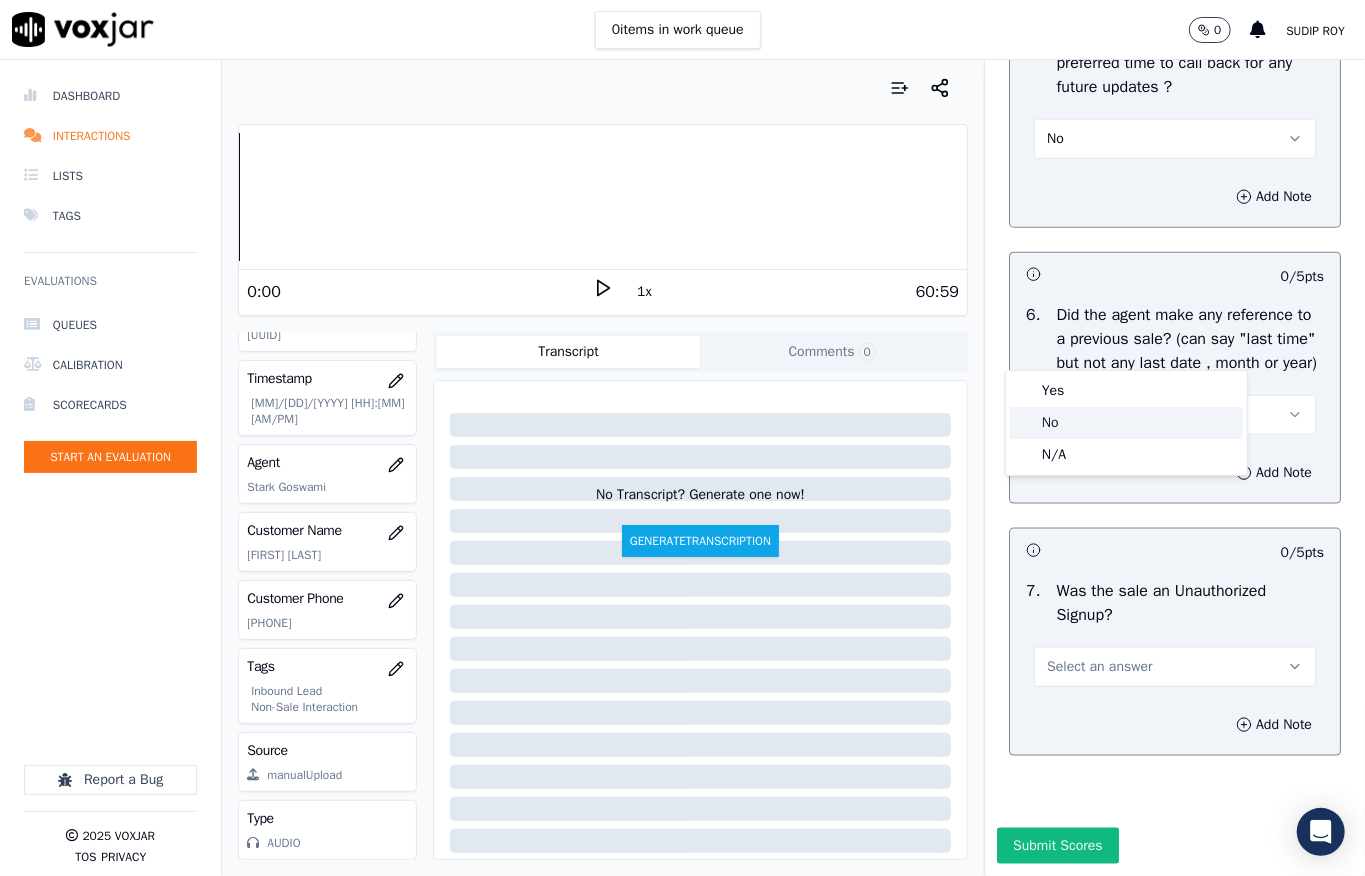 click on "No" 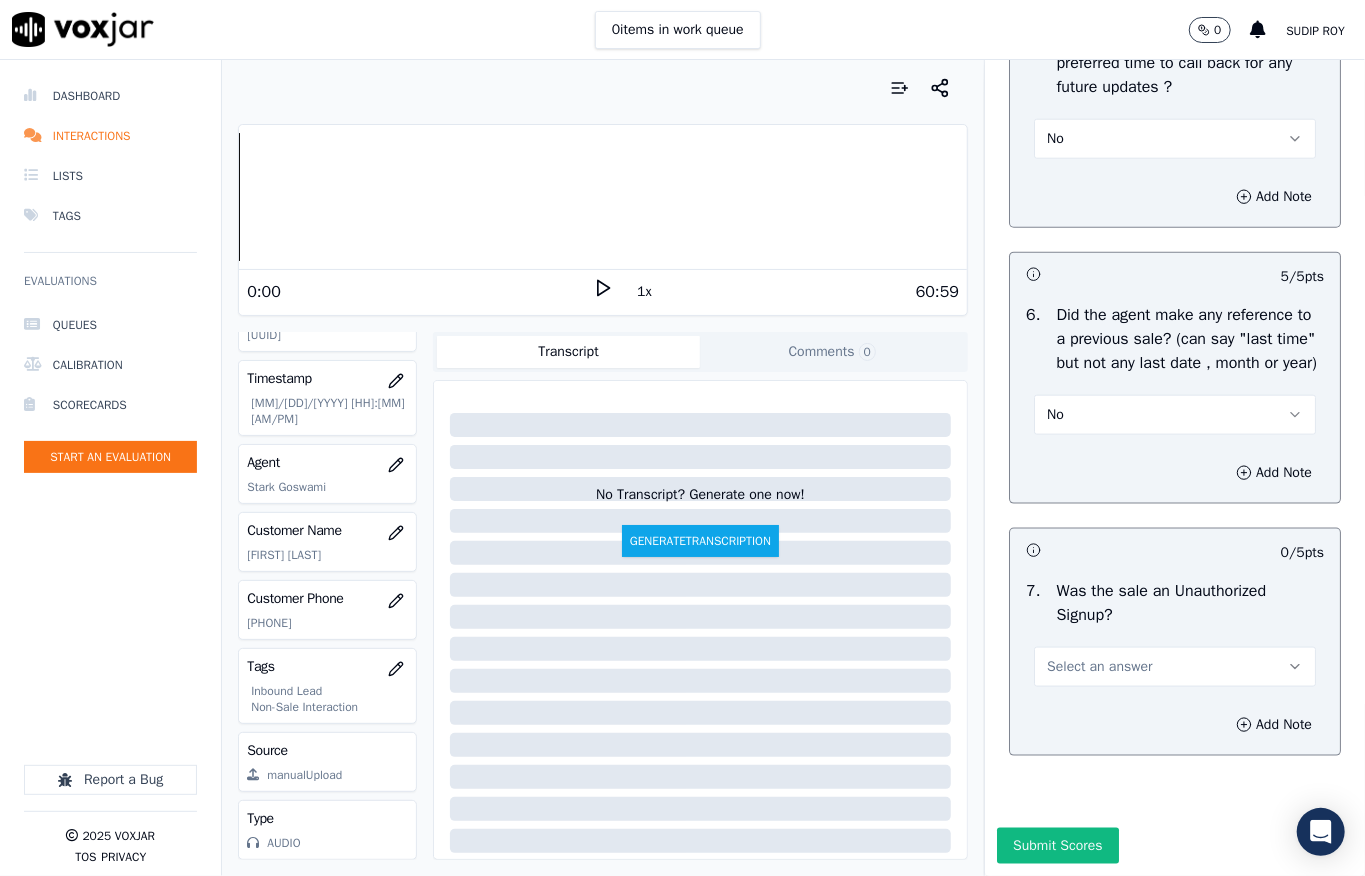 click on "Select an answer" at bounding box center (1175, 667) 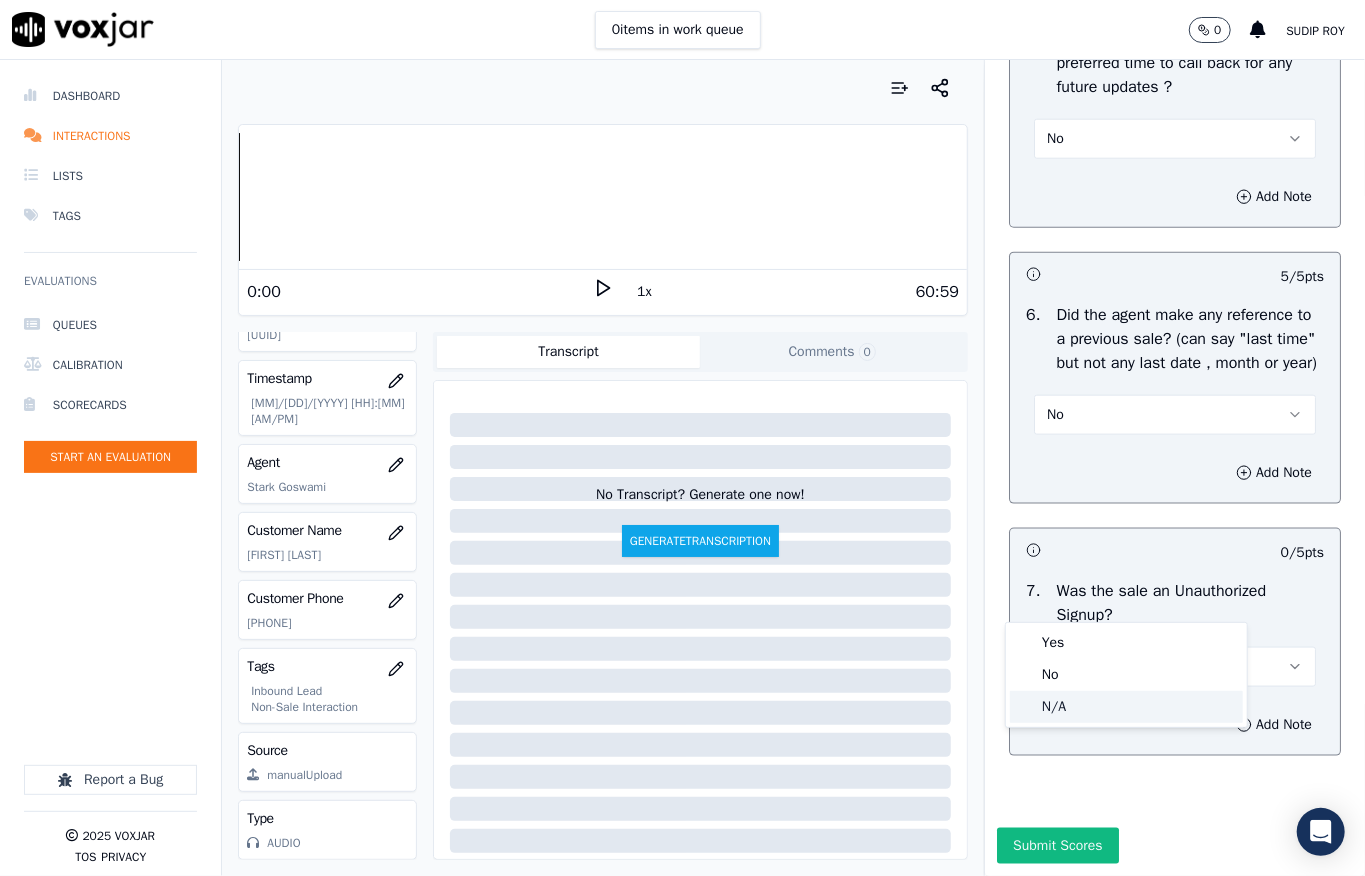 drag, startPoint x: 1082, startPoint y: 694, endPoint x: 1198, endPoint y: 684, distance: 116.43024 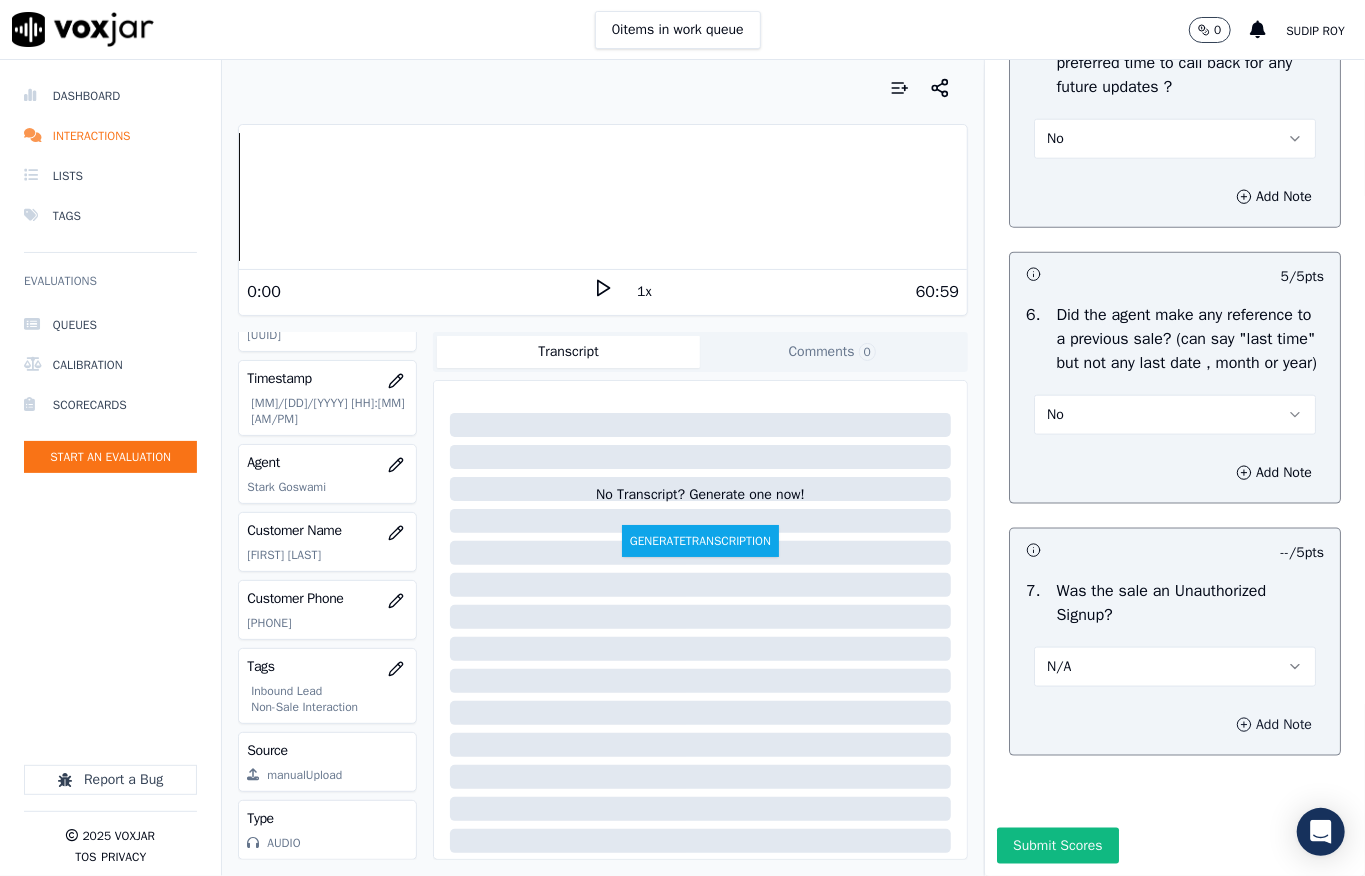 click on "Add Note" at bounding box center [1274, 725] 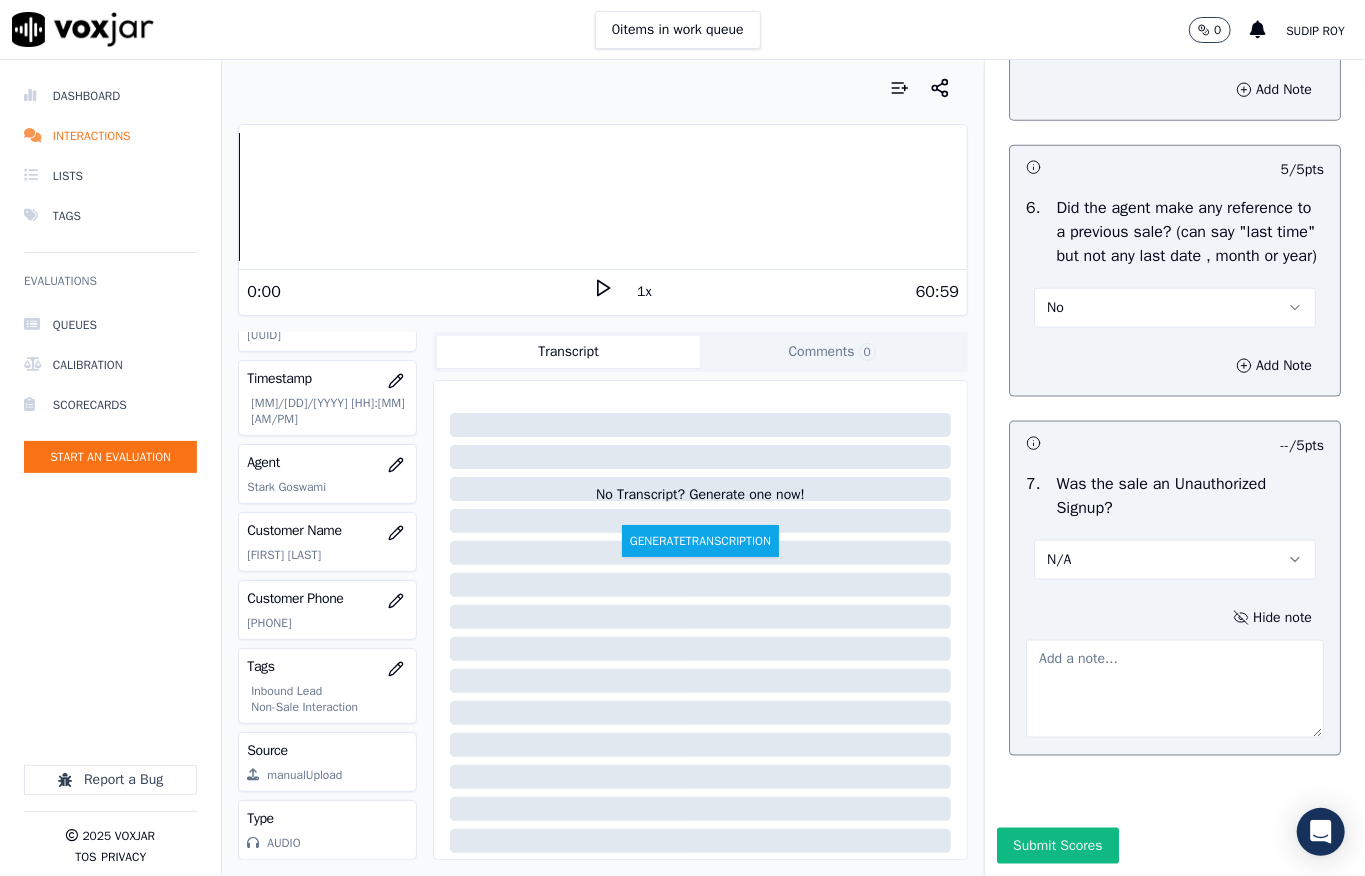 click at bounding box center [1175, 689] 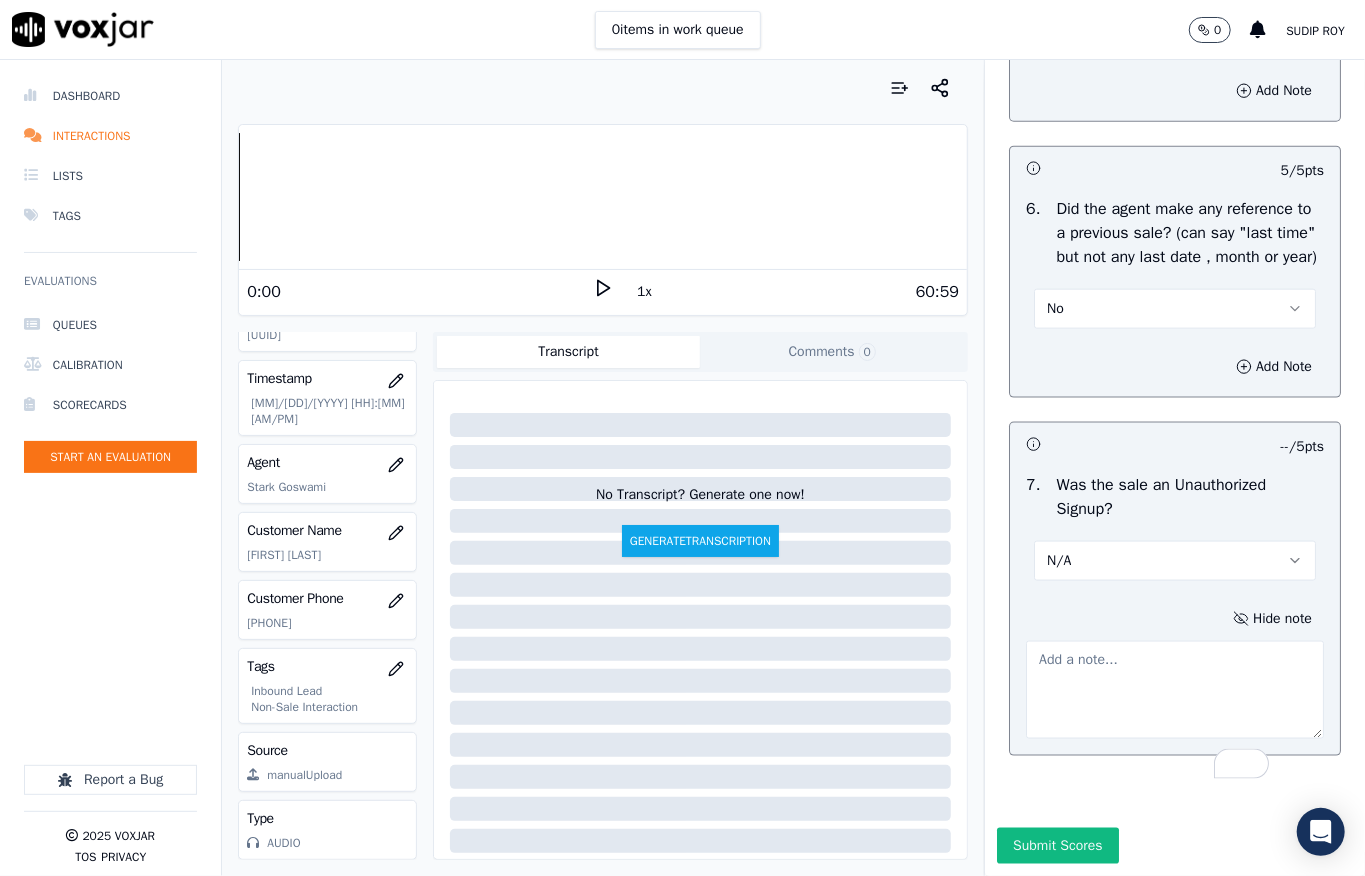 paste on ""Call id - [DATE]-[TIME] - During TPV verification, while the TPV agent asked the customer about budget billing, the customer informed “I don't want this.” The verification was declined.
//"" 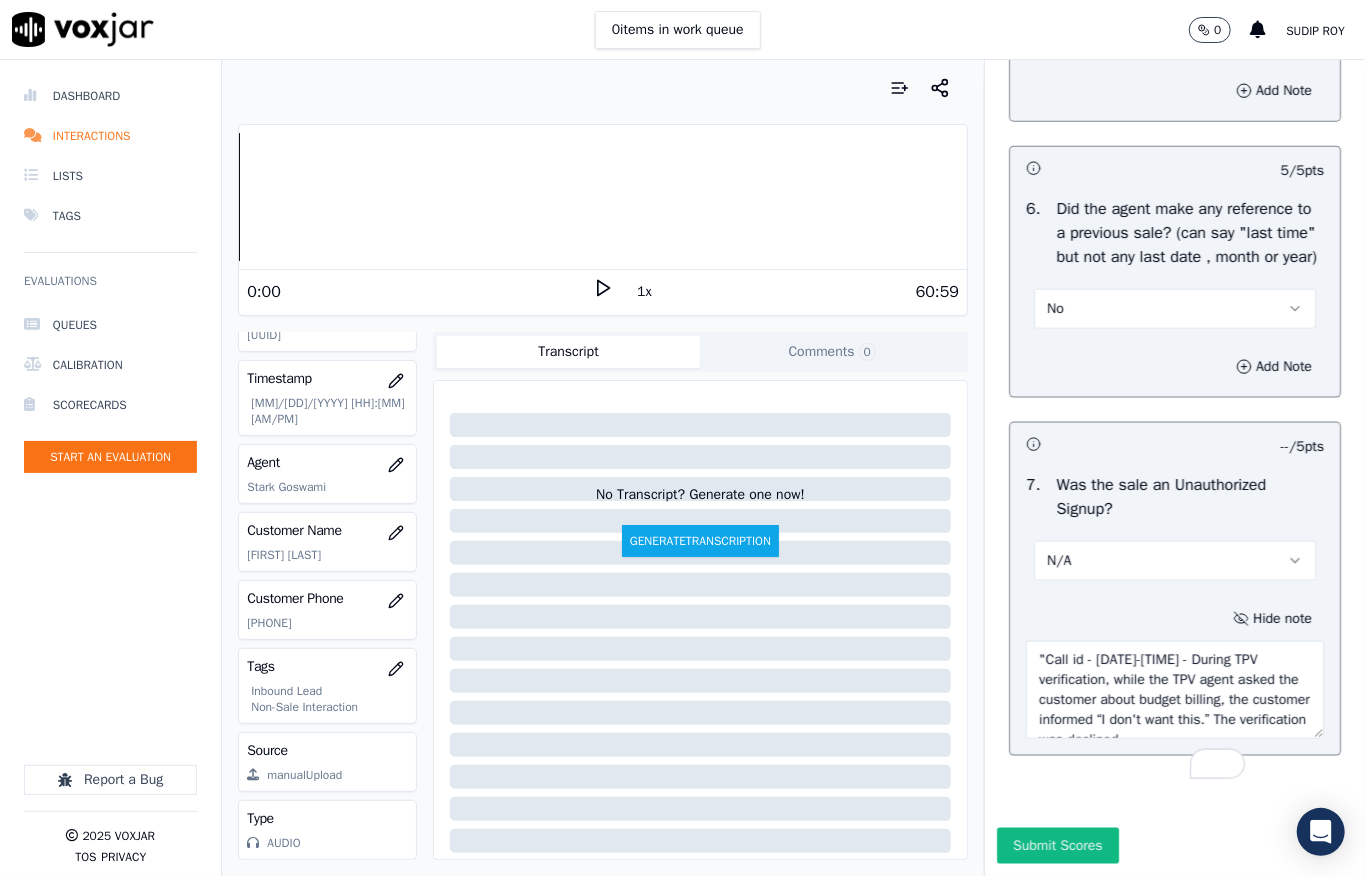 scroll, scrollTop: 70, scrollLeft: 0, axis: vertical 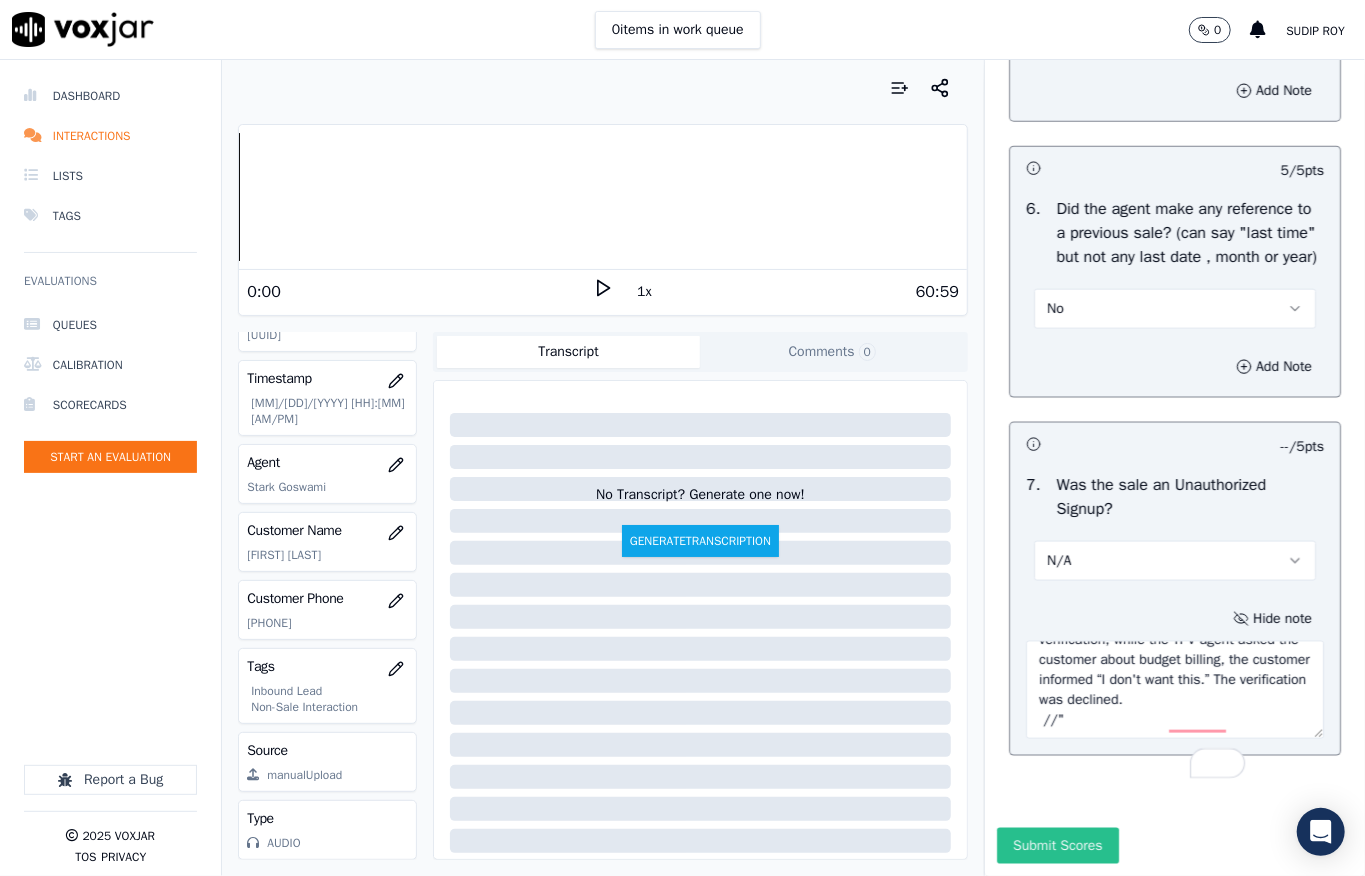 type on ""Call id - [DATE]-[TIME] - During TPV verification, while the TPV agent asked the customer about budget billing, the customer informed “I don't want this.” The verification was declined.
//"" 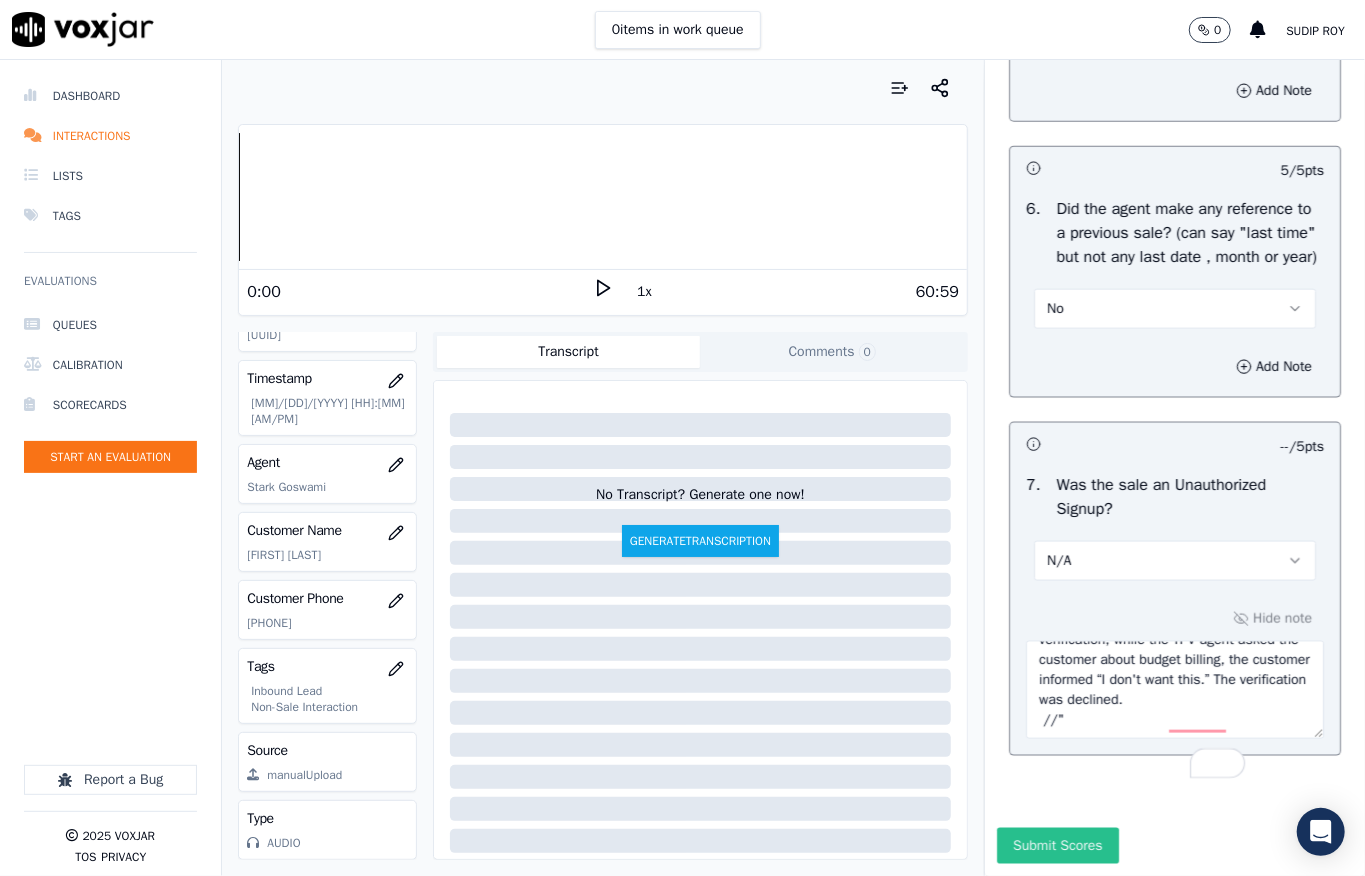click on "Submit Scores" at bounding box center (1057, 846) 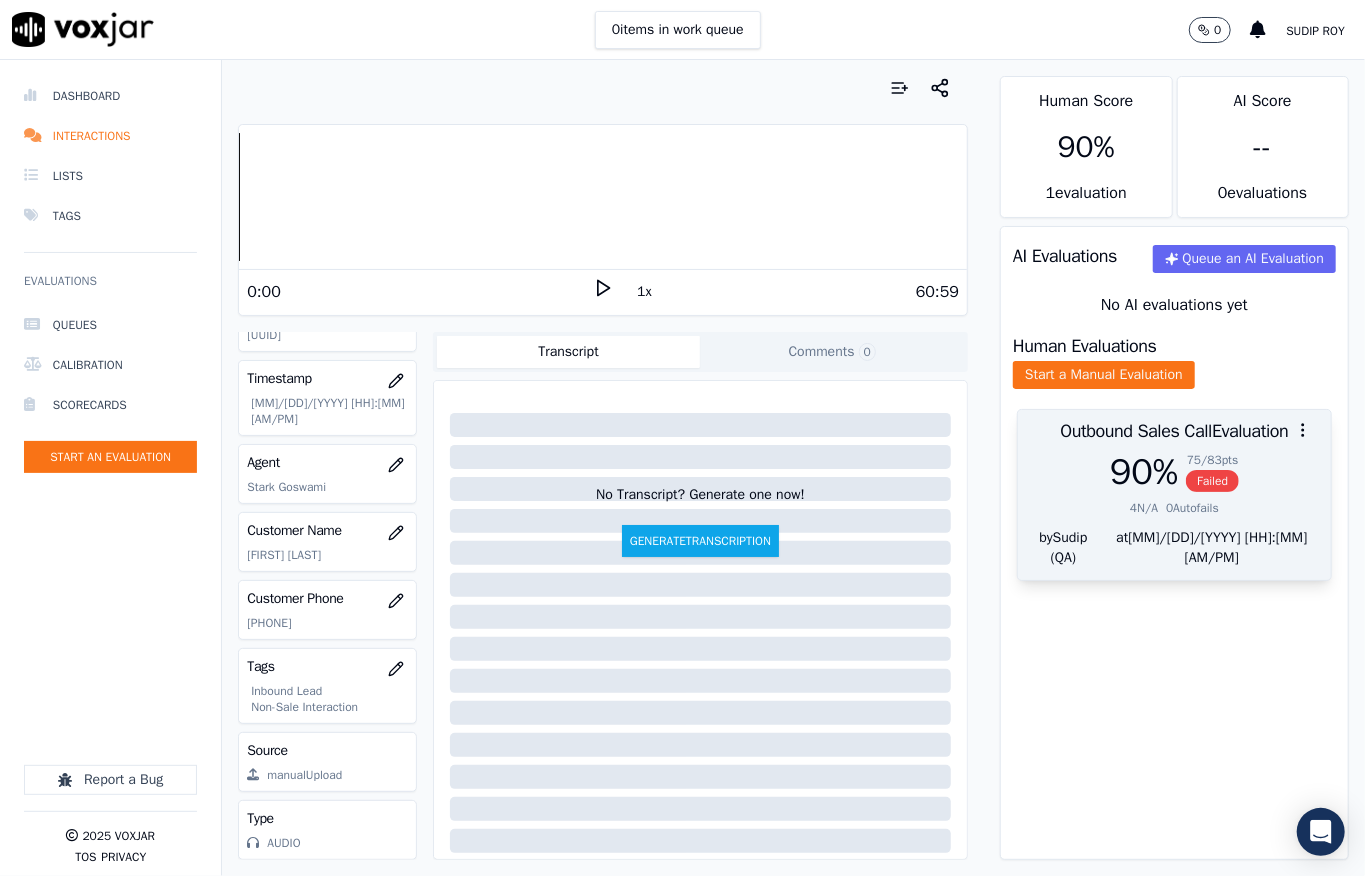 click on "90 %" at bounding box center (1144, 472) 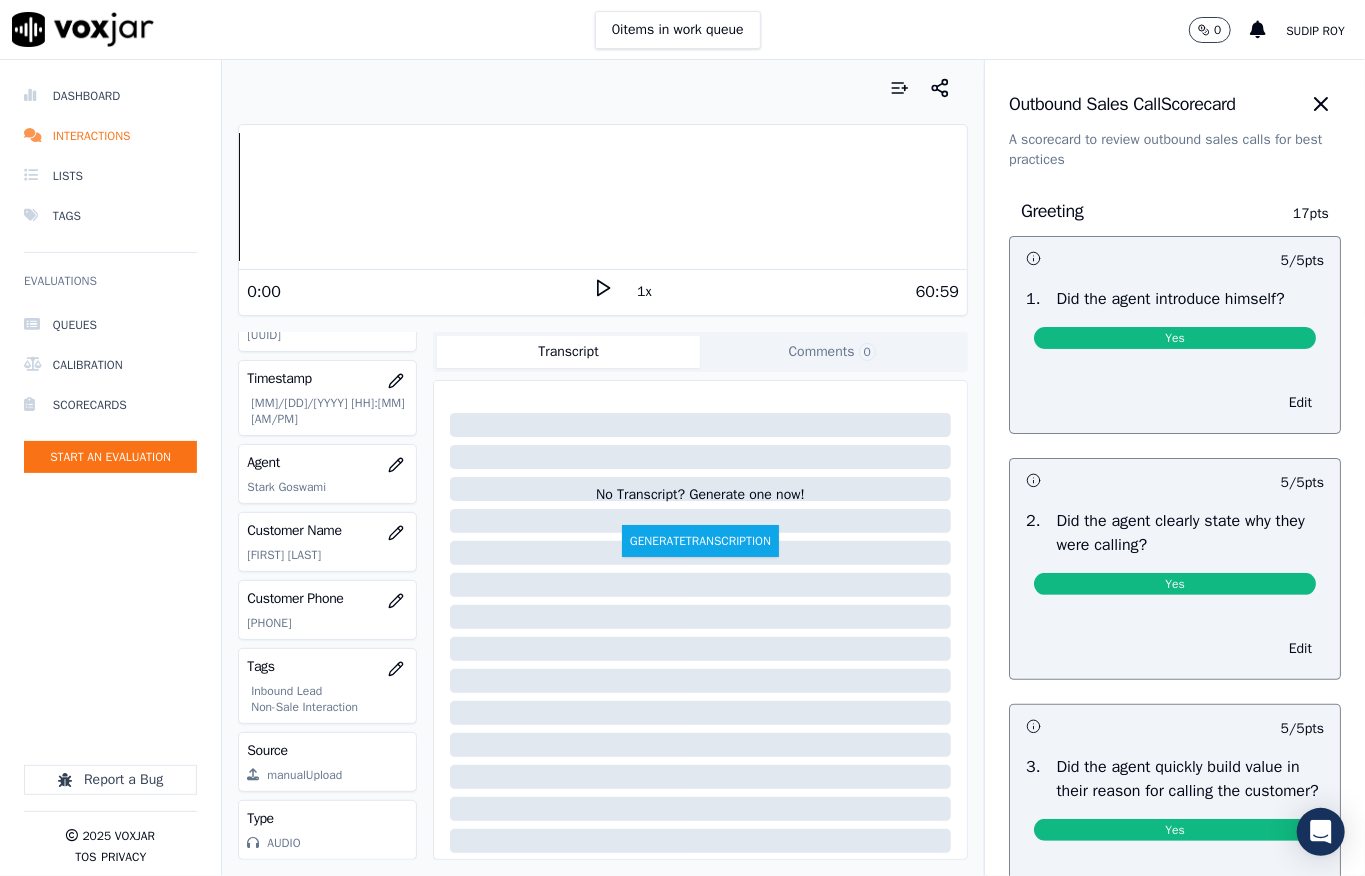 drag, startPoint x: 1294, startPoint y: 134, endPoint x: 1313, endPoint y: 140, distance: 19.924858 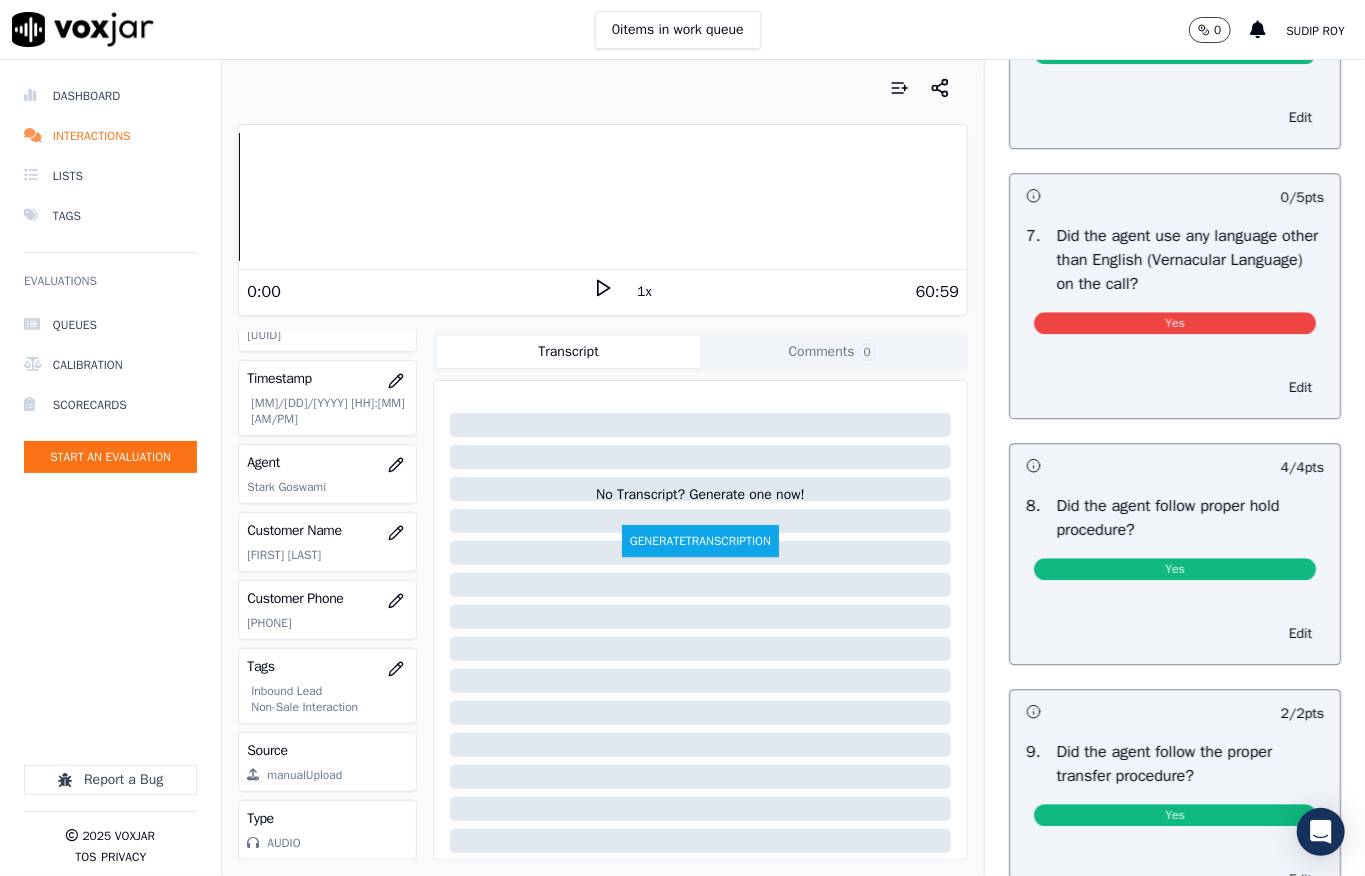 scroll, scrollTop: 2750, scrollLeft: 0, axis: vertical 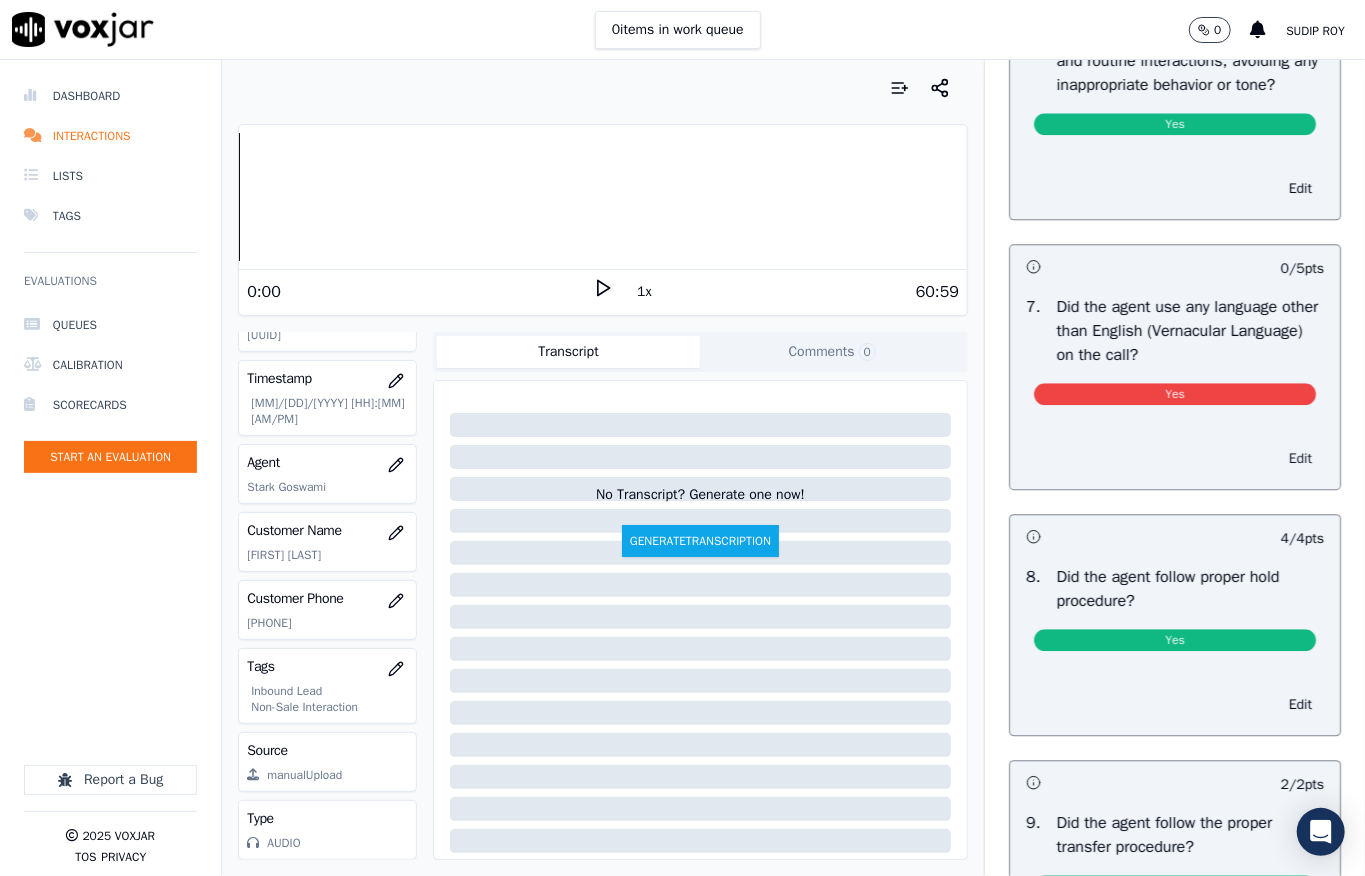 click on "Edit" at bounding box center (1300, 459) 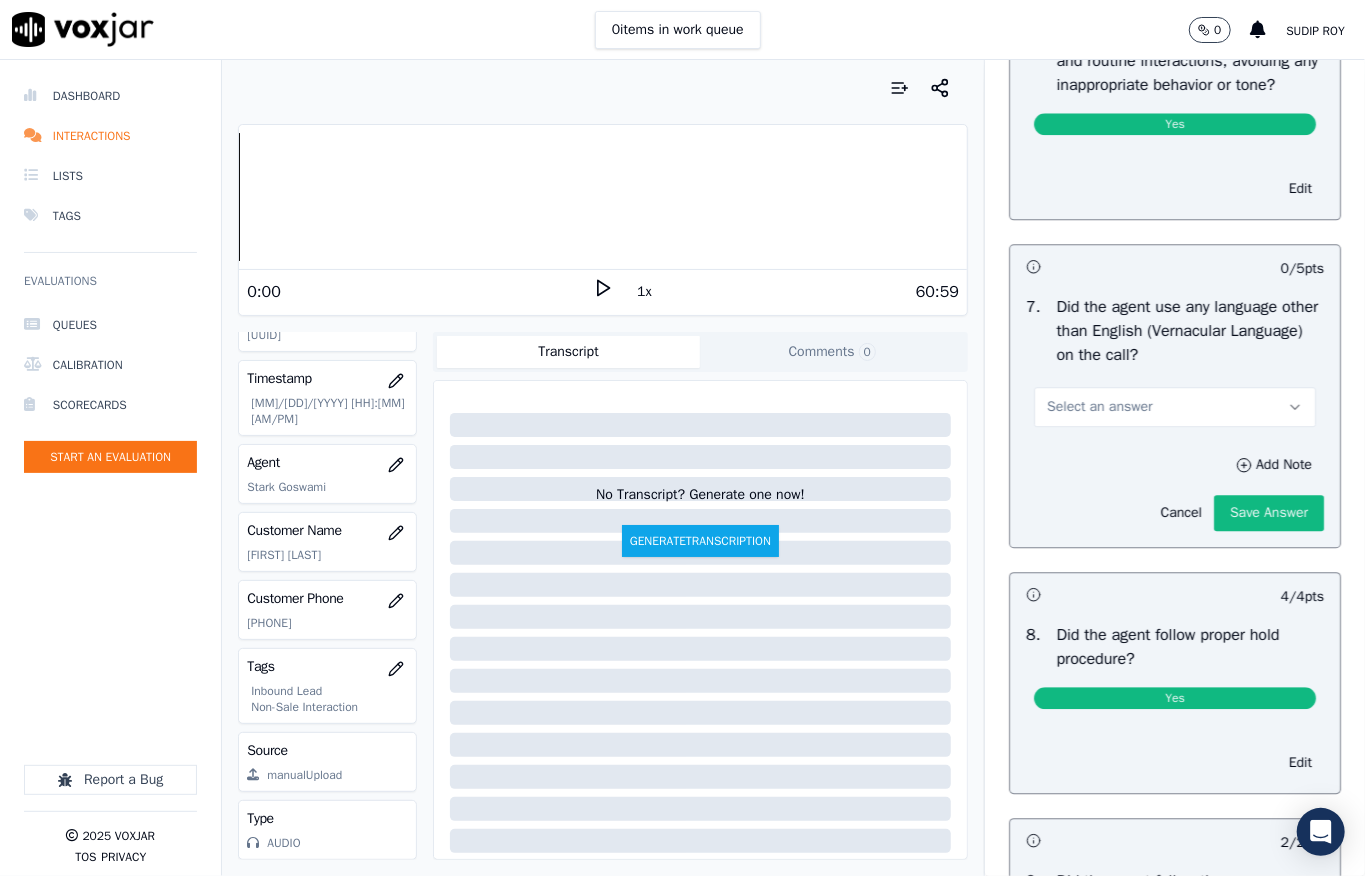 click on "Select an answer" at bounding box center (1175, 407) 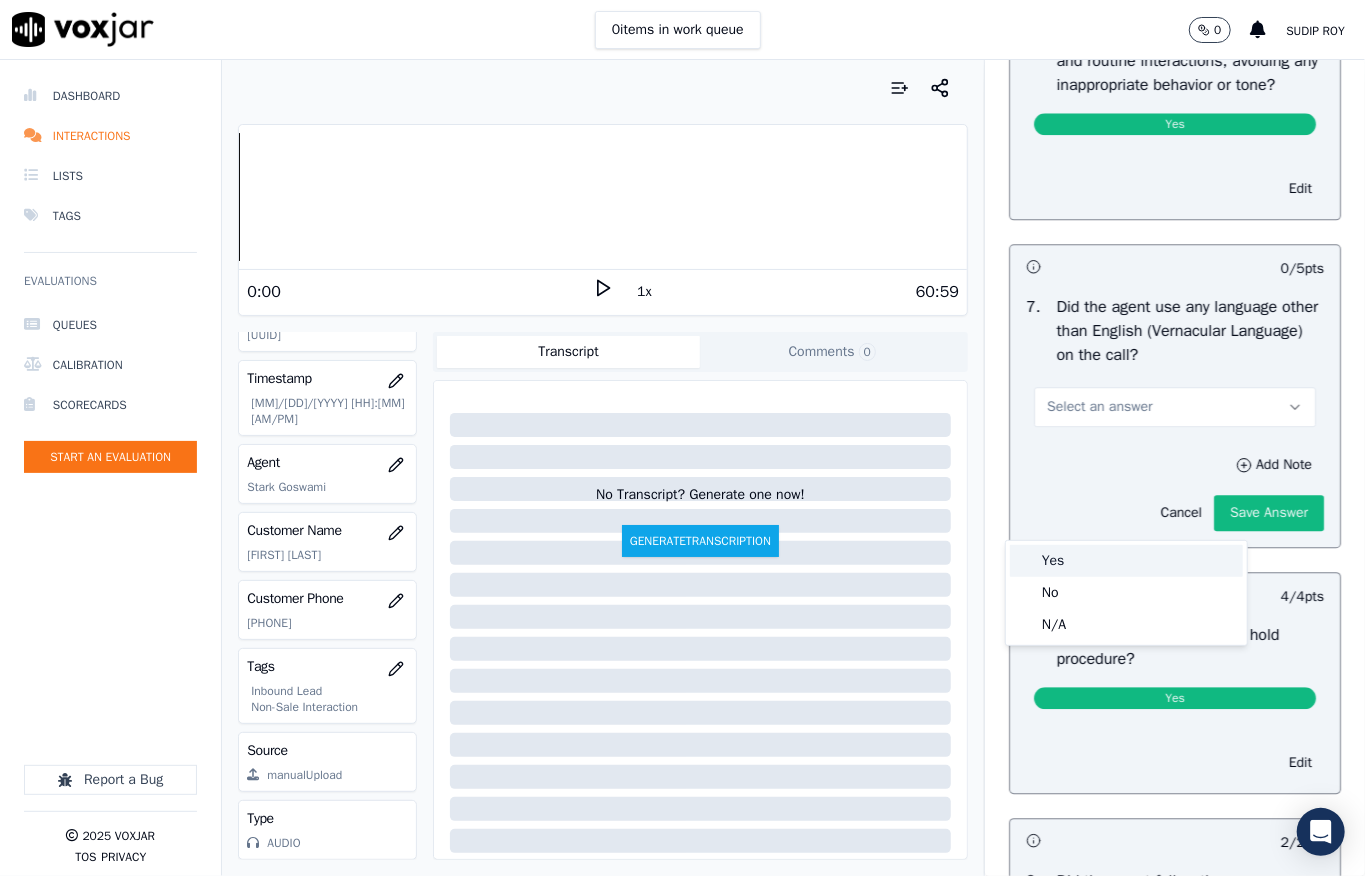 click on "Yes" at bounding box center [1126, 561] 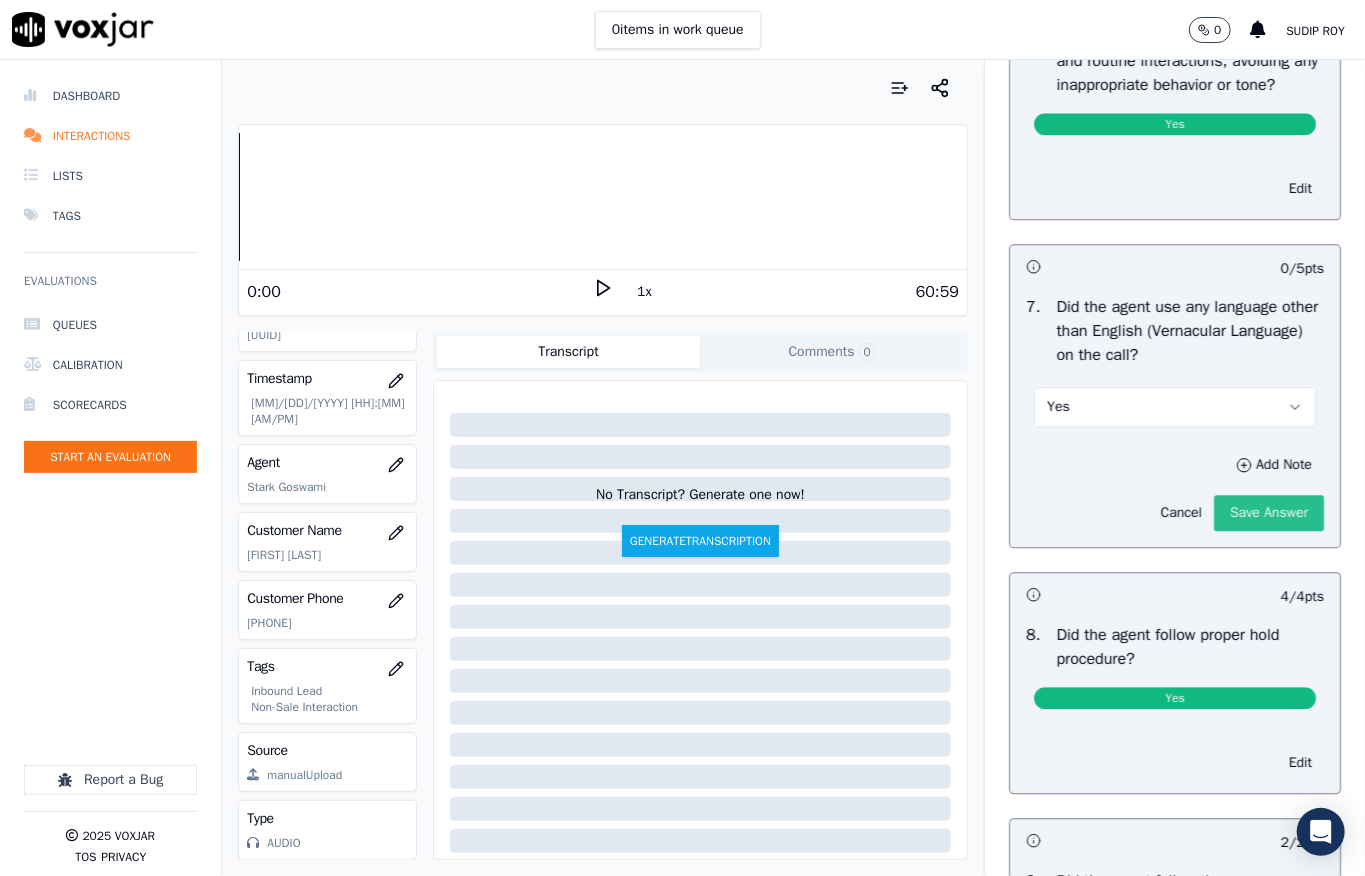click on "Save Answer" 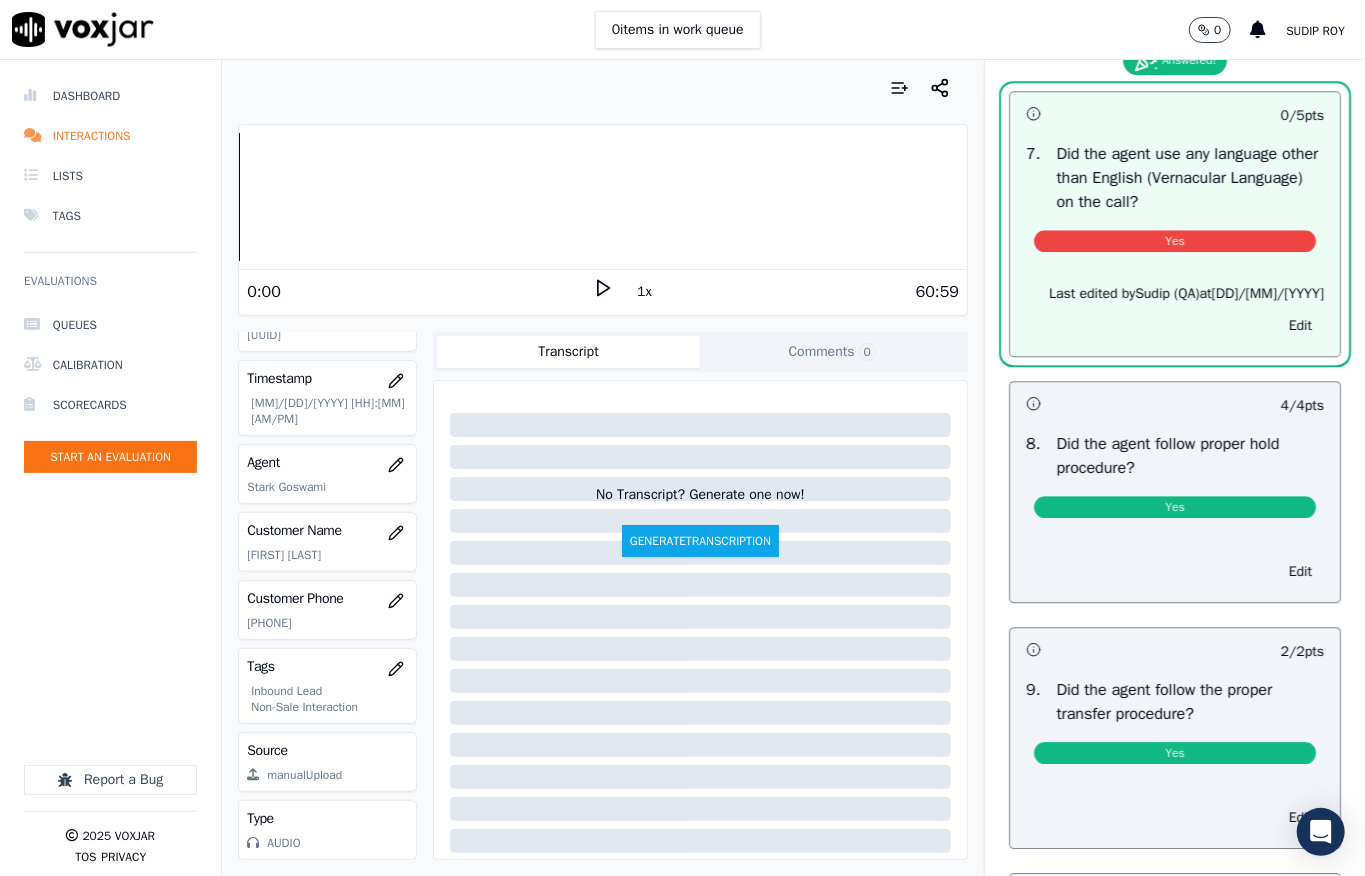 scroll, scrollTop: 2878, scrollLeft: 0, axis: vertical 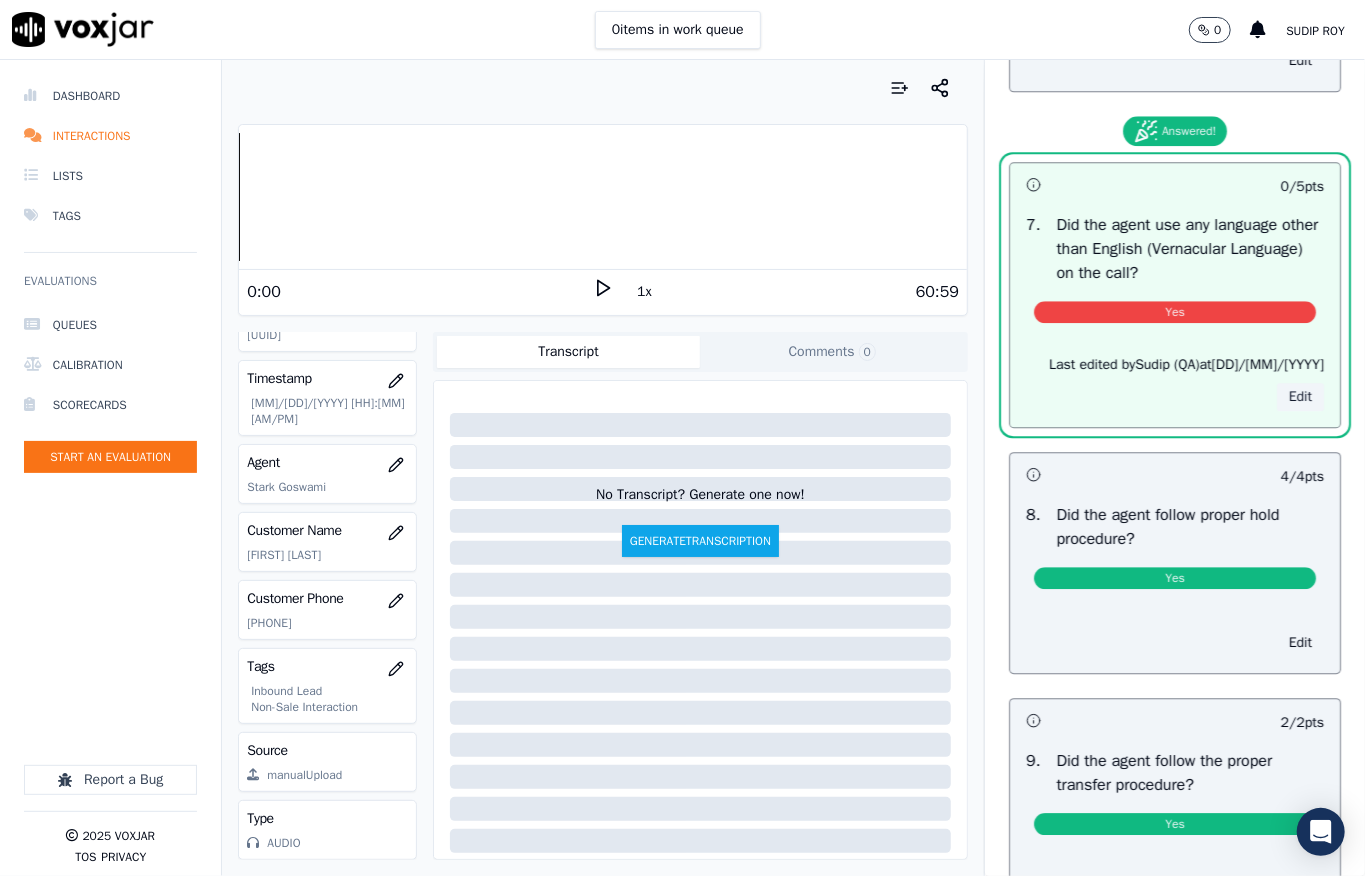 click on "Edit" at bounding box center (1300, 397) 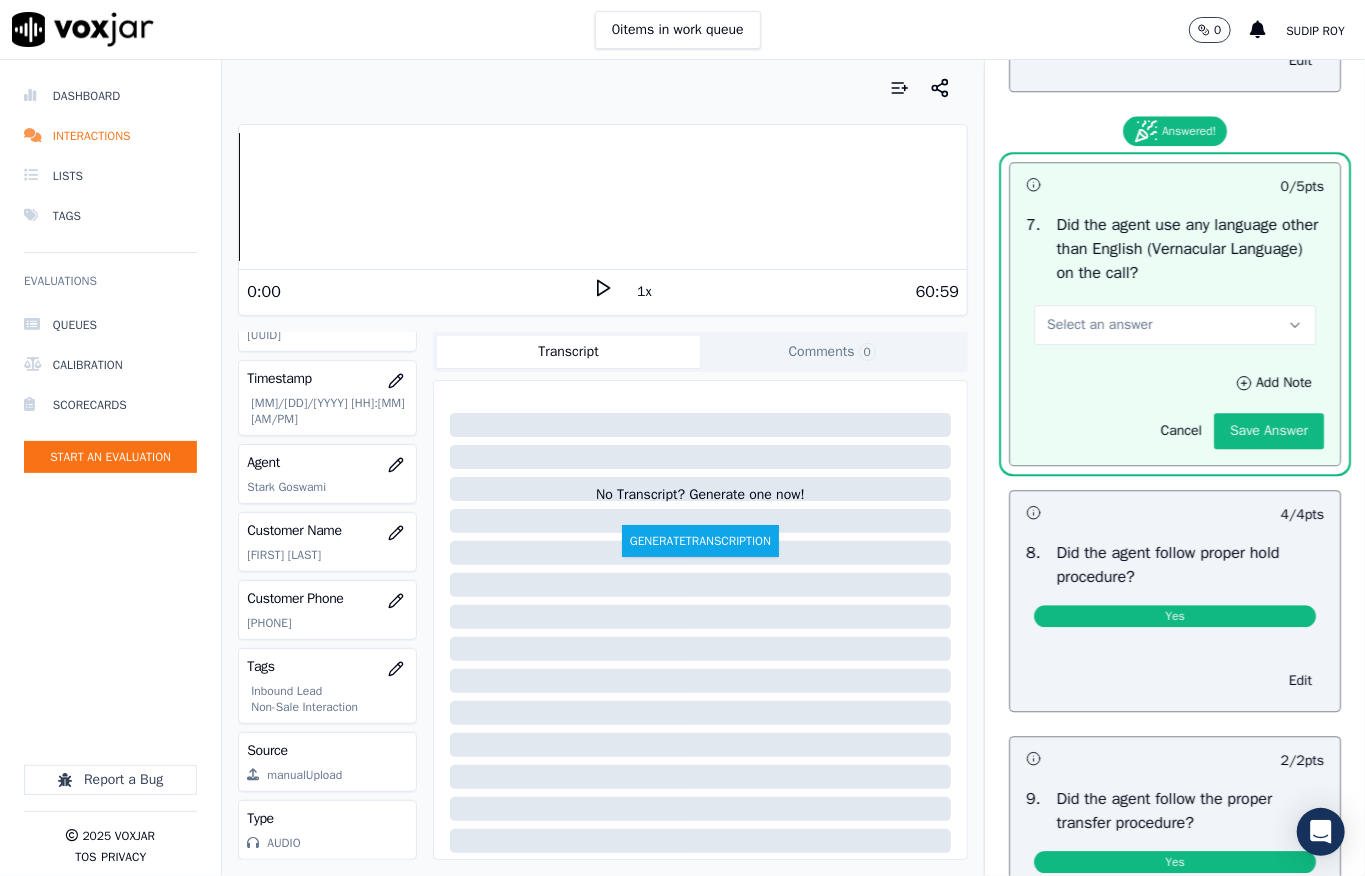 click on "Select an answer" at bounding box center (1099, 325) 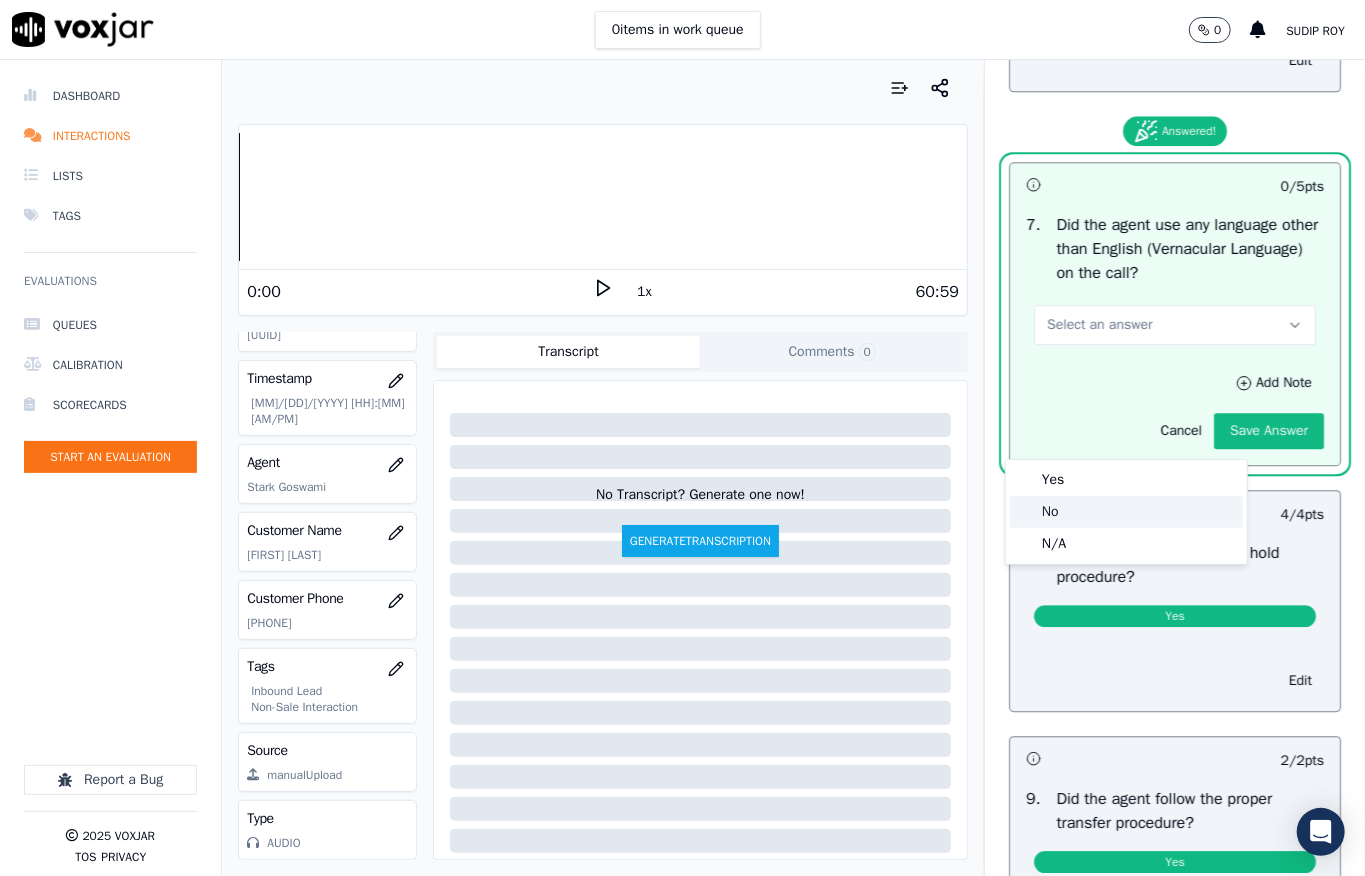 click on "No" 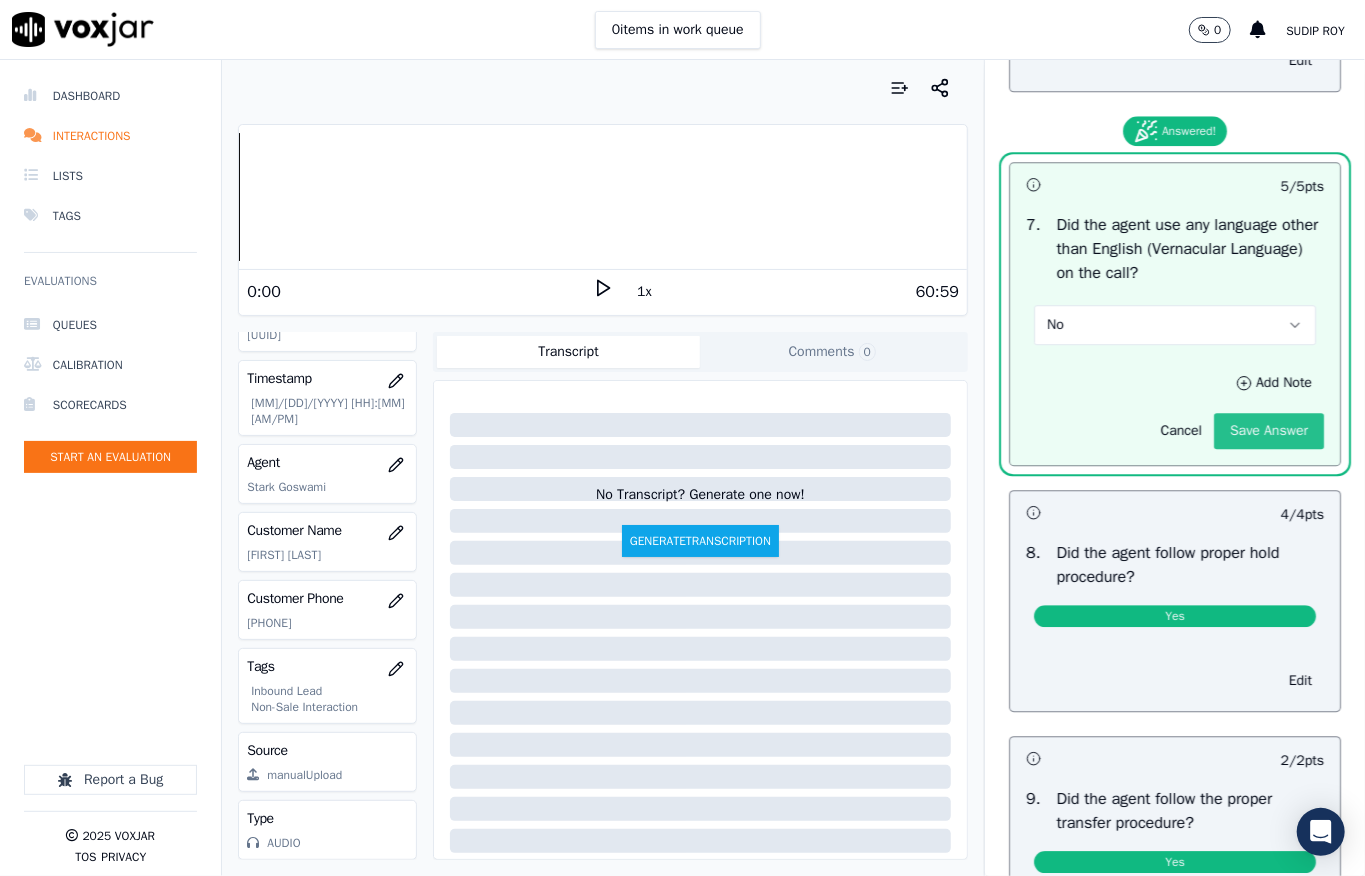click on "Save Answer" 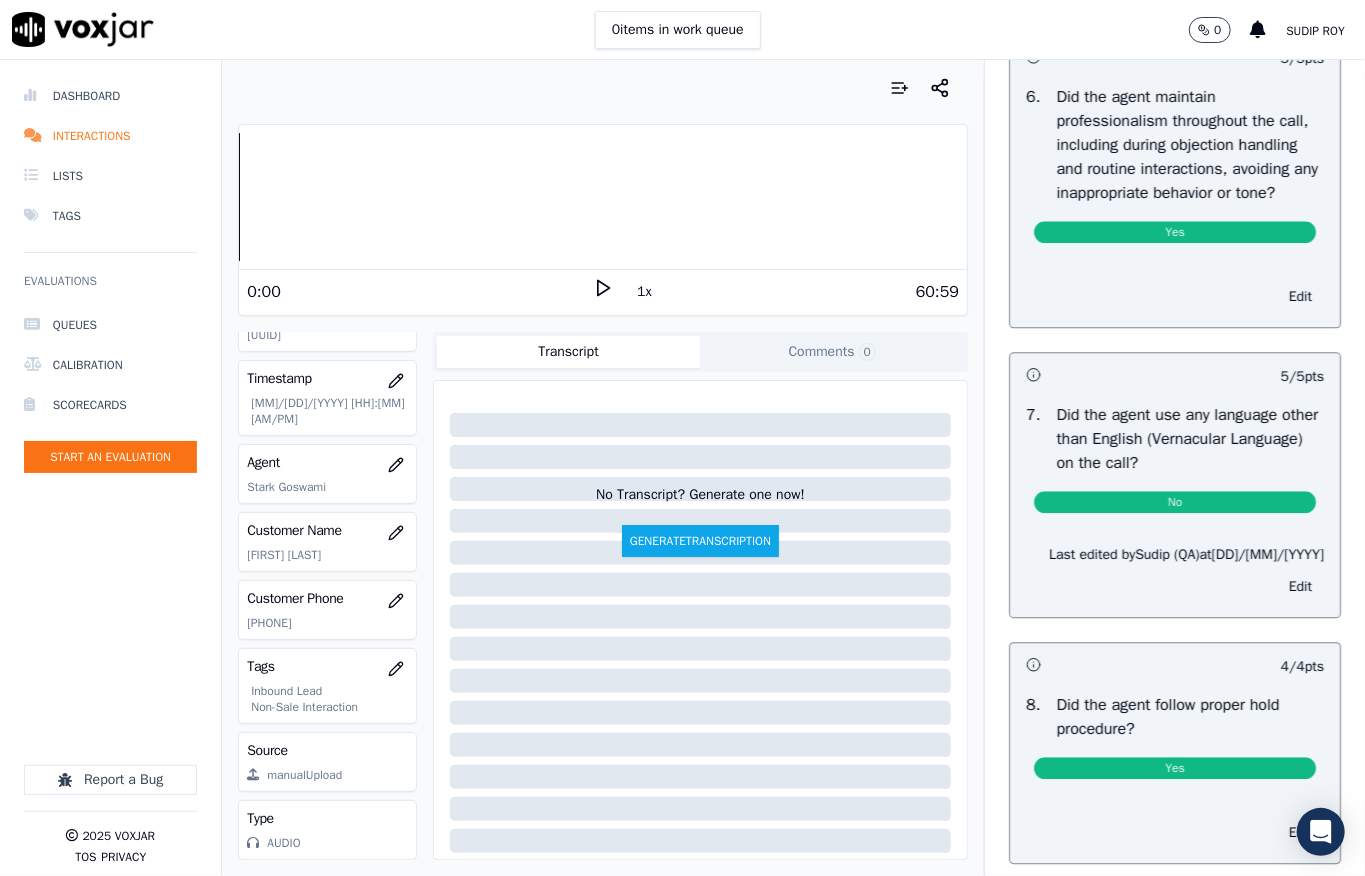scroll, scrollTop: 0, scrollLeft: 0, axis: both 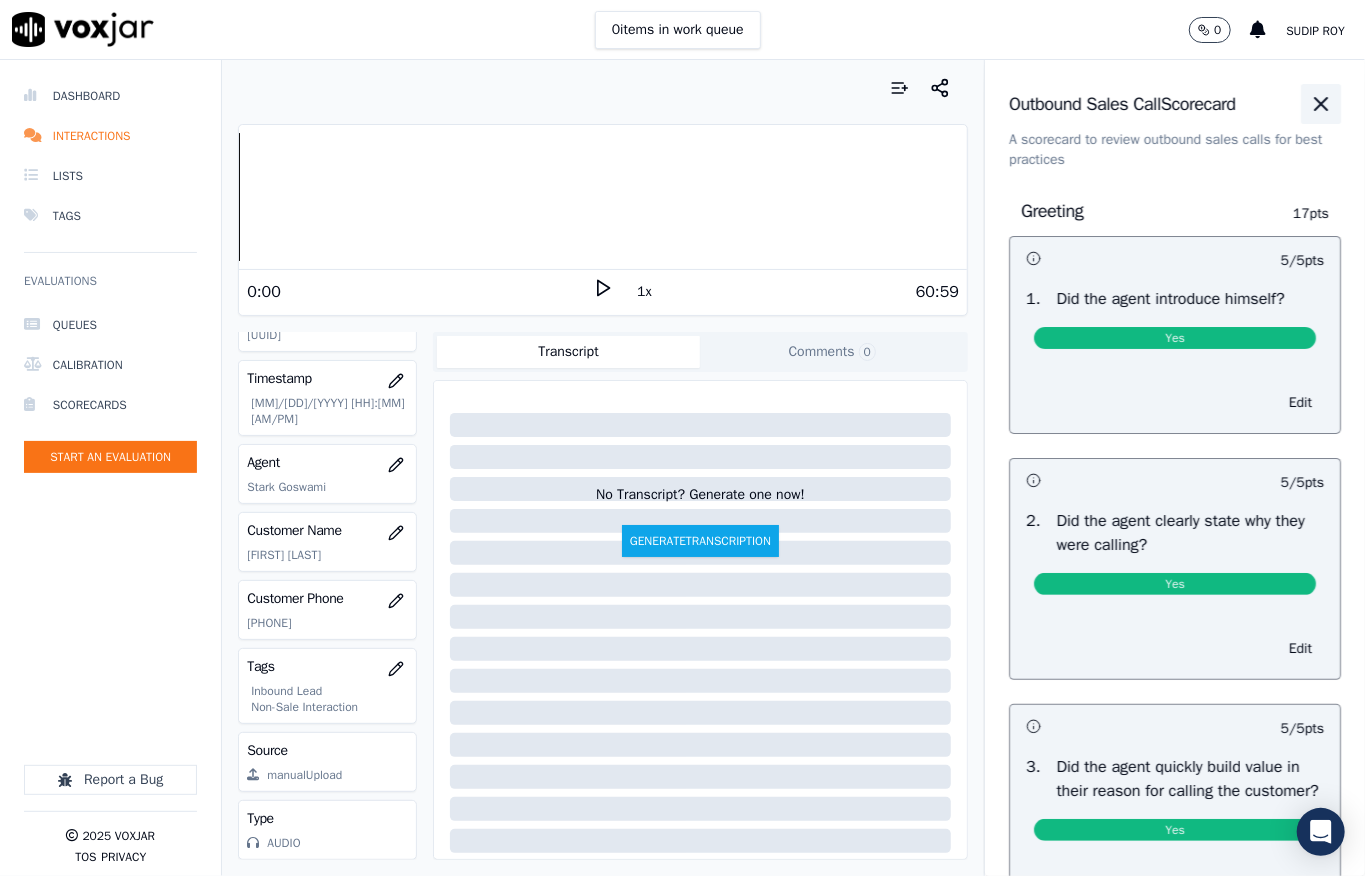 click 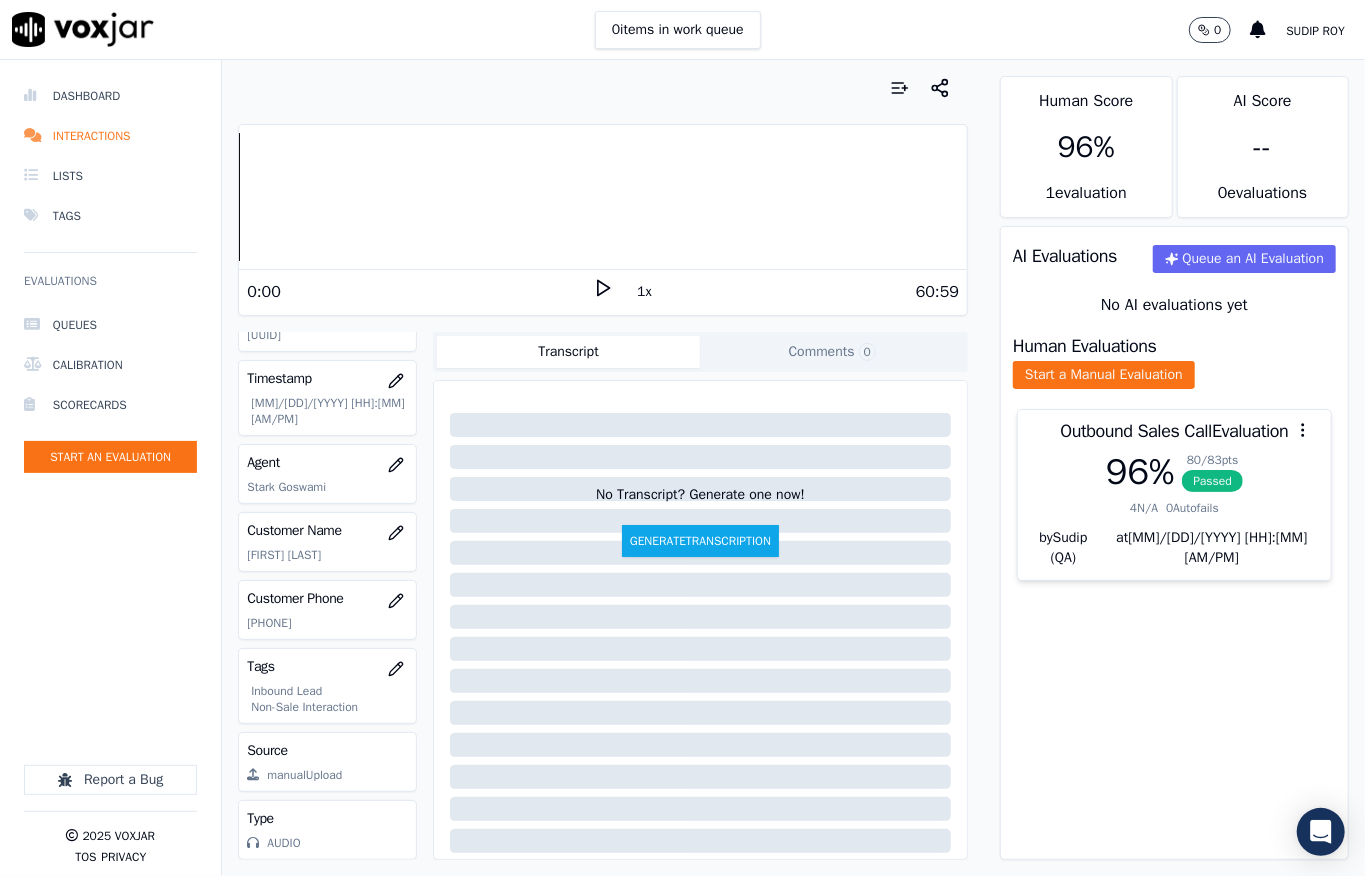 click on "Outbound Sales Call  Evaluation   96 %   80 / 83  pts   Passed   4  N/A   0  Autofails     by
Sudip (QA)   at  07/[DD]/[YYYY] [HH]:[MM] [AM/PM]" at bounding box center [1174, 503] 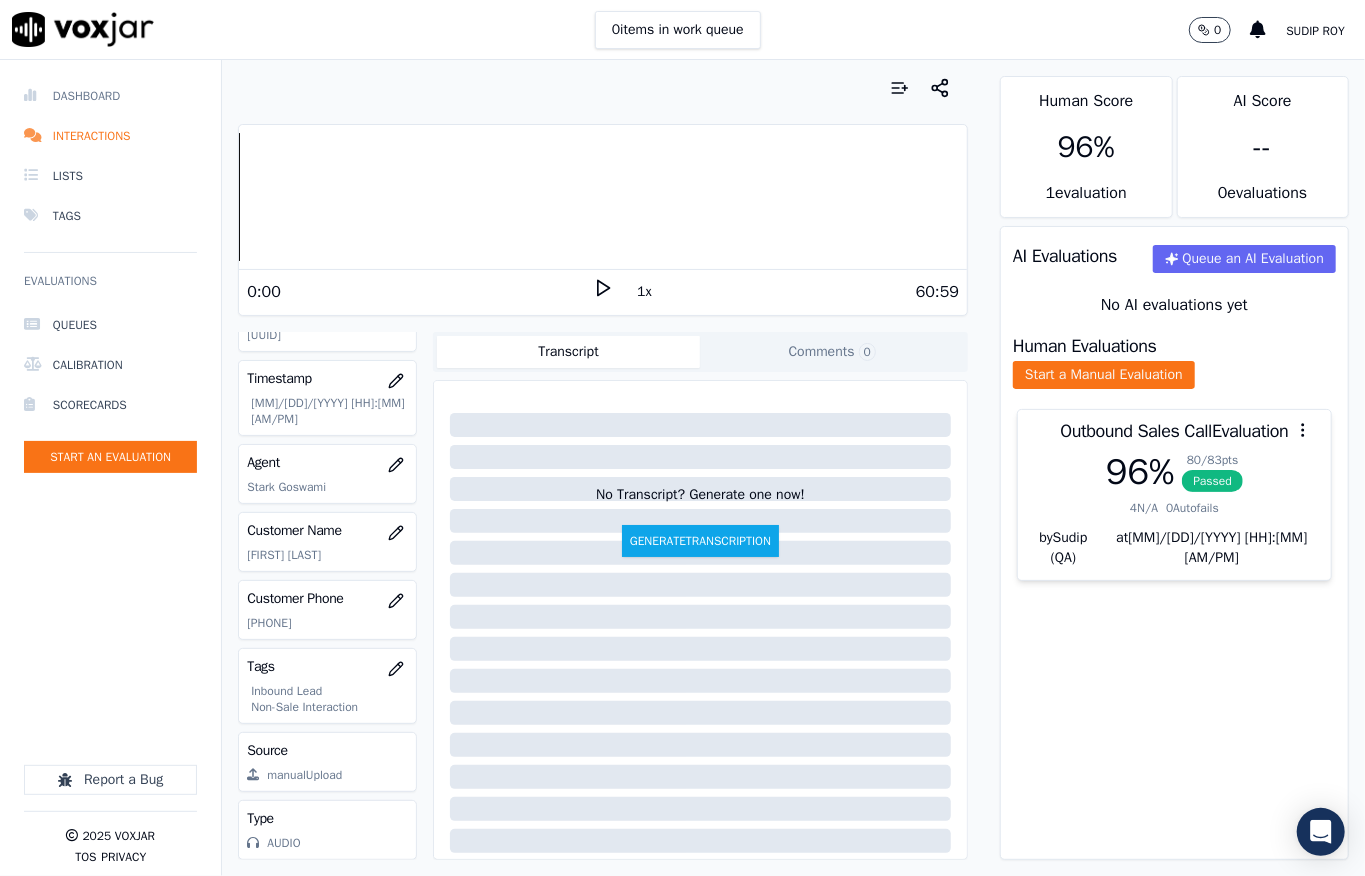 click on "Dashboard" at bounding box center (110, 96) 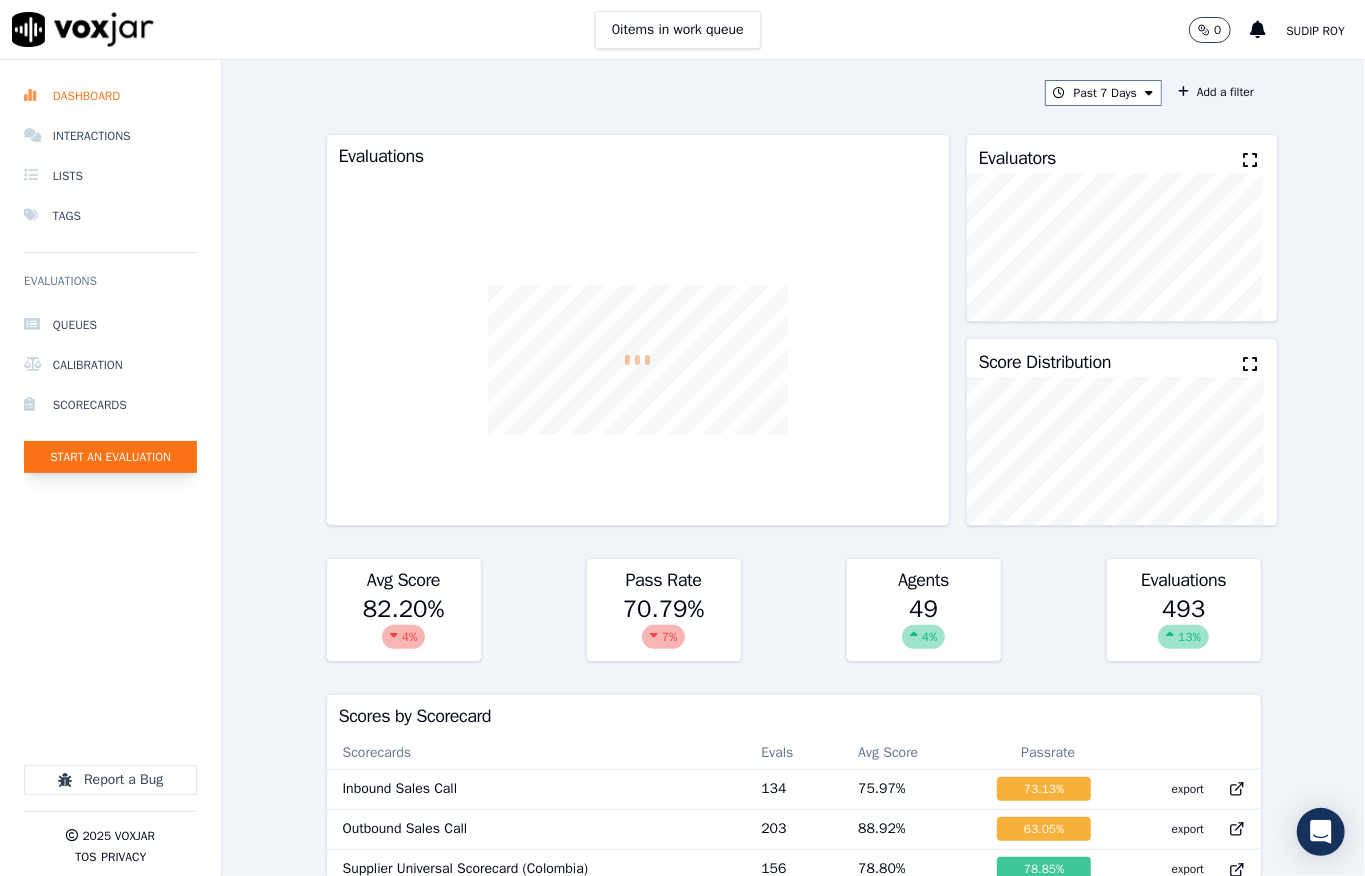 click on "Start an Evaluation" 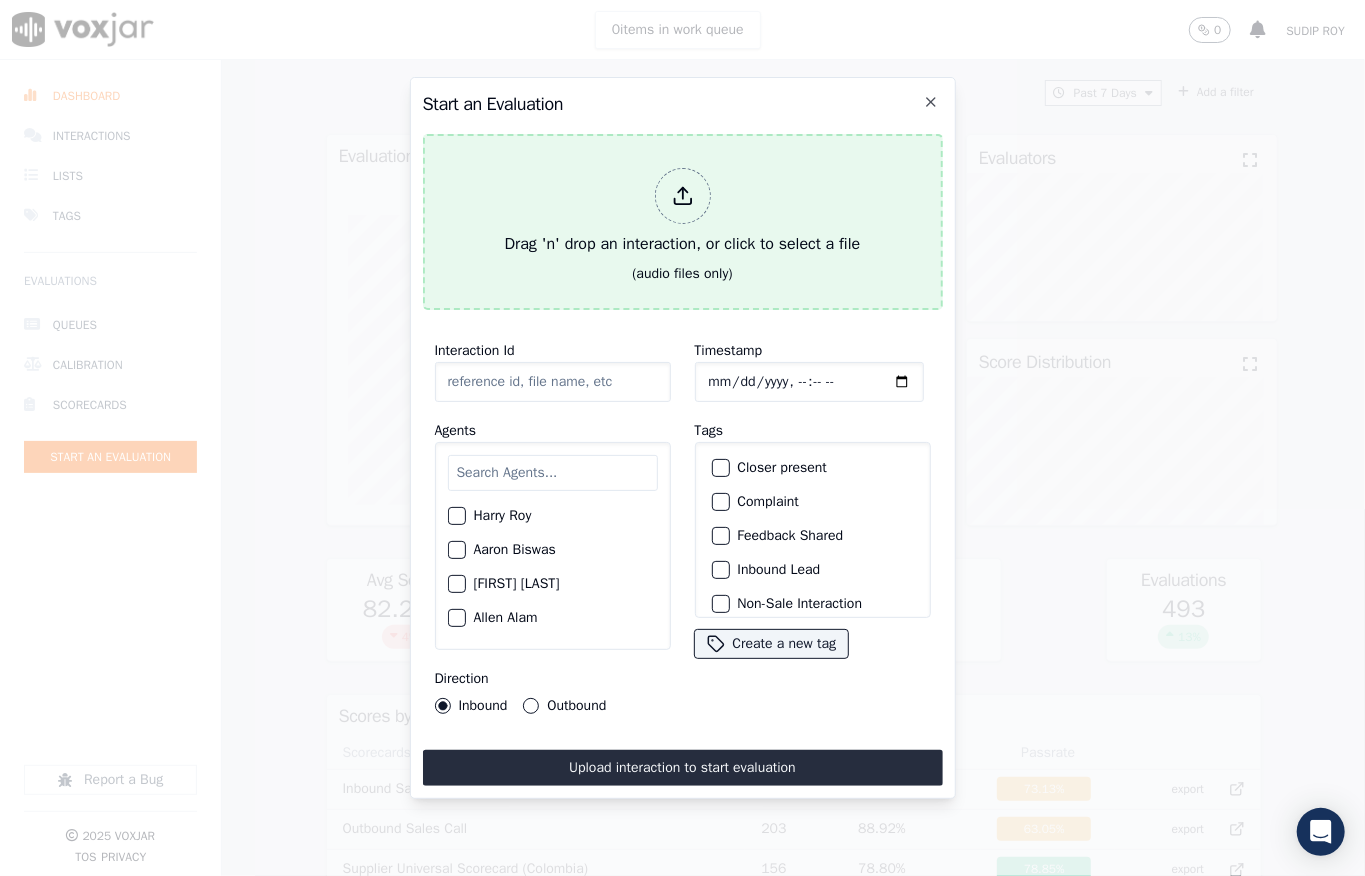 click on "Drag 'n' drop an interaction, or click to select a file" at bounding box center (683, 212) 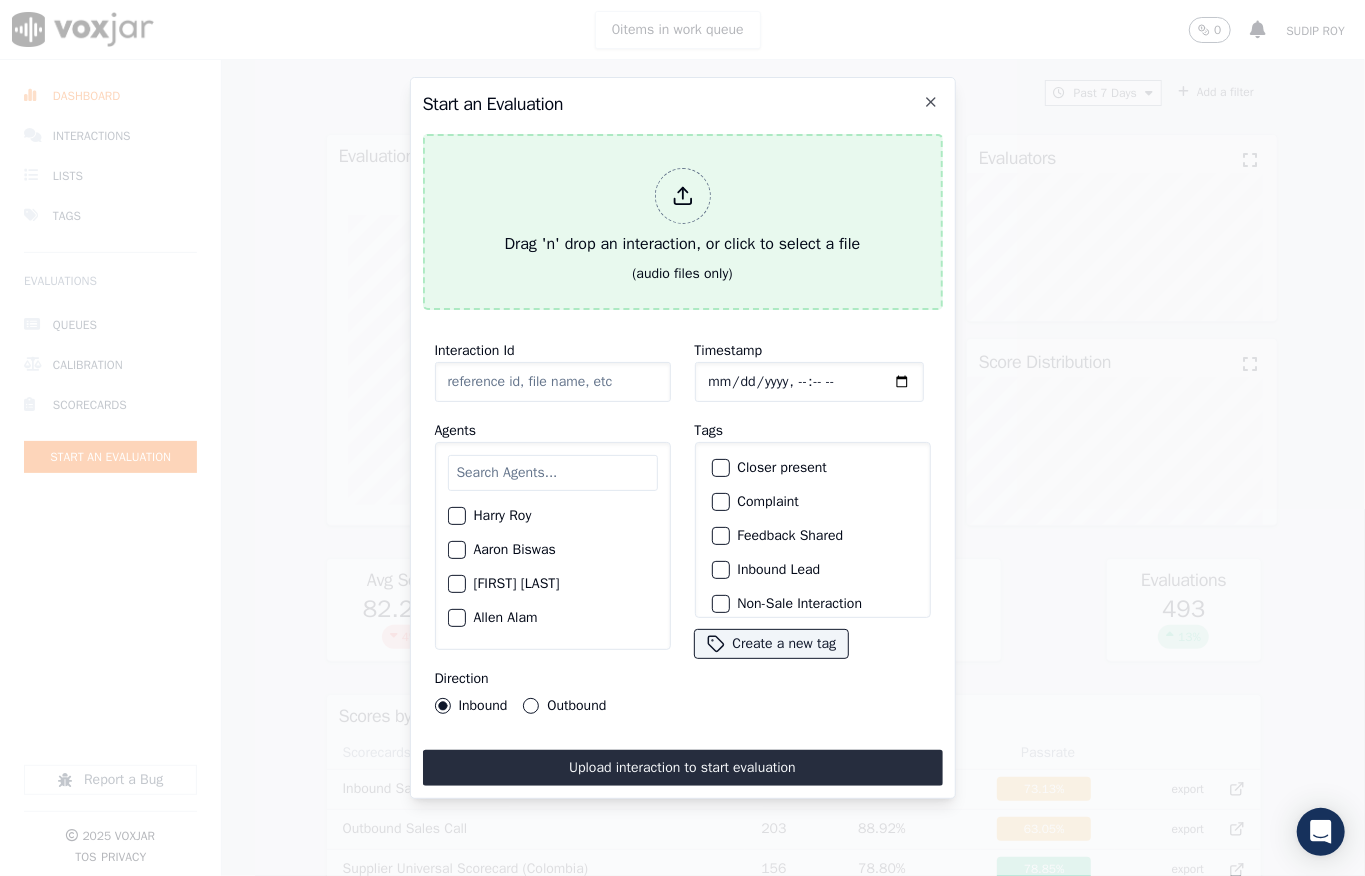 click on "Drag 'n' drop an interaction, or click to select a file   (audio files only)" at bounding box center (683, 222) 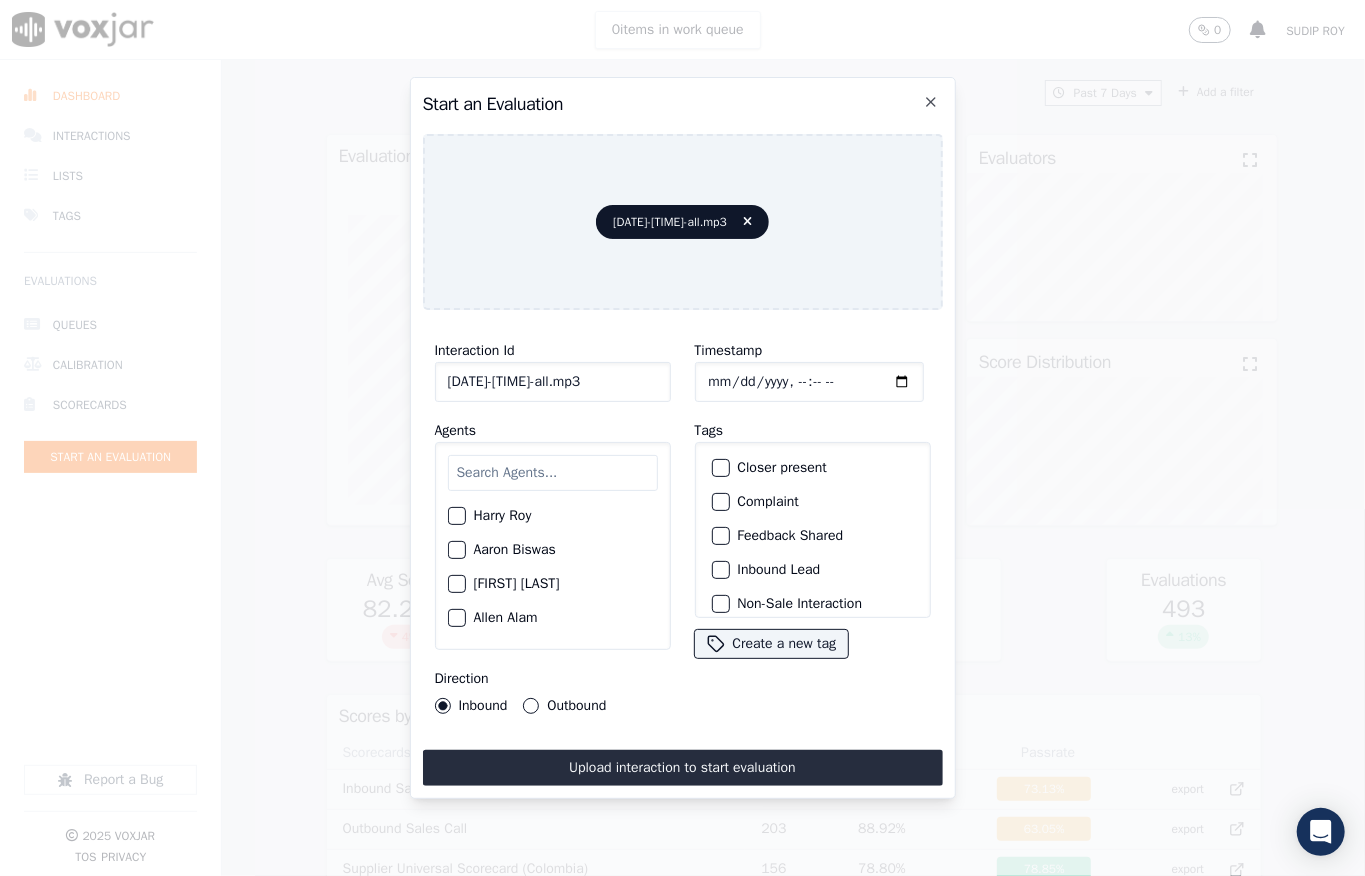 click on "Timestamp" 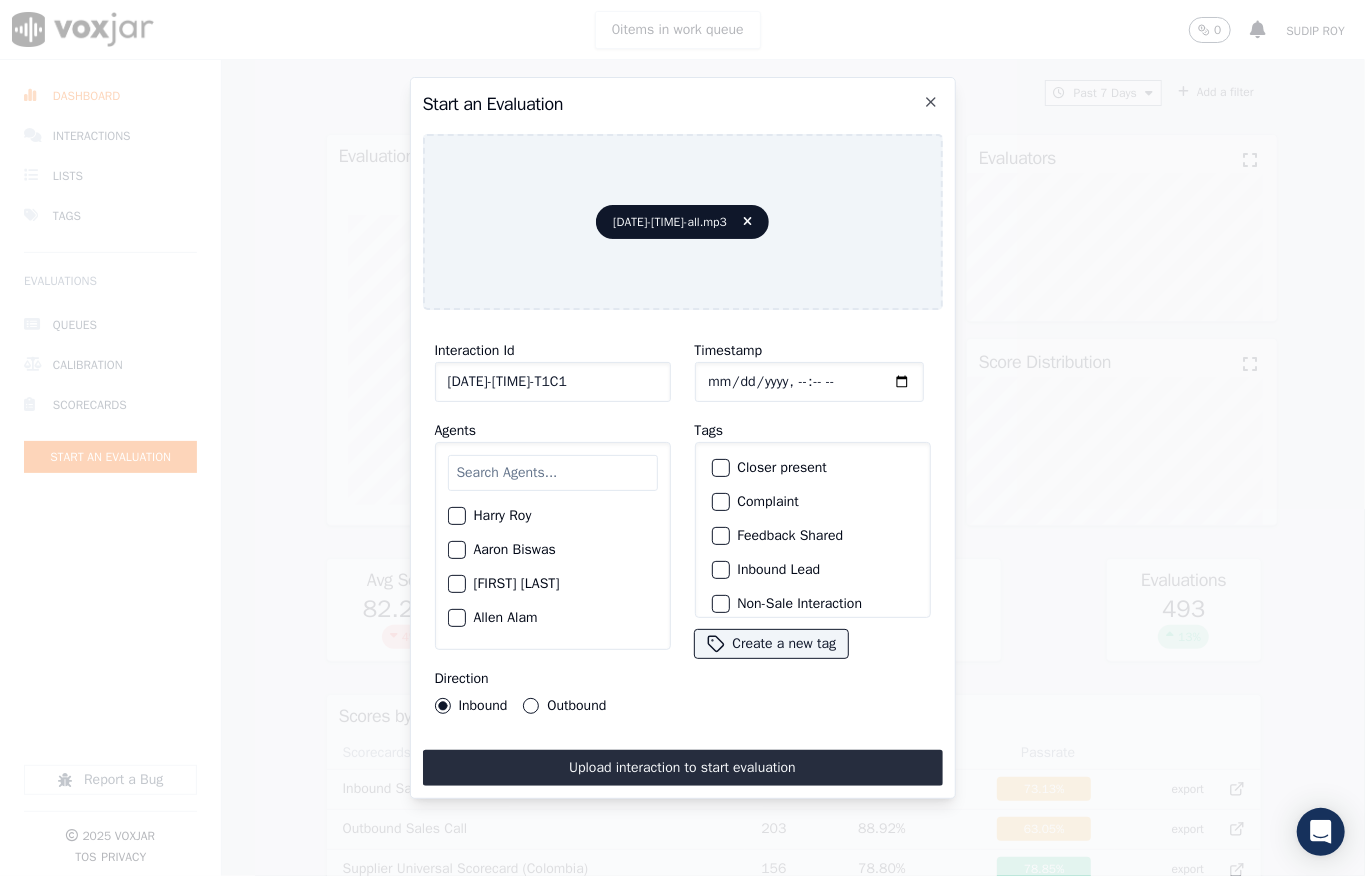 scroll, scrollTop: 0, scrollLeft: 32, axis: horizontal 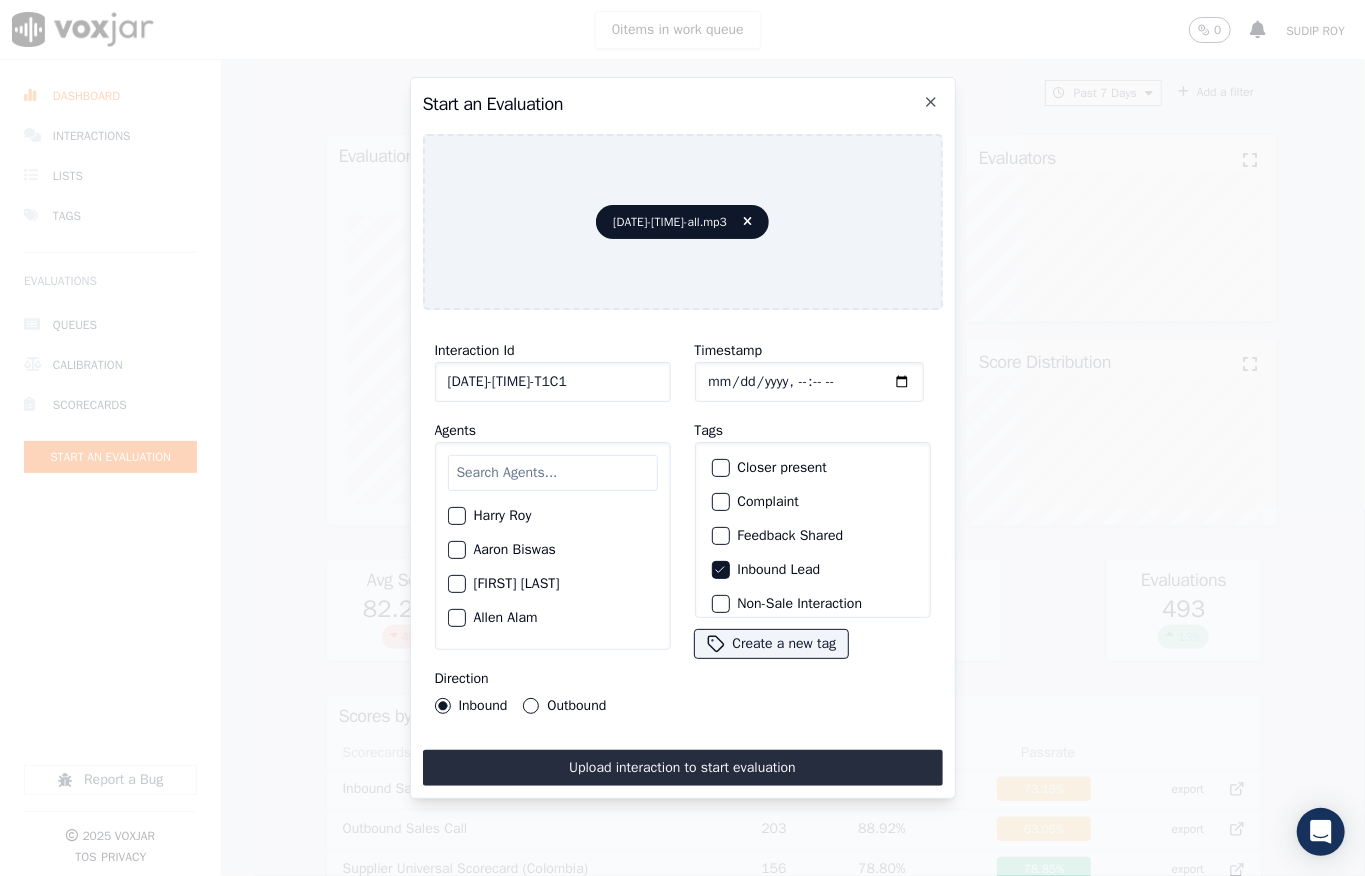 click at bounding box center [720, 468] 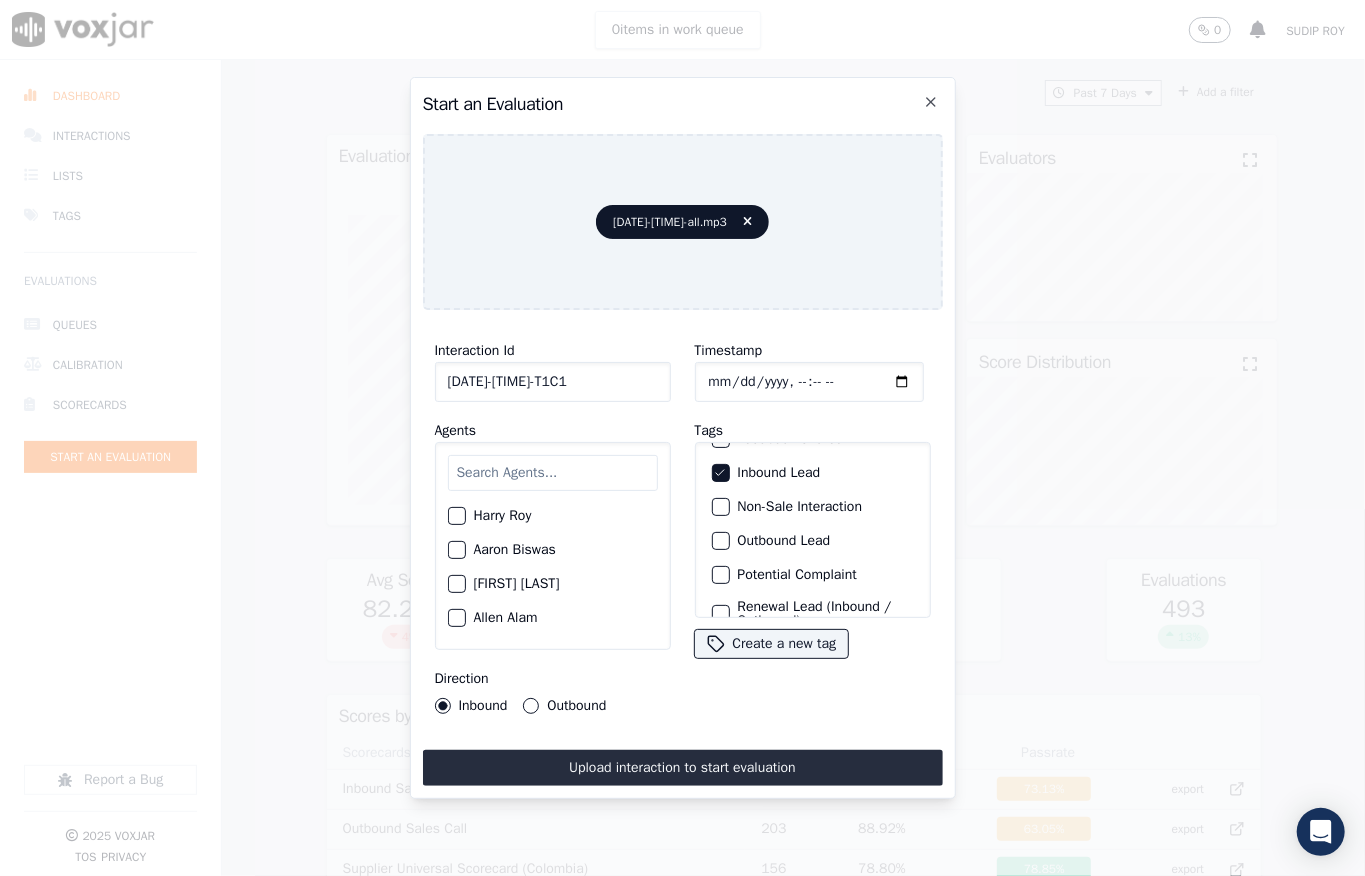 scroll, scrollTop: 125, scrollLeft: 0, axis: vertical 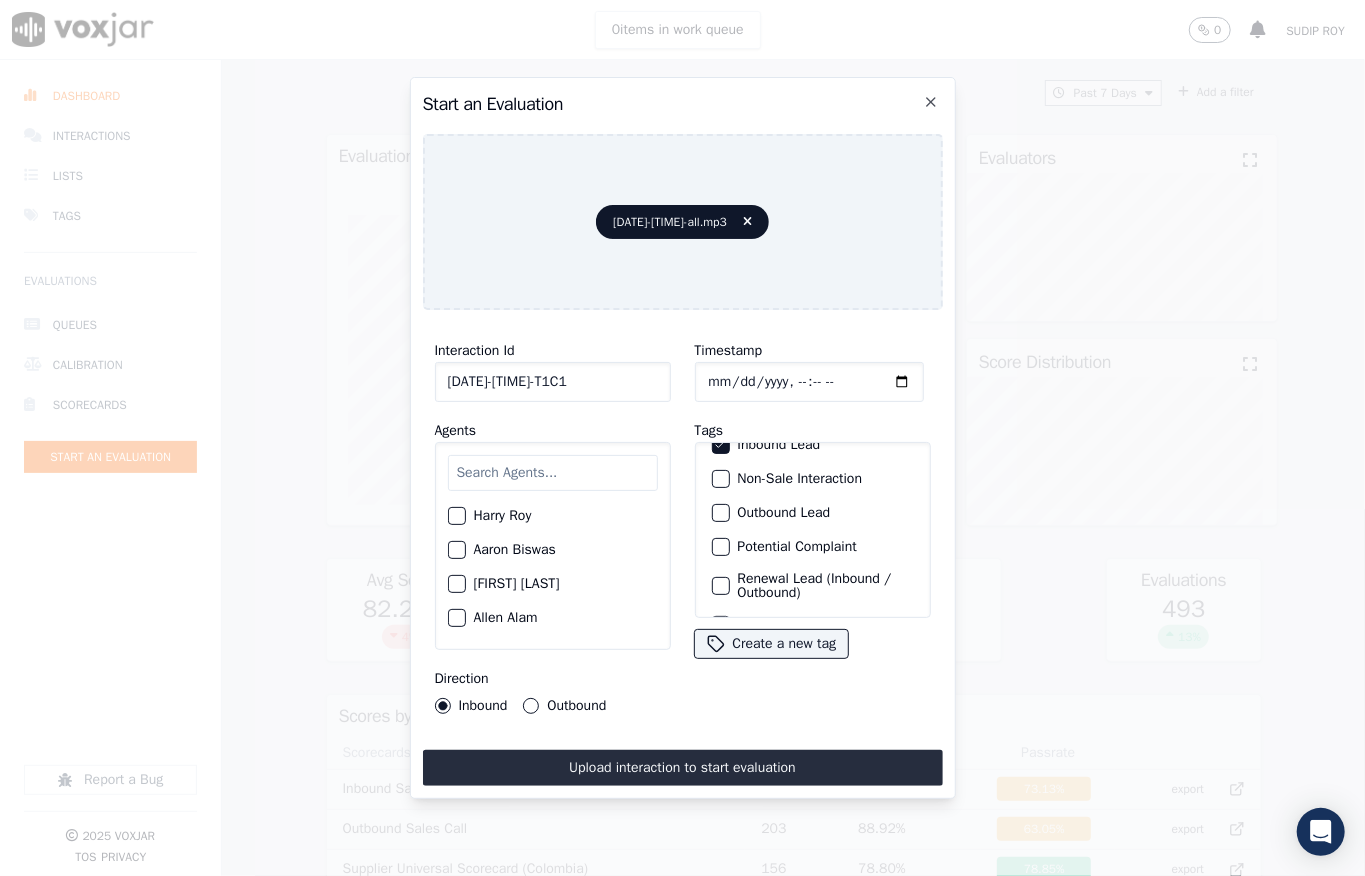 drag, startPoint x: 704, startPoint y: 472, endPoint x: 361, endPoint y: 590, distance: 362.72992 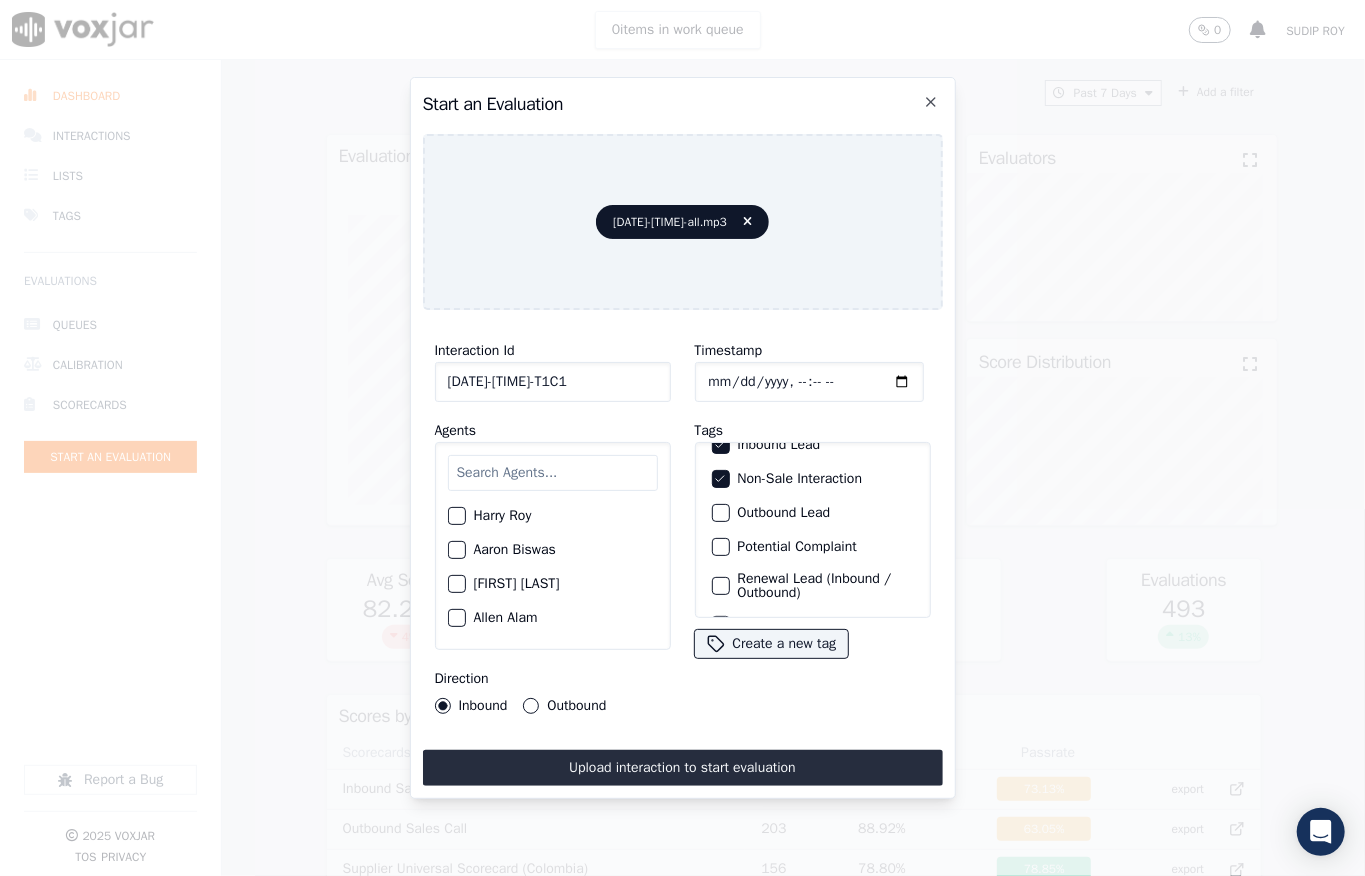 click at bounding box center [553, 473] 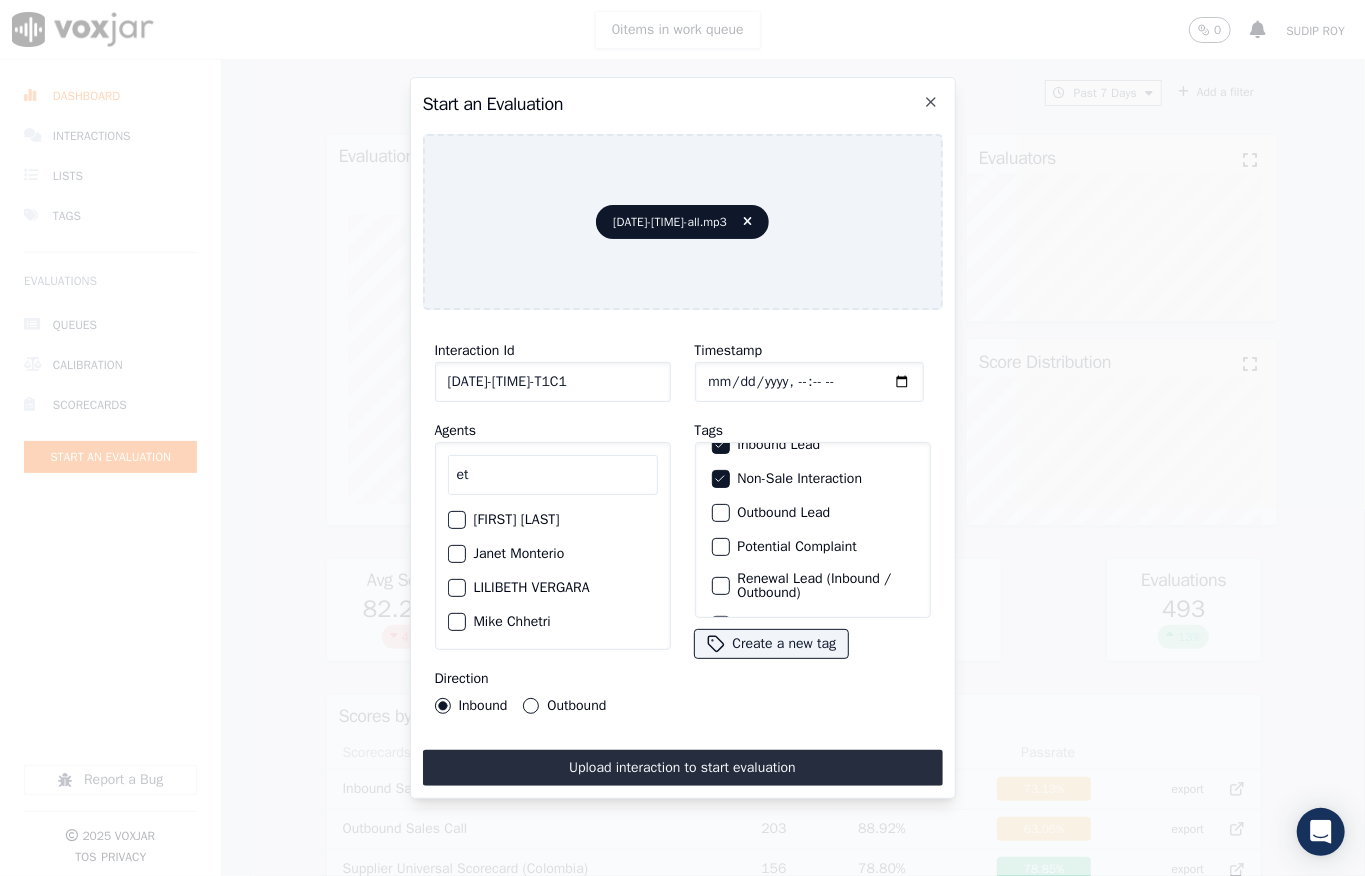 type on "et" 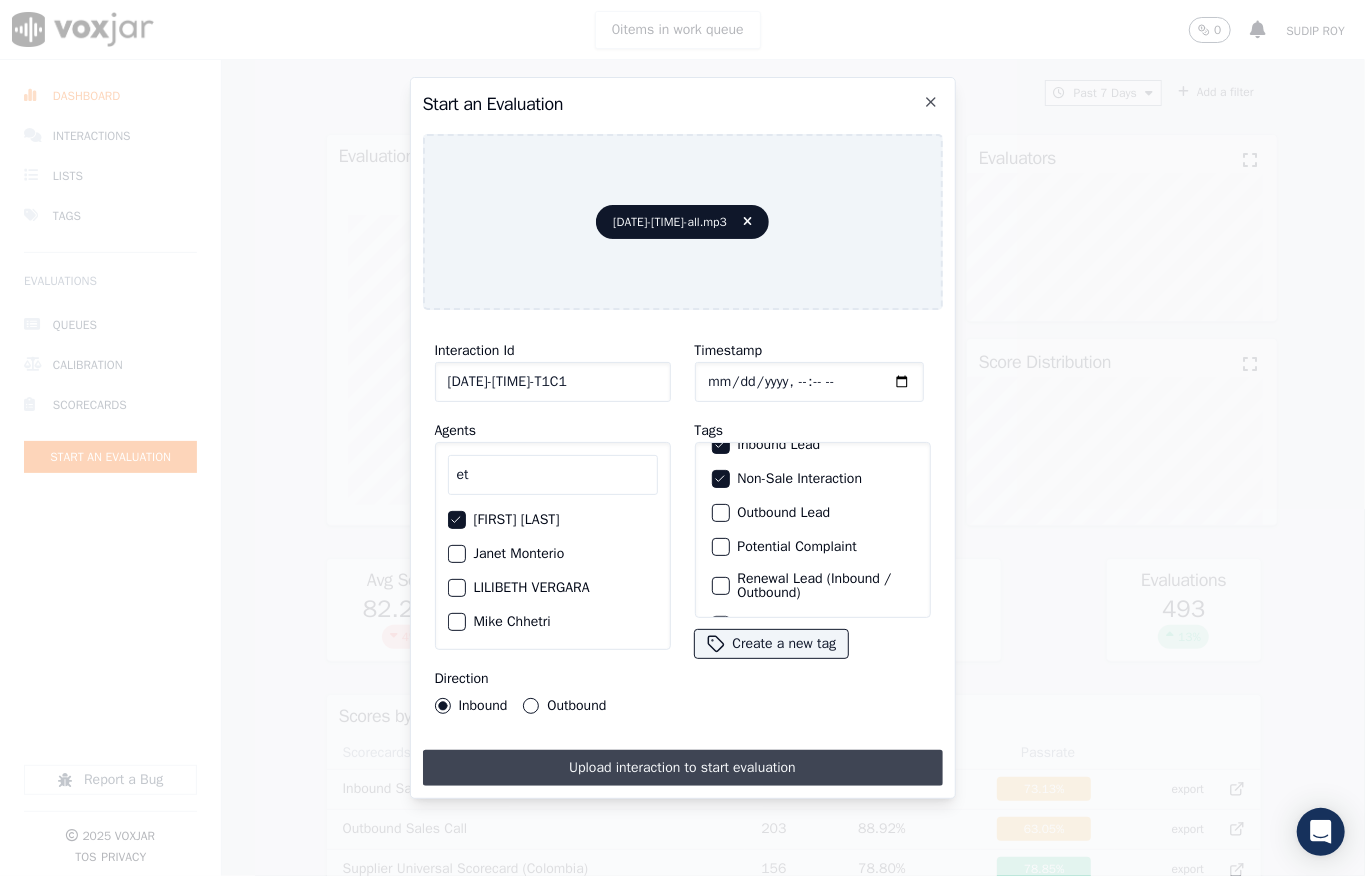 click on "Upload interaction to start evaluation" at bounding box center [683, 768] 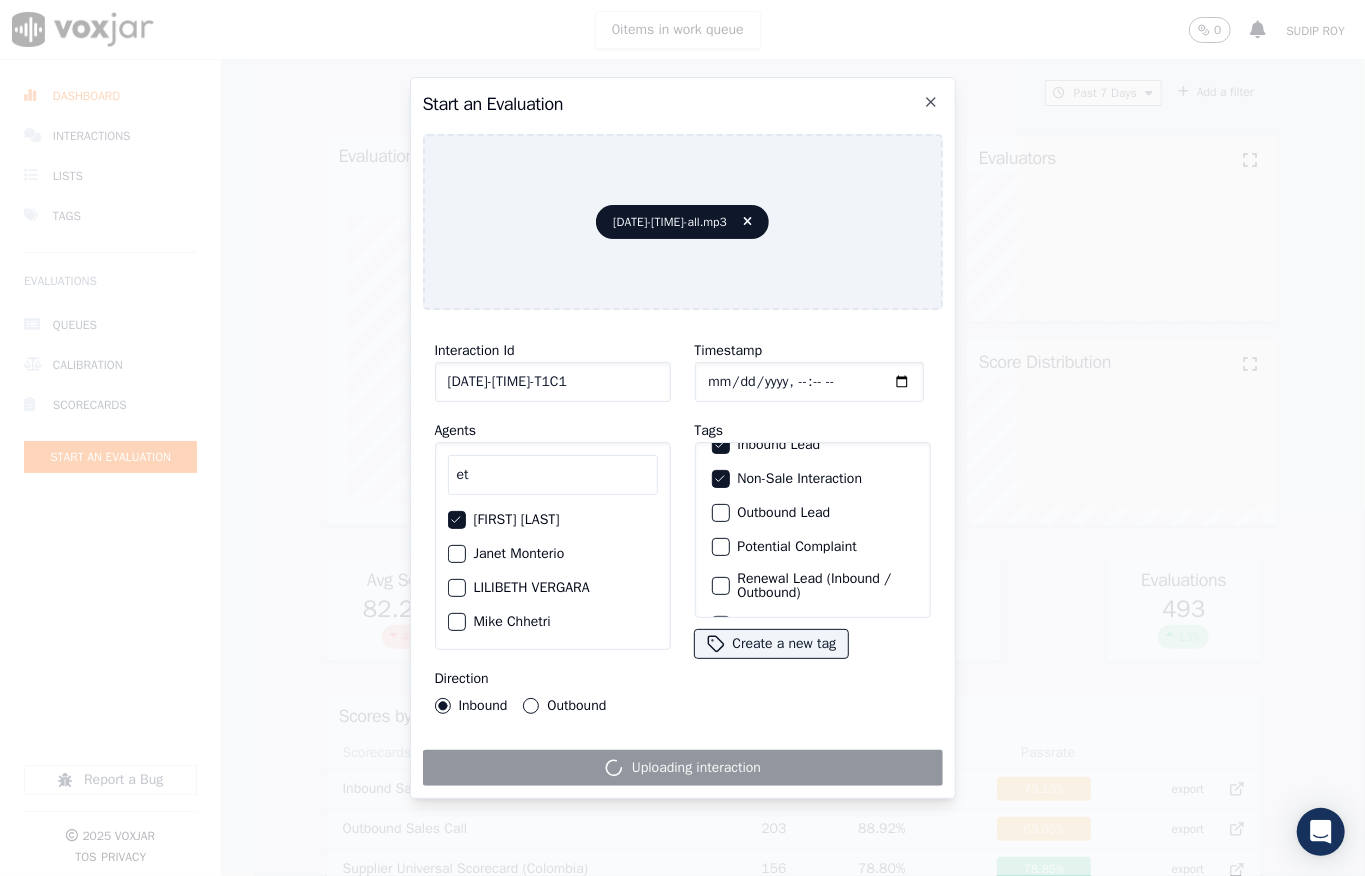 scroll, scrollTop: 0, scrollLeft: 32, axis: horizontal 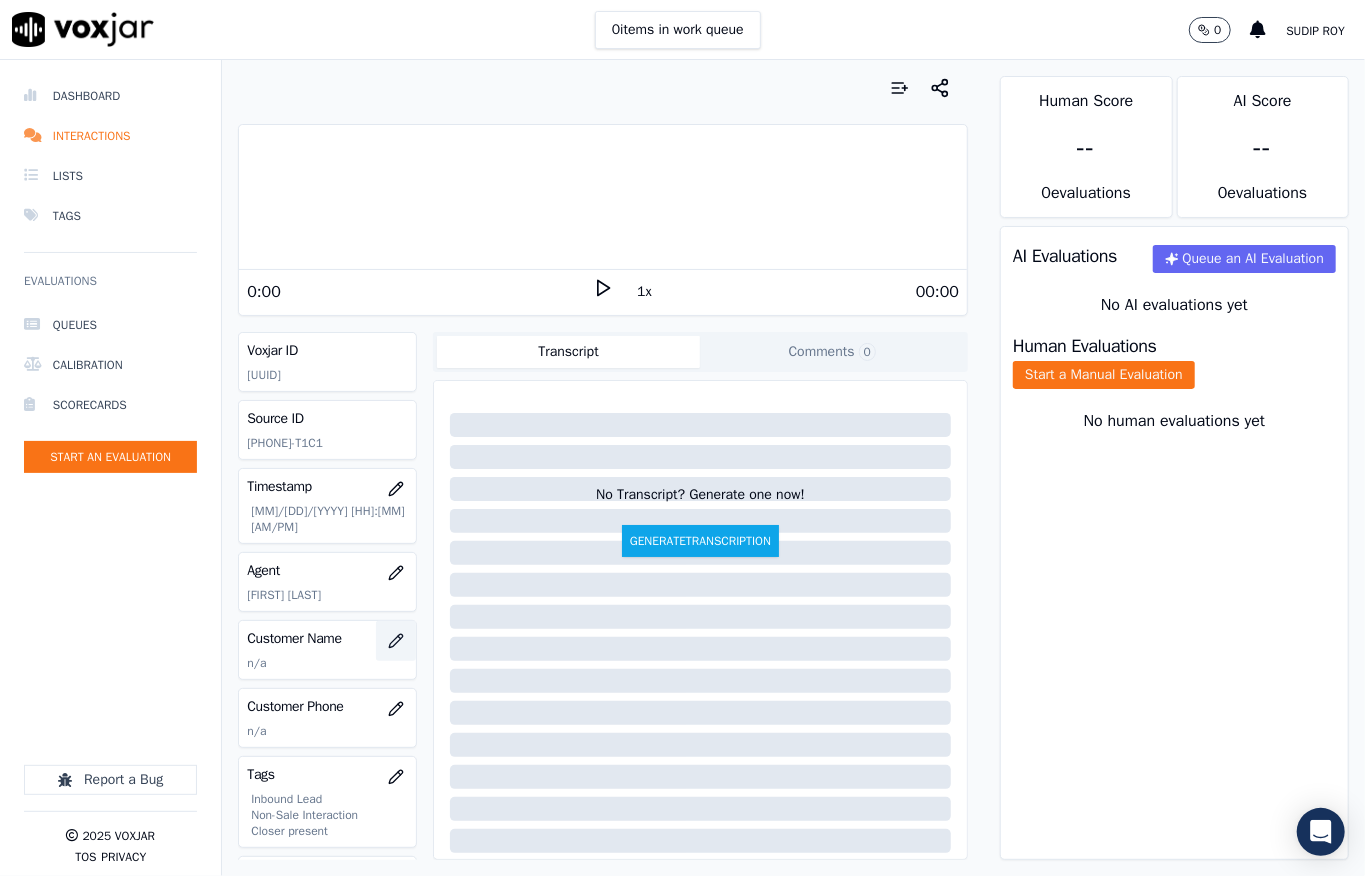 click at bounding box center (396, 641) 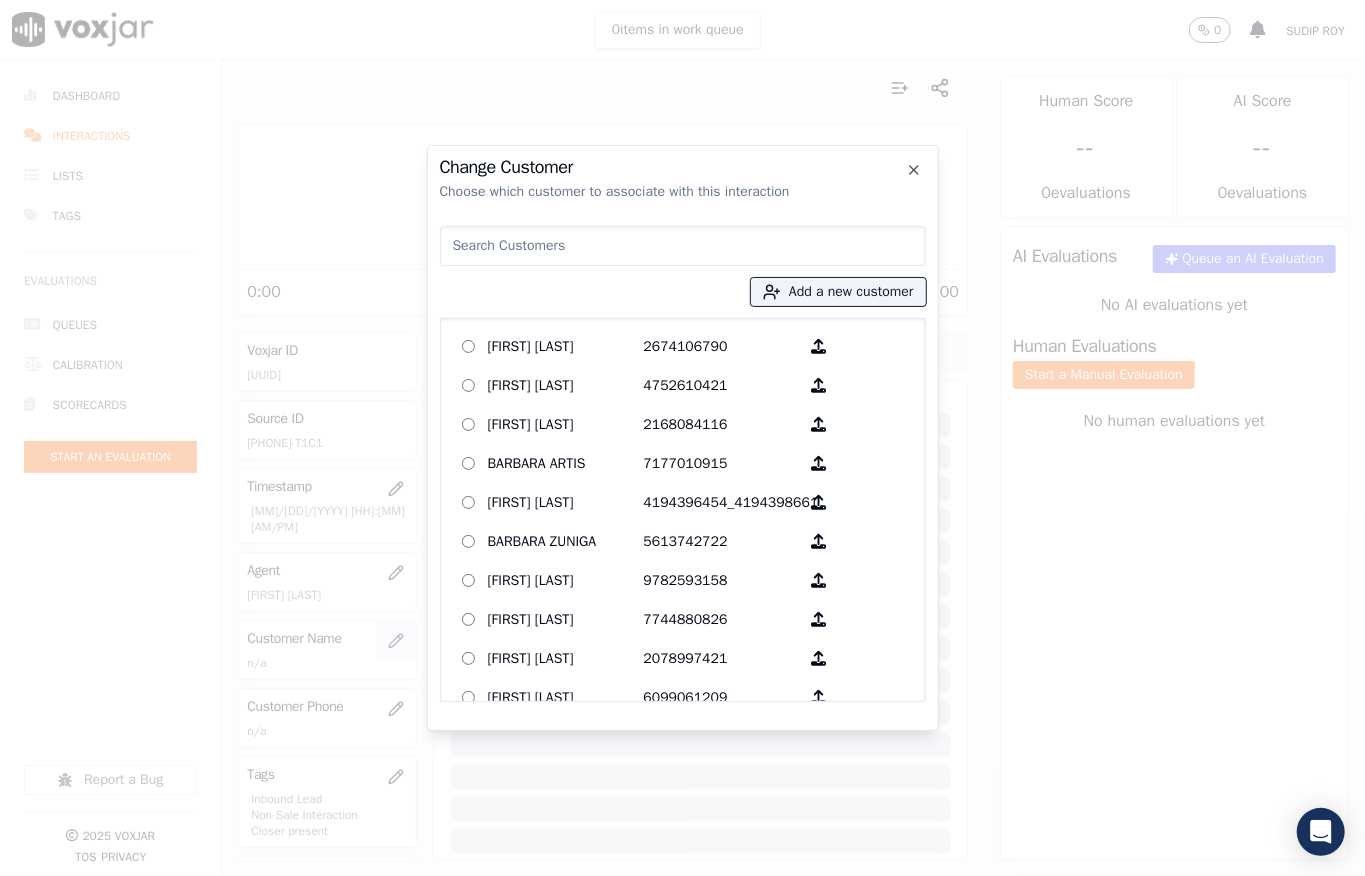 type on "[FIRST] [LAST]" 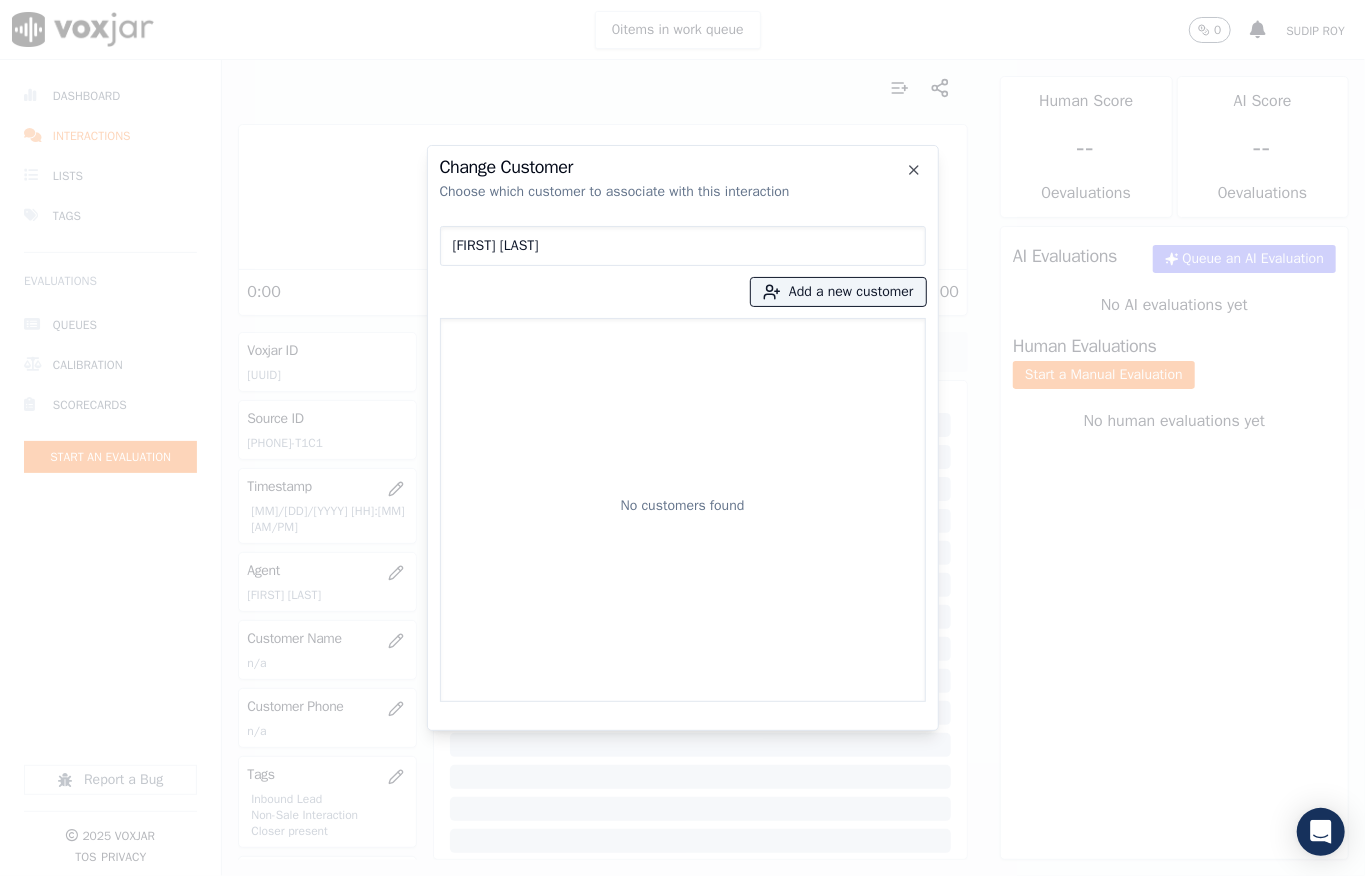 drag, startPoint x: 593, startPoint y: 241, endPoint x: 201, endPoint y: 305, distance: 397.19012 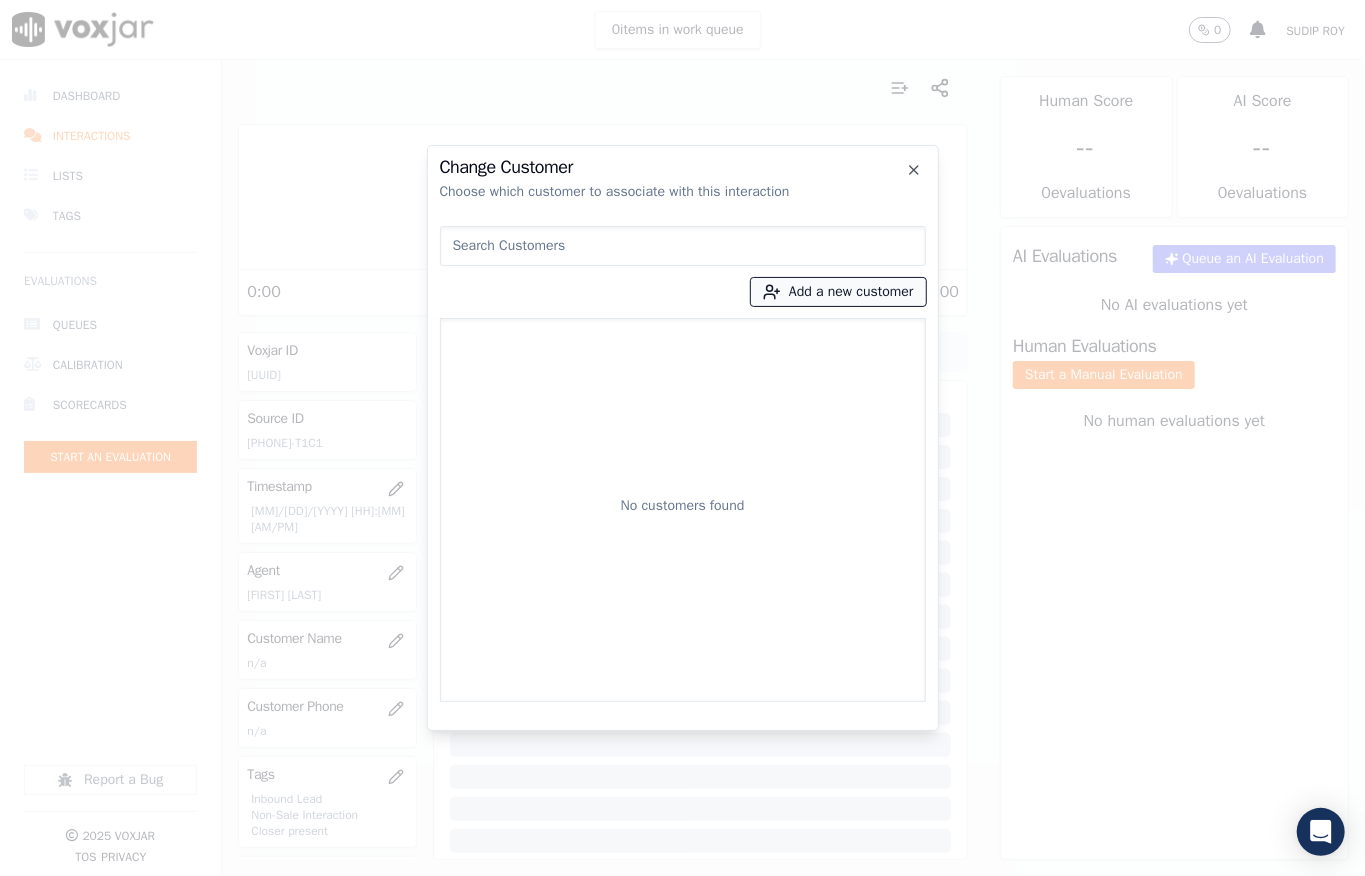 click 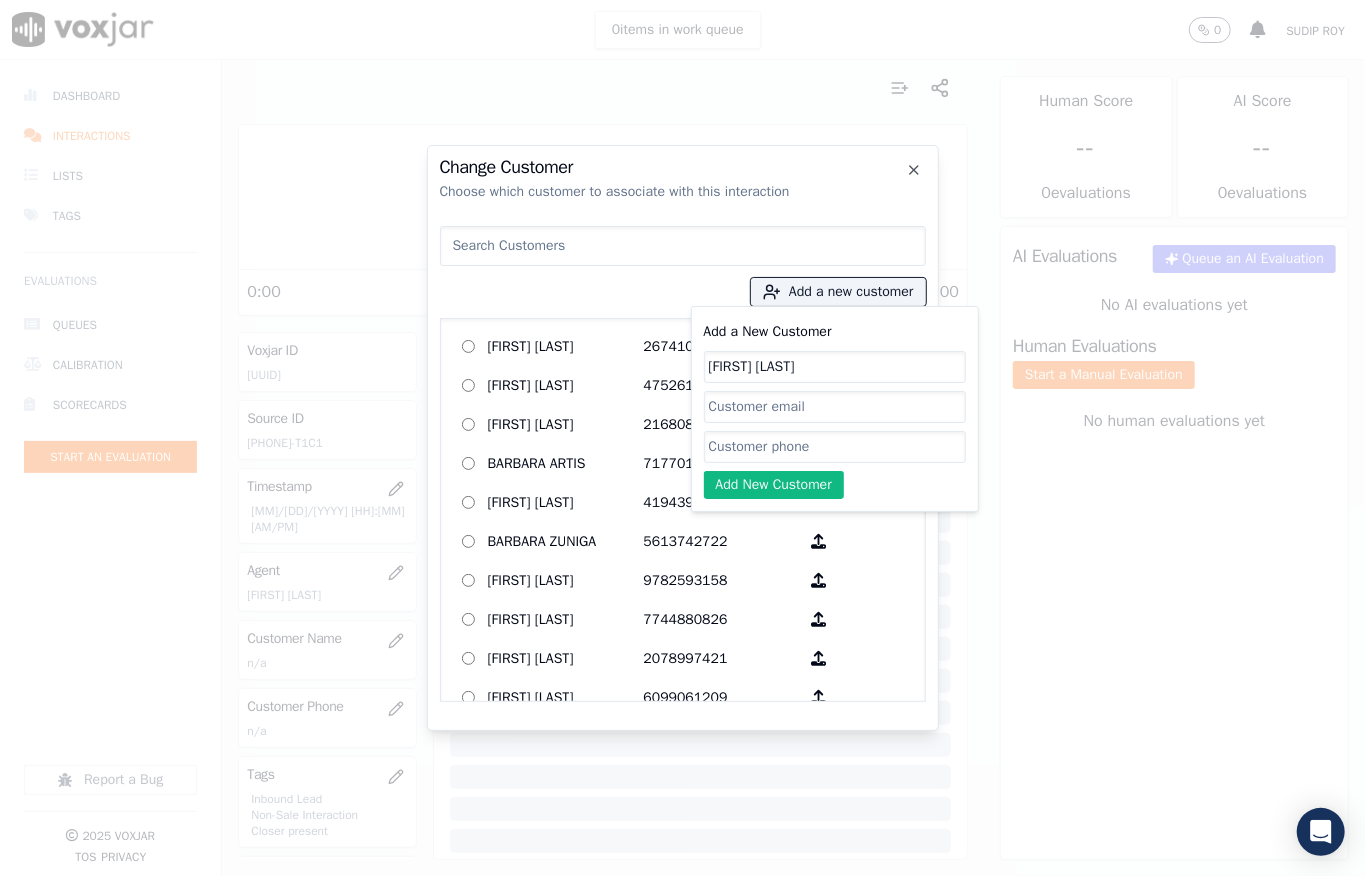 type on "[FIRST] [LAST]" 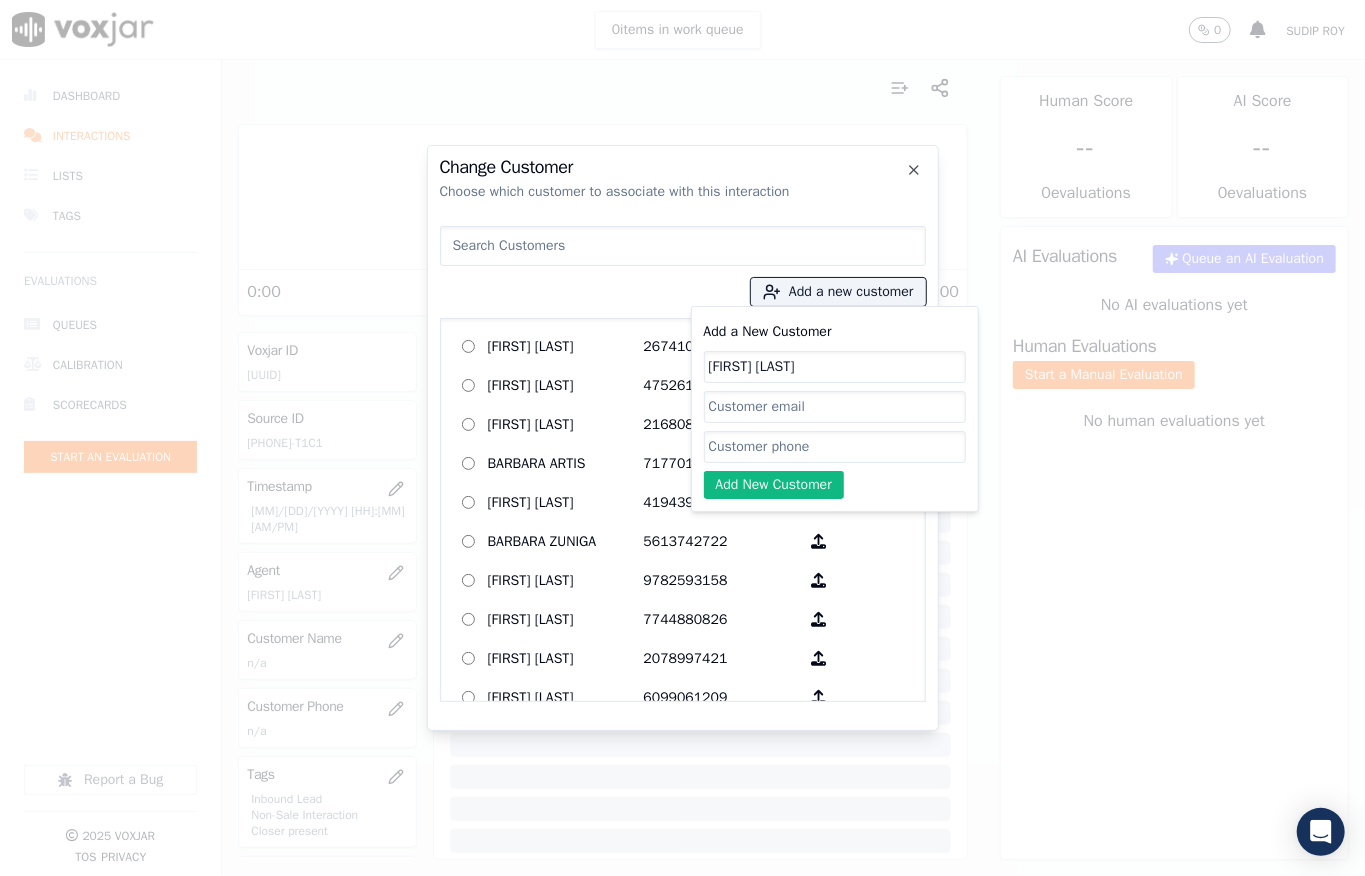 click on "Add a New Customer" 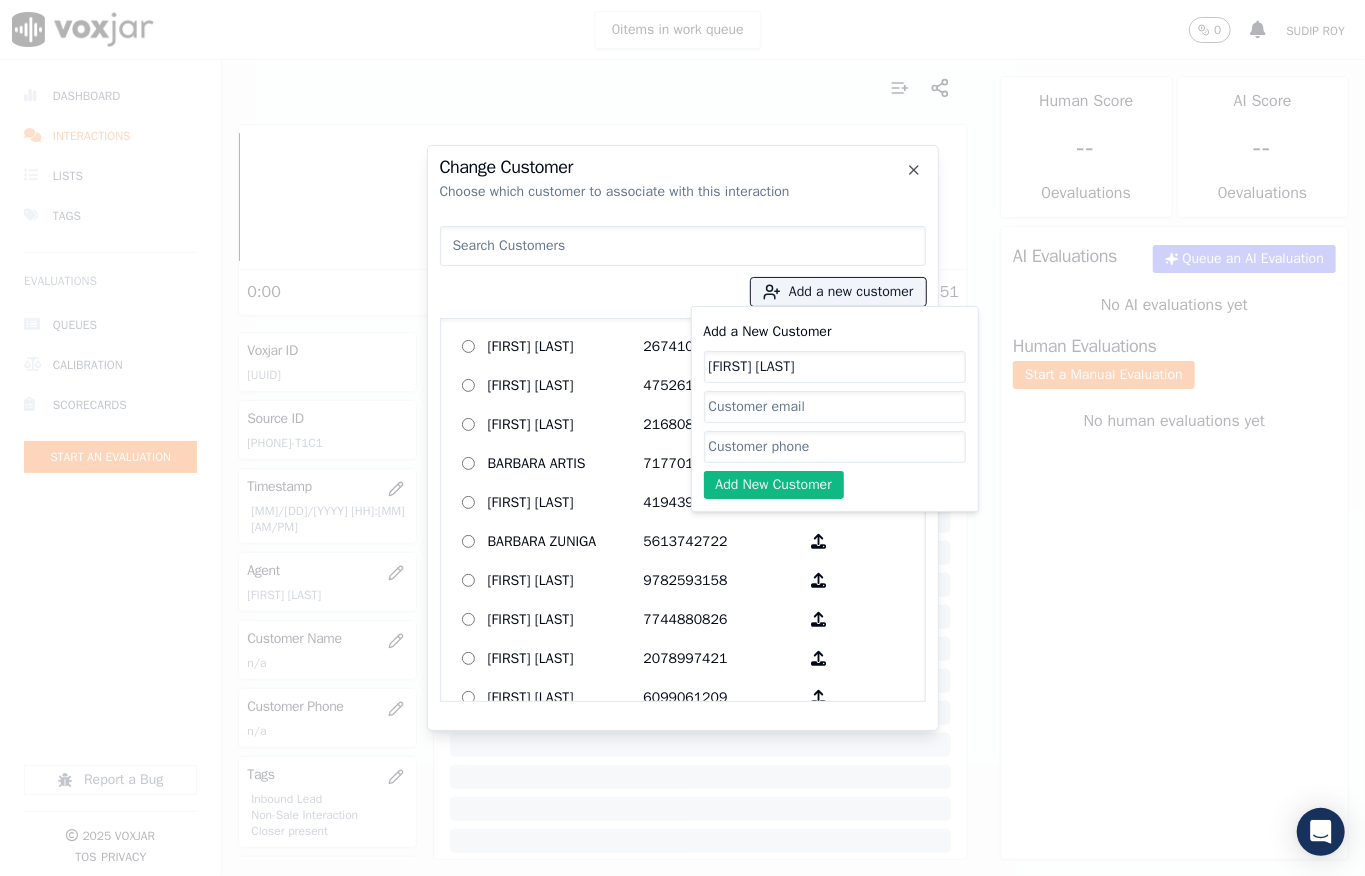 click on "Add a New Customer" 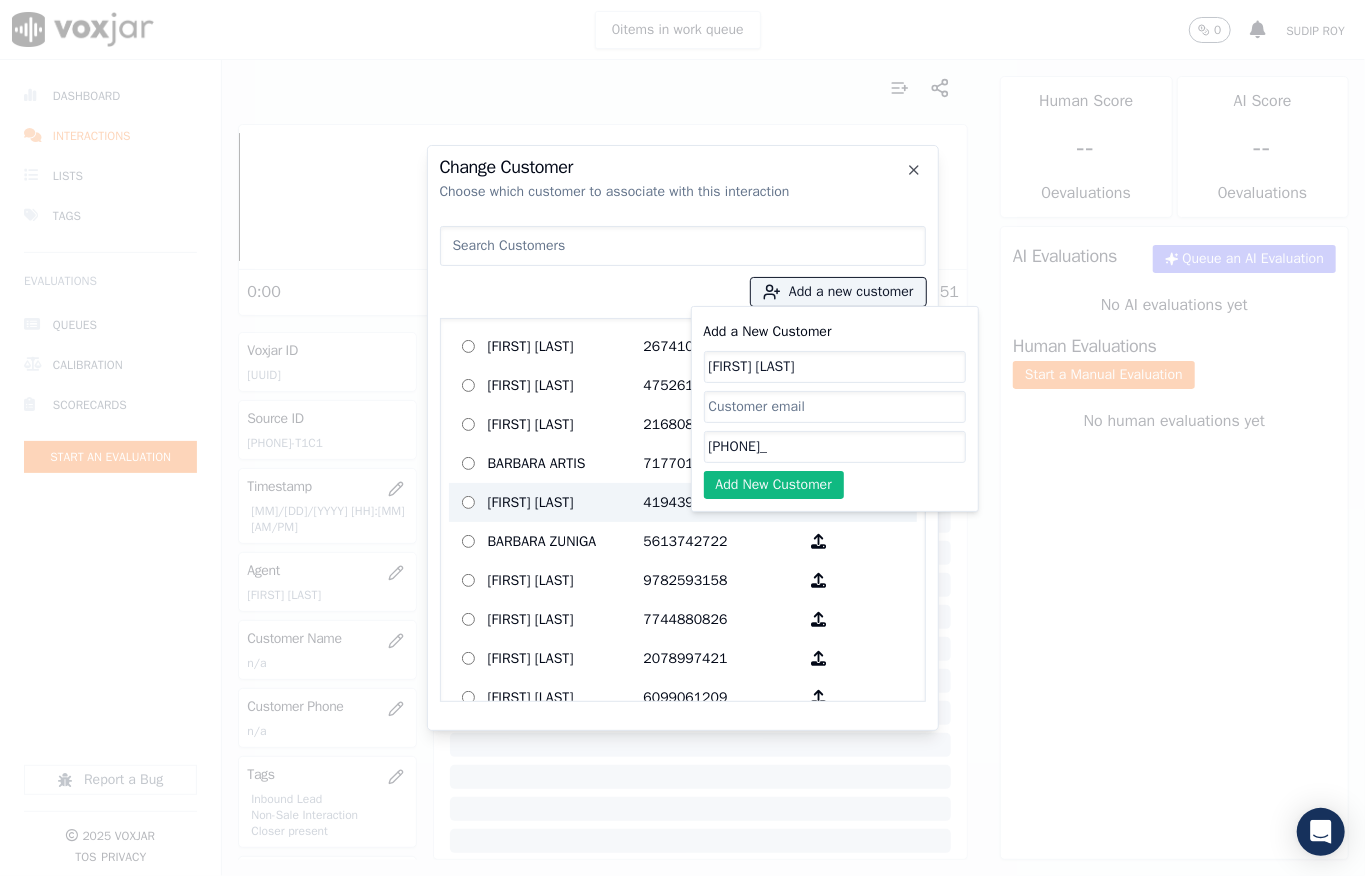 paste on "[PHONE]" 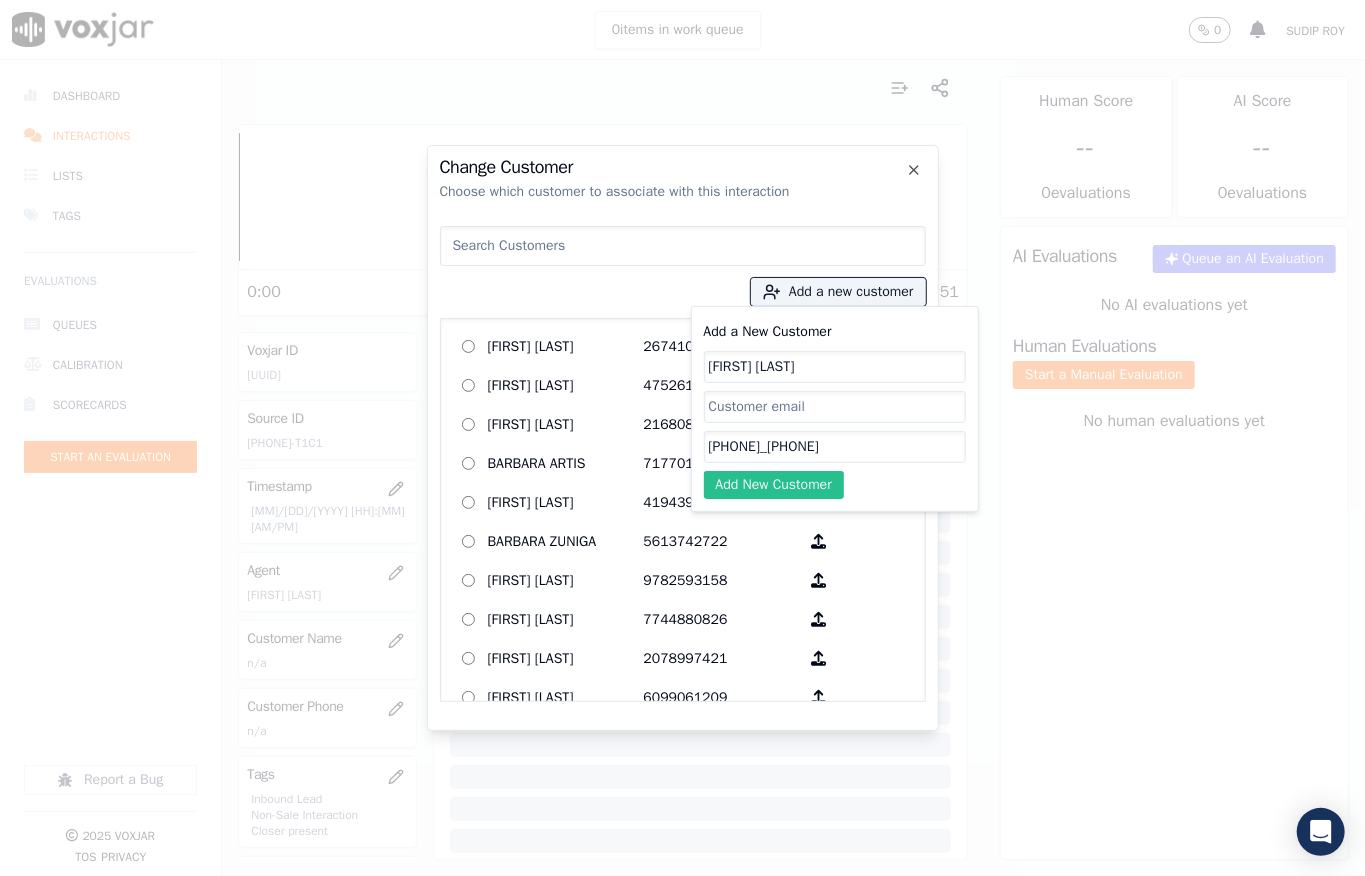 type on "[PHONE]_[PHONE]" 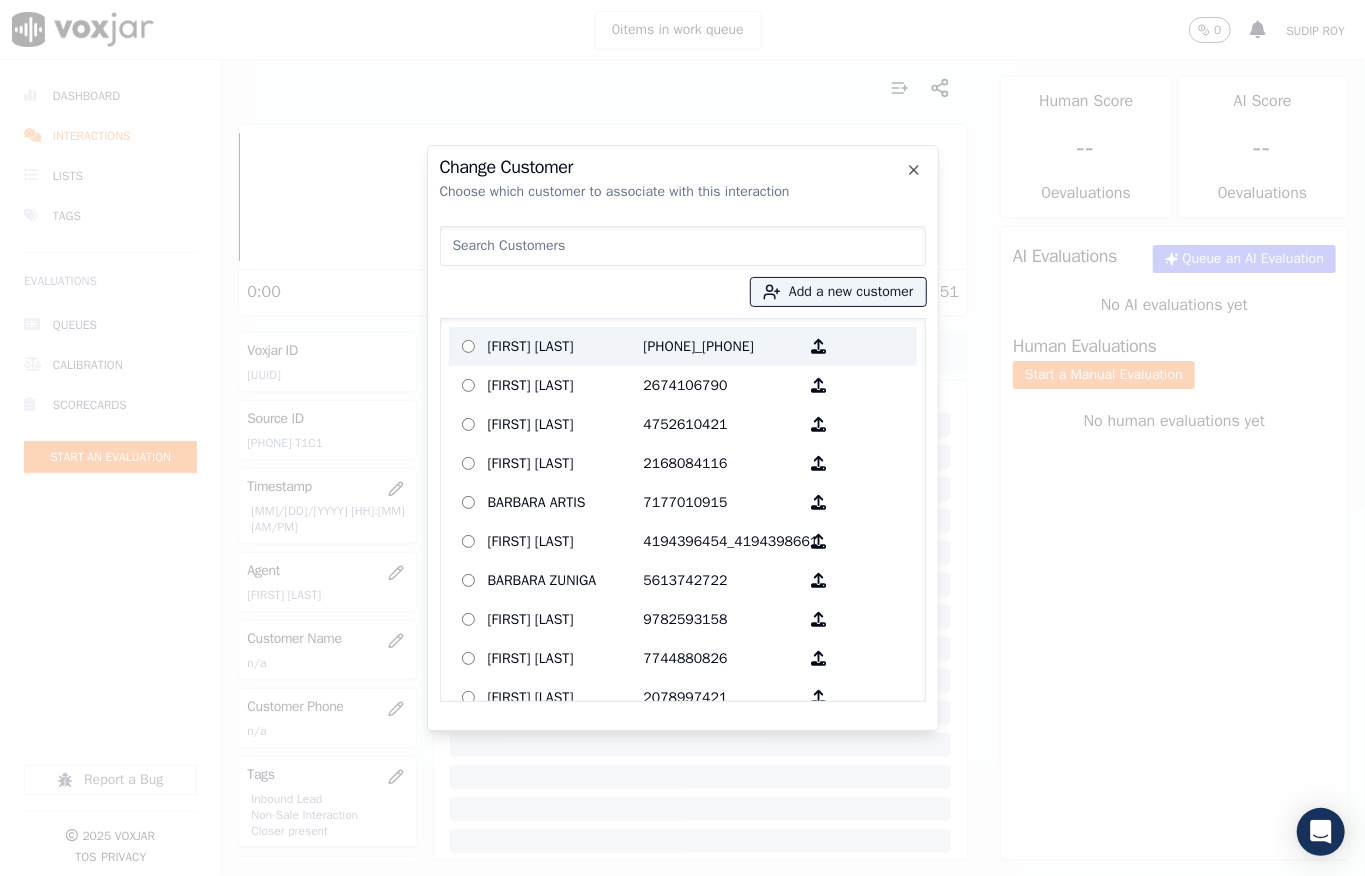 click on "[PHONE]_[PHONE]" at bounding box center (722, 346) 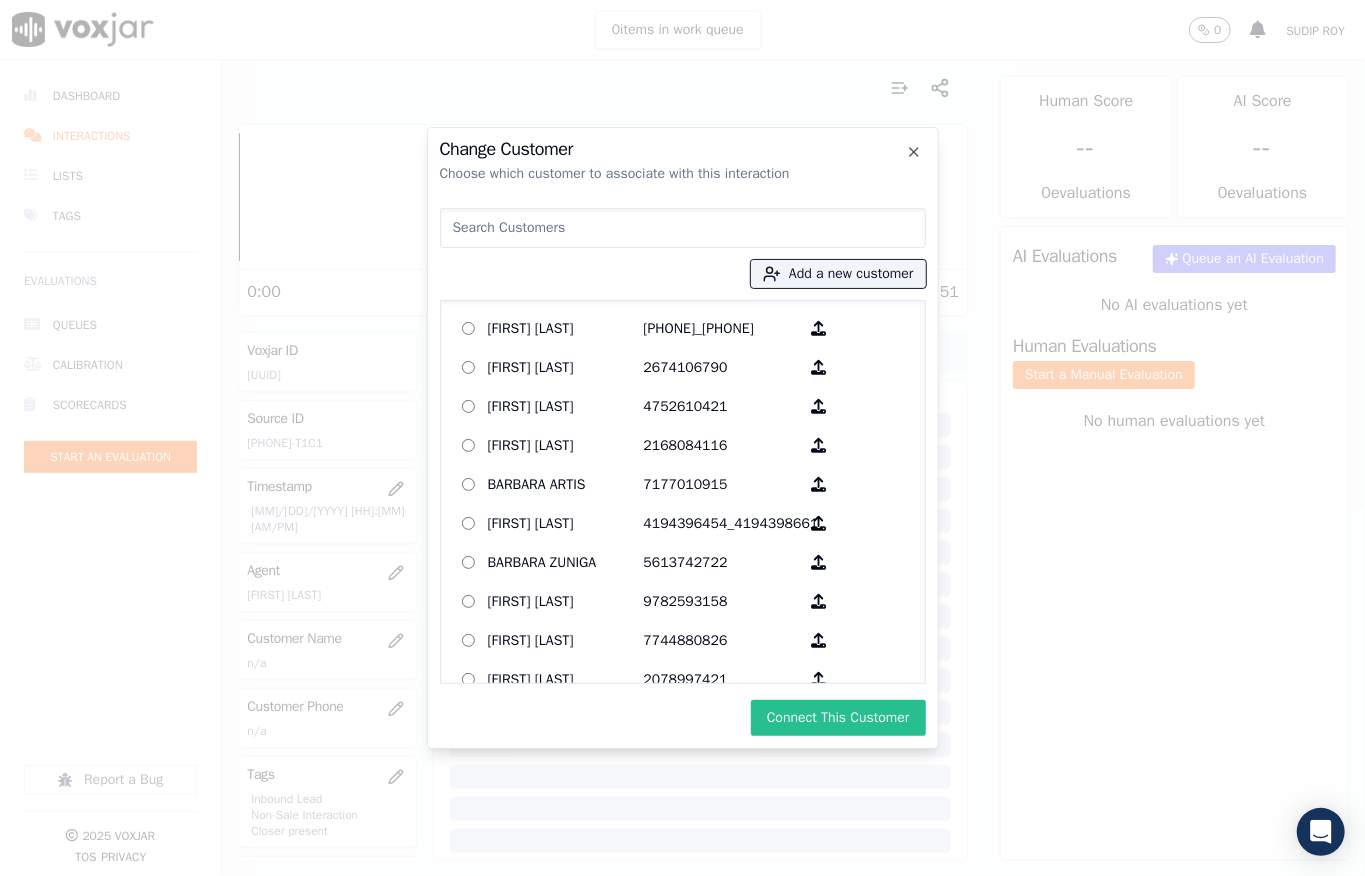 click on "Connect This Customer" at bounding box center (838, 718) 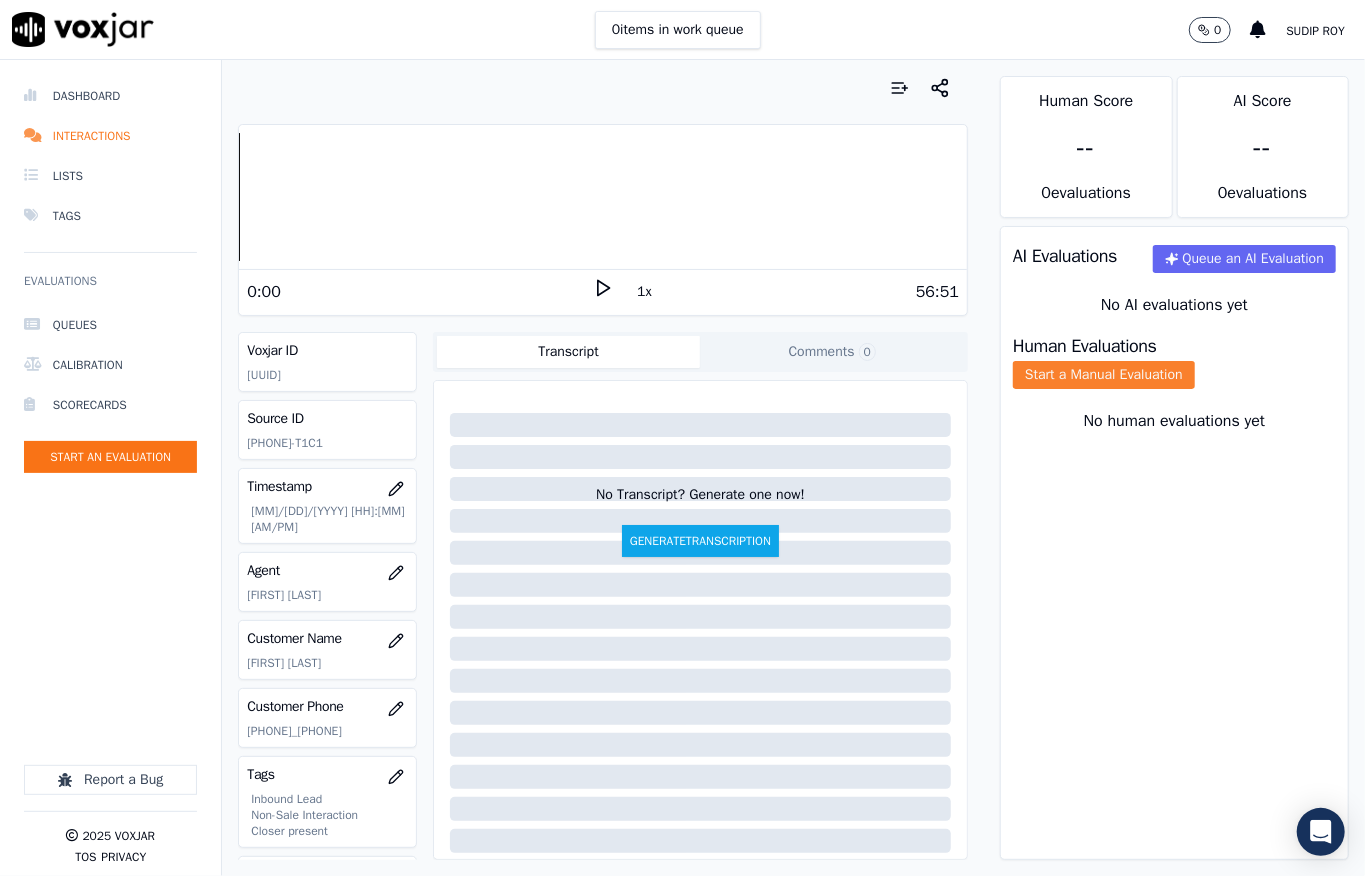 click on "Start a Manual Evaluation" 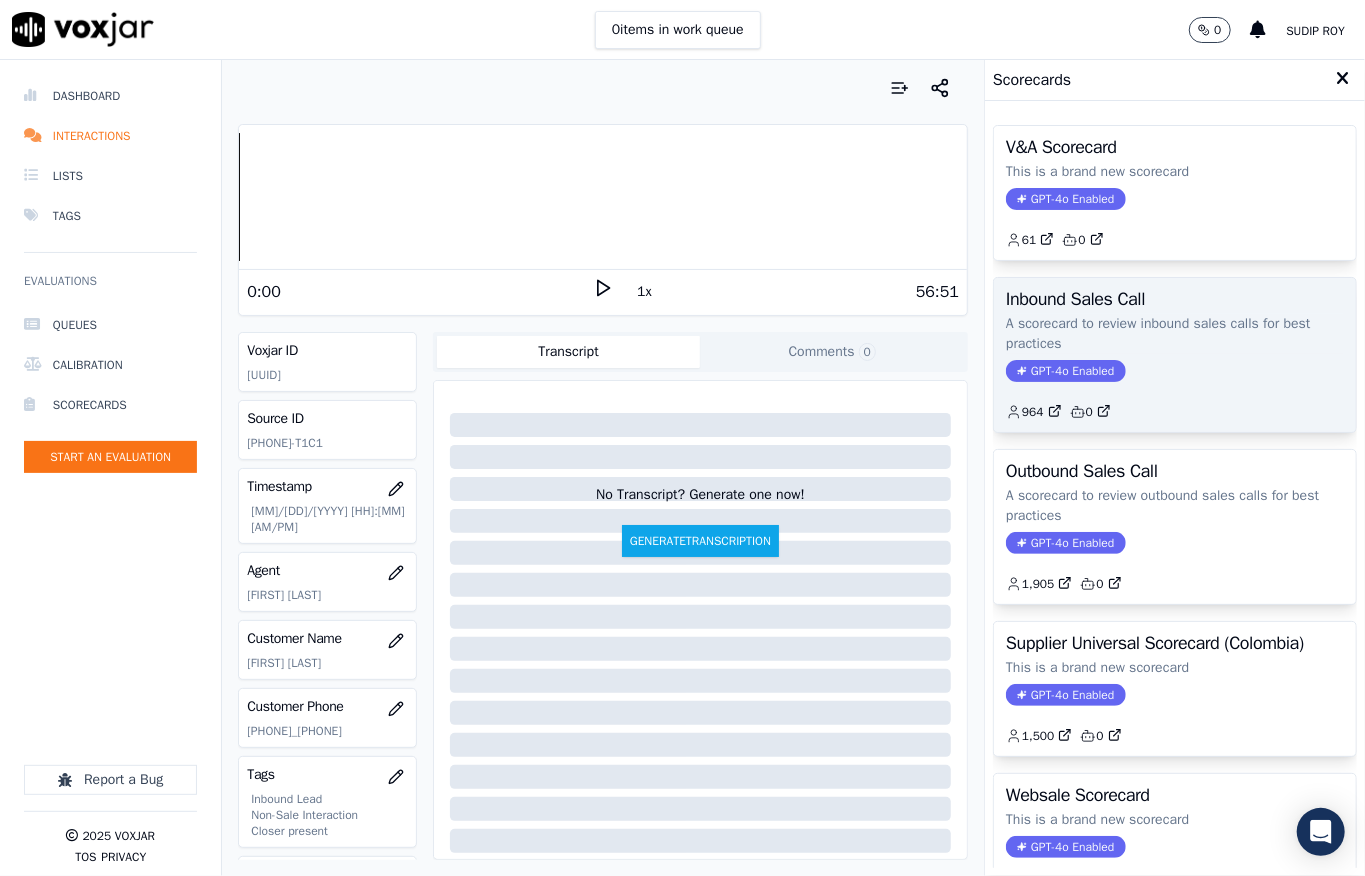 click on "A scorecard to review inbound sales calls for best practices" 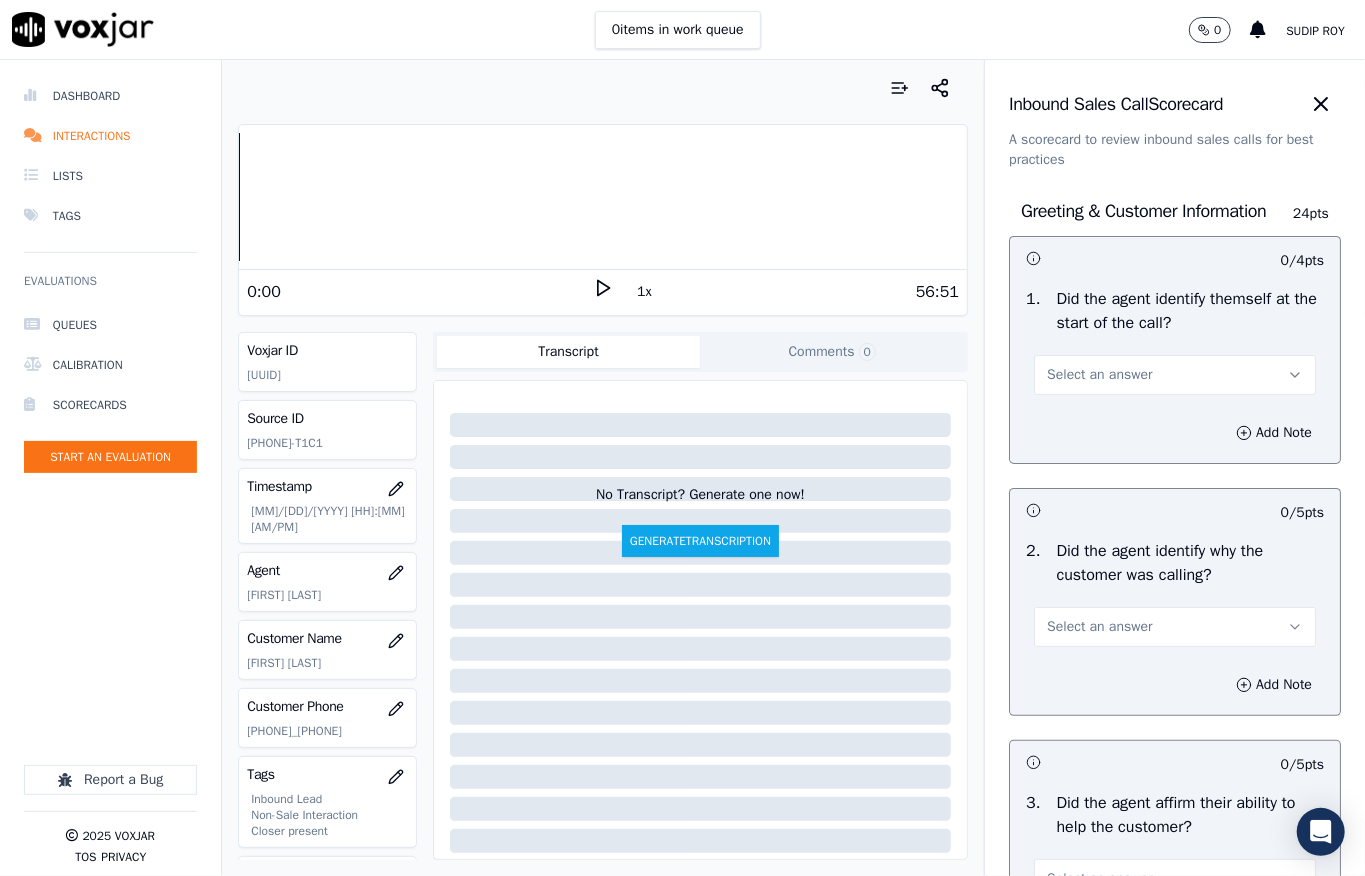 click on "Select an answer" at bounding box center (1099, 375) 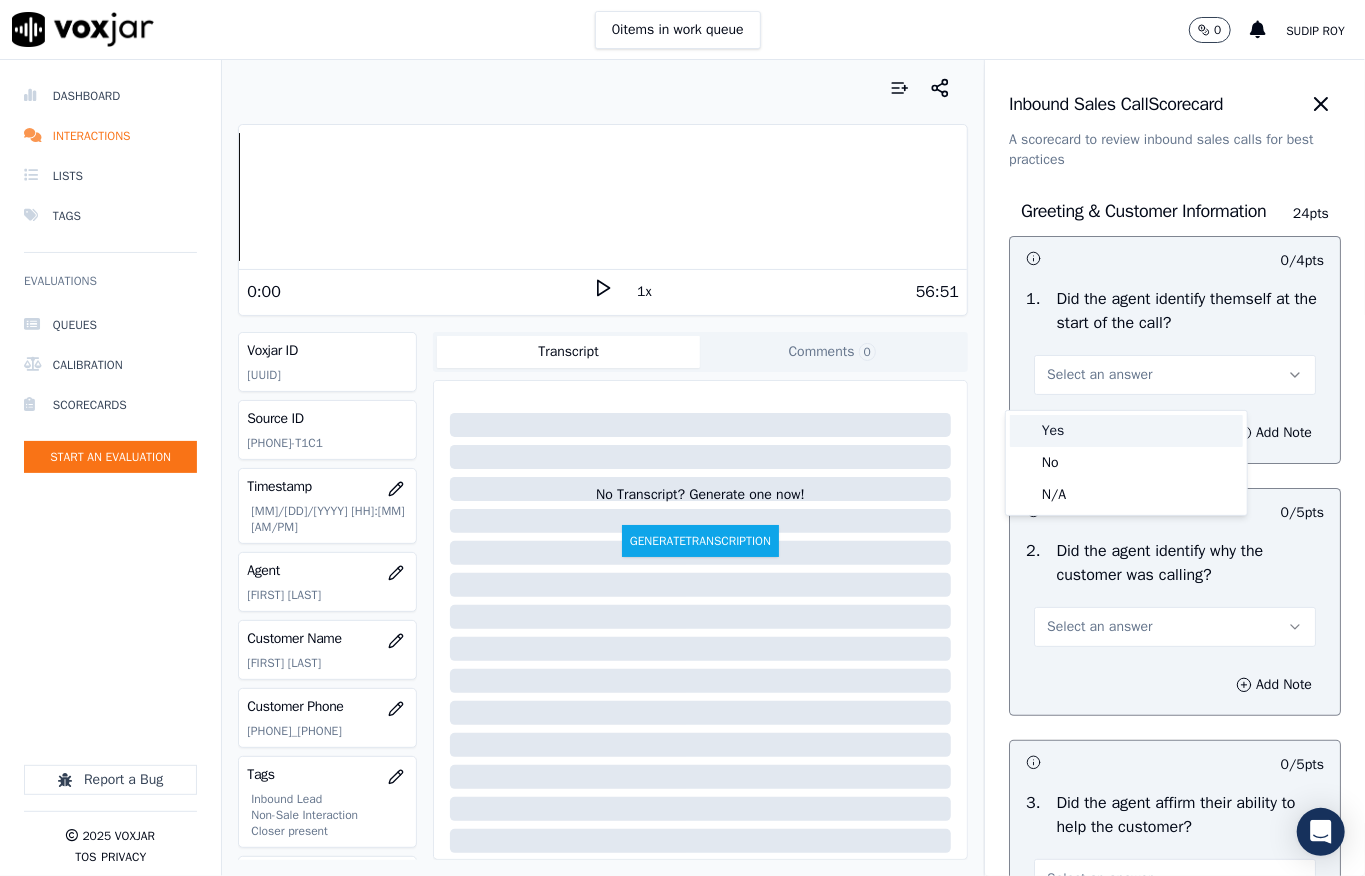 click on "Yes" at bounding box center [1126, 431] 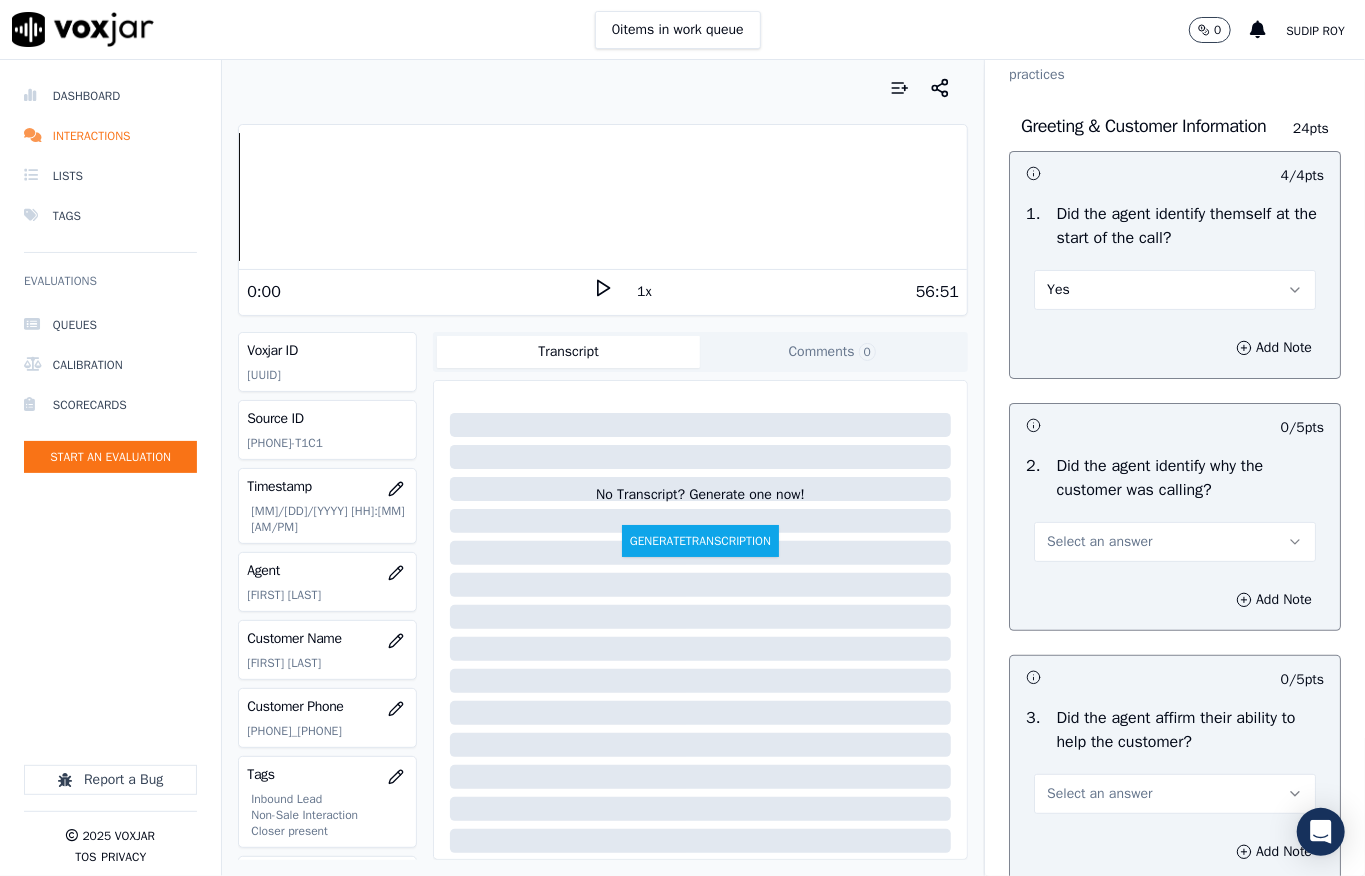 scroll, scrollTop: 133, scrollLeft: 0, axis: vertical 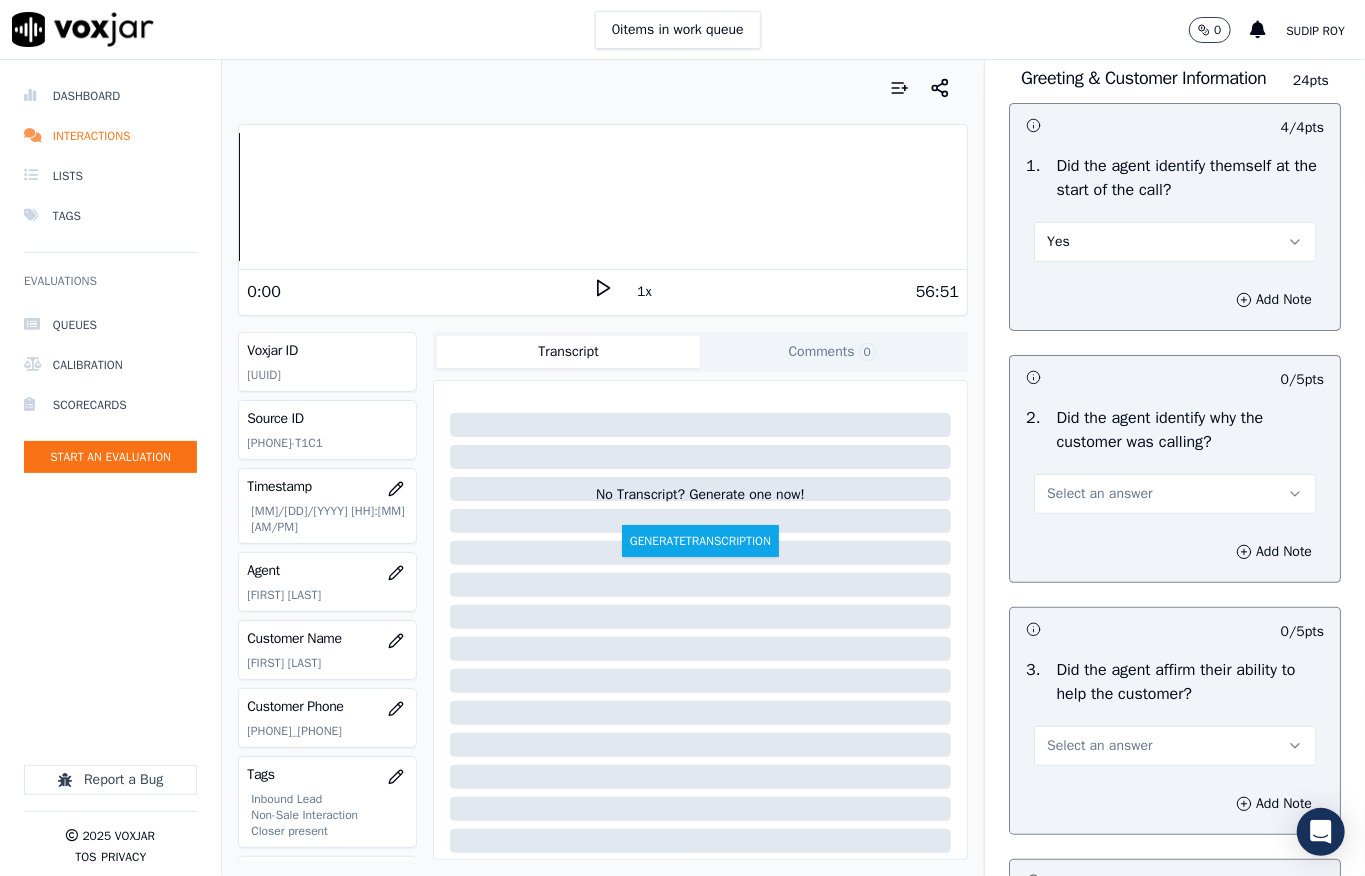 drag, startPoint x: 1096, startPoint y: 502, endPoint x: 1096, endPoint y: 520, distance: 18 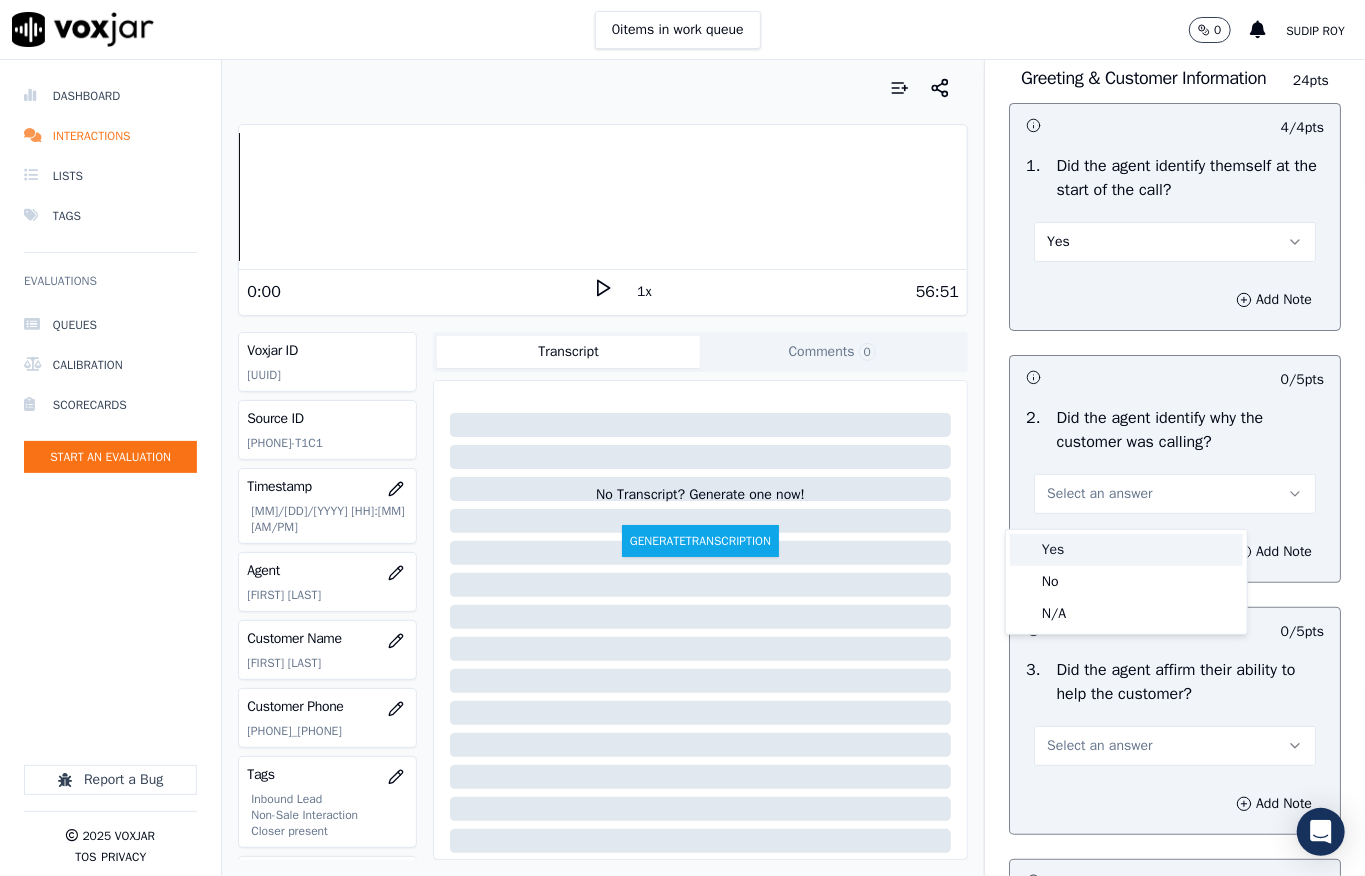 click on "Yes" at bounding box center (1126, 550) 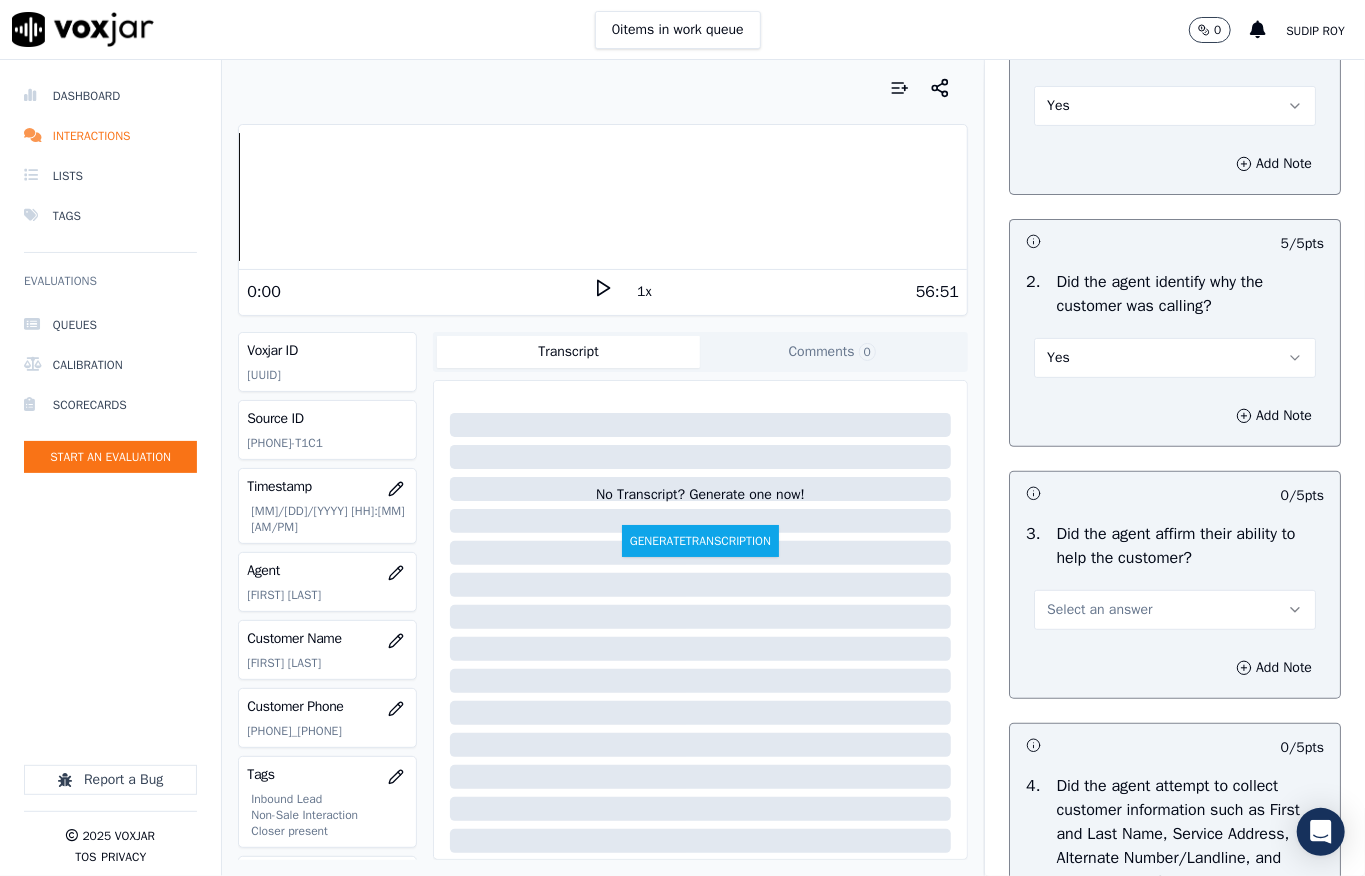 scroll, scrollTop: 400, scrollLeft: 0, axis: vertical 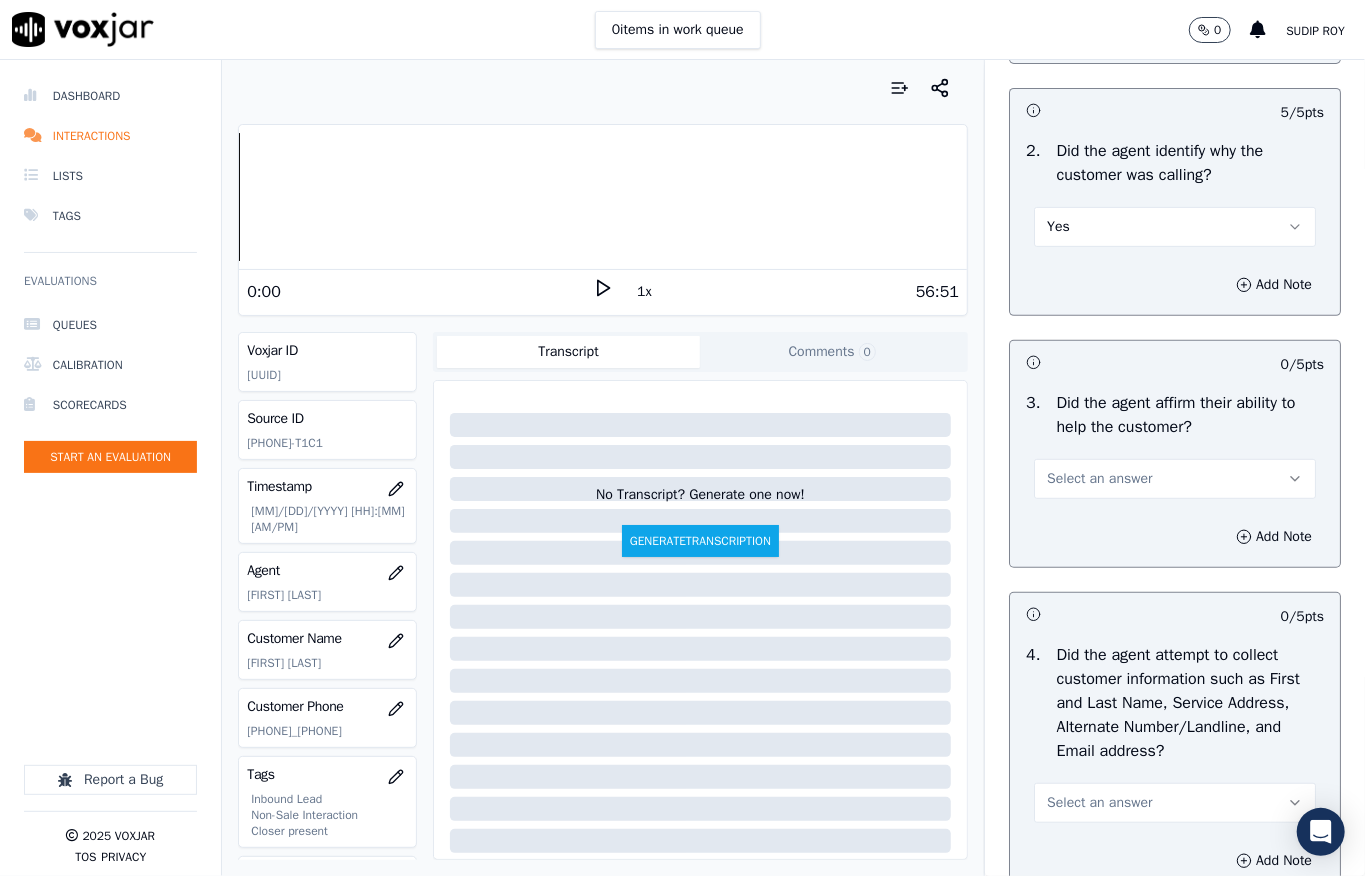 drag, startPoint x: 1077, startPoint y: 480, endPoint x: 1088, endPoint y: 506, distance: 28.231188 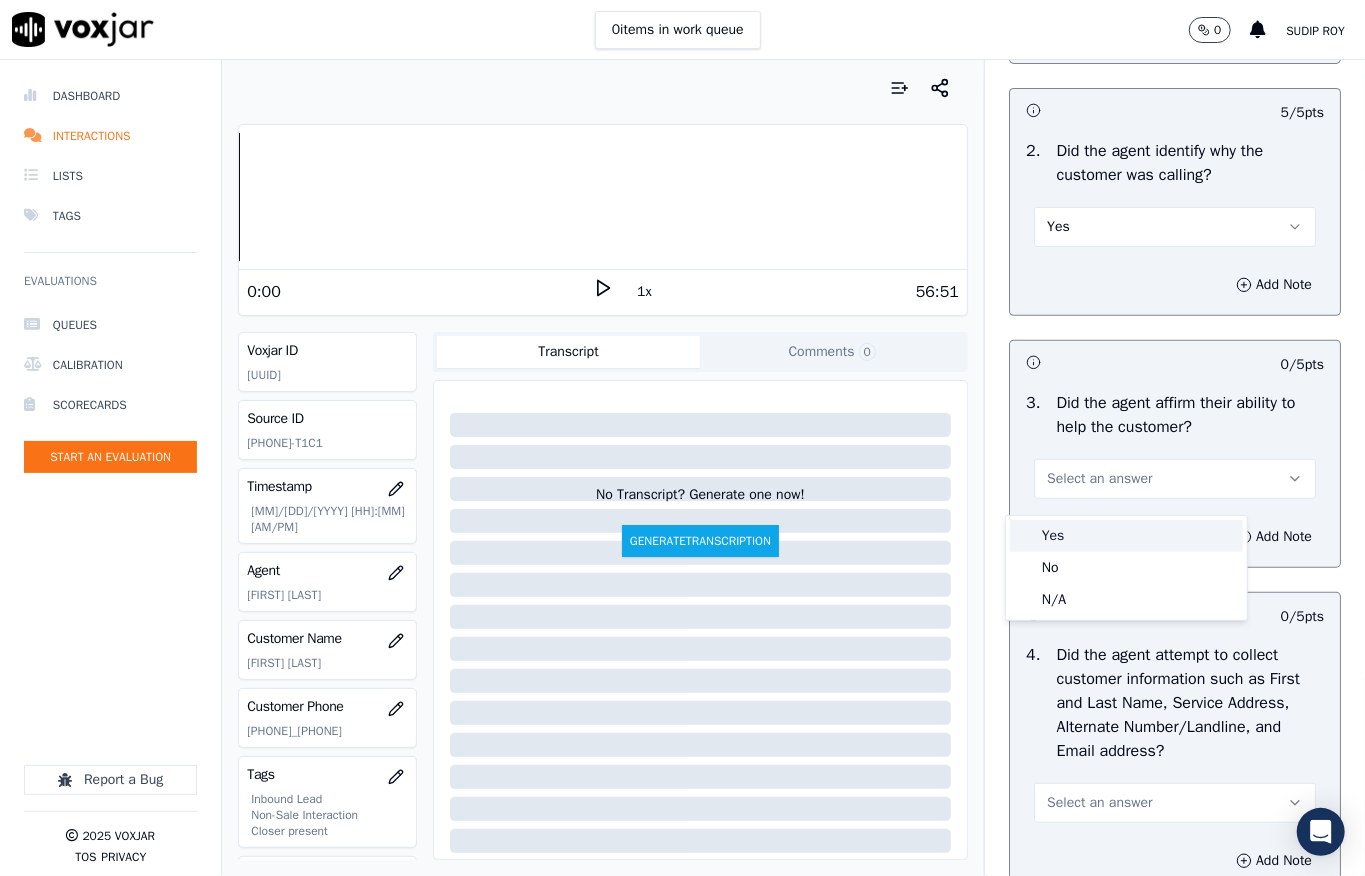 click on "Yes" at bounding box center (1126, 536) 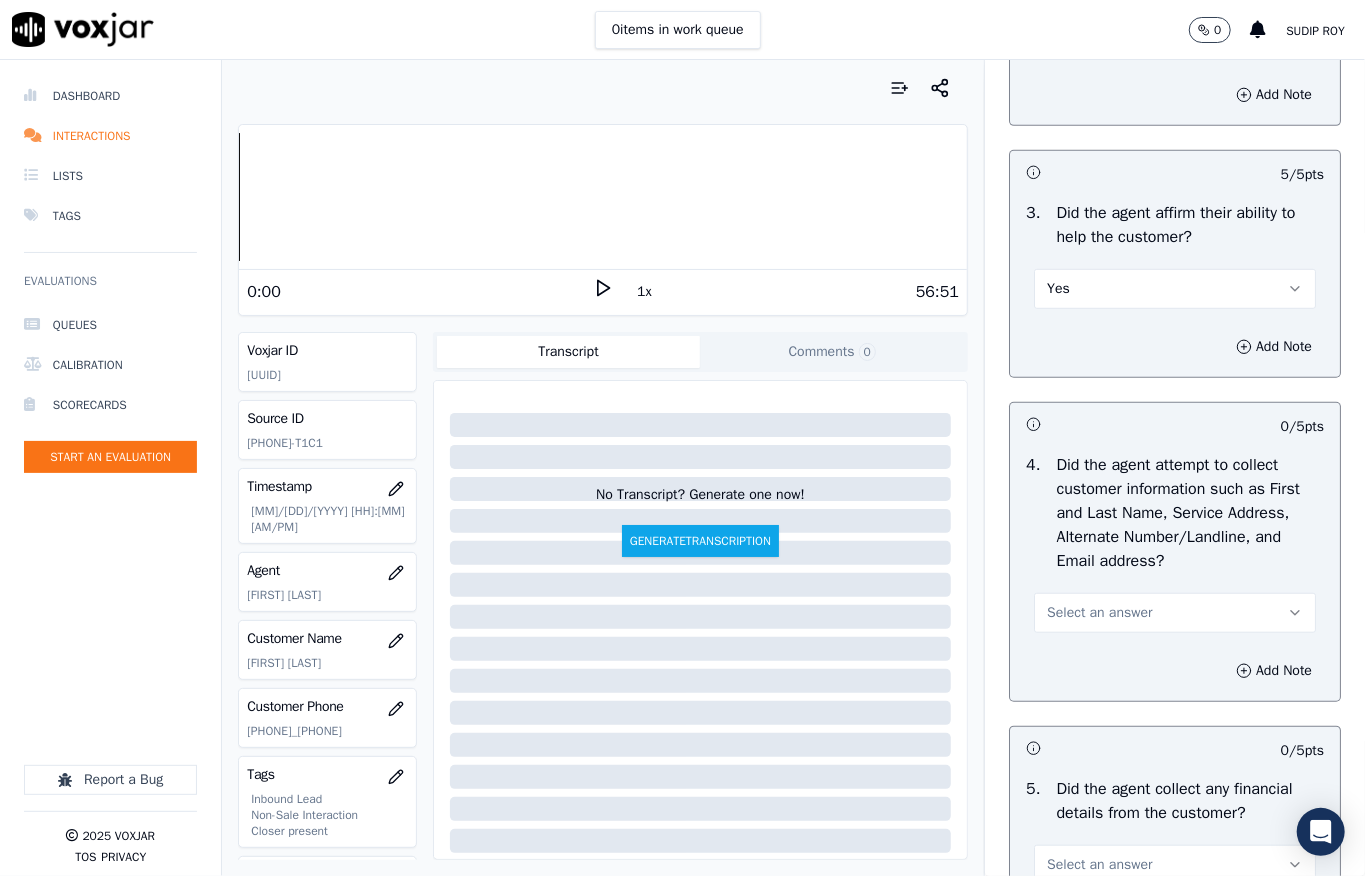 scroll, scrollTop: 800, scrollLeft: 0, axis: vertical 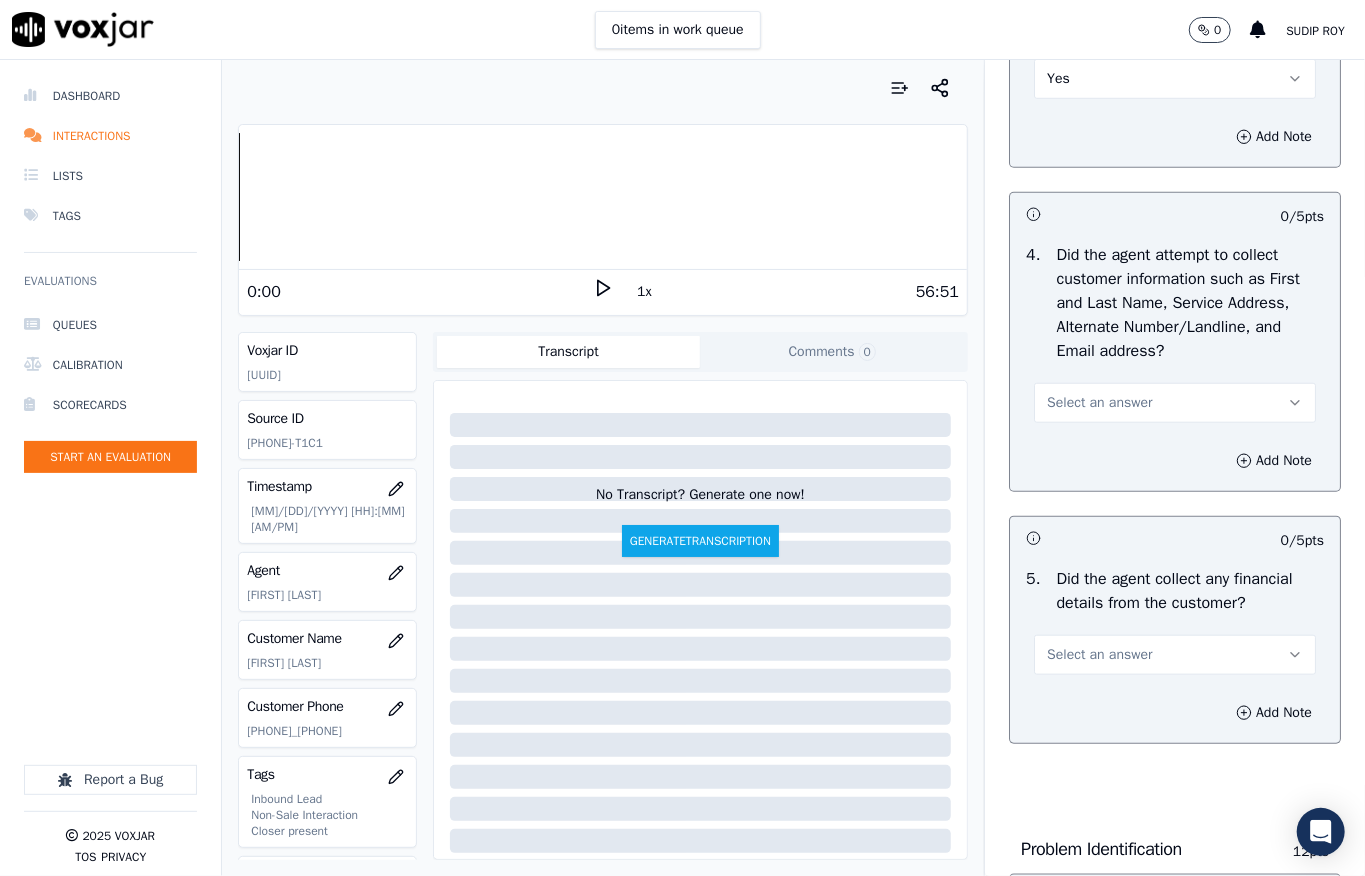 click on "Select an answer" at bounding box center (1099, 403) 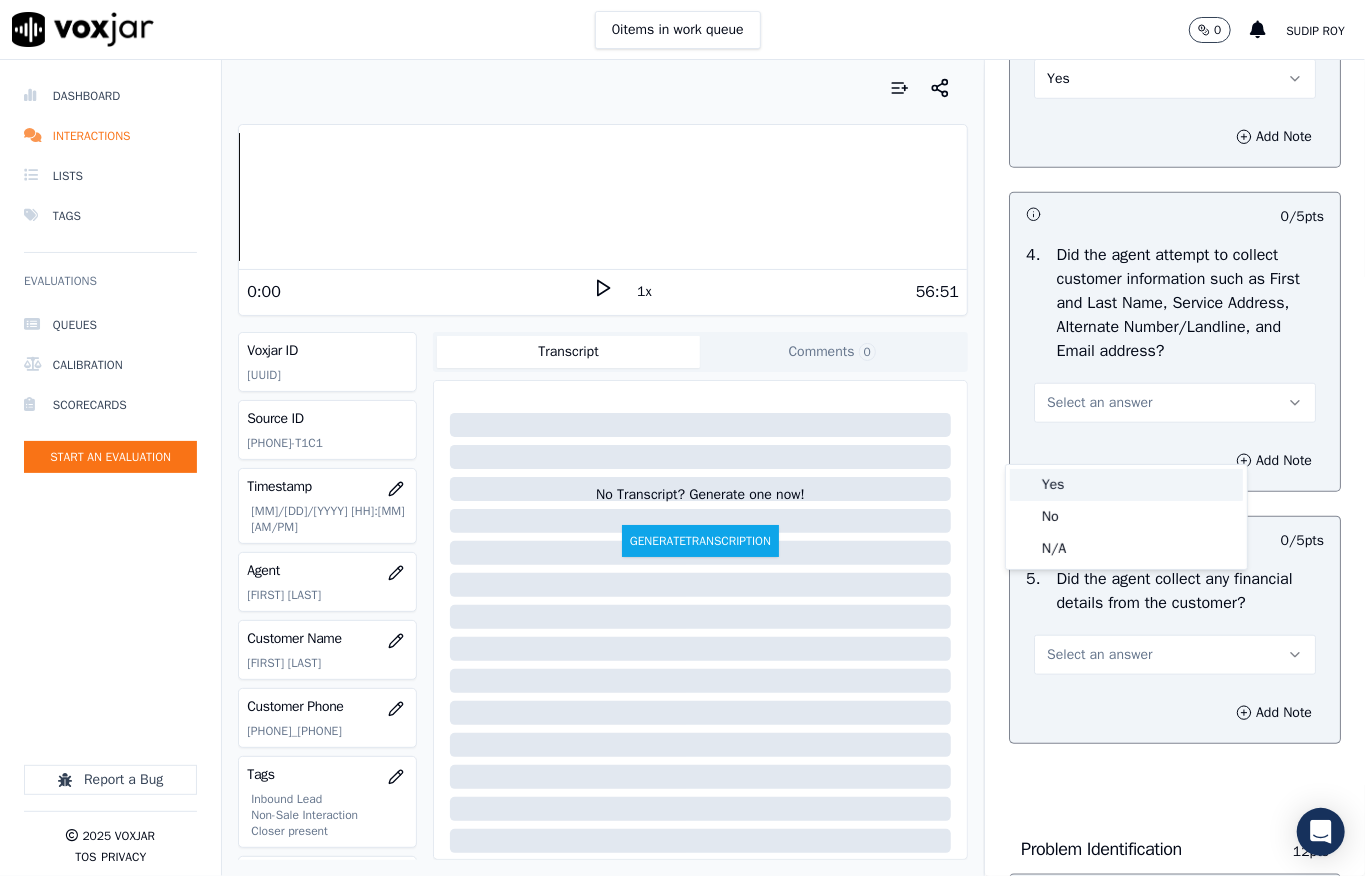 click on "Yes" at bounding box center (1126, 485) 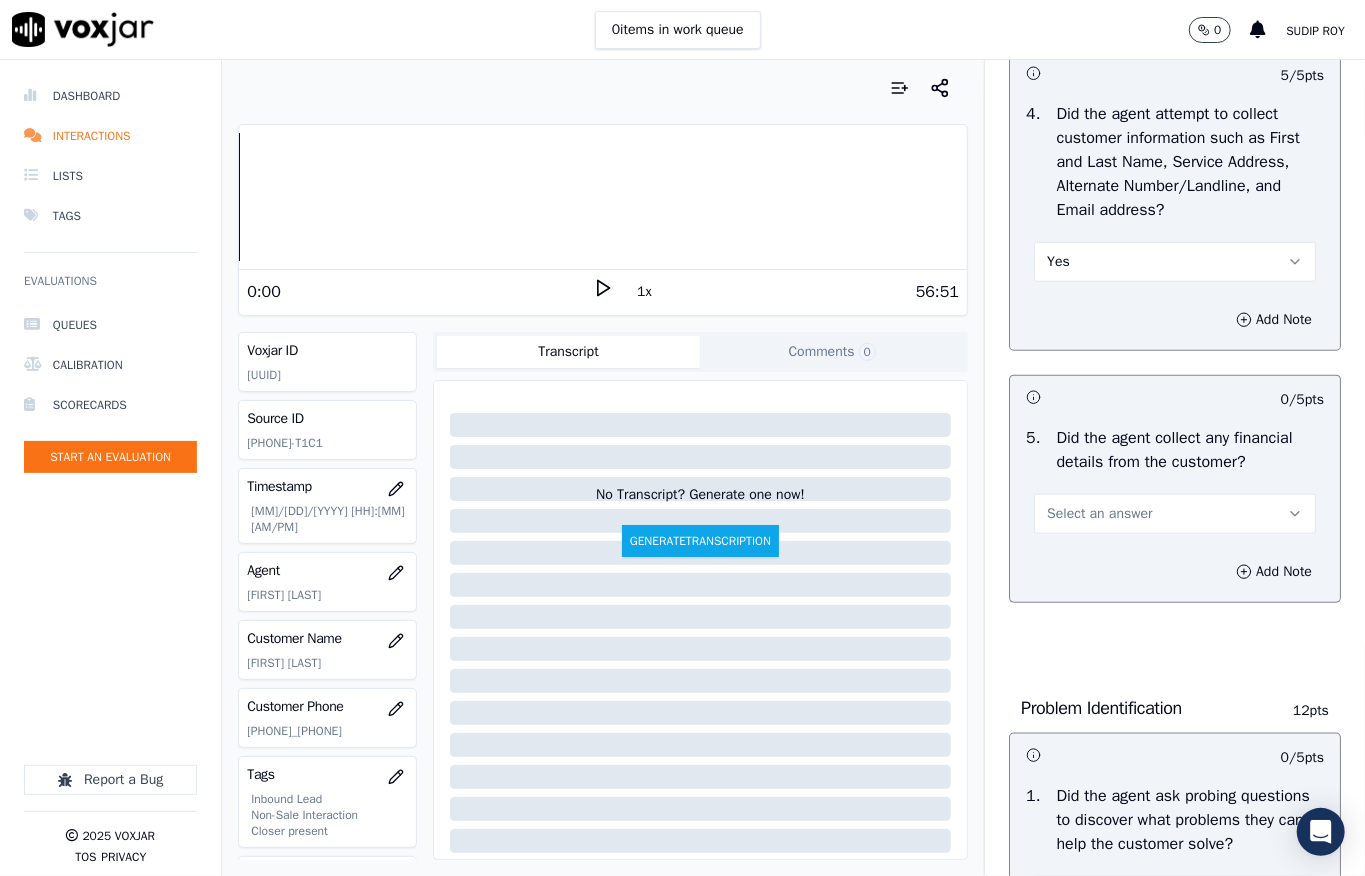 scroll, scrollTop: 1200, scrollLeft: 0, axis: vertical 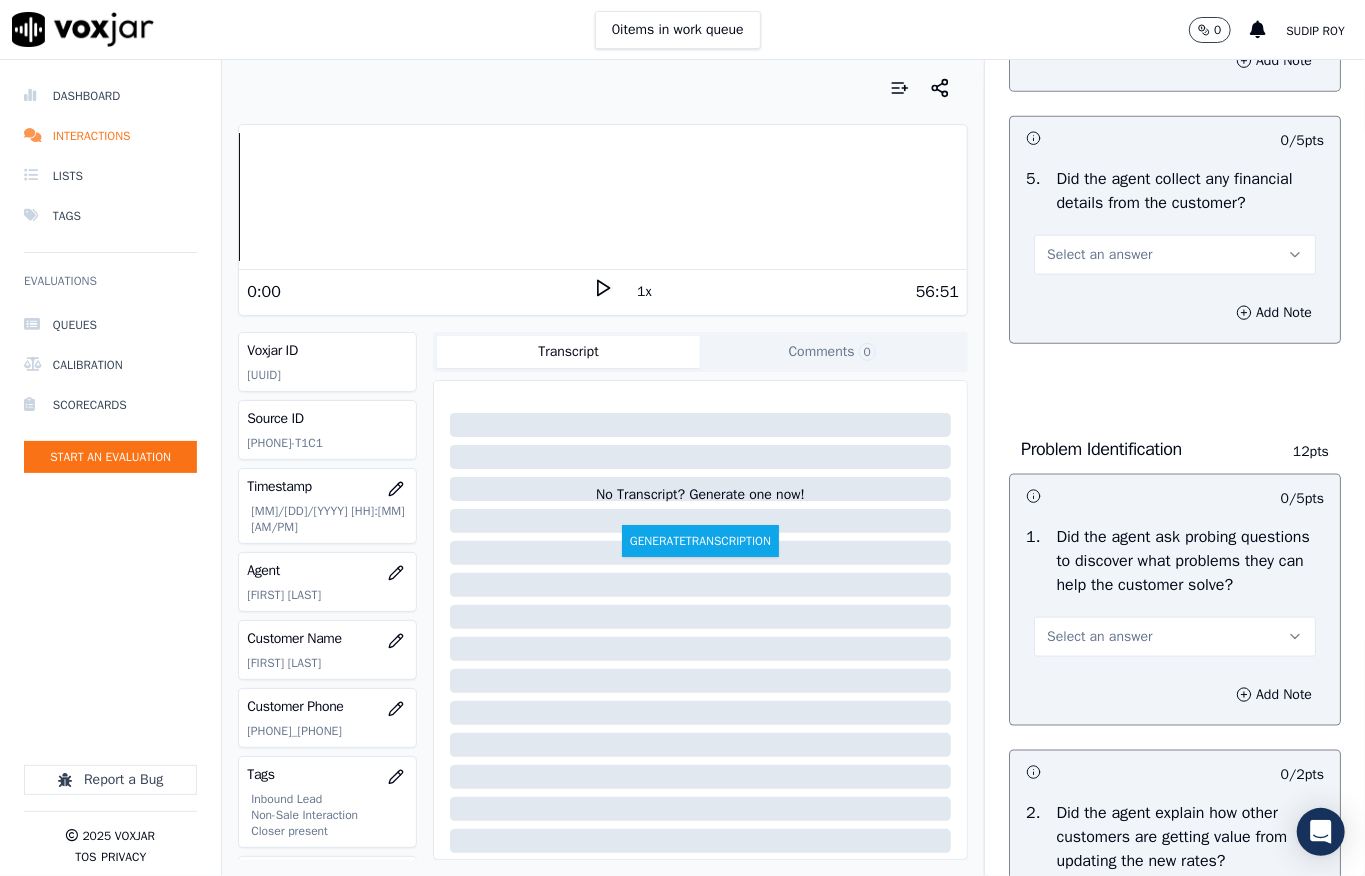 drag, startPoint x: 1100, startPoint y: 308, endPoint x: 1100, endPoint y: 333, distance: 25 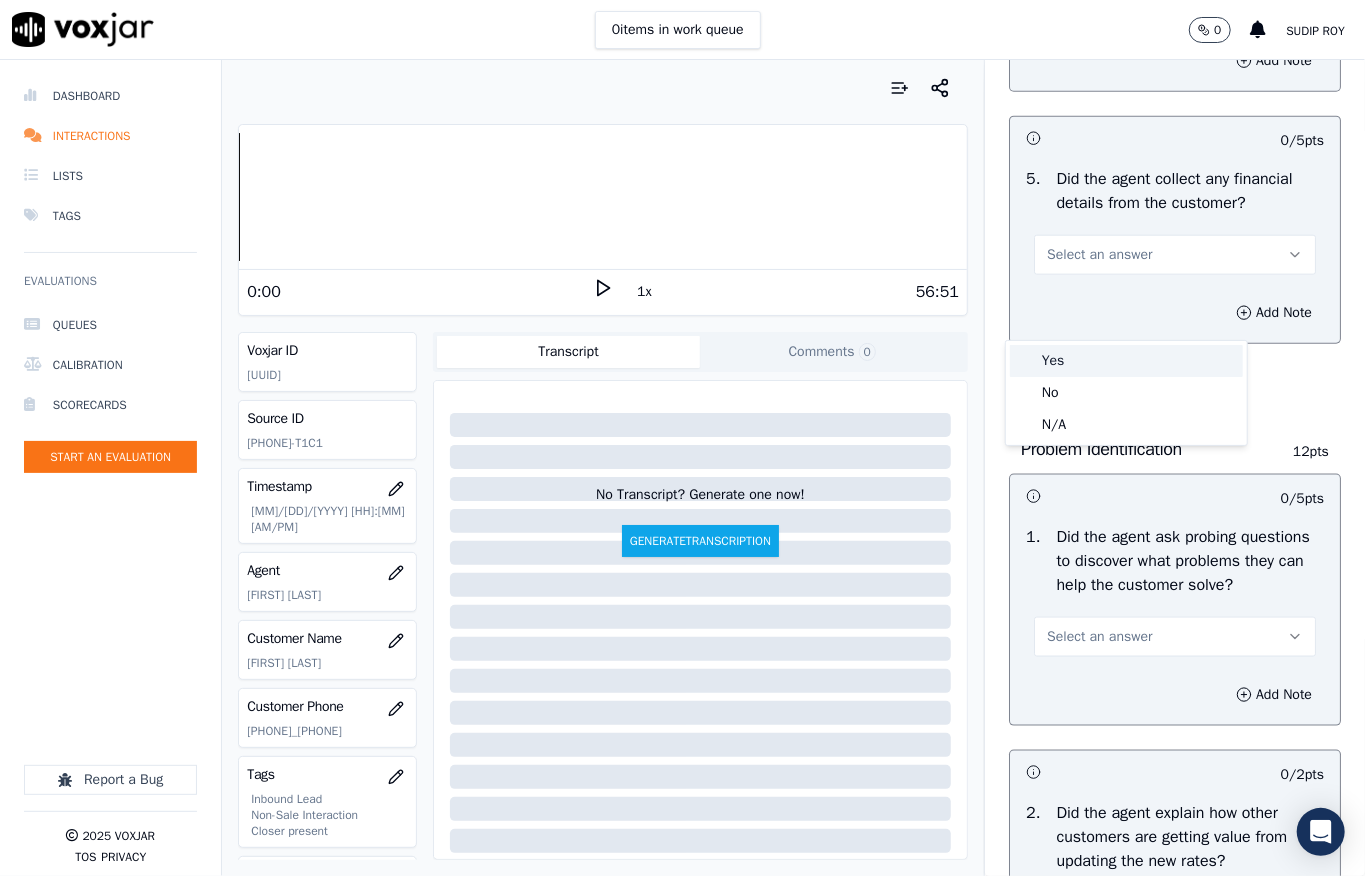 click on "Yes" at bounding box center (1126, 361) 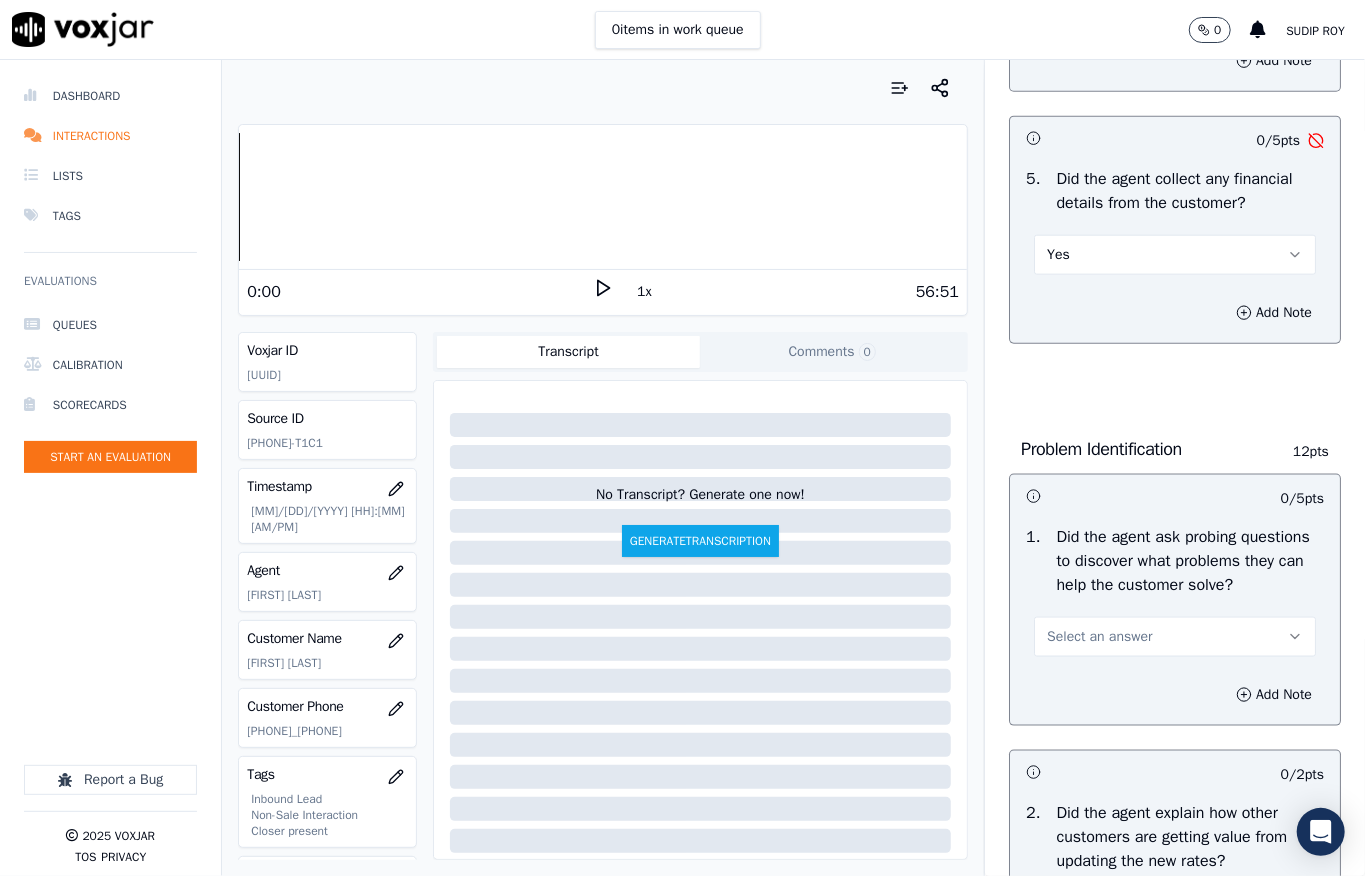 drag, startPoint x: 1082, startPoint y: 308, endPoint x: 1090, endPoint y: 329, distance: 22.472204 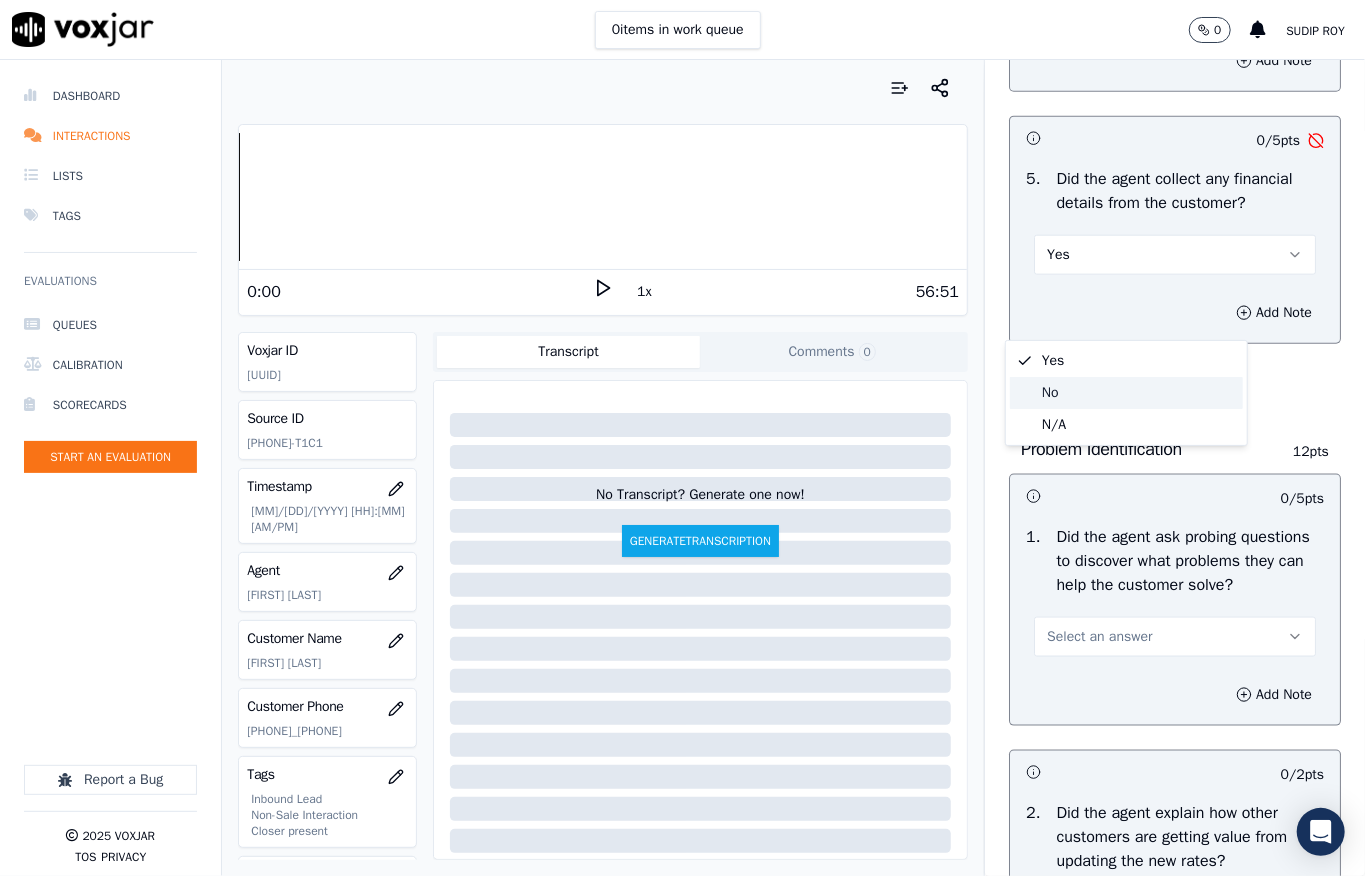 click on "No" 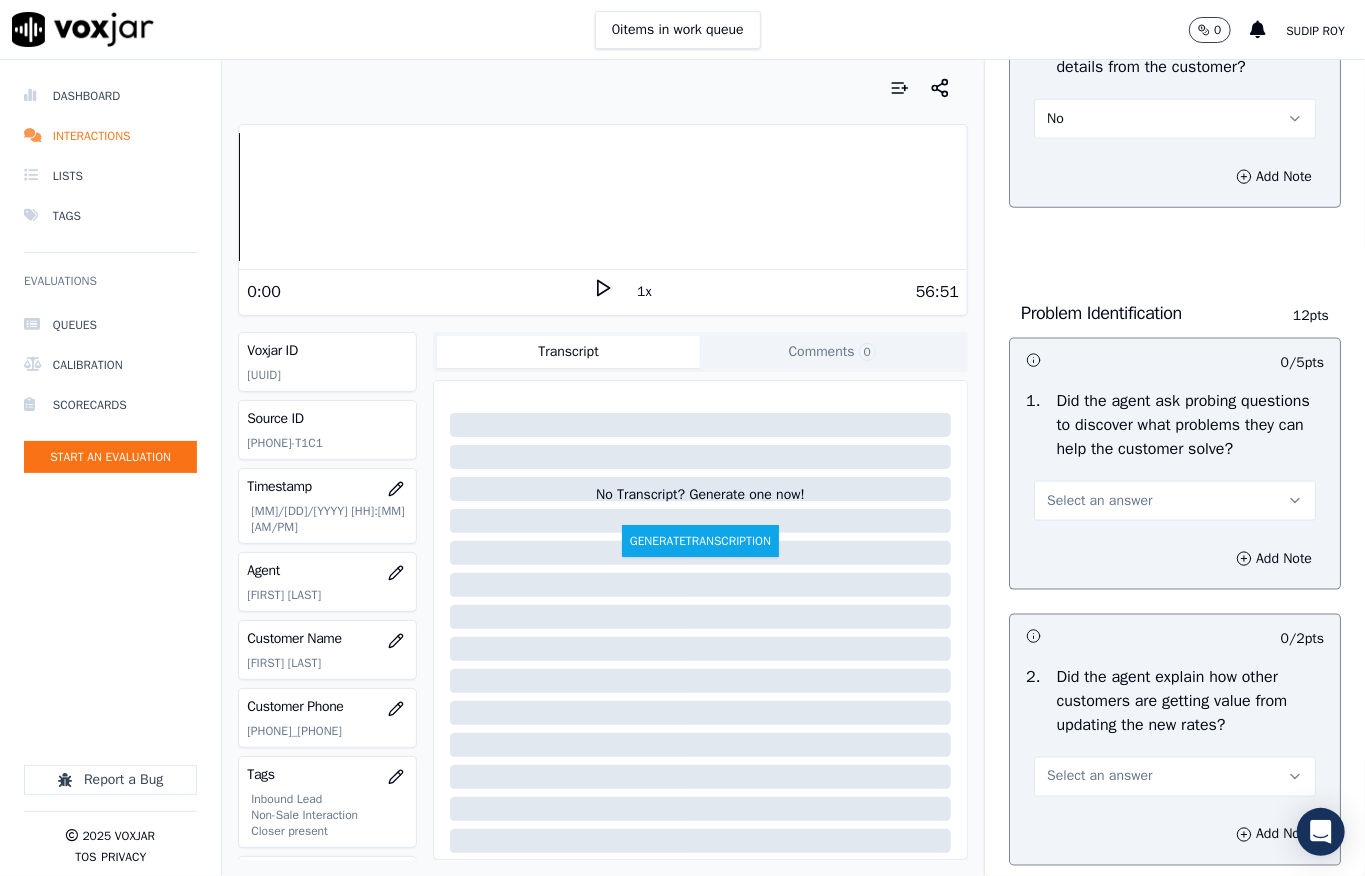 scroll, scrollTop: 1466, scrollLeft: 0, axis: vertical 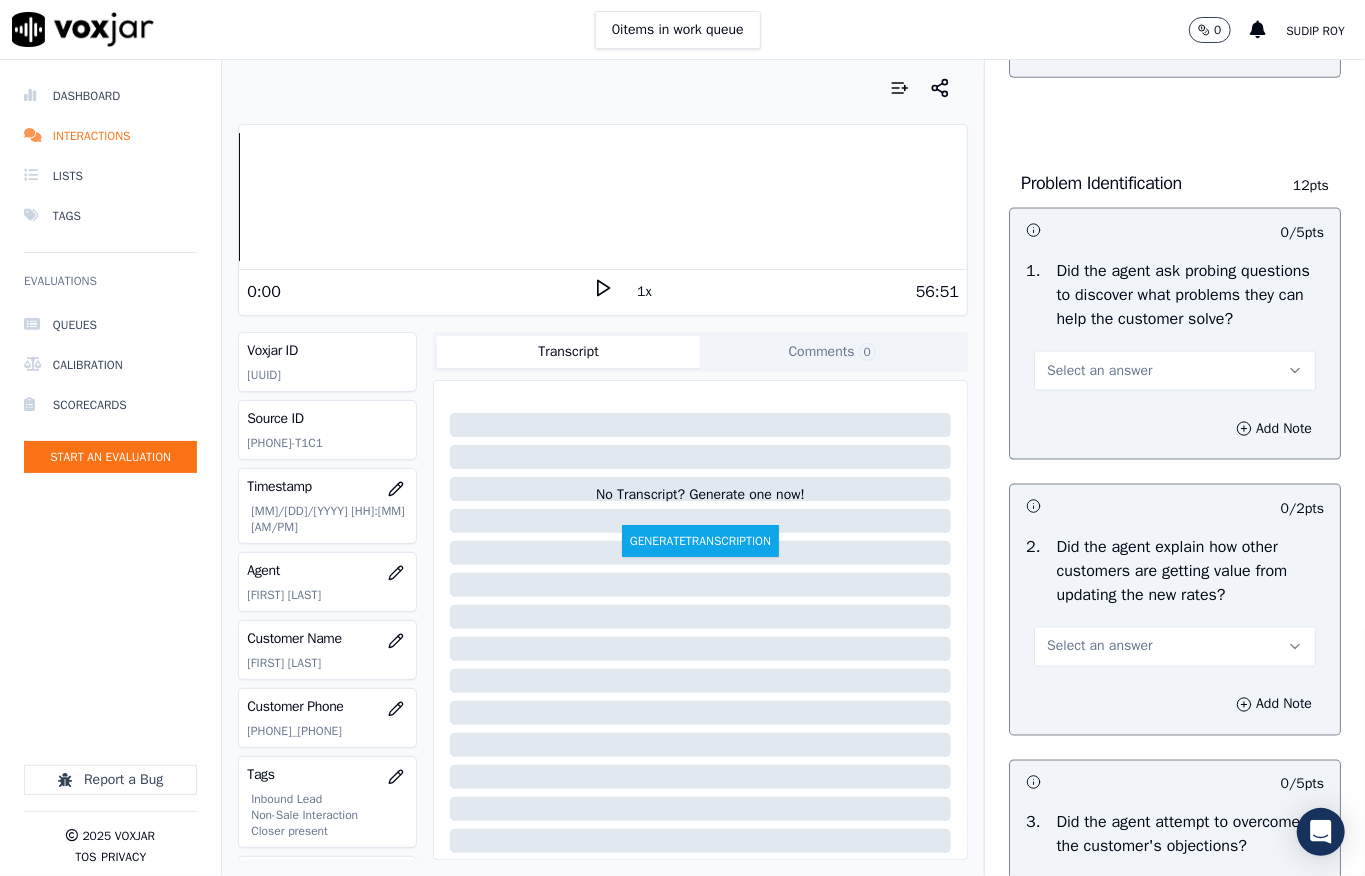 click on "Select an answer" at bounding box center [1099, 371] 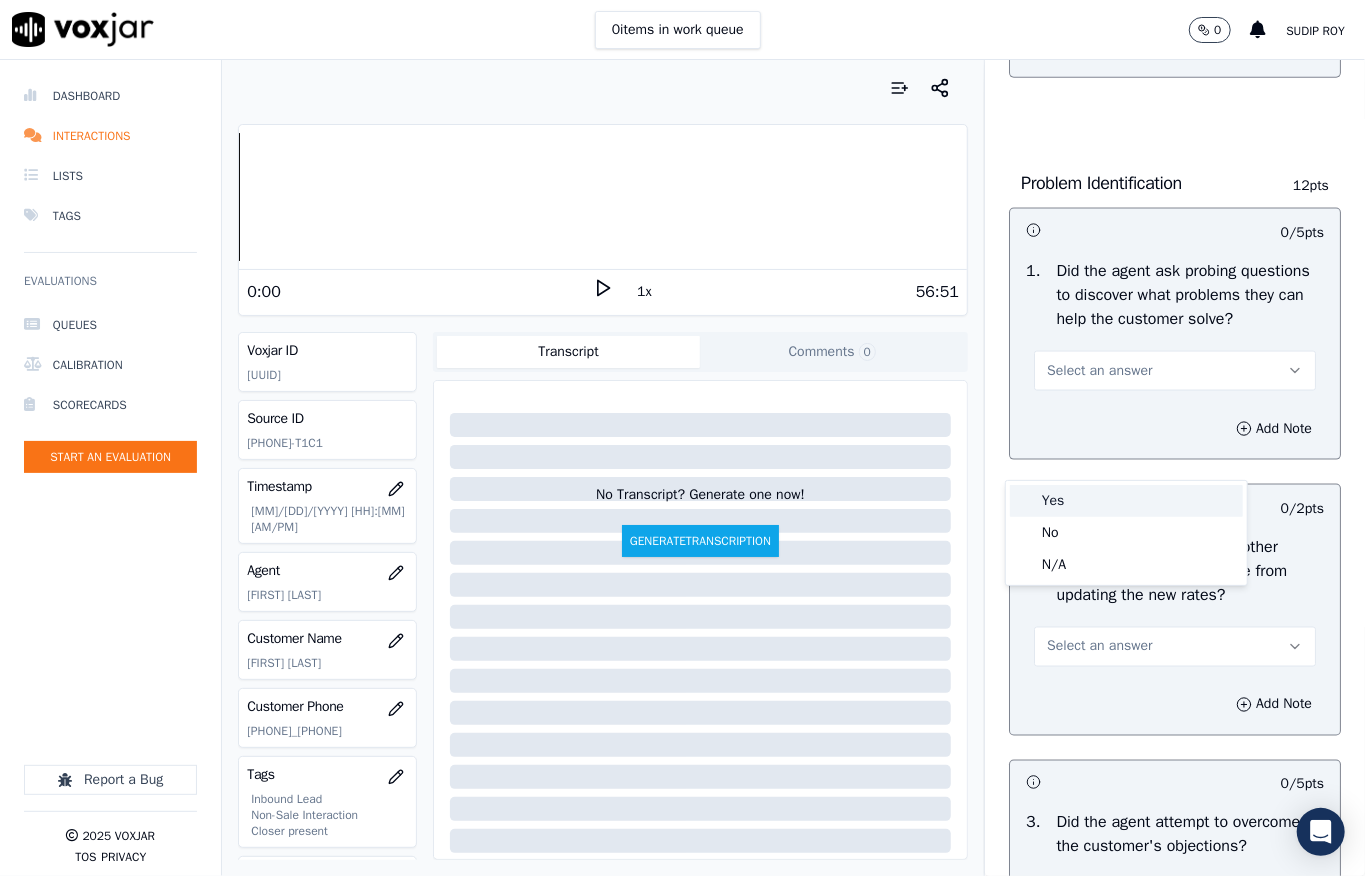 click on "Yes" at bounding box center [1126, 501] 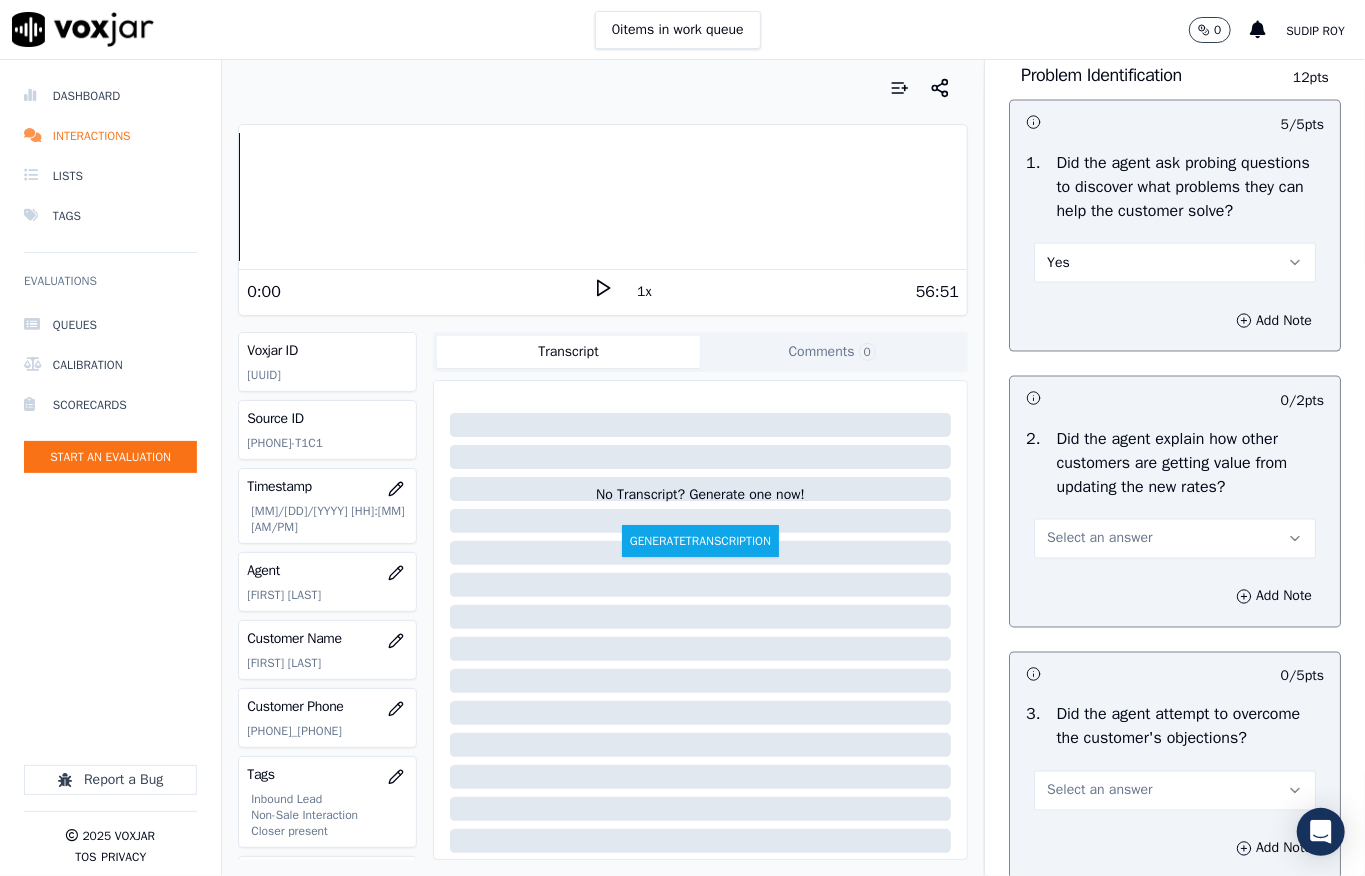 scroll, scrollTop: 1866, scrollLeft: 0, axis: vertical 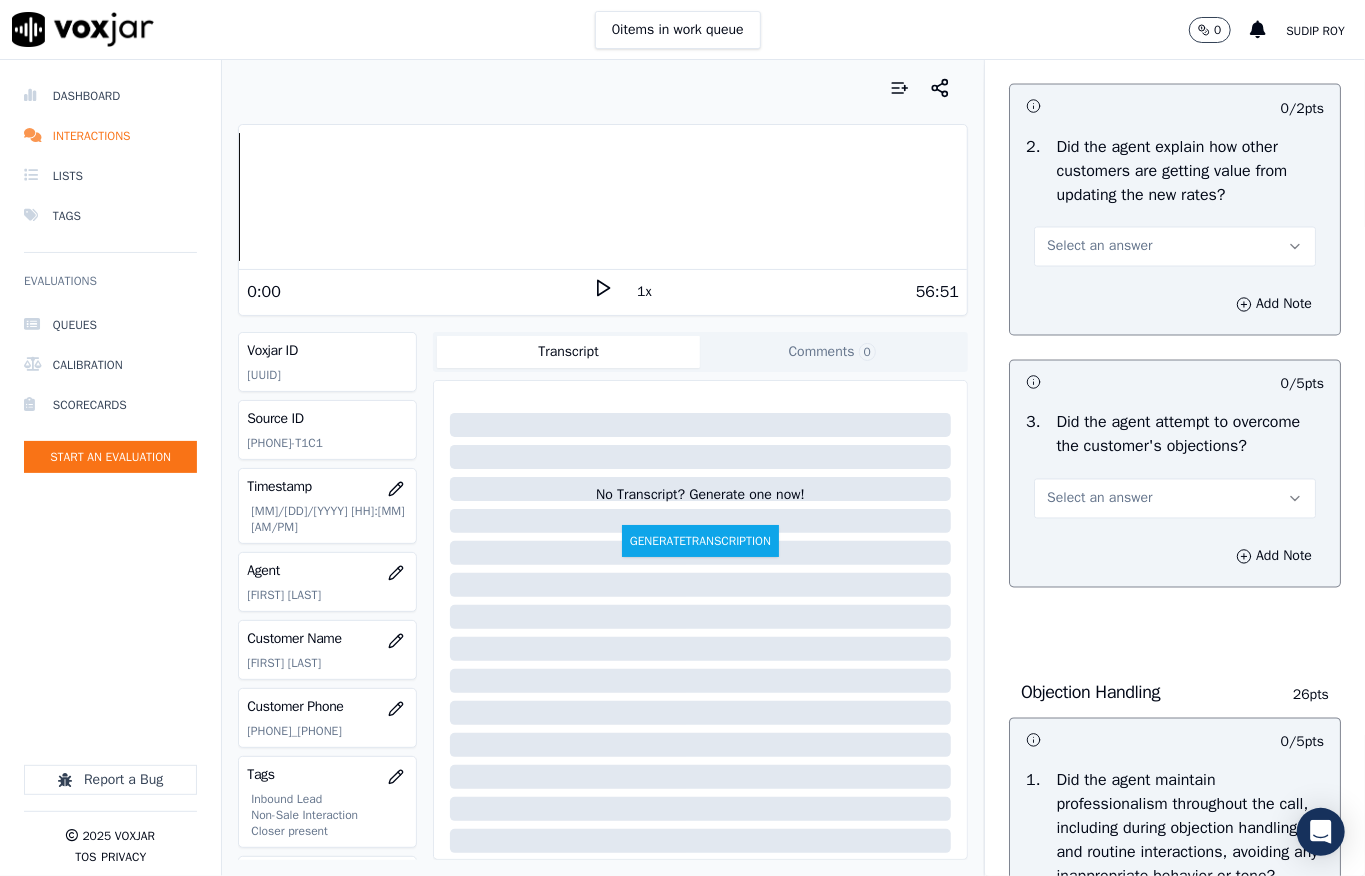 click on "Select an answer" at bounding box center [1099, 247] 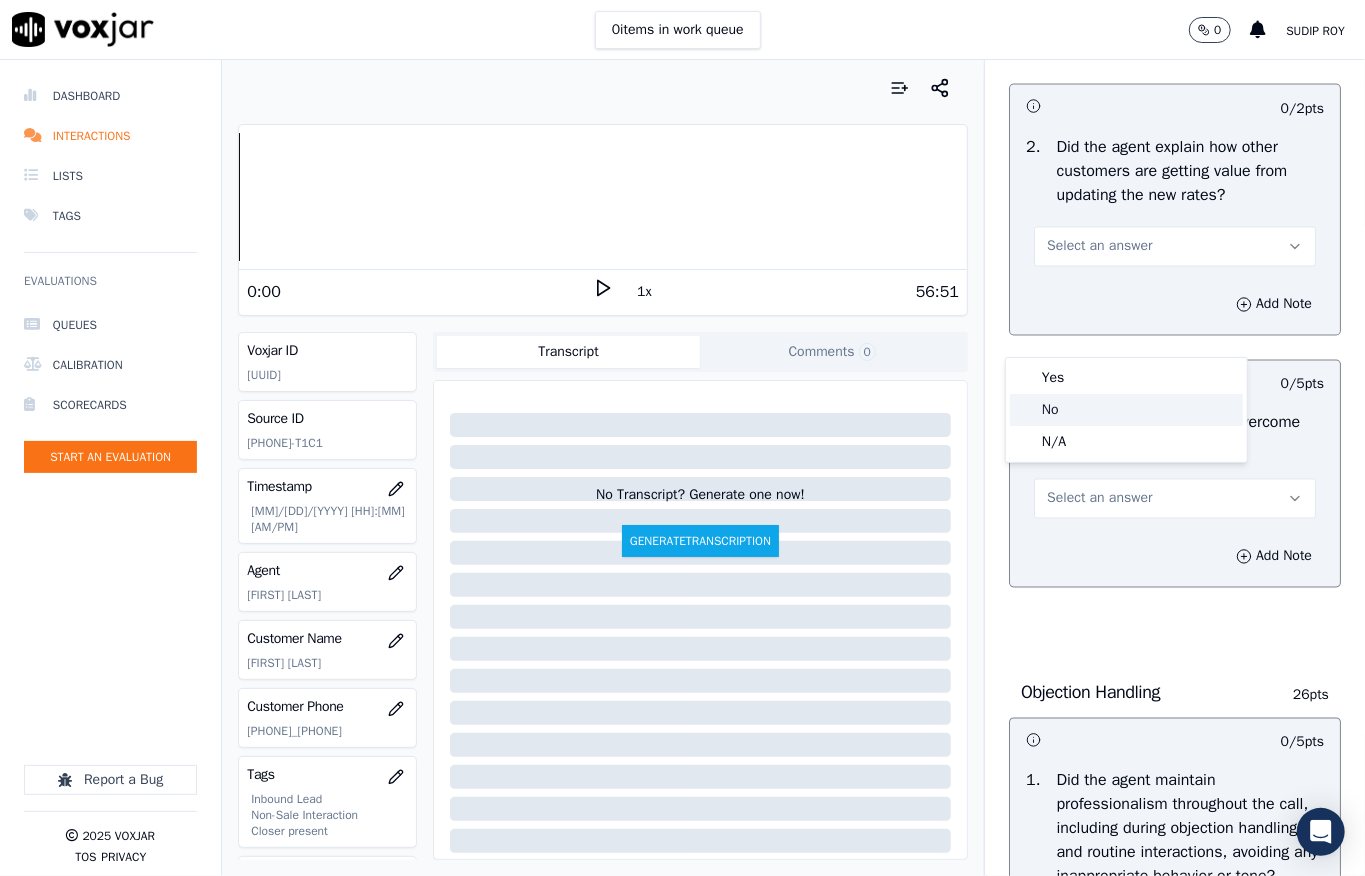 click on "No" 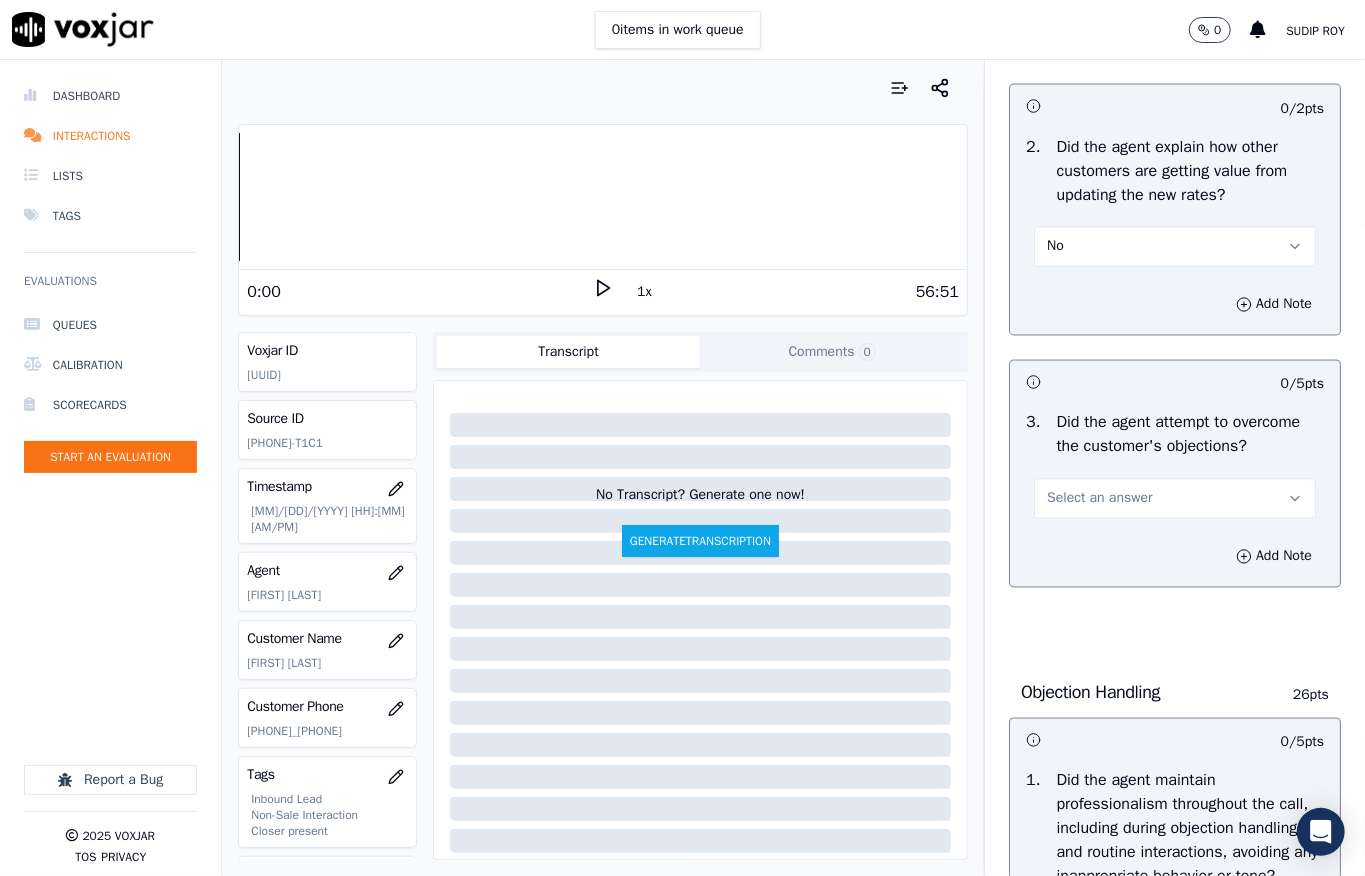 click on "No" at bounding box center (1175, 247) 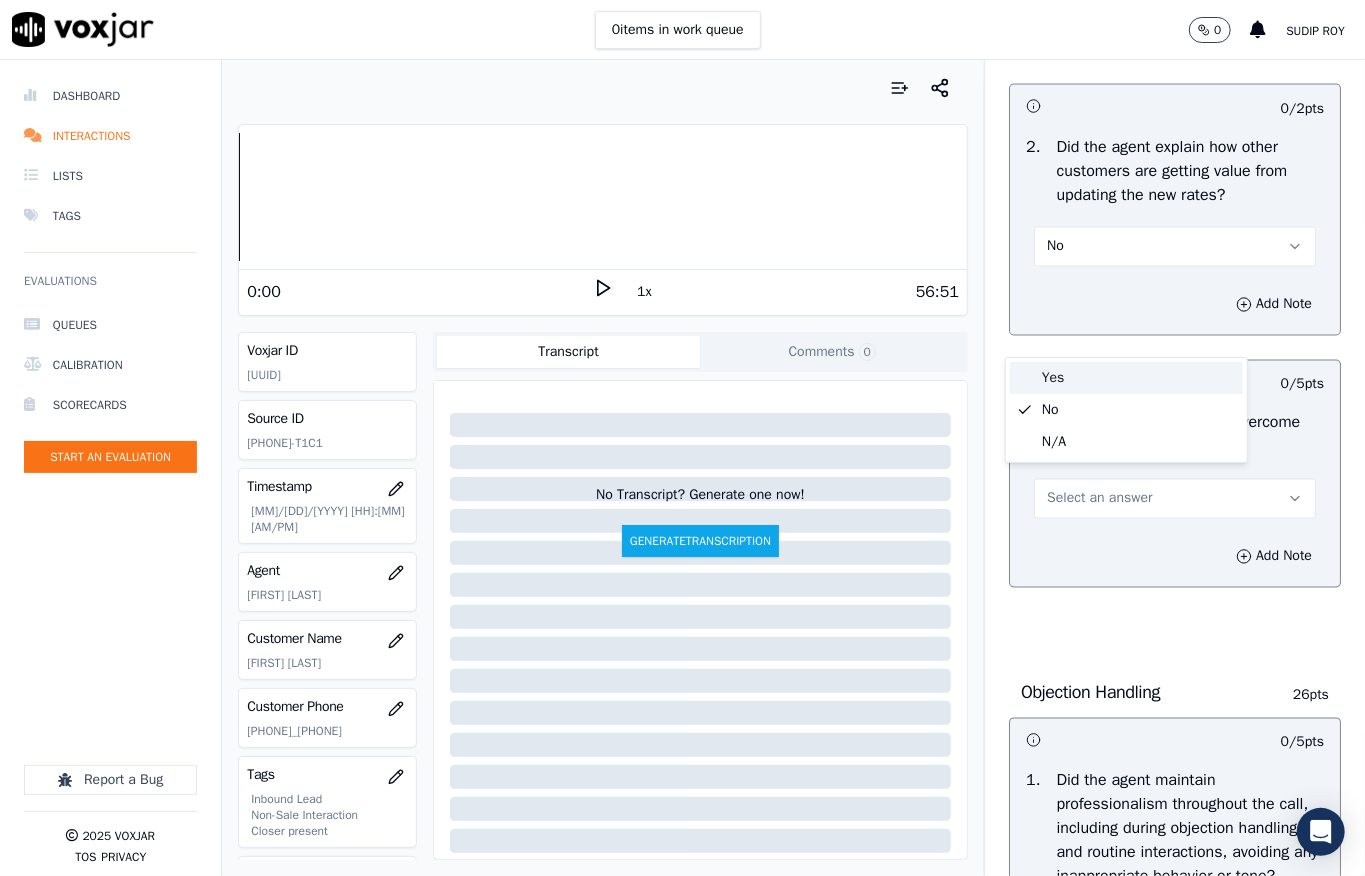 click on "Yes" at bounding box center (1126, 378) 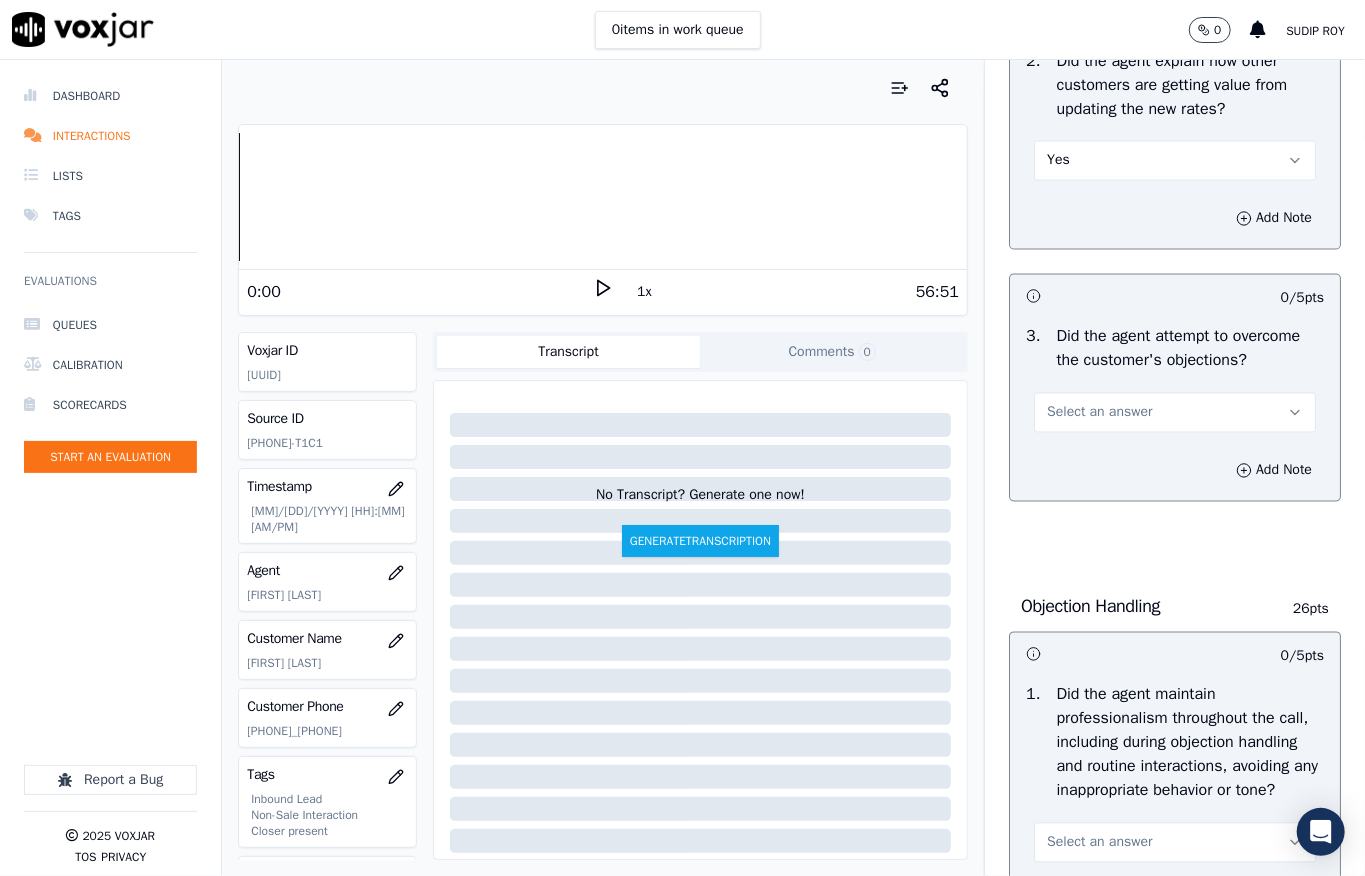 scroll, scrollTop: 2000, scrollLeft: 0, axis: vertical 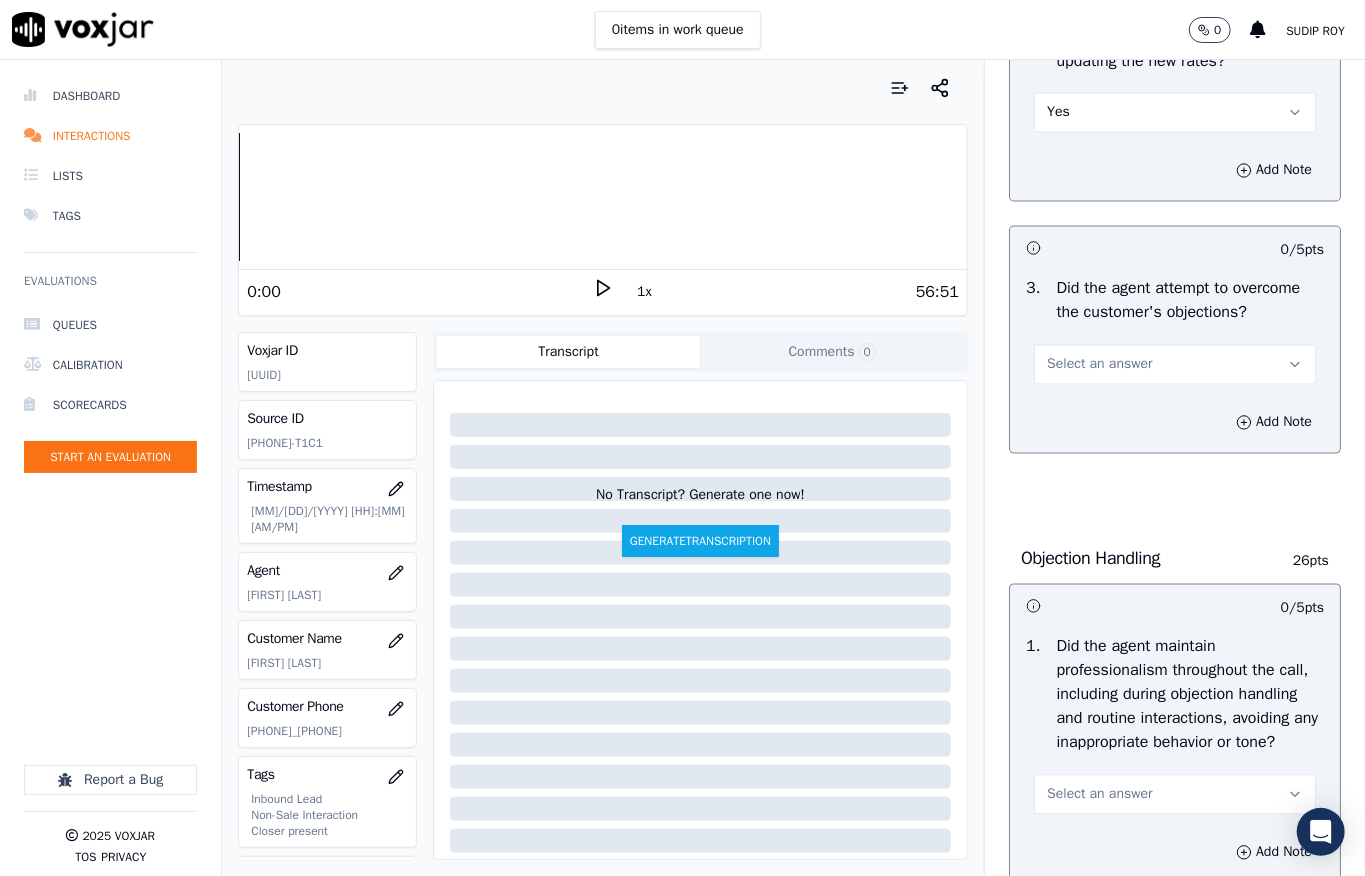 click on "Select an answer" at bounding box center [1099, 365] 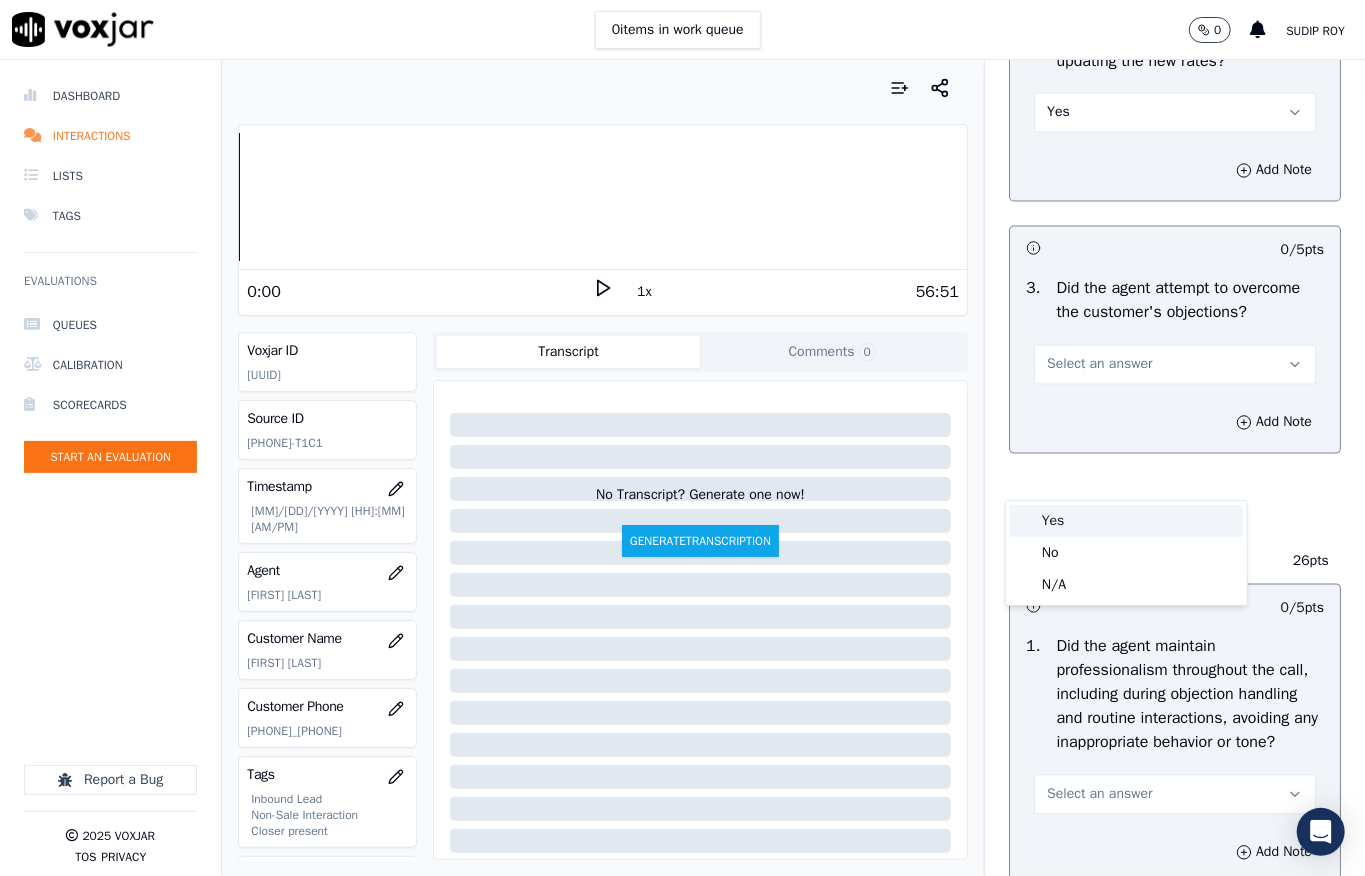 click on "No" 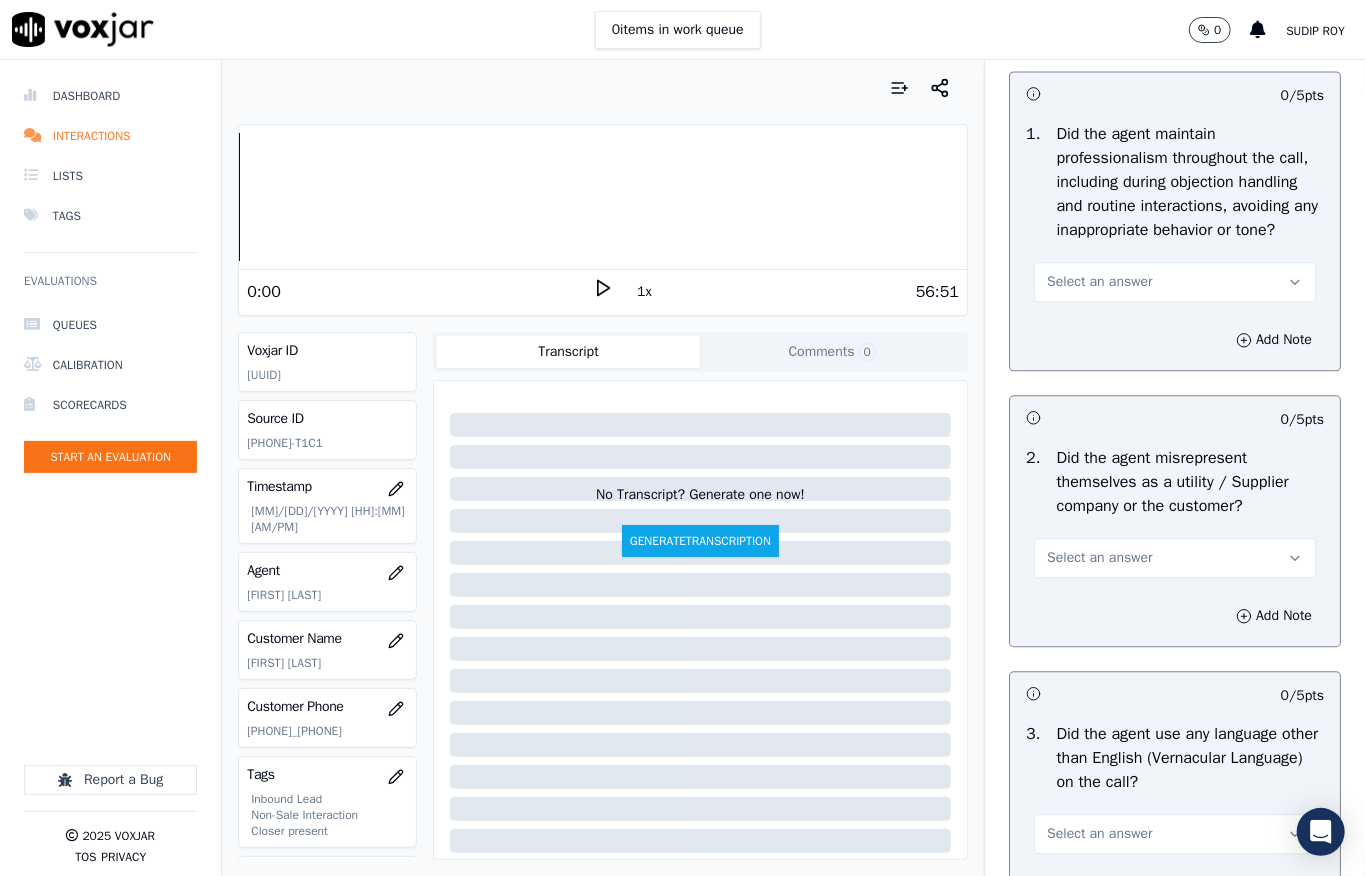 scroll, scrollTop: 2666, scrollLeft: 0, axis: vertical 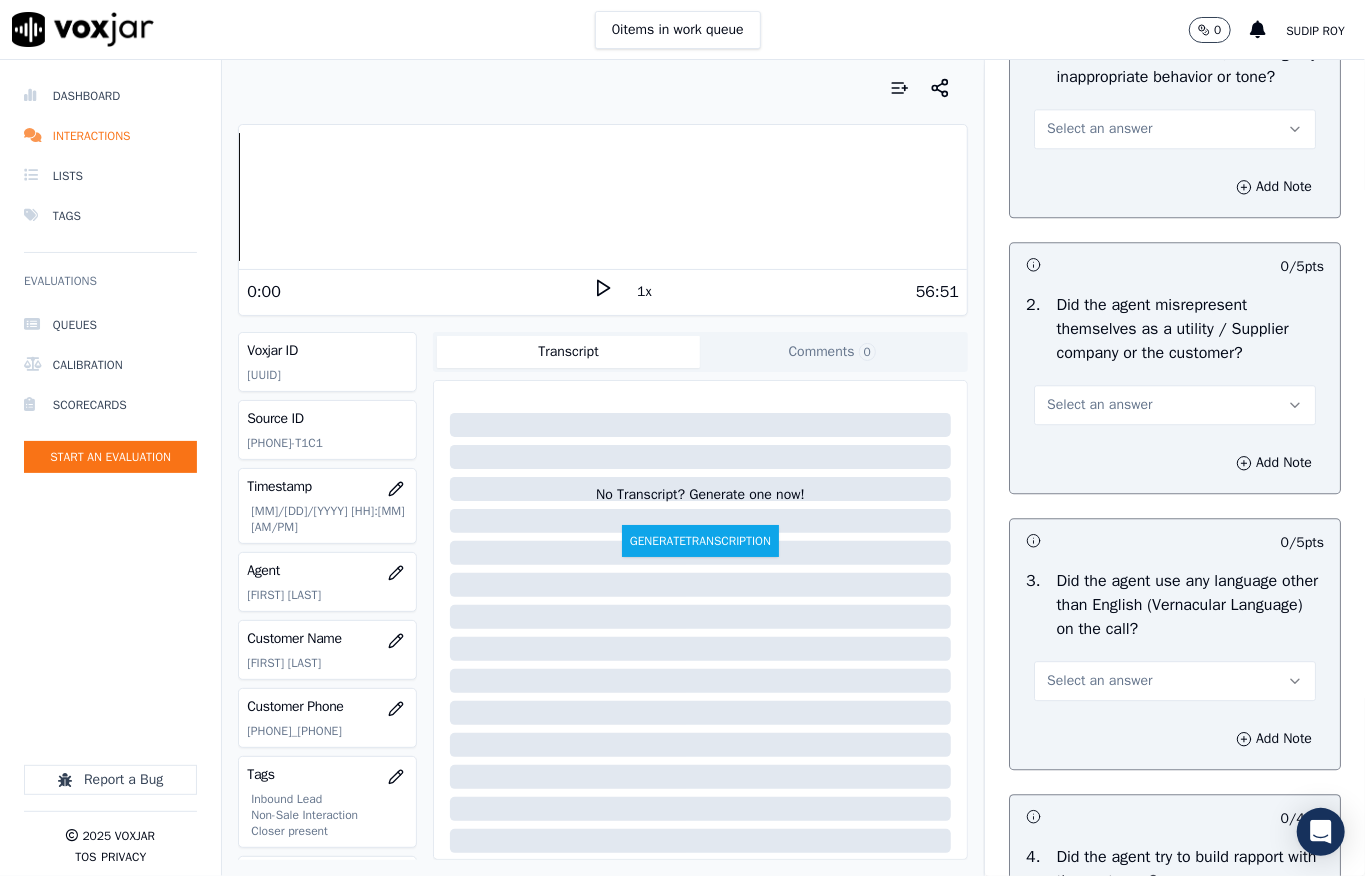 click on "Select an answer" at bounding box center [1099, 129] 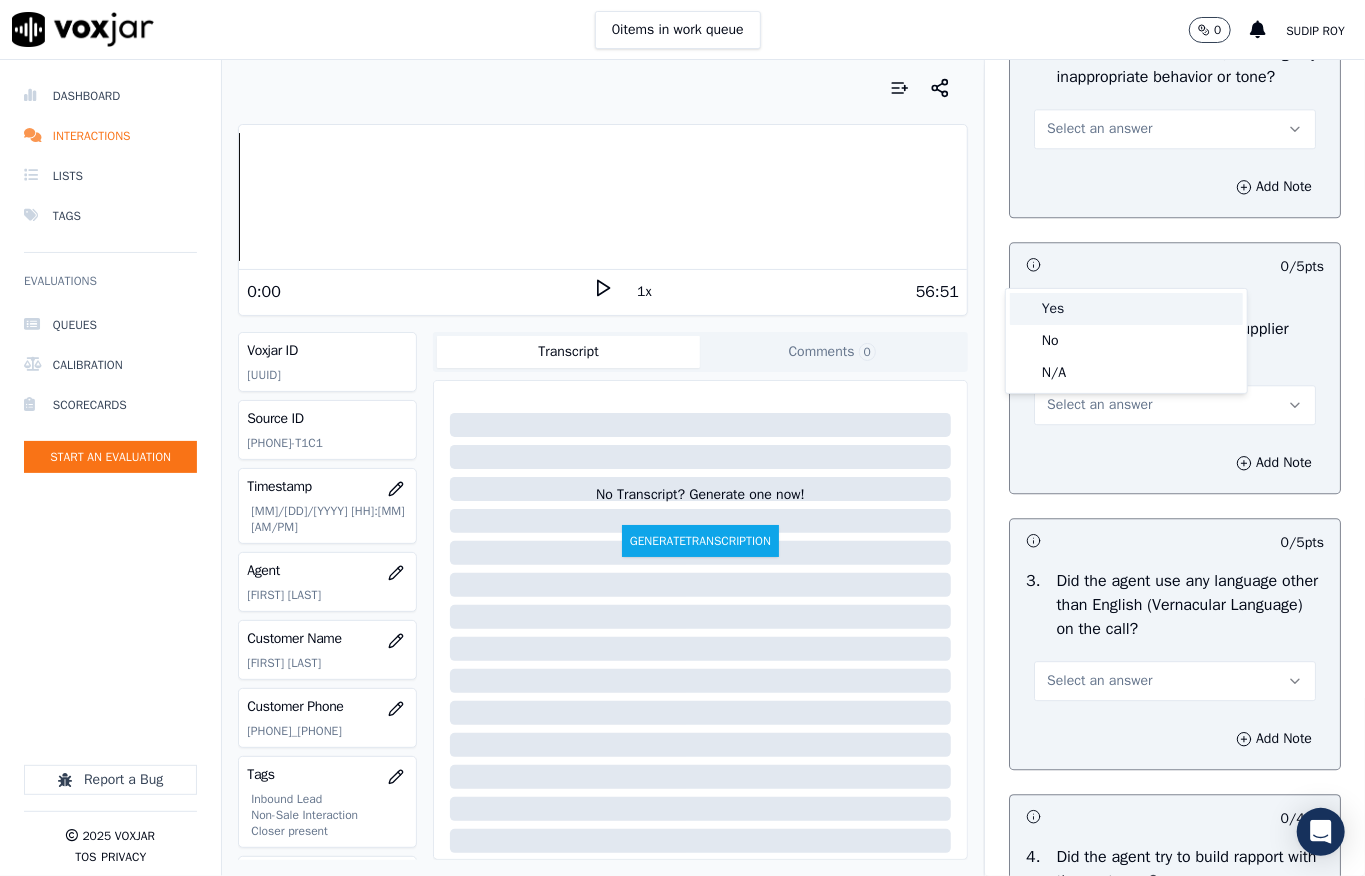 click on "Yes" at bounding box center [1126, 309] 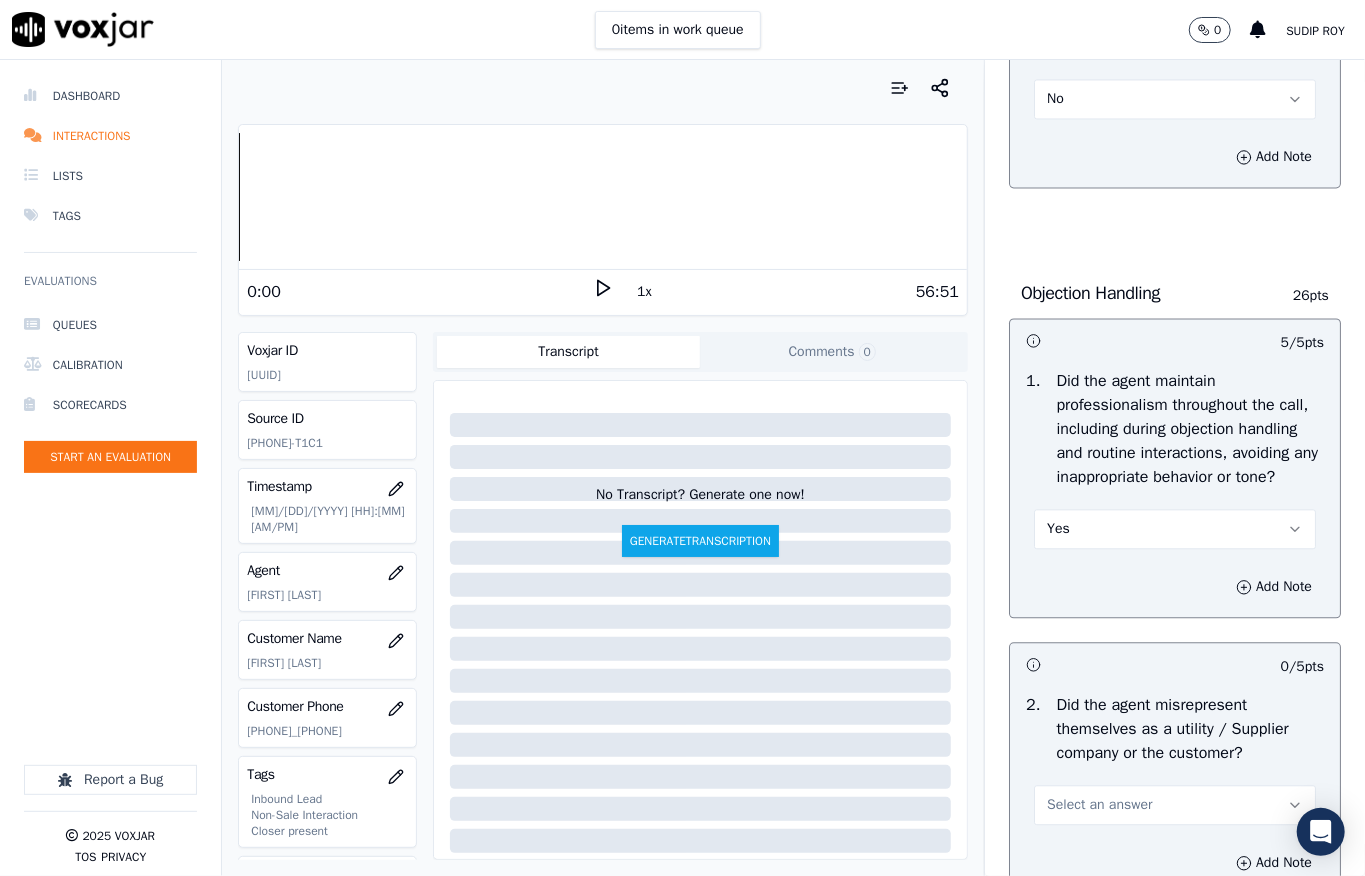 scroll, scrollTop: 2133, scrollLeft: 0, axis: vertical 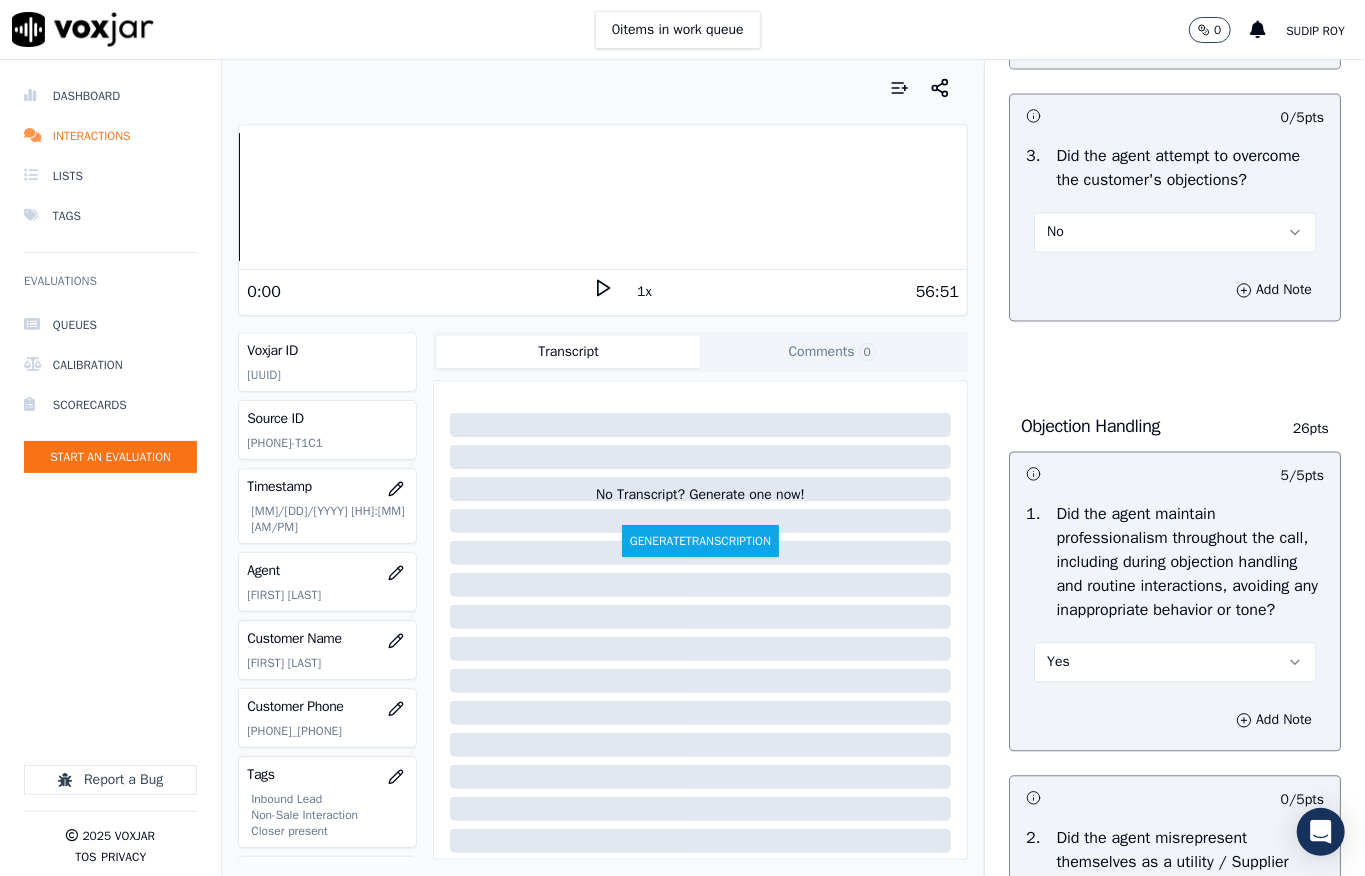 click on "No" at bounding box center (1175, 232) 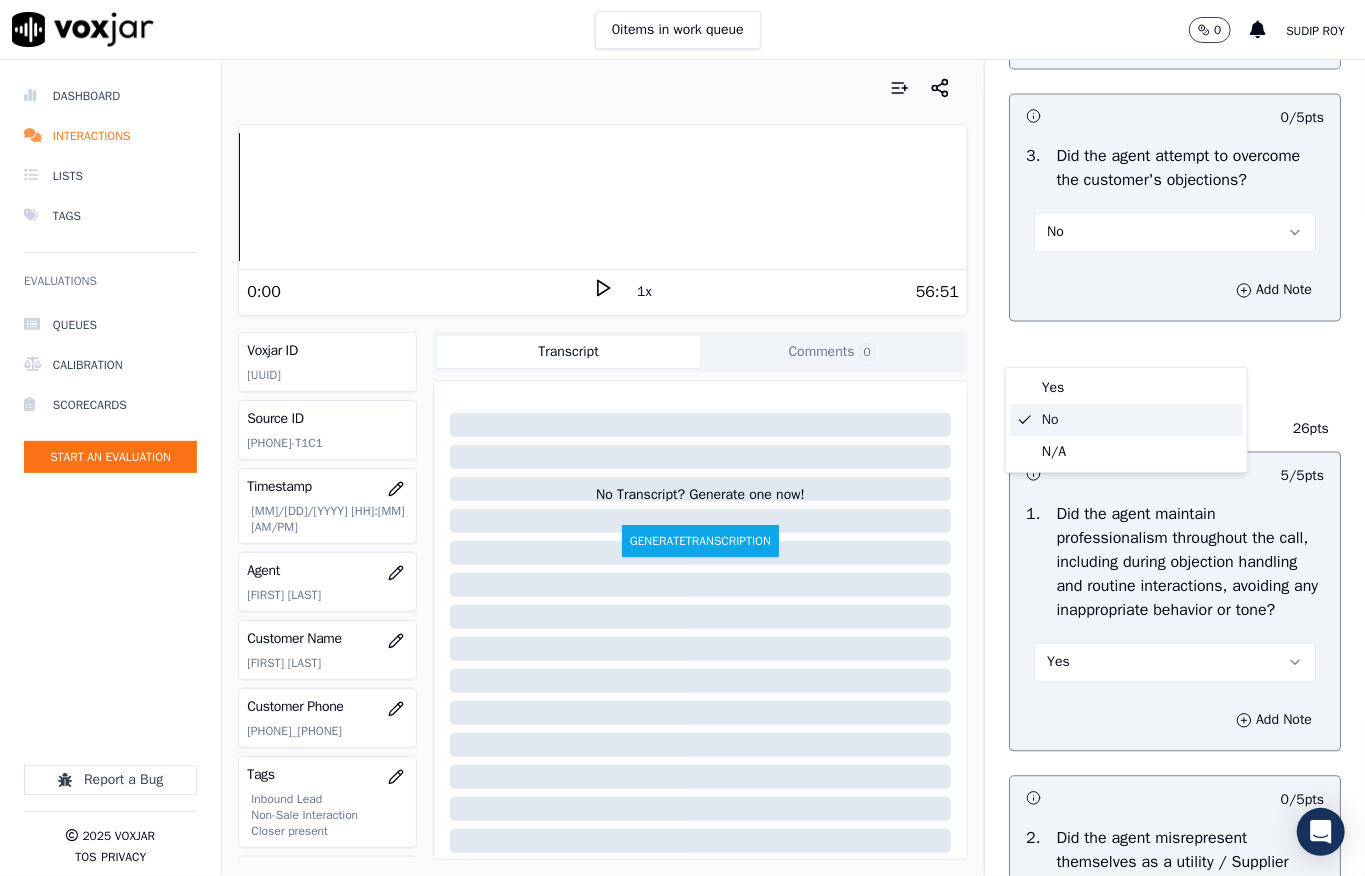 click on "Yes   No     N/A" at bounding box center (1126, 420) 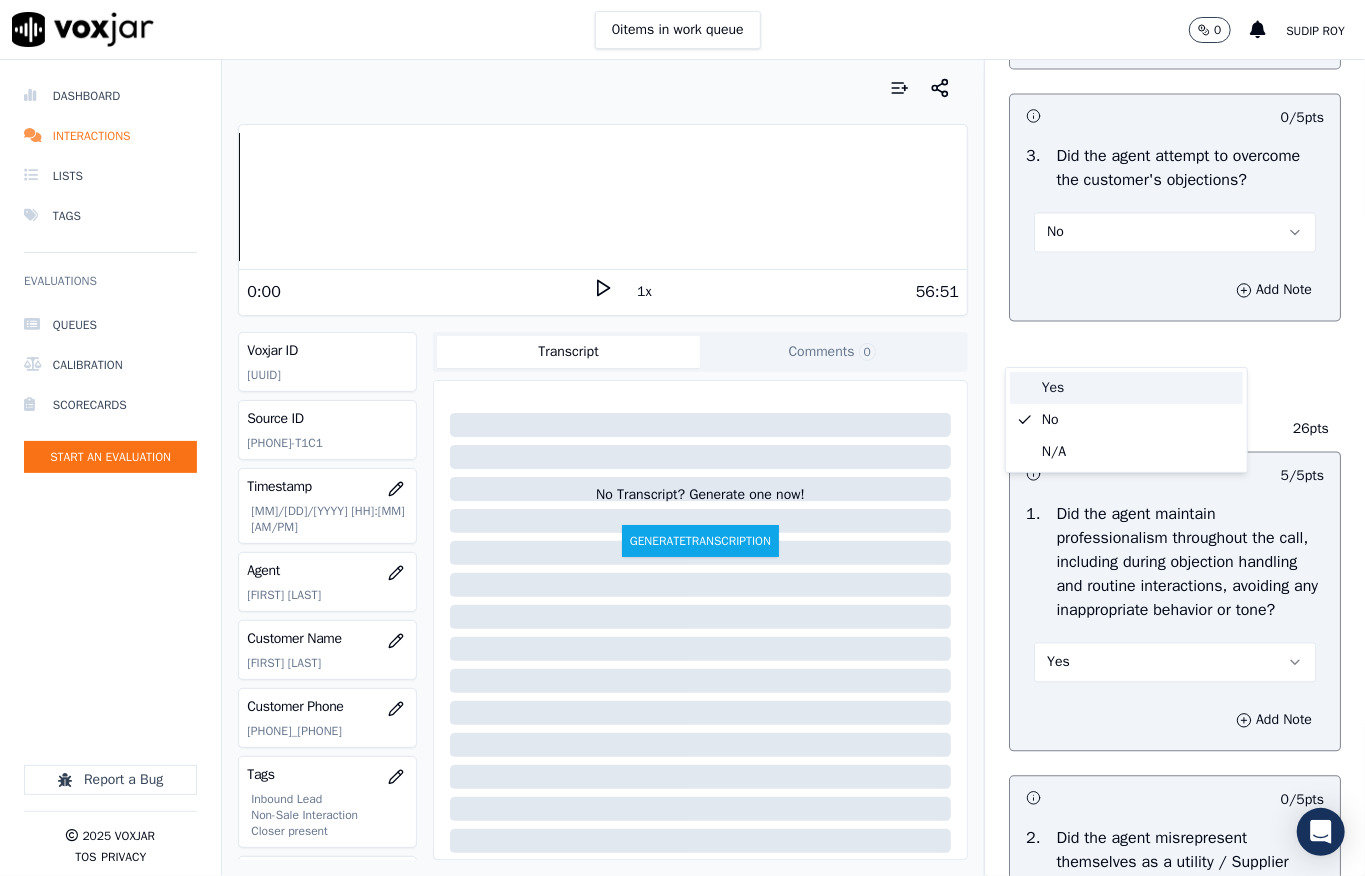 click on "Yes" at bounding box center [1126, 388] 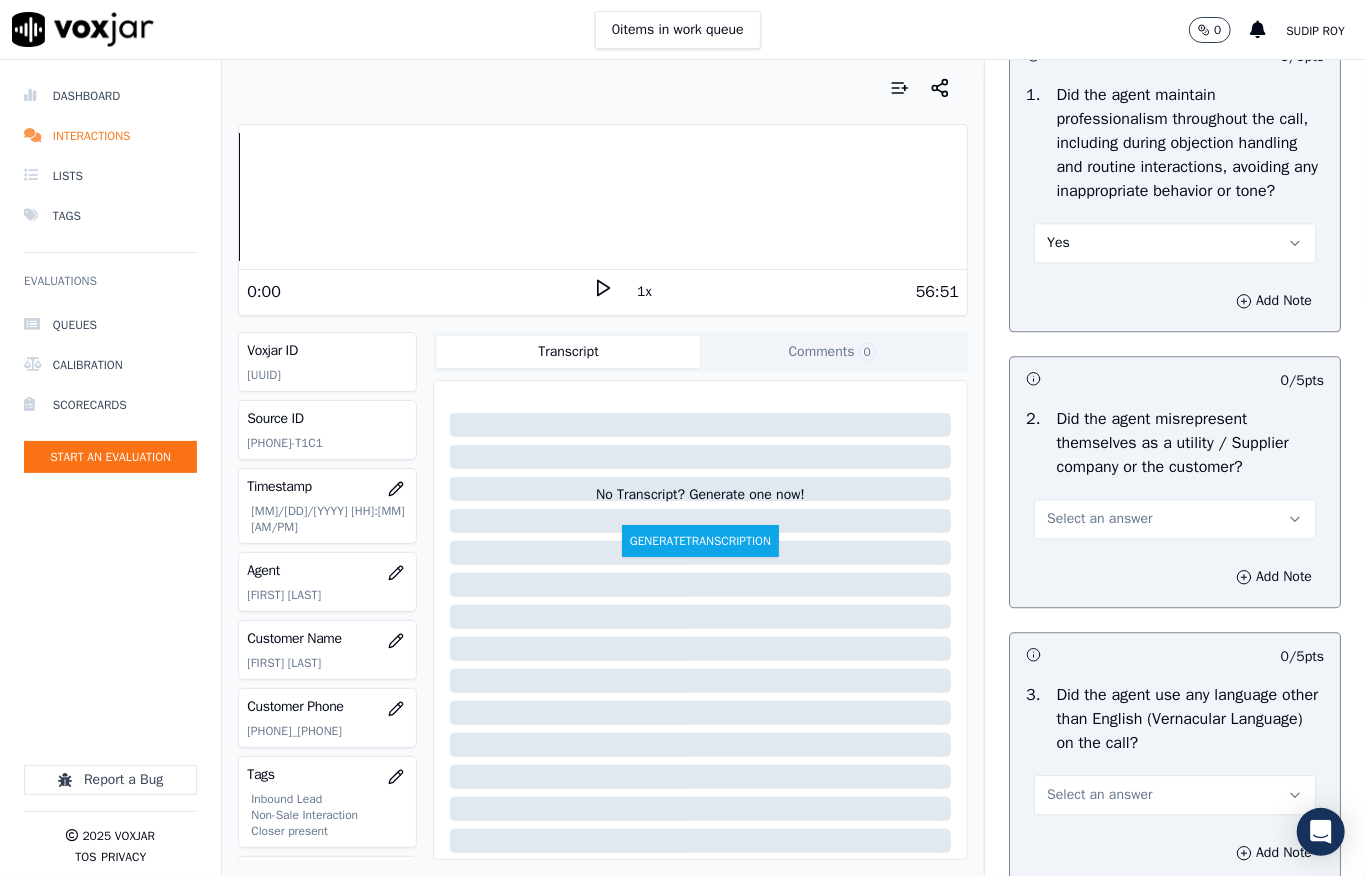 scroll, scrollTop: 2800, scrollLeft: 0, axis: vertical 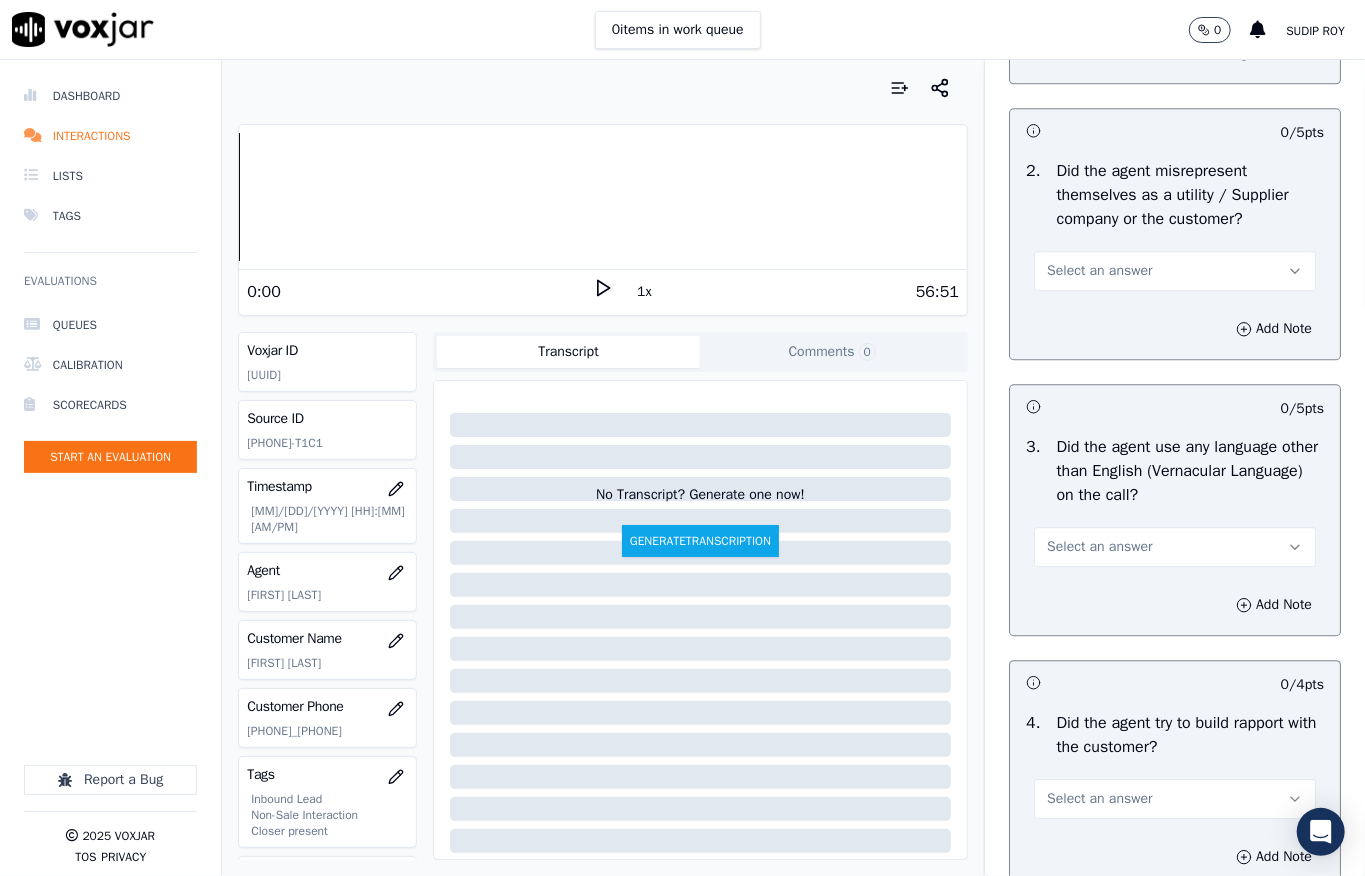 click on "Select an answer" at bounding box center [1175, 271] 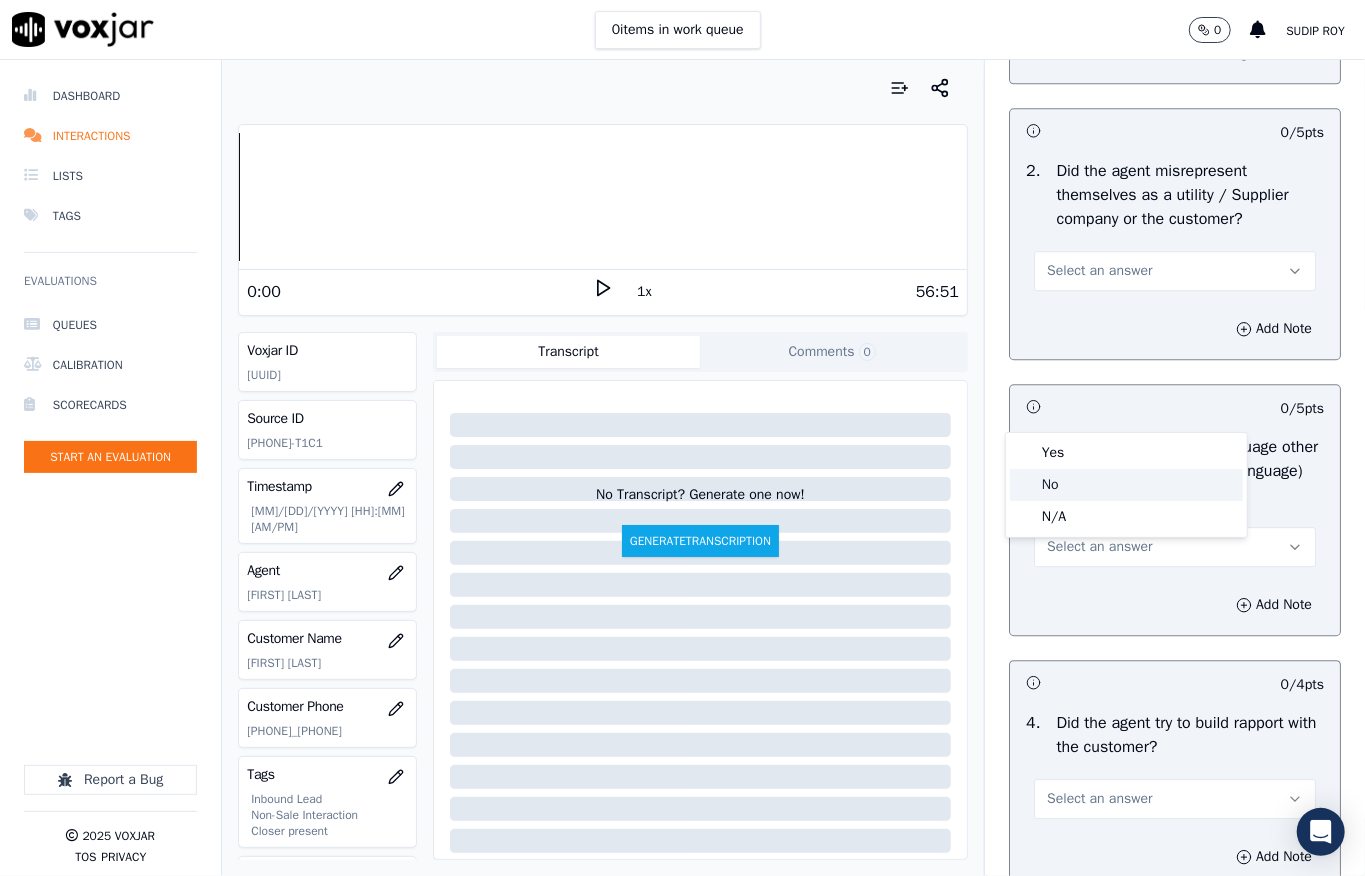 click on "No" 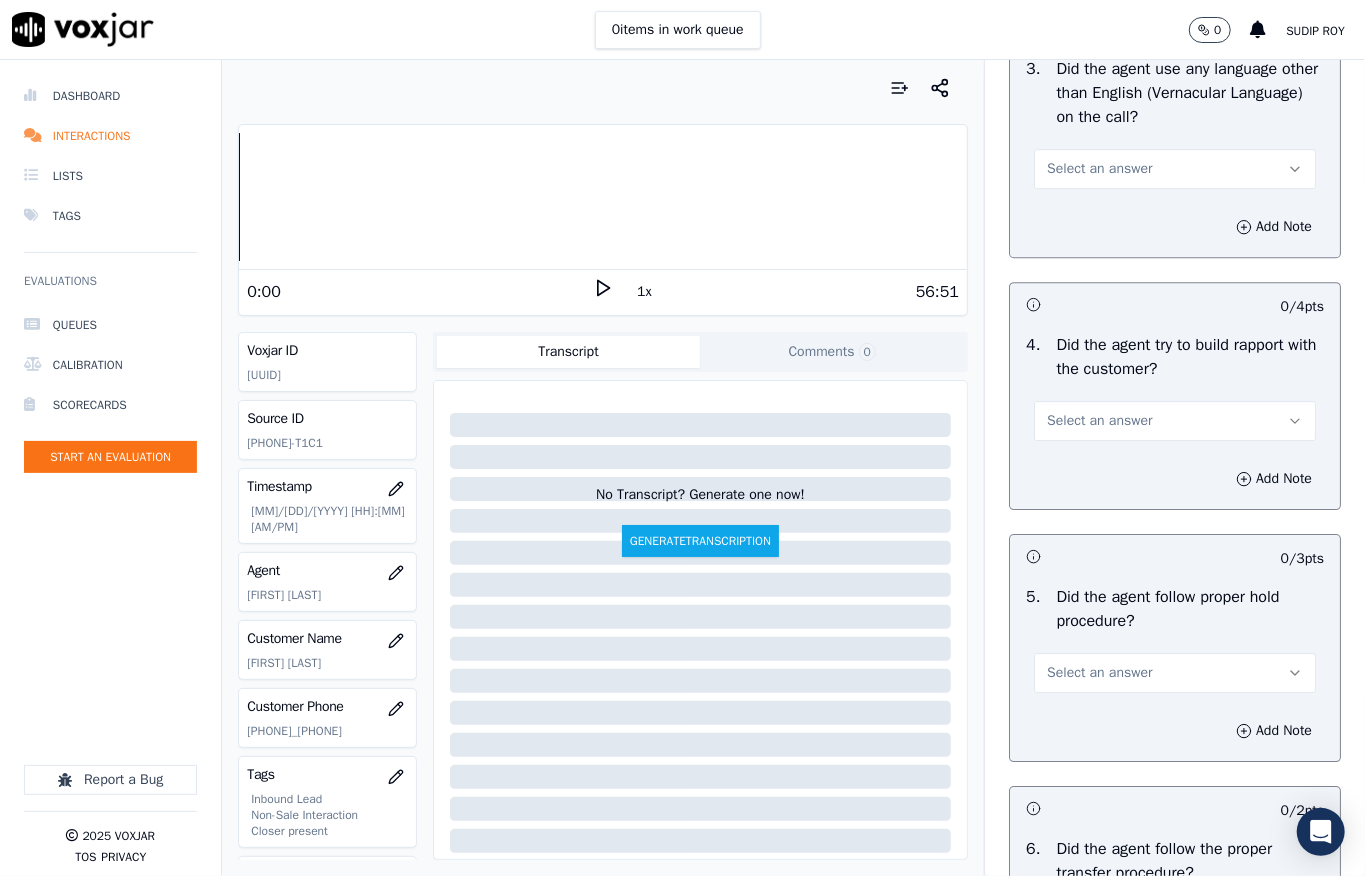 scroll, scrollTop: 3200, scrollLeft: 0, axis: vertical 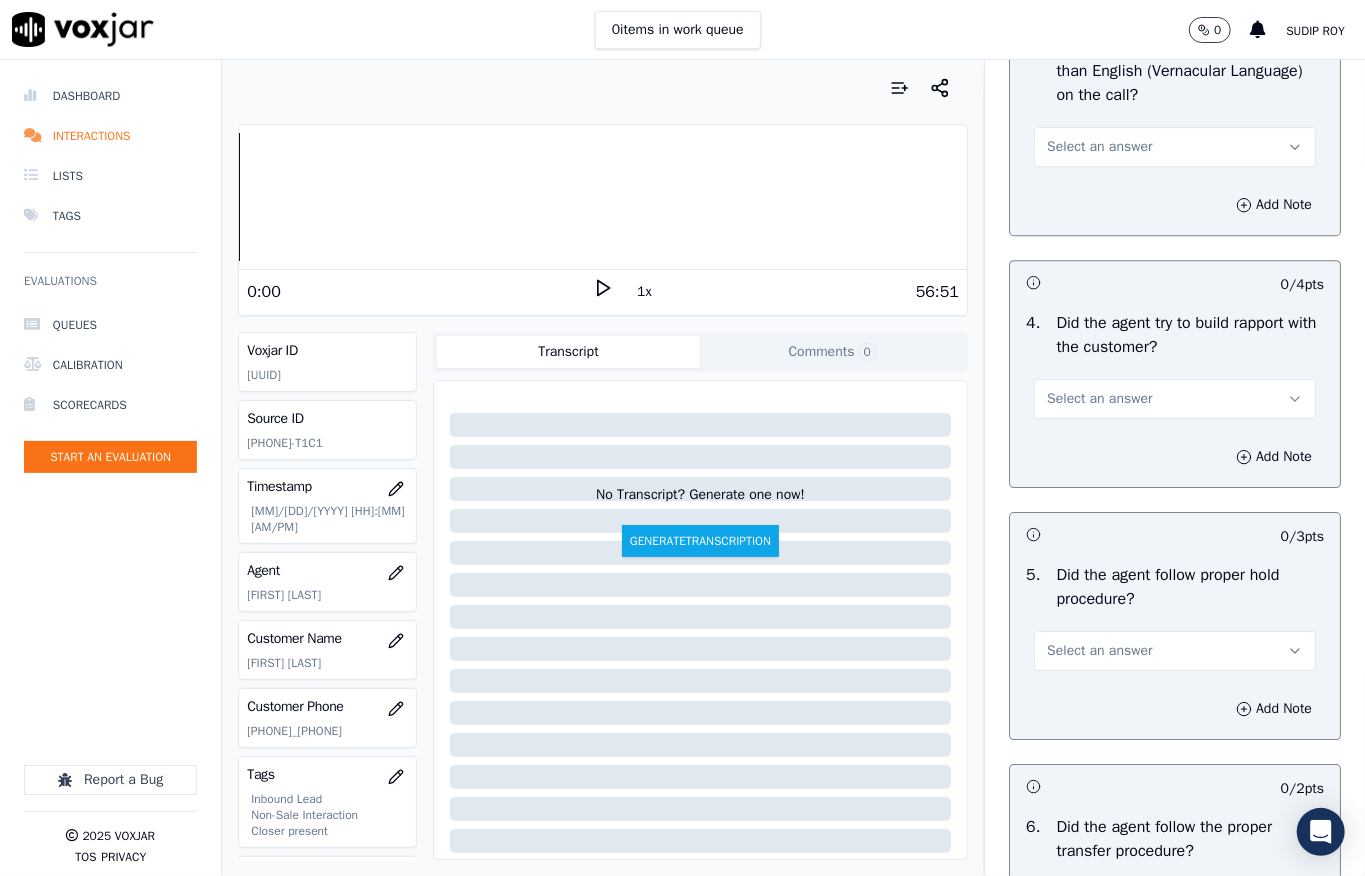 click on "Select an answer" at bounding box center (1099, 147) 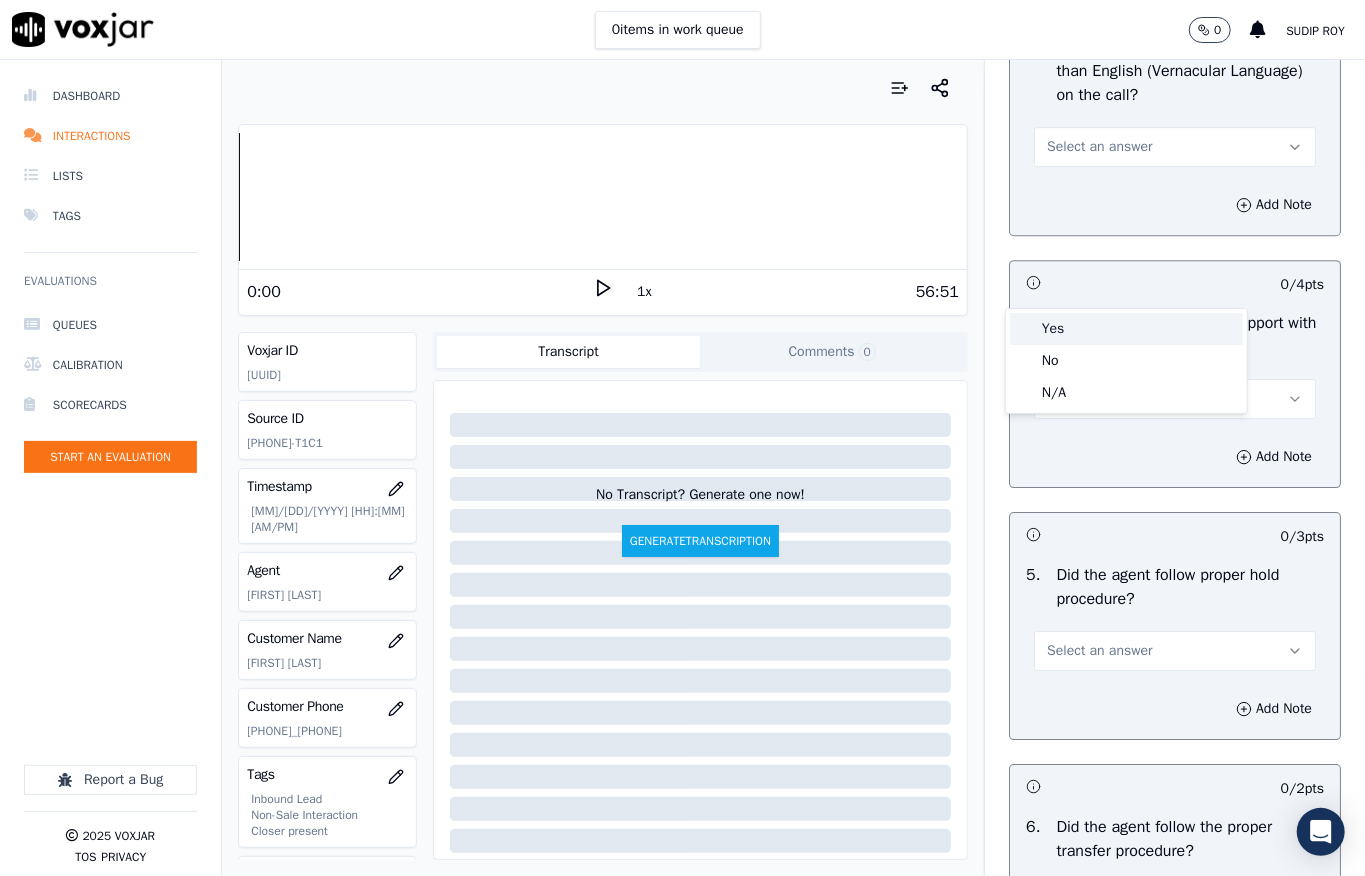click on "Yes" at bounding box center (1126, 329) 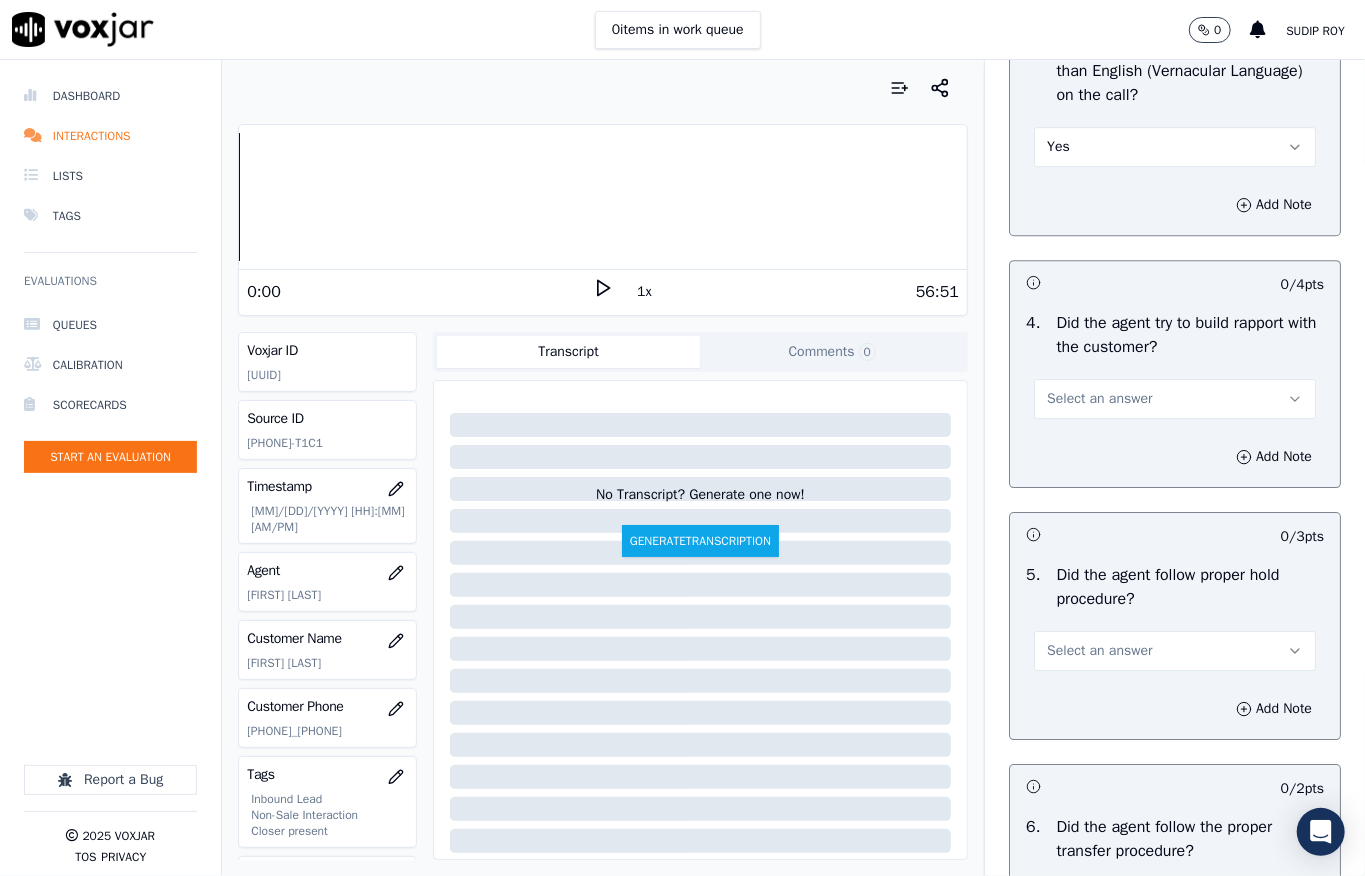 click on "3 .   Did the agent use any language other than English (Vernacular Language) on the call?   Yes" at bounding box center (1175, 101) 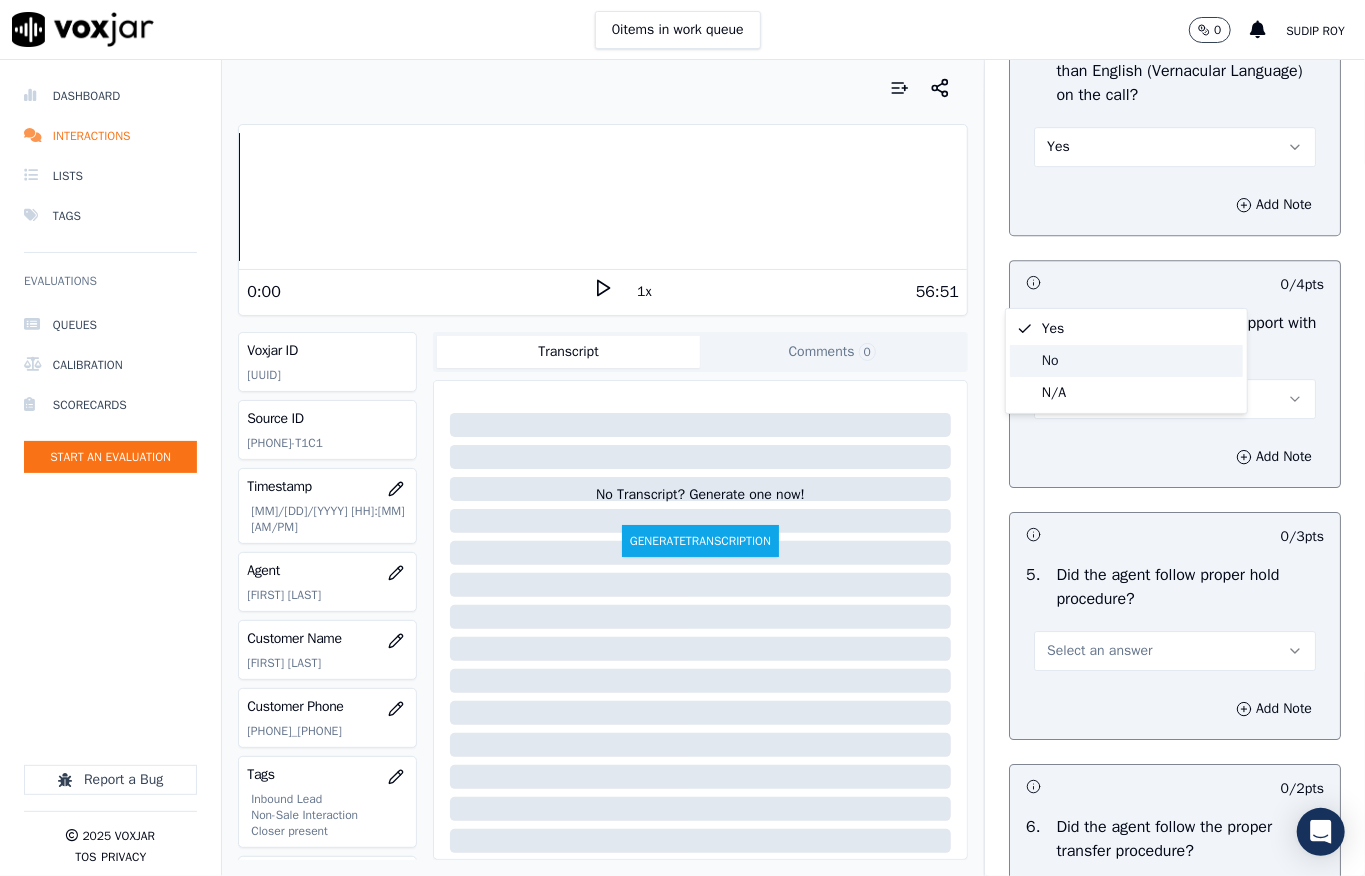click on "No" 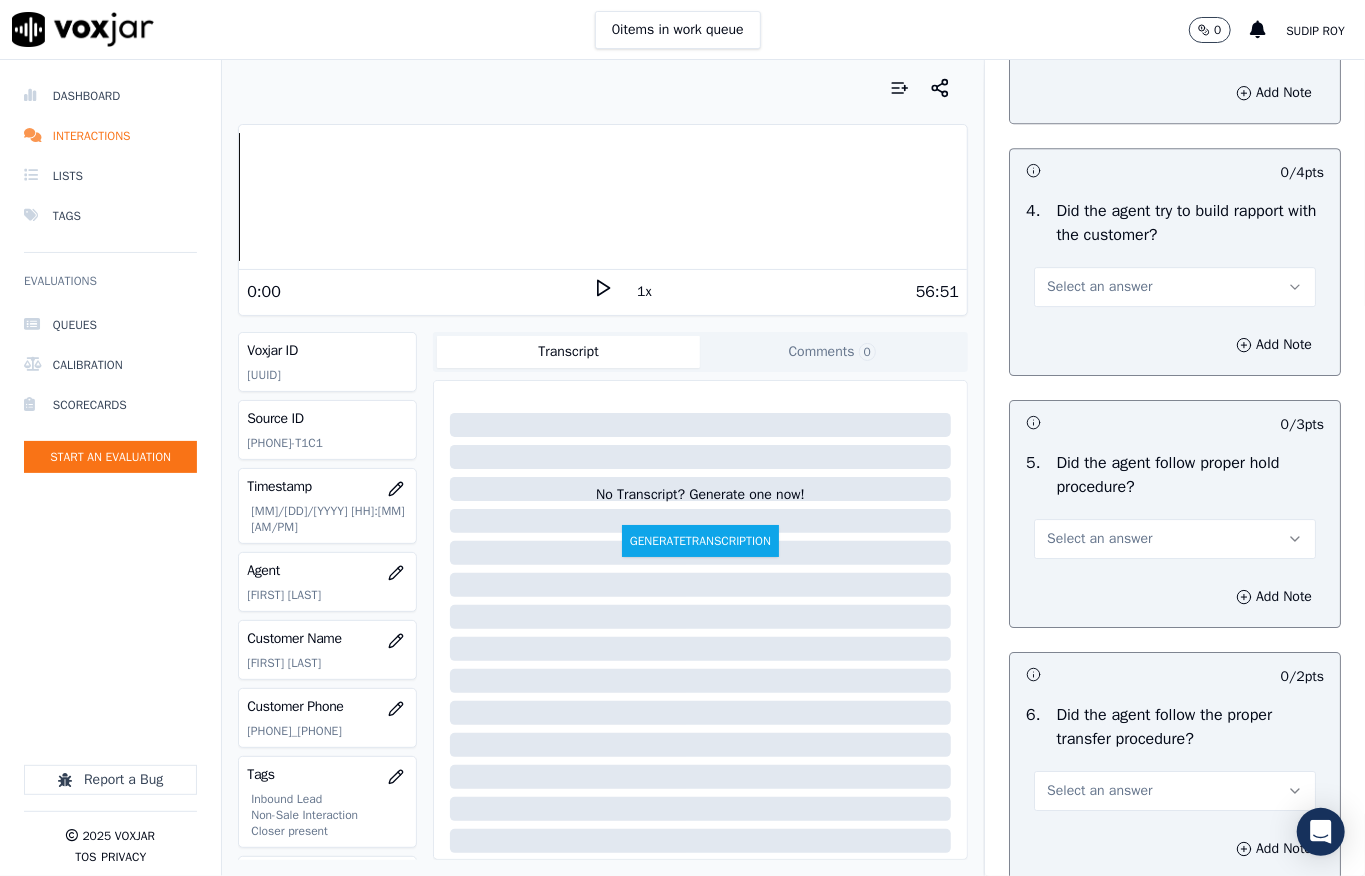 scroll, scrollTop: 3466, scrollLeft: 0, axis: vertical 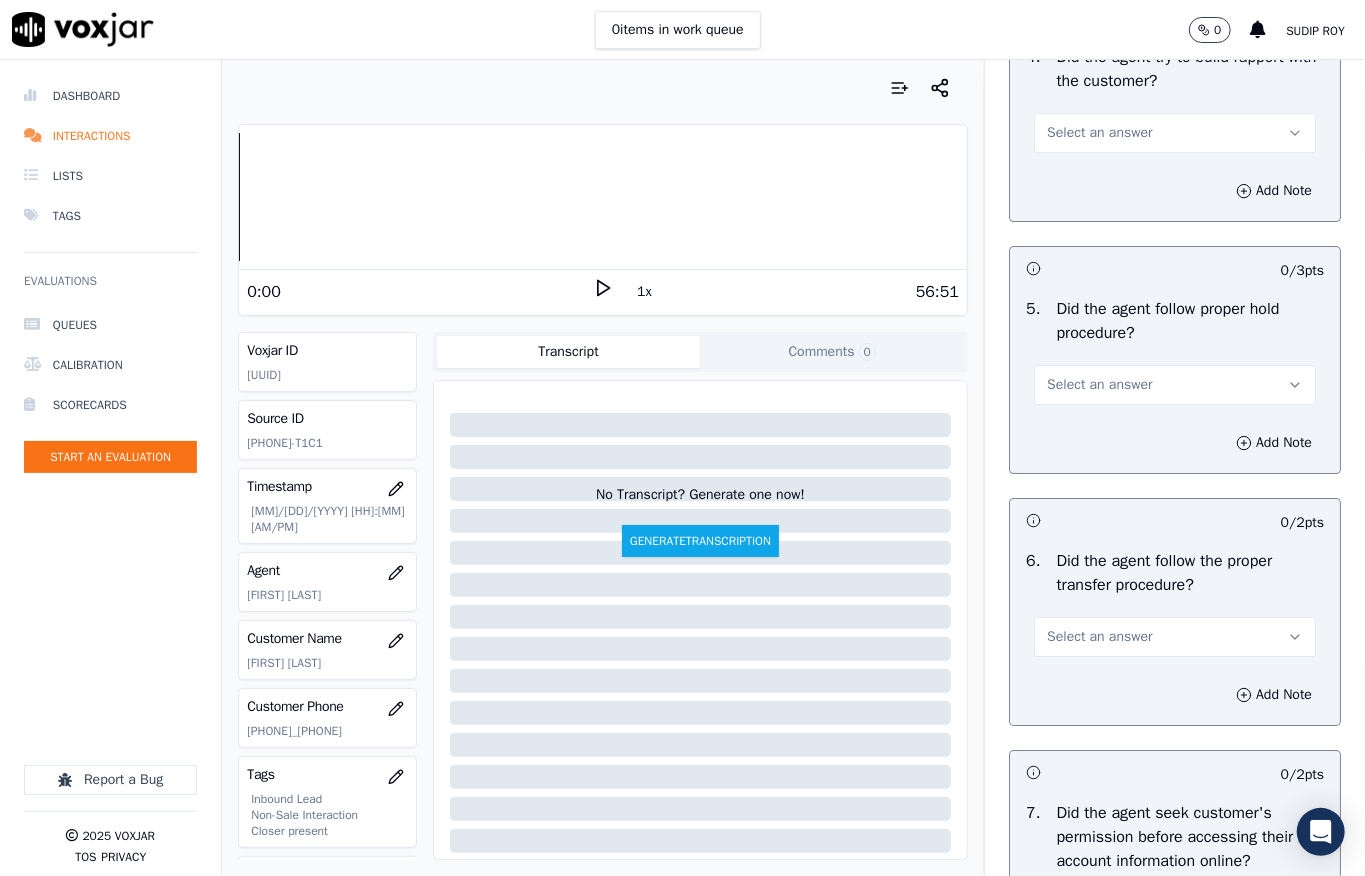 click on "Select an answer" at bounding box center [1099, 133] 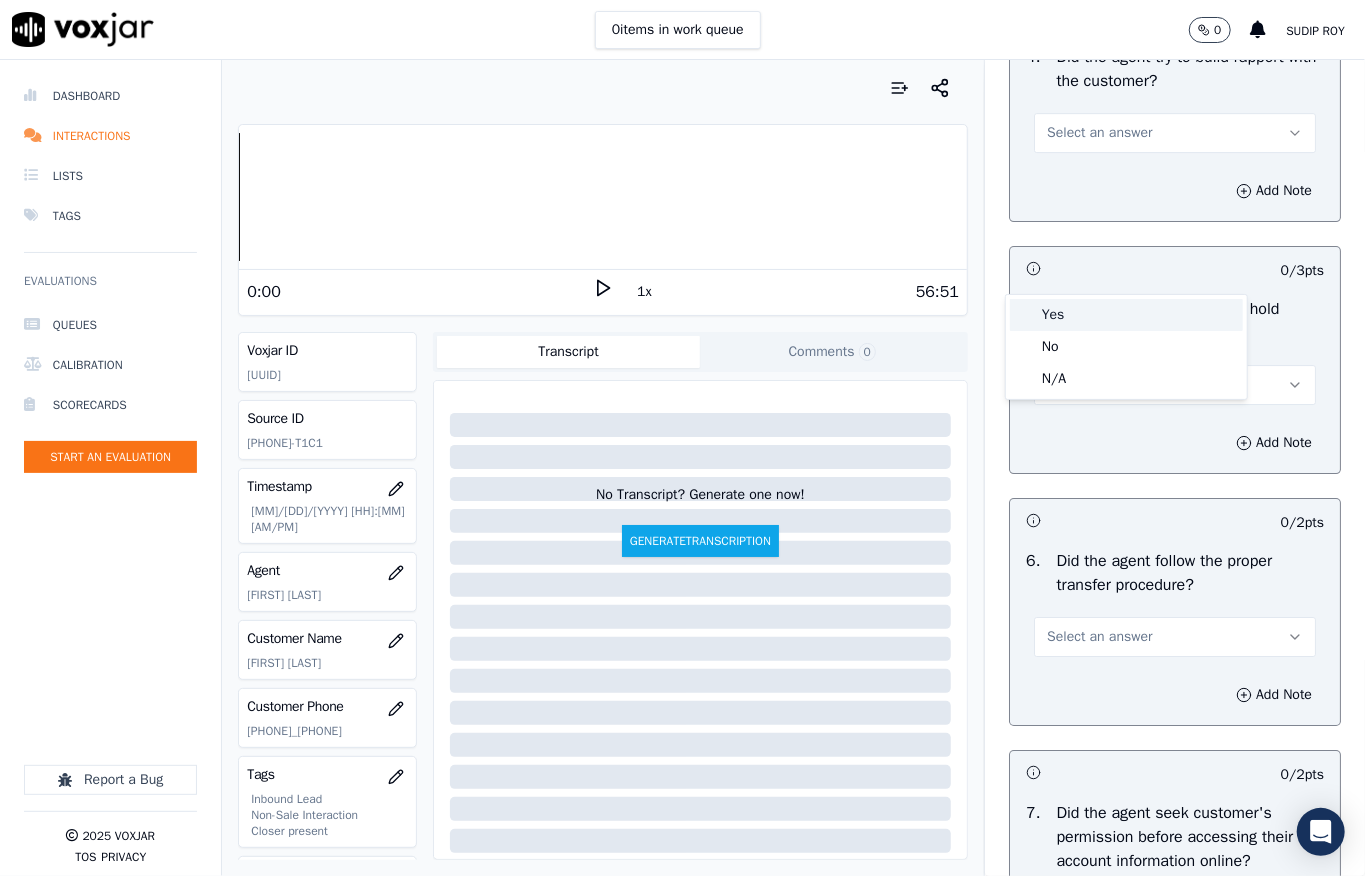 click on "Yes" at bounding box center [1126, 315] 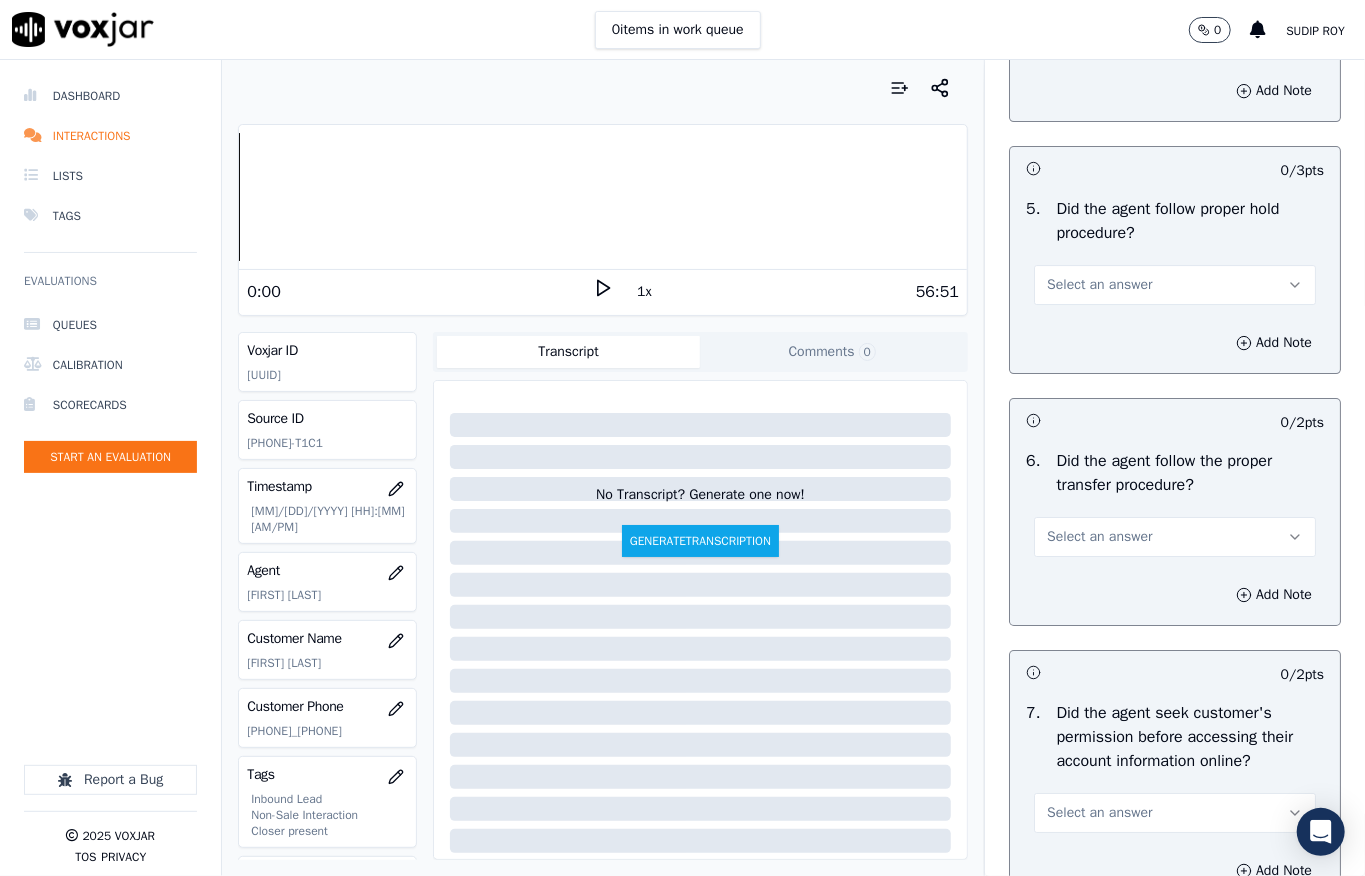 scroll, scrollTop: 3733, scrollLeft: 0, axis: vertical 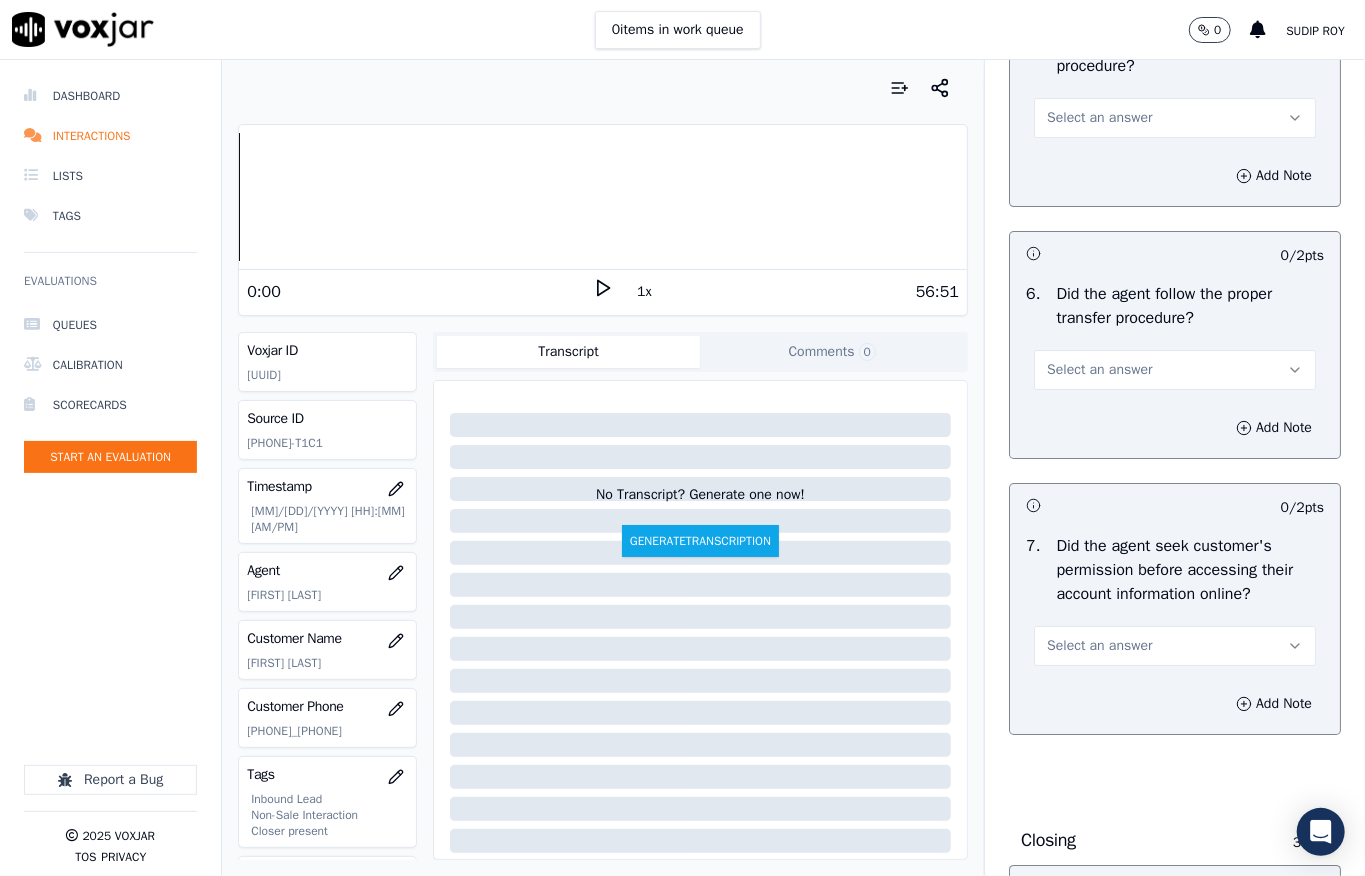 click on "Select an answer" at bounding box center [1175, 118] 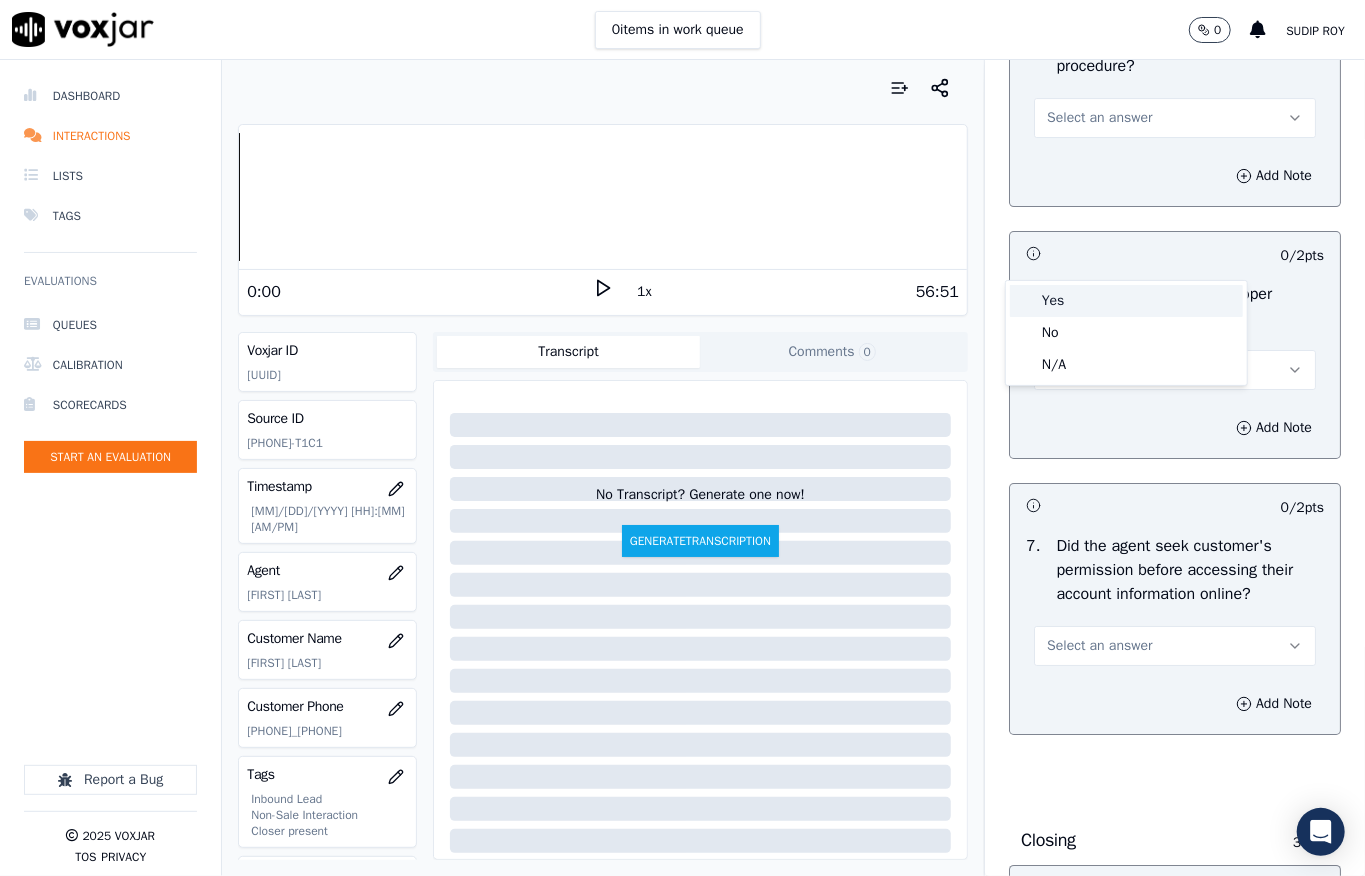 click on "Yes" at bounding box center (1126, 301) 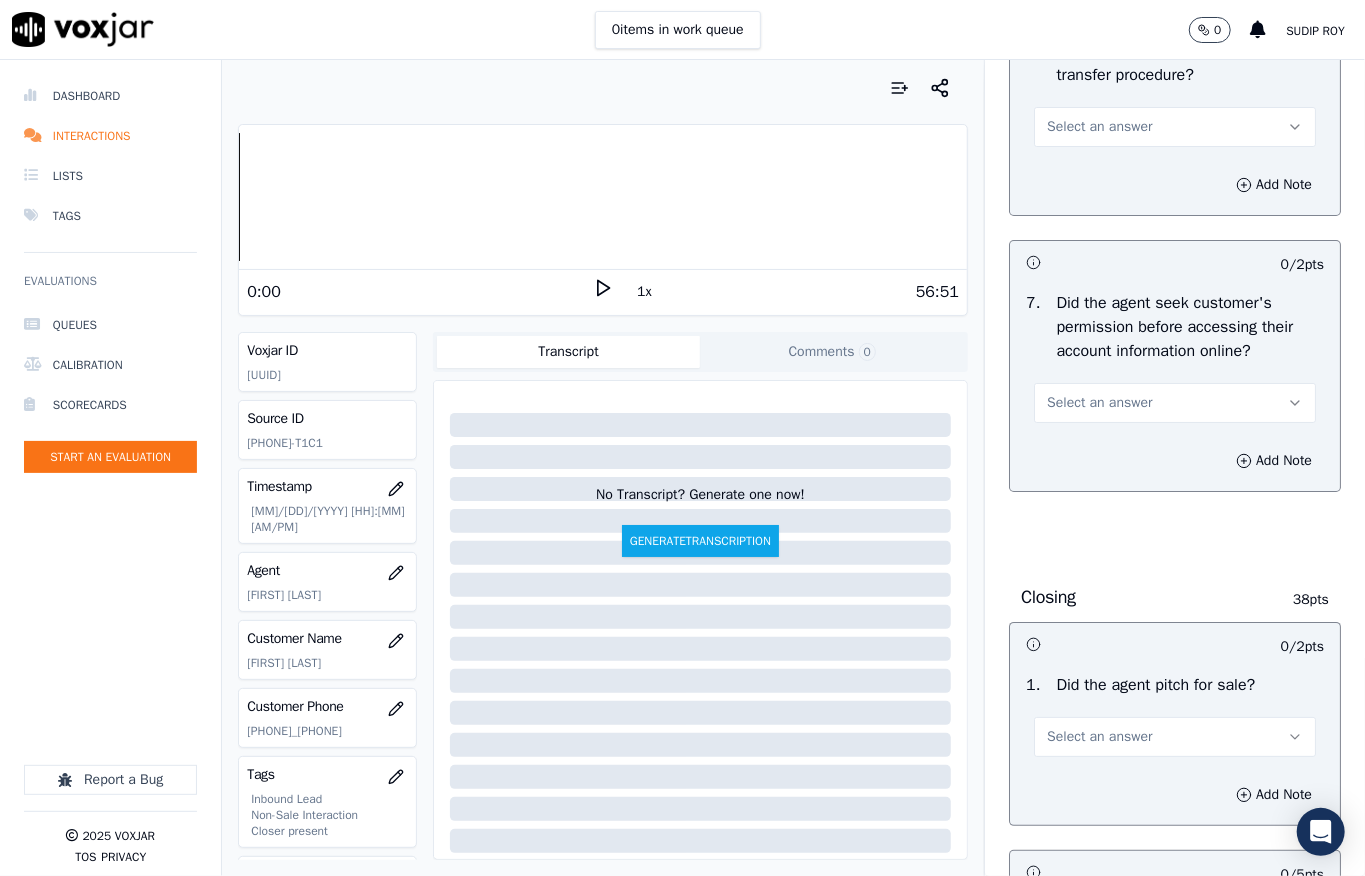 scroll, scrollTop: 4000, scrollLeft: 0, axis: vertical 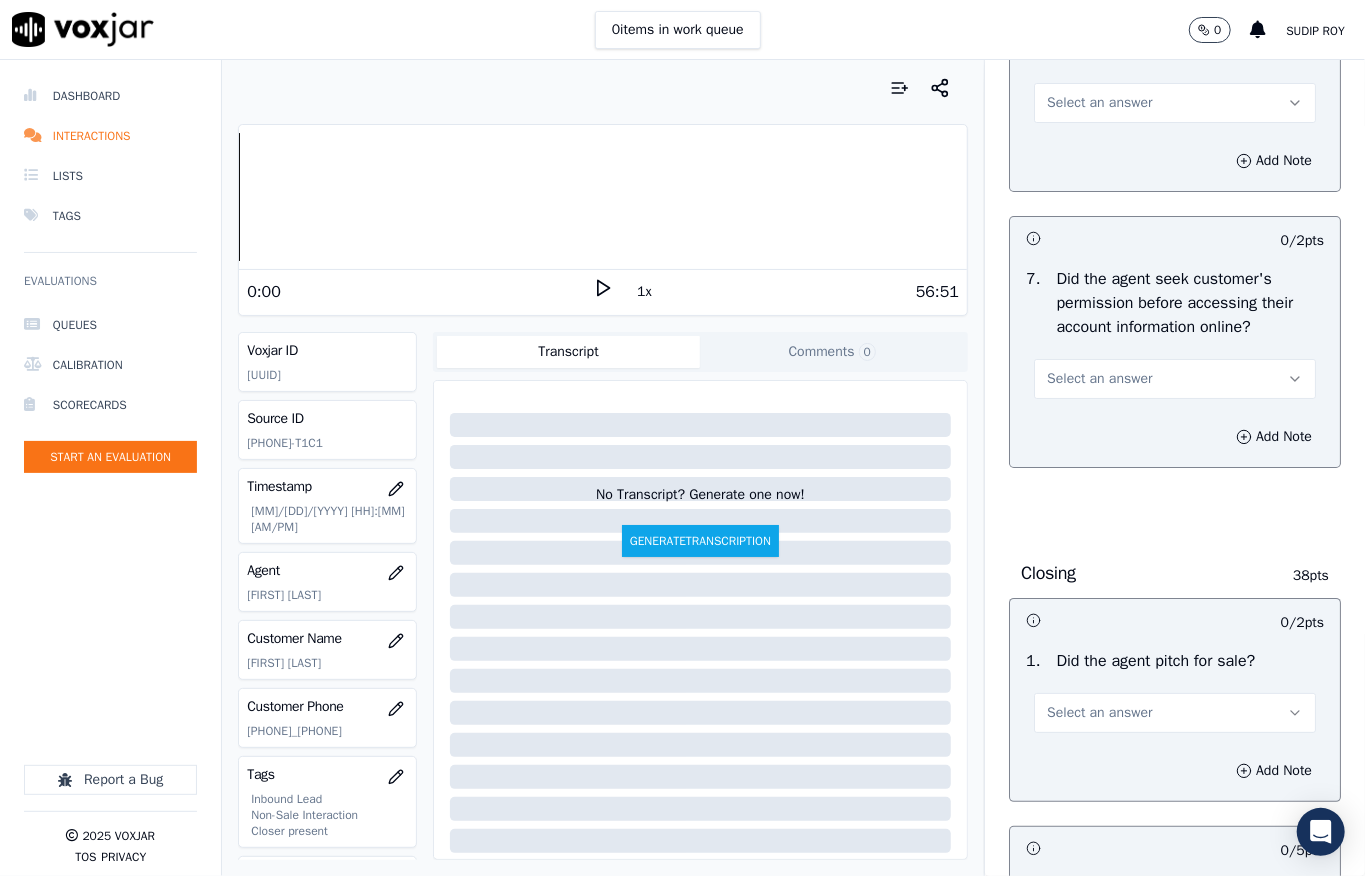 click on "Select an answer" at bounding box center [1099, 103] 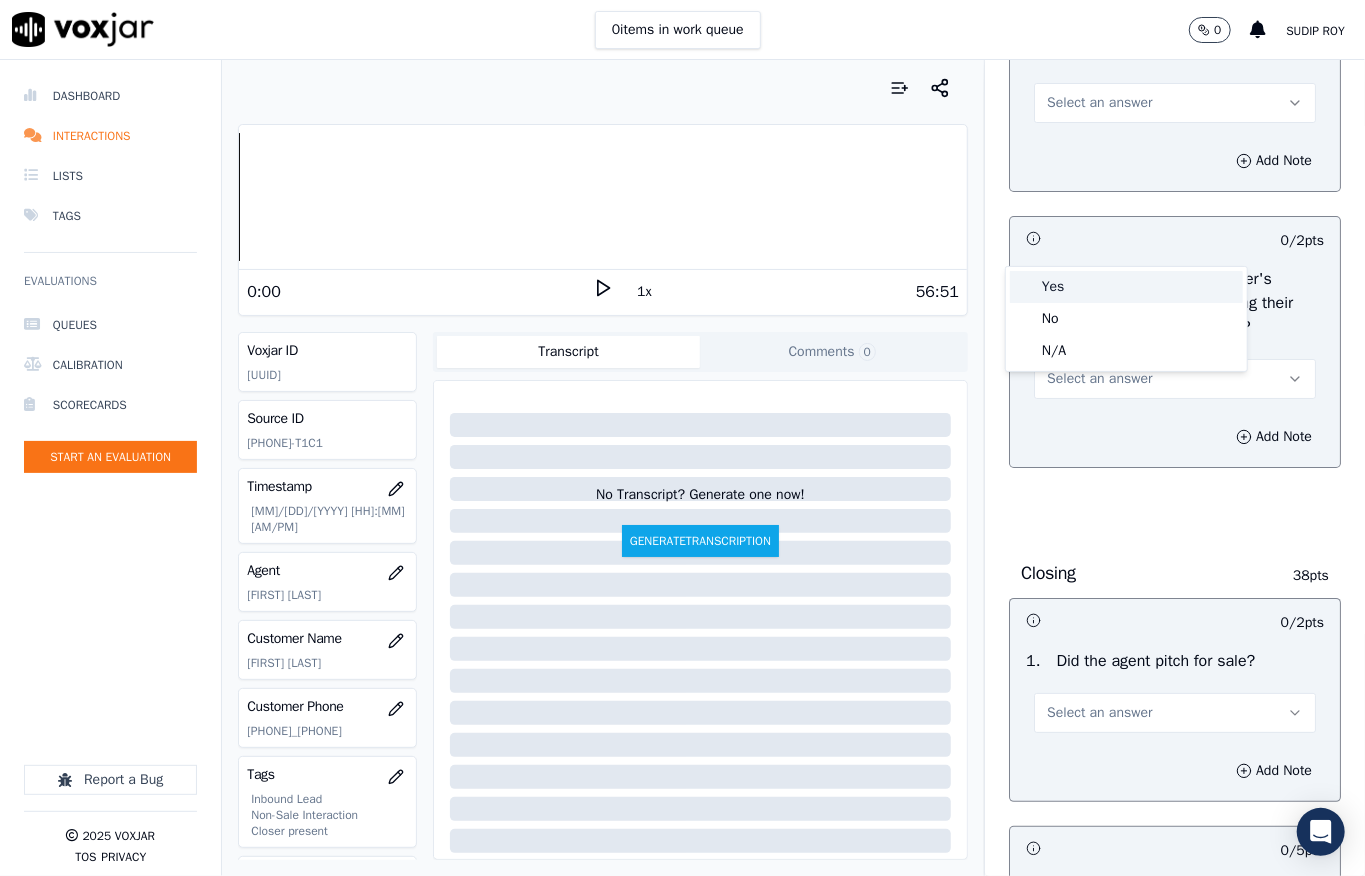 click on "Yes" at bounding box center (1126, 287) 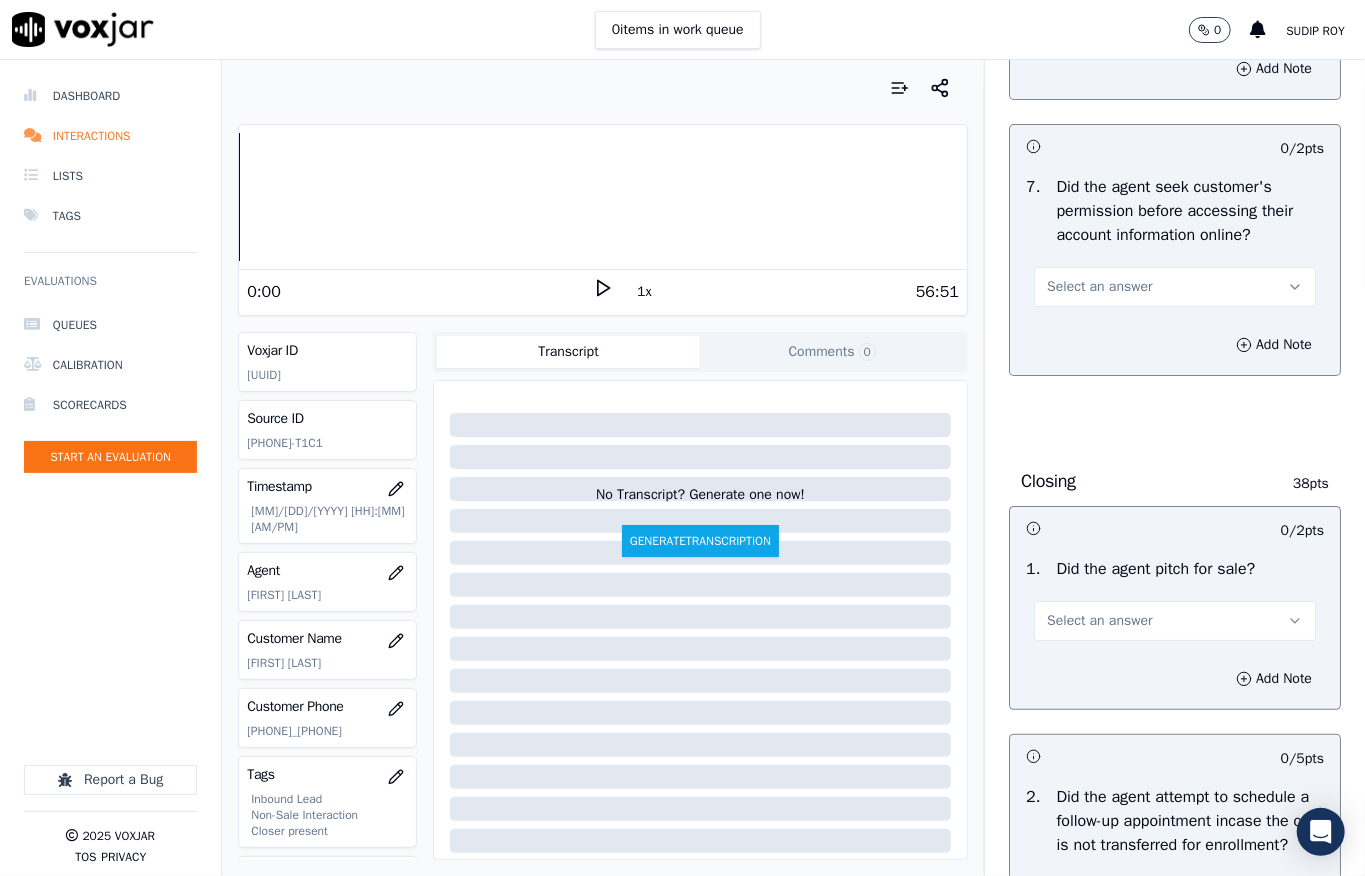 scroll, scrollTop: 4133, scrollLeft: 0, axis: vertical 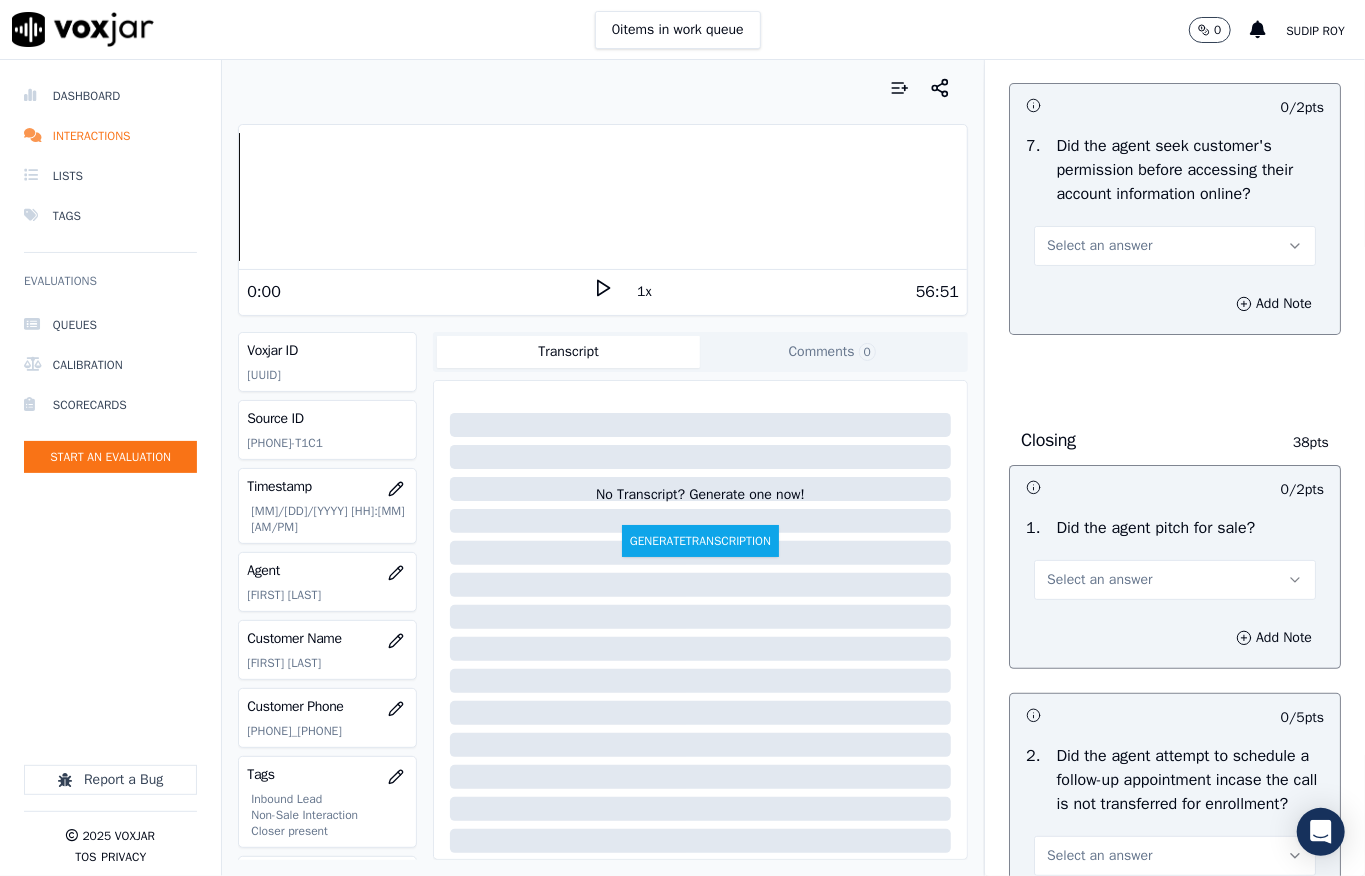 click on "Select an answer" at bounding box center (1175, 246) 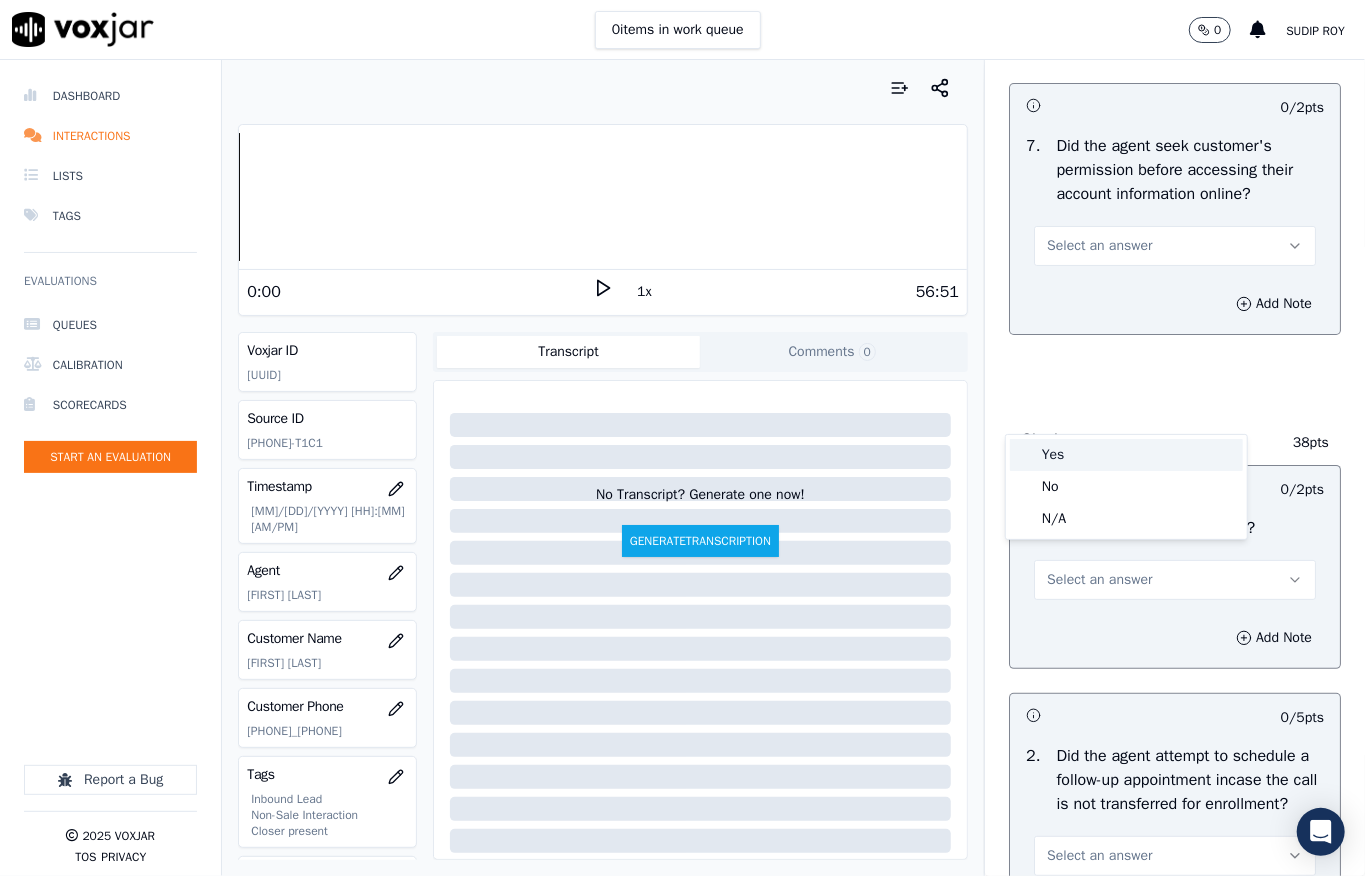 click on "Yes" at bounding box center (1126, 455) 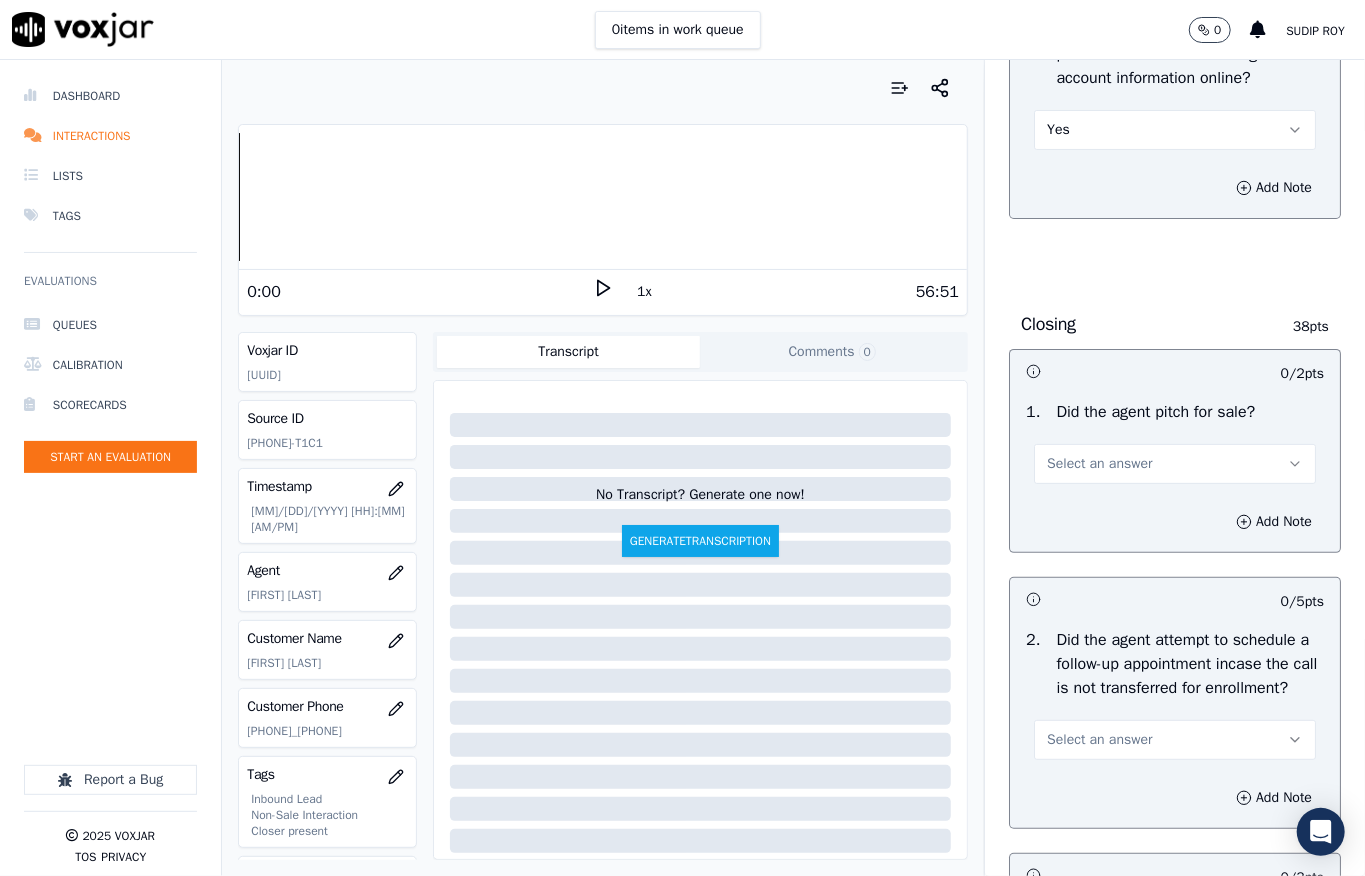 scroll, scrollTop: 4533, scrollLeft: 0, axis: vertical 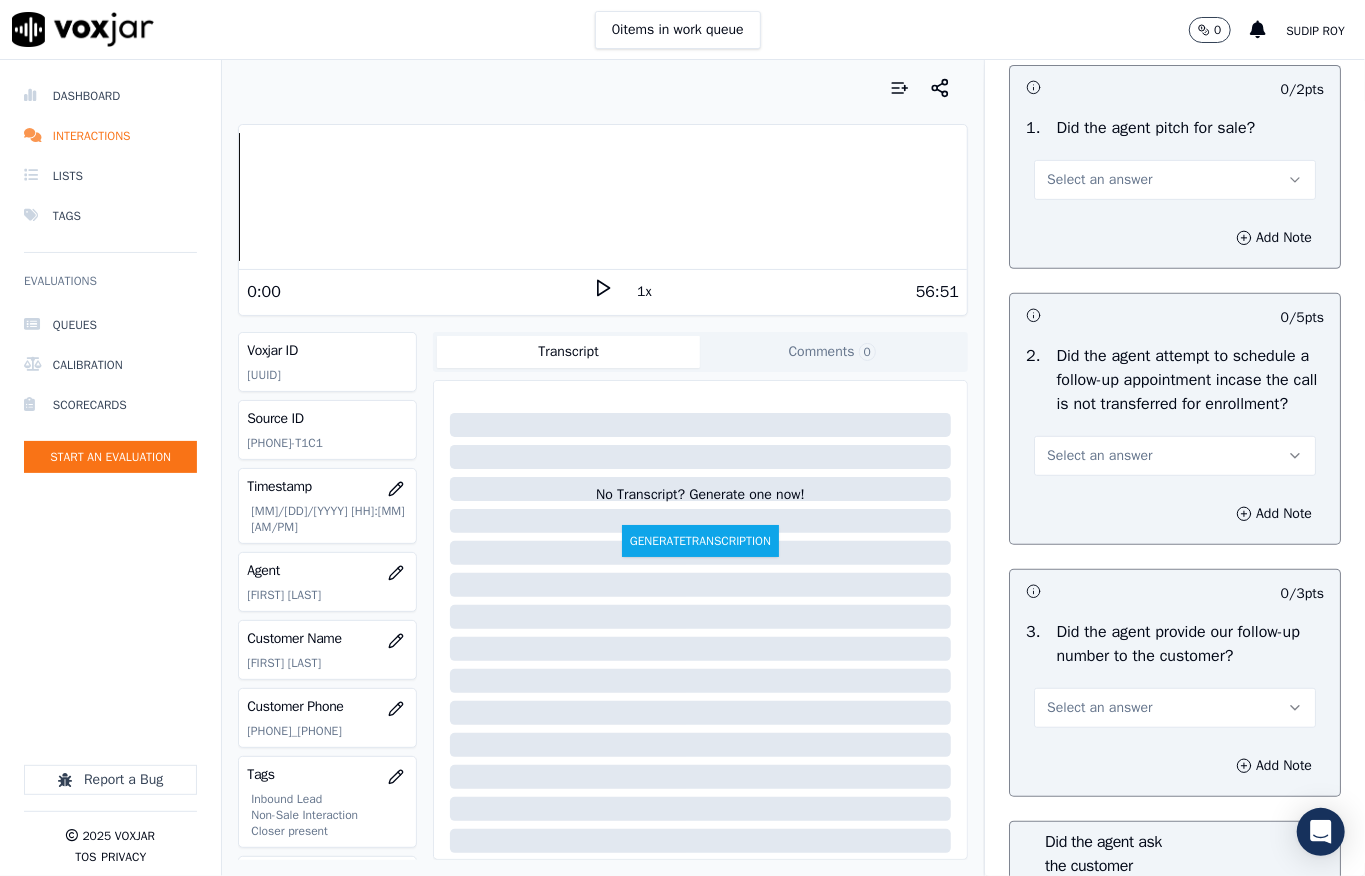 click on "Select an answer" at bounding box center (1175, 180) 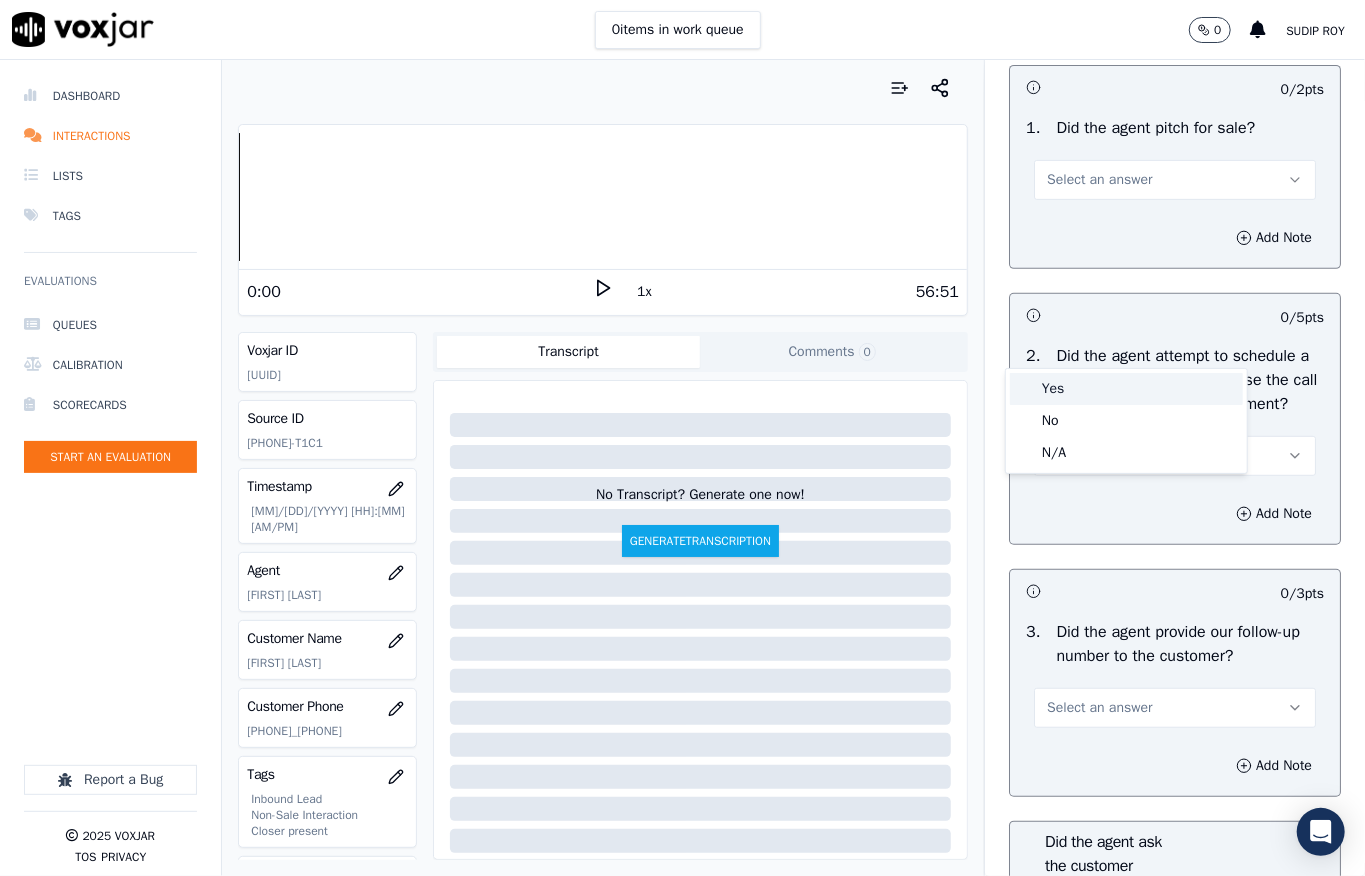 click on "Yes" at bounding box center (1126, 389) 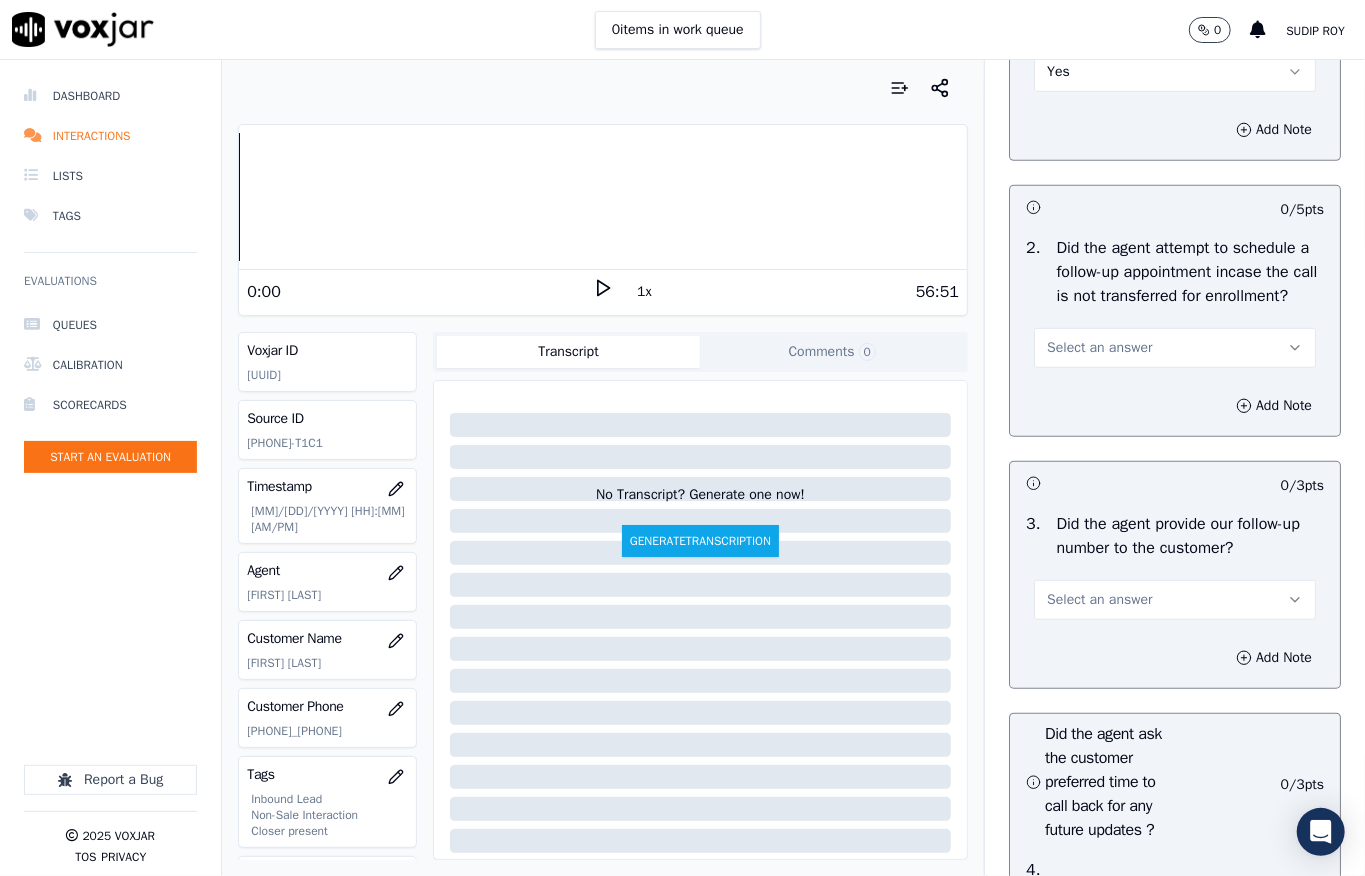 scroll, scrollTop: 4800, scrollLeft: 0, axis: vertical 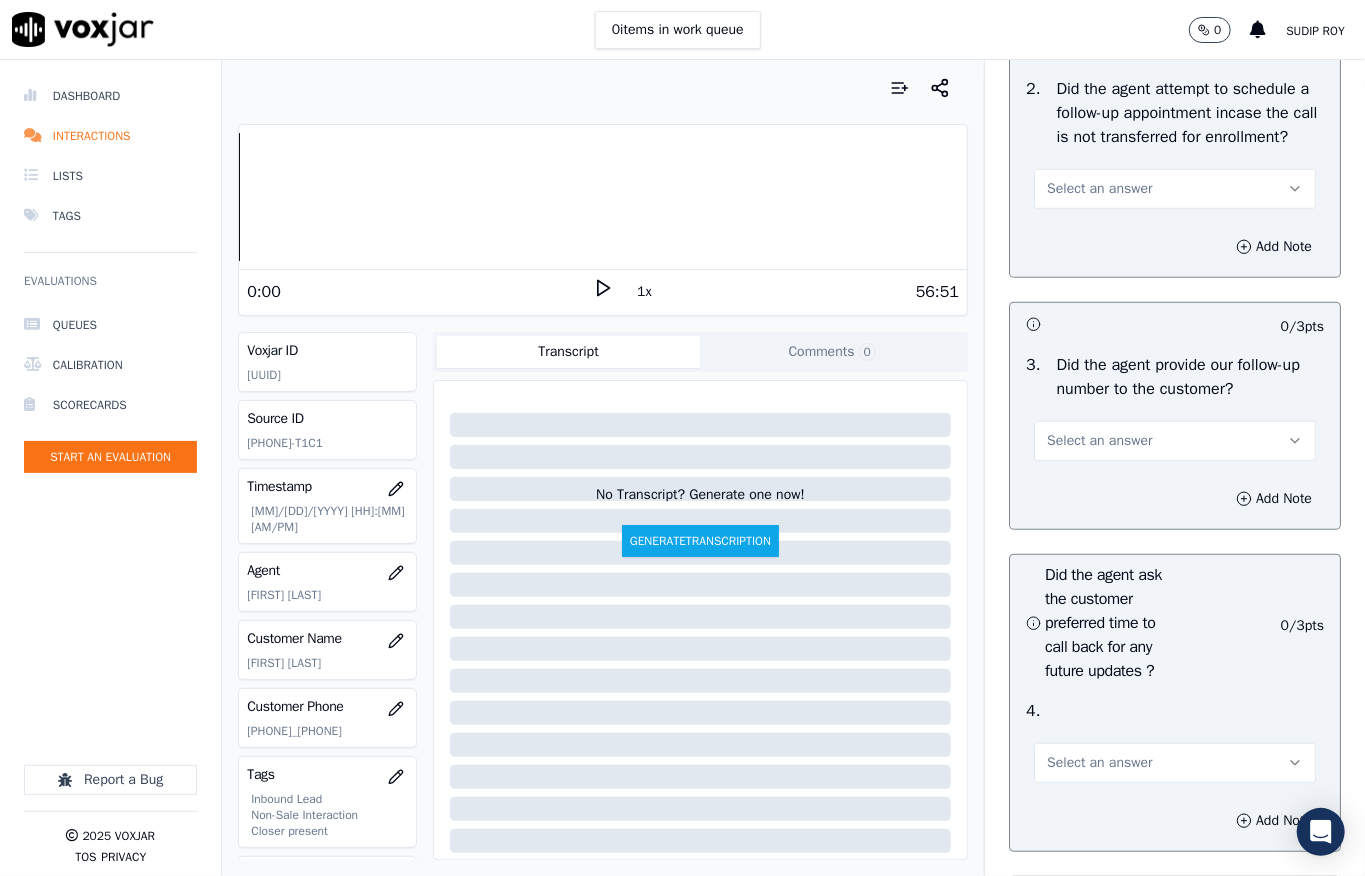click on "Select an answer" at bounding box center (1099, 189) 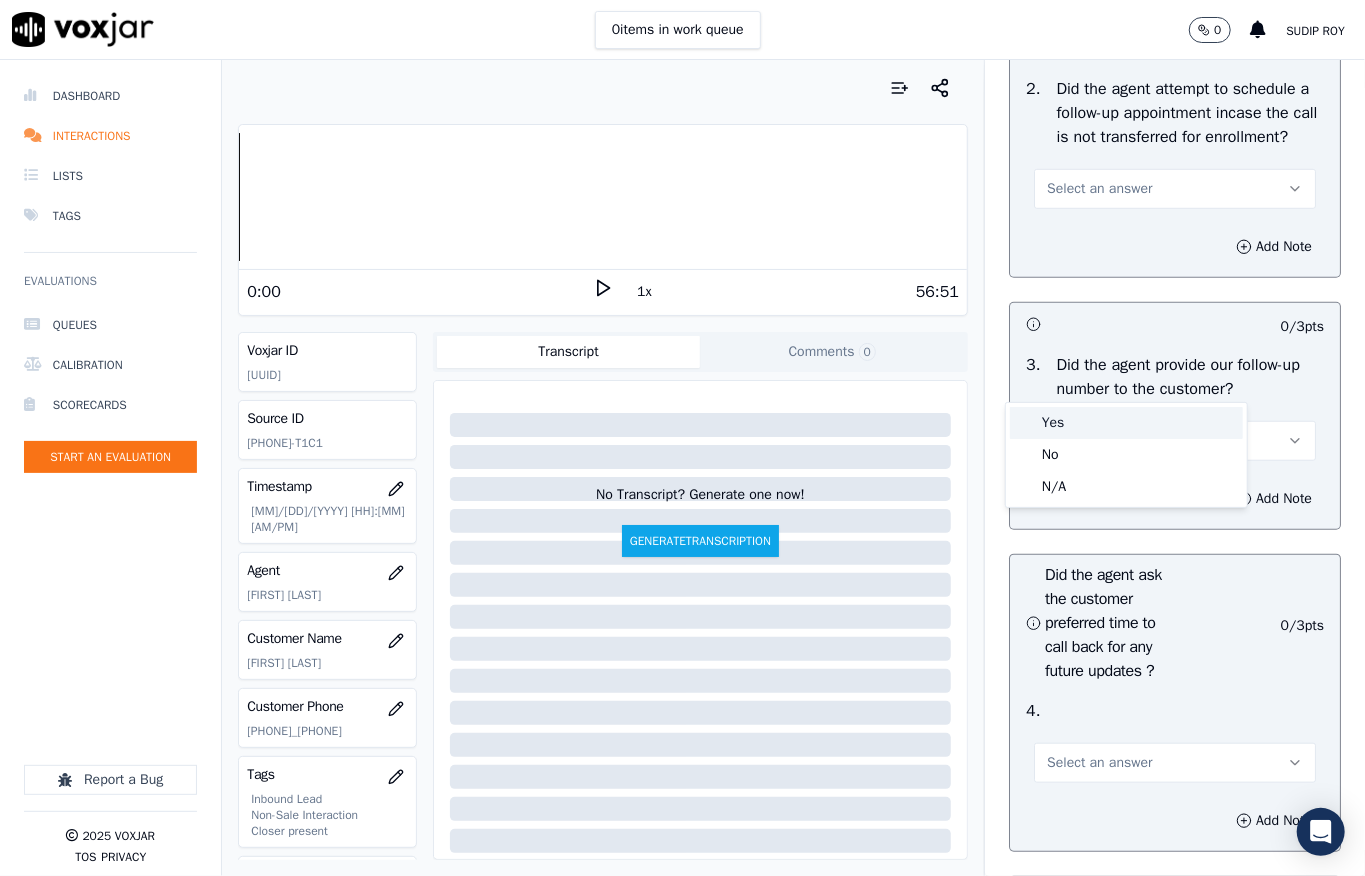 click on "Yes" at bounding box center (1126, 423) 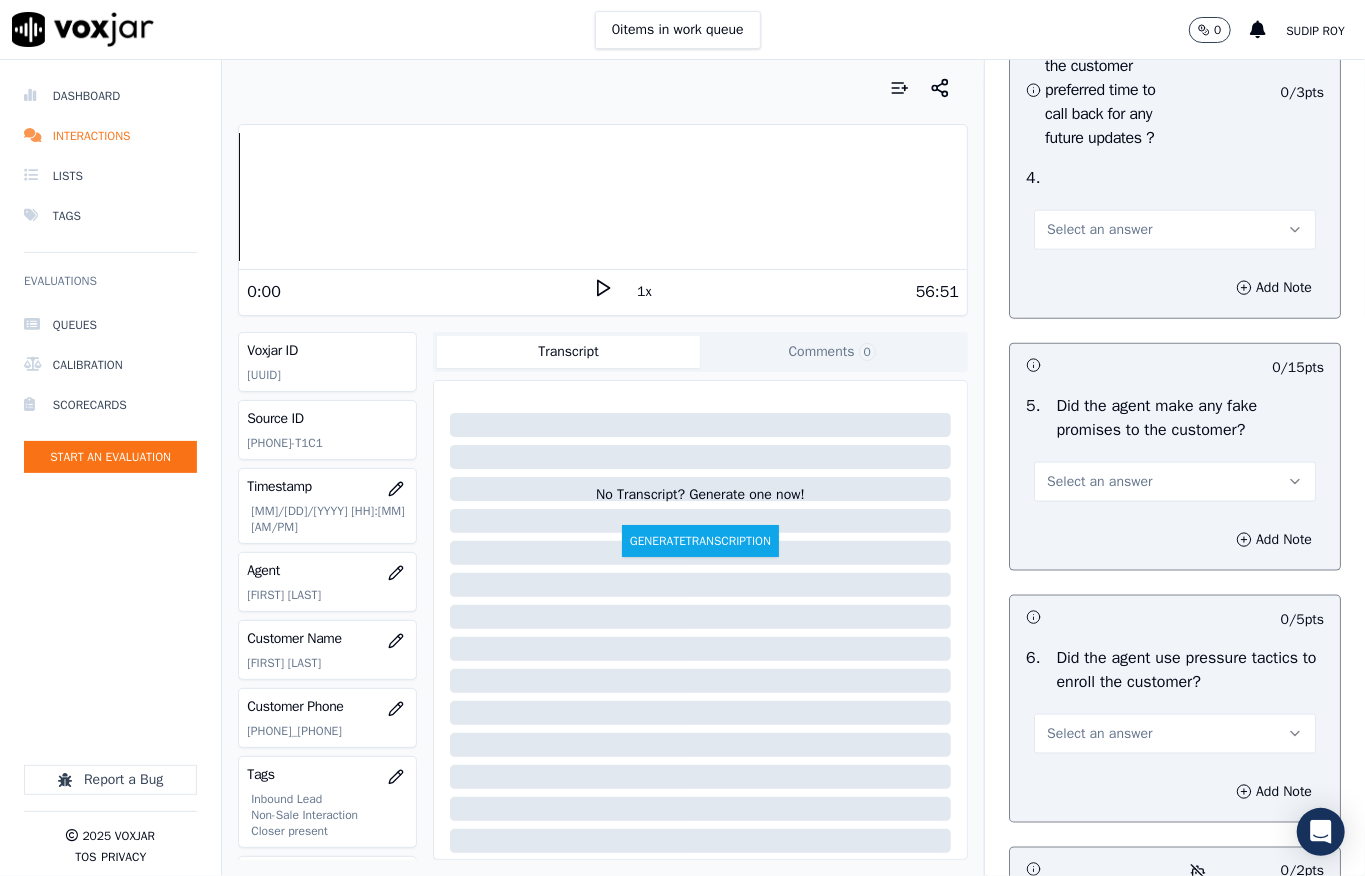 scroll, scrollTop: 5200, scrollLeft: 0, axis: vertical 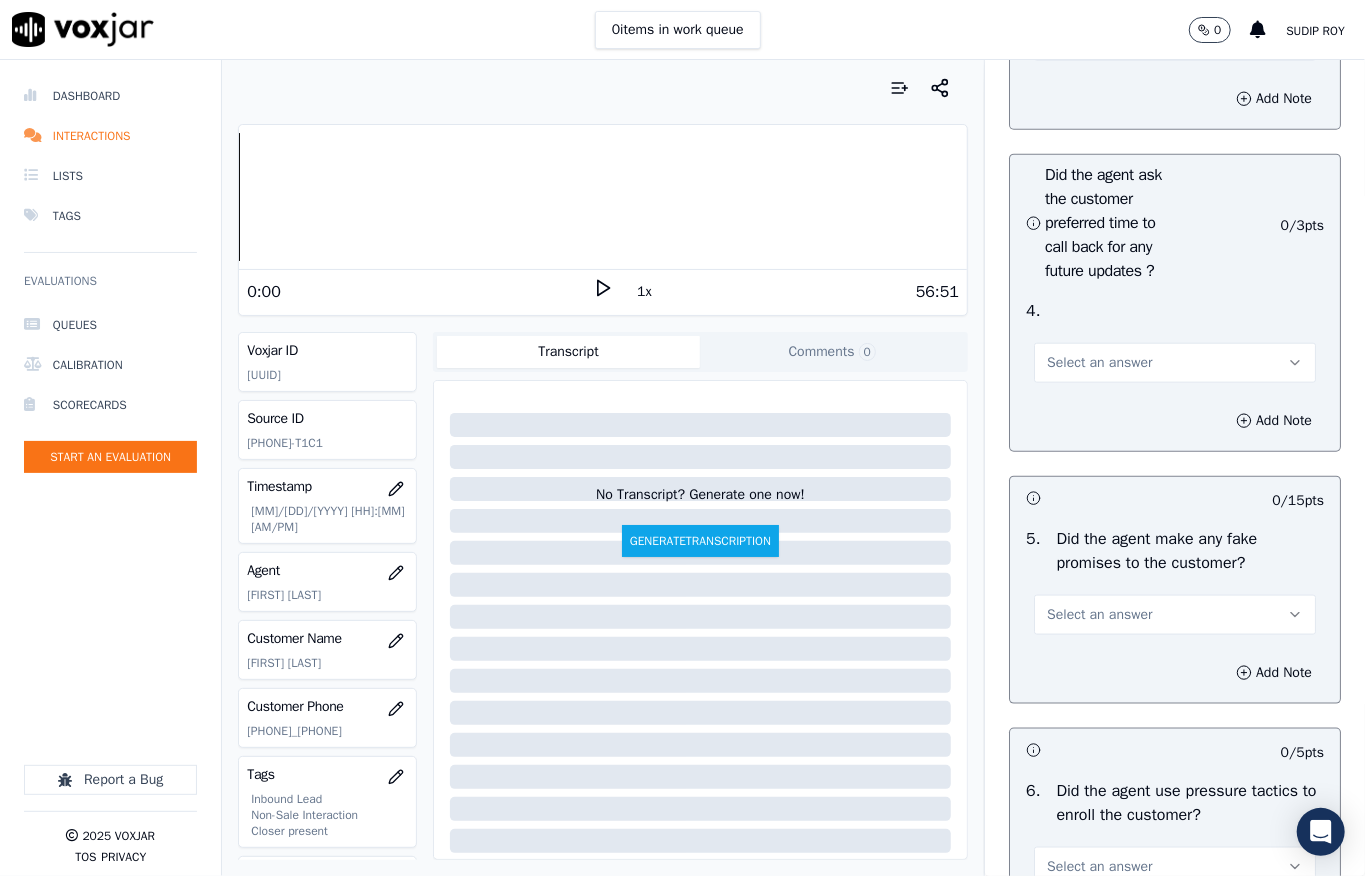 click on "Select an answer" at bounding box center [1099, 41] 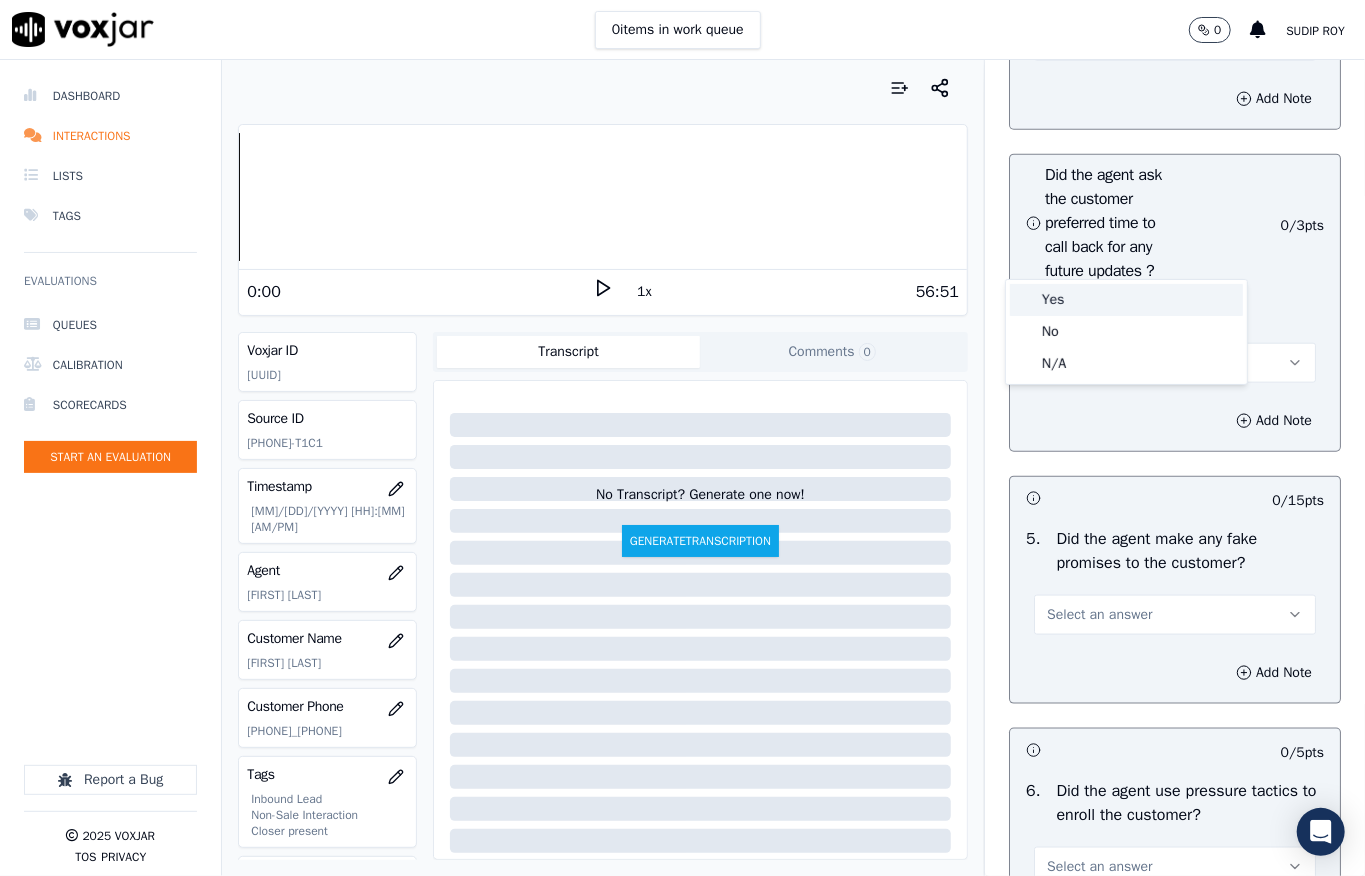 click on "Yes" at bounding box center [1126, 300] 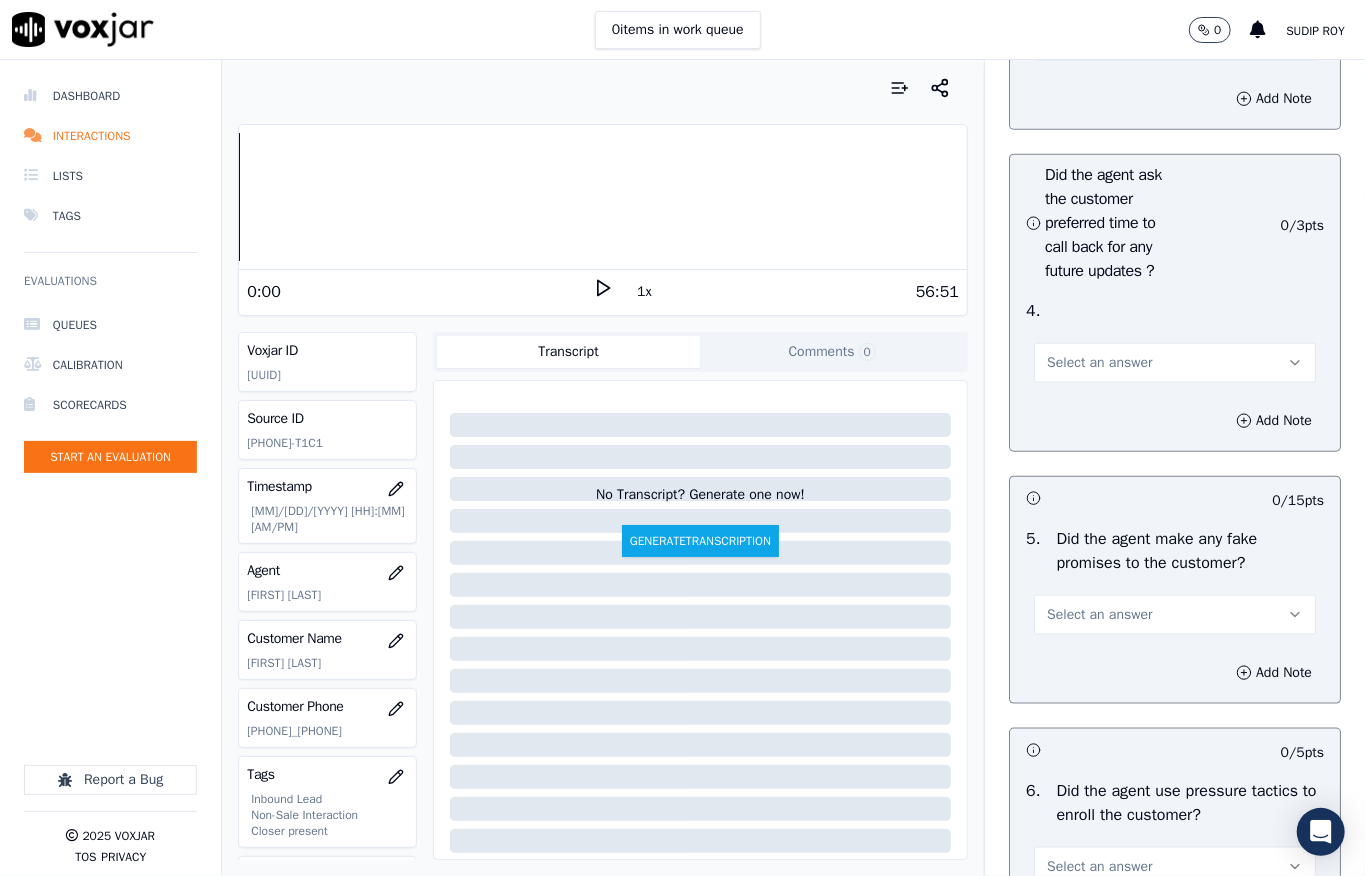 drag, startPoint x: 1050, startPoint y: 616, endPoint x: 1050, endPoint y: 640, distance: 24 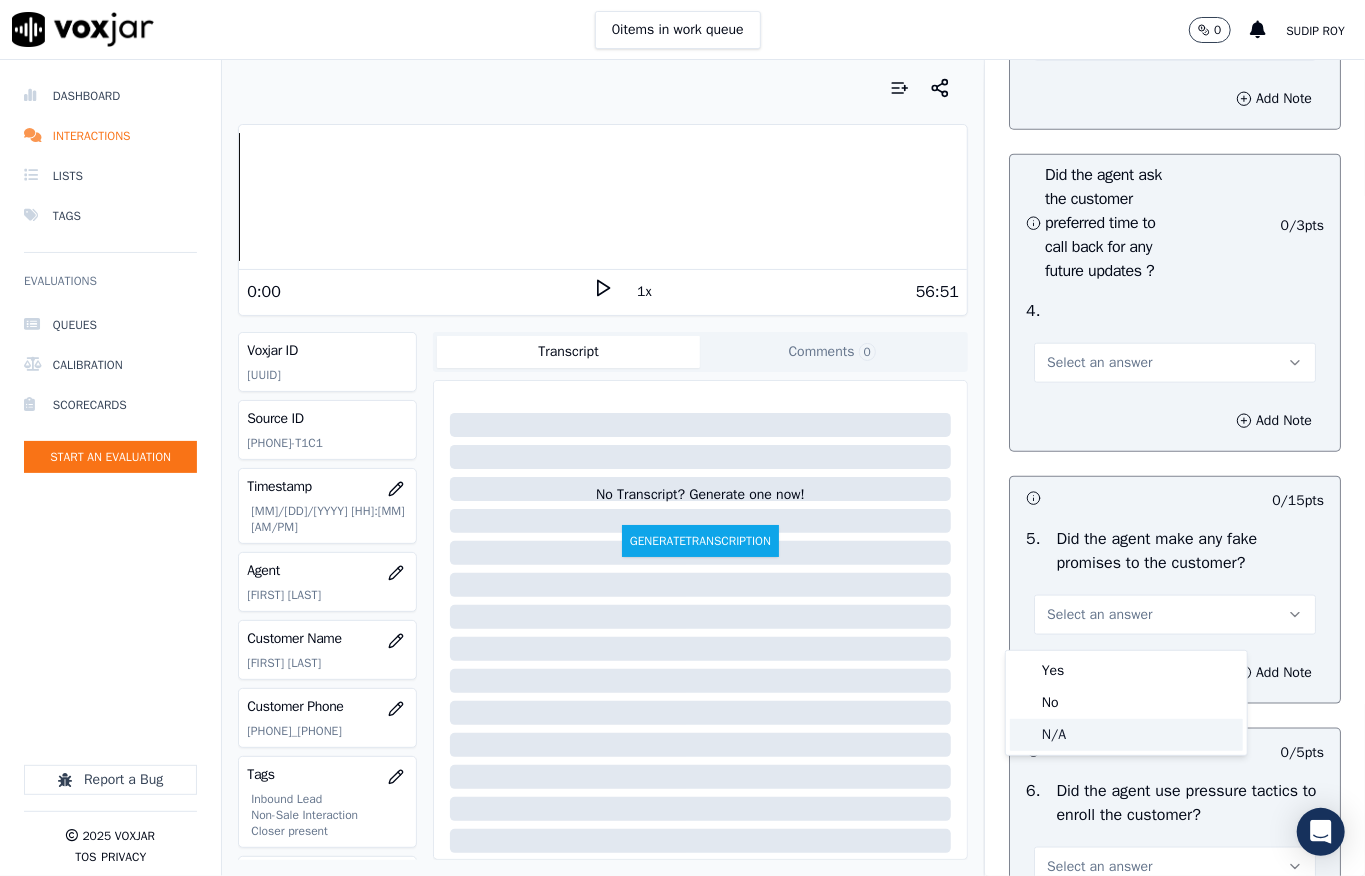 drag, startPoint x: 1064, startPoint y: 724, endPoint x: 1053, endPoint y: 554, distance: 170.35551 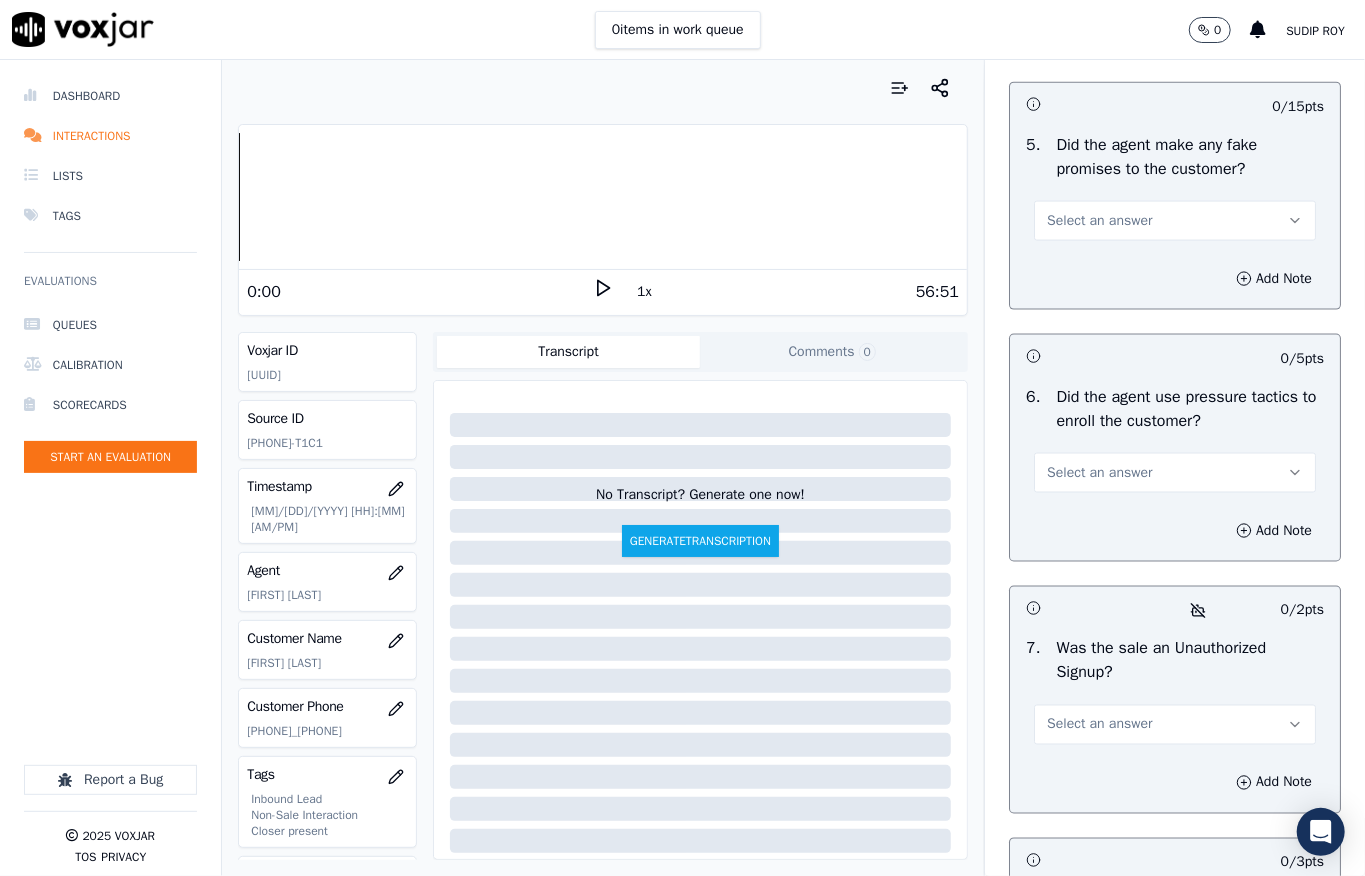scroll, scrollTop: 5600, scrollLeft: 0, axis: vertical 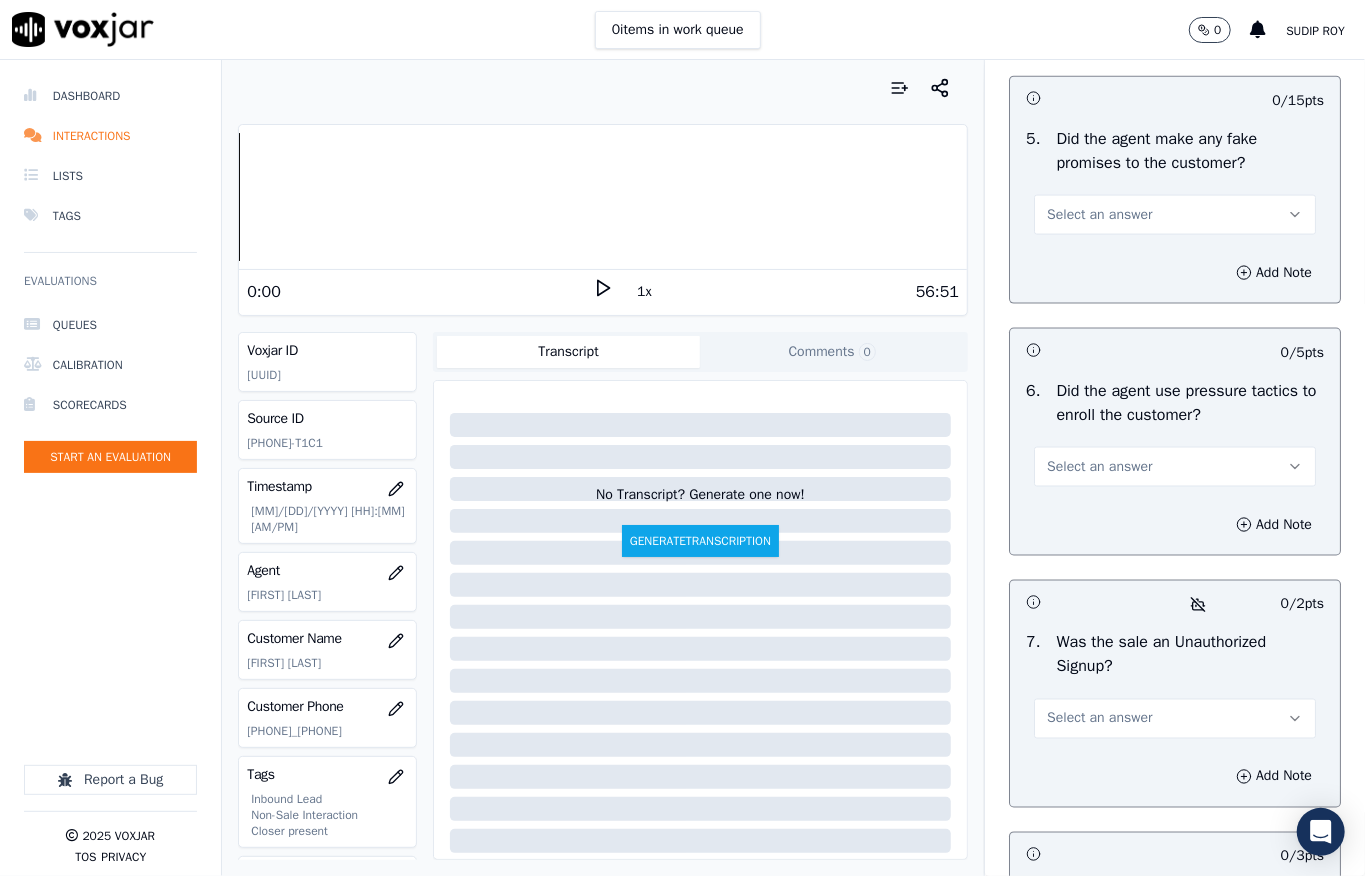 click on "Select an answer" at bounding box center (1175, 213) 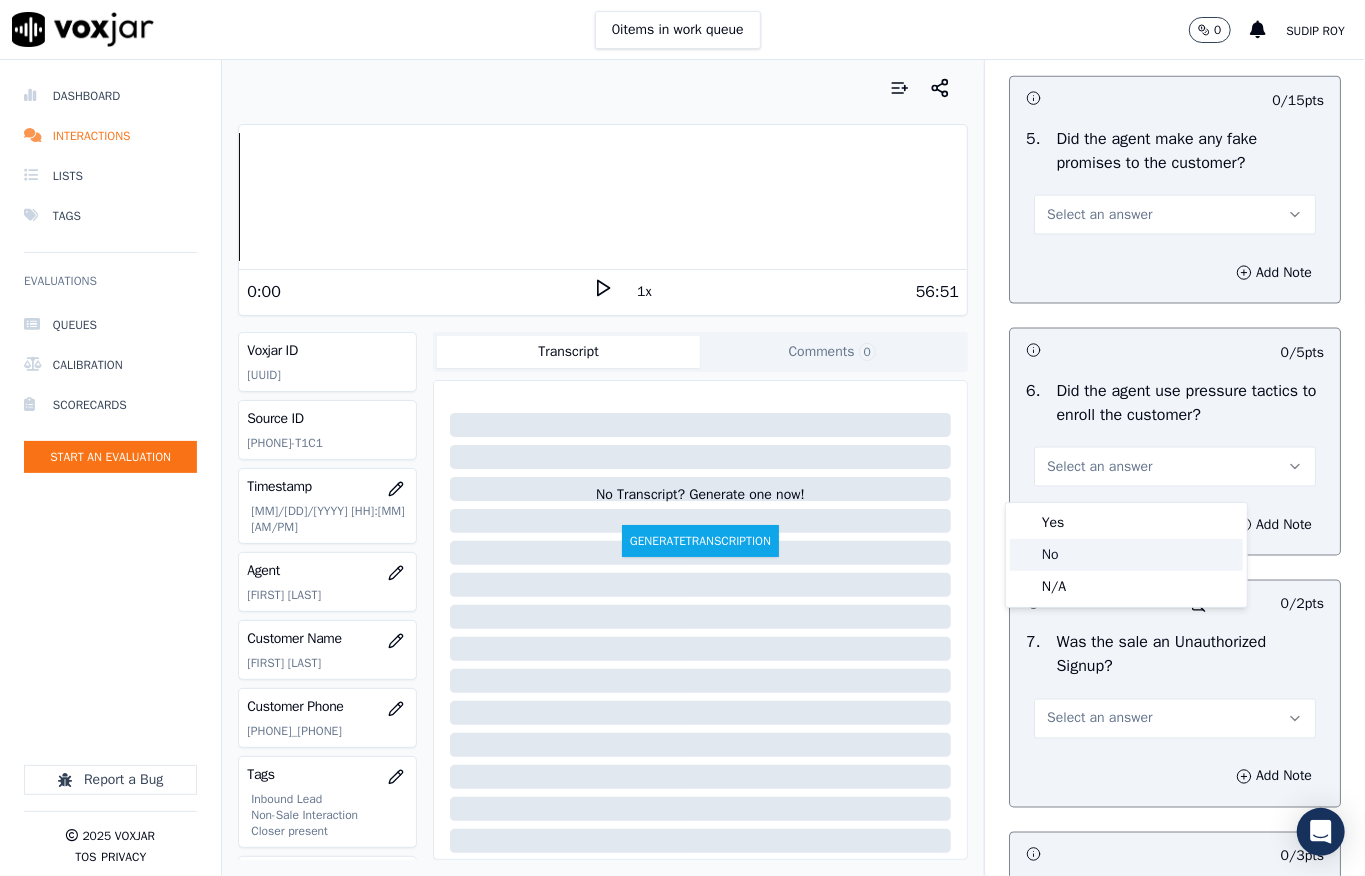 click on "No" 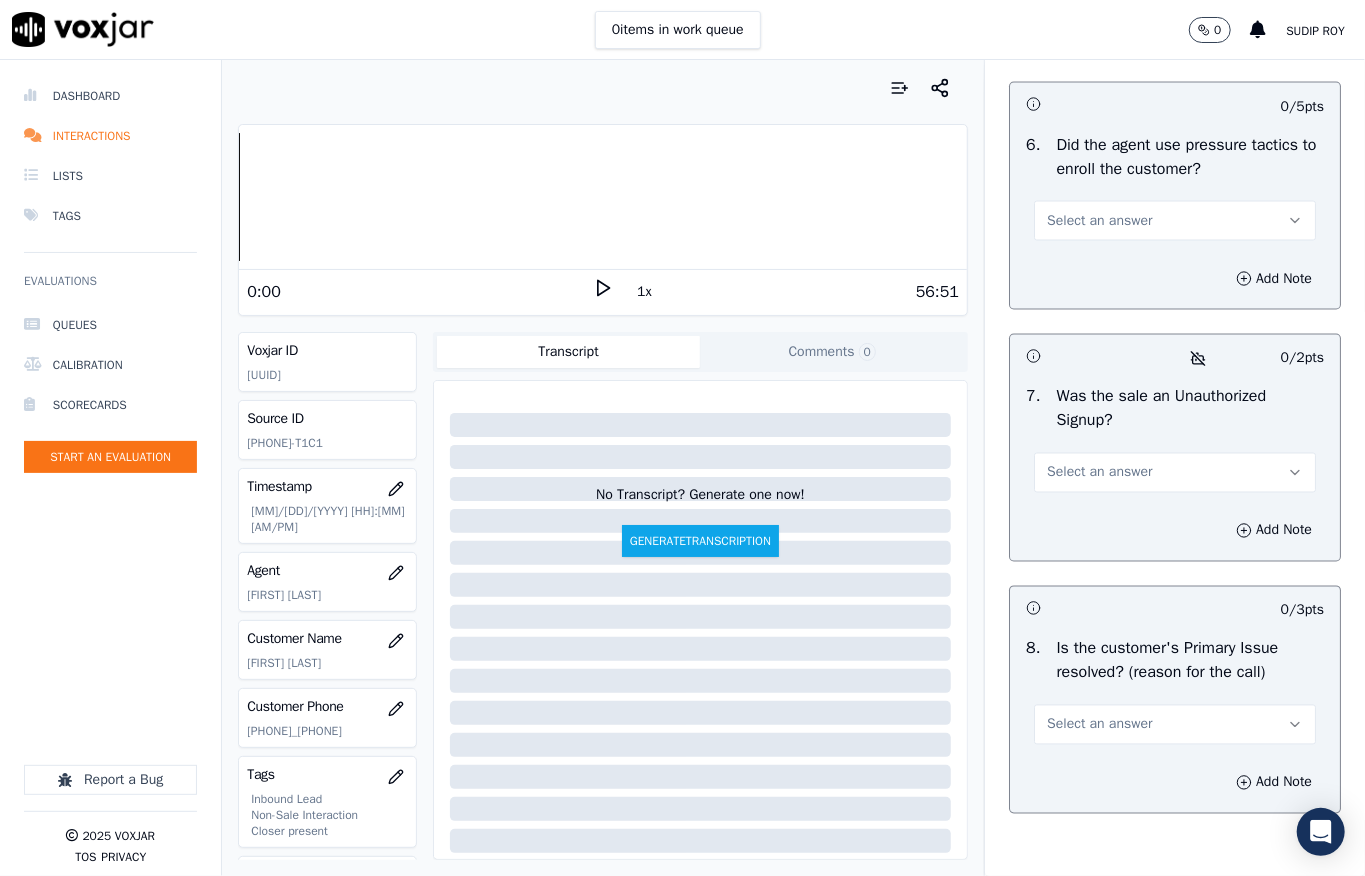 scroll, scrollTop: 6000, scrollLeft: 0, axis: vertical 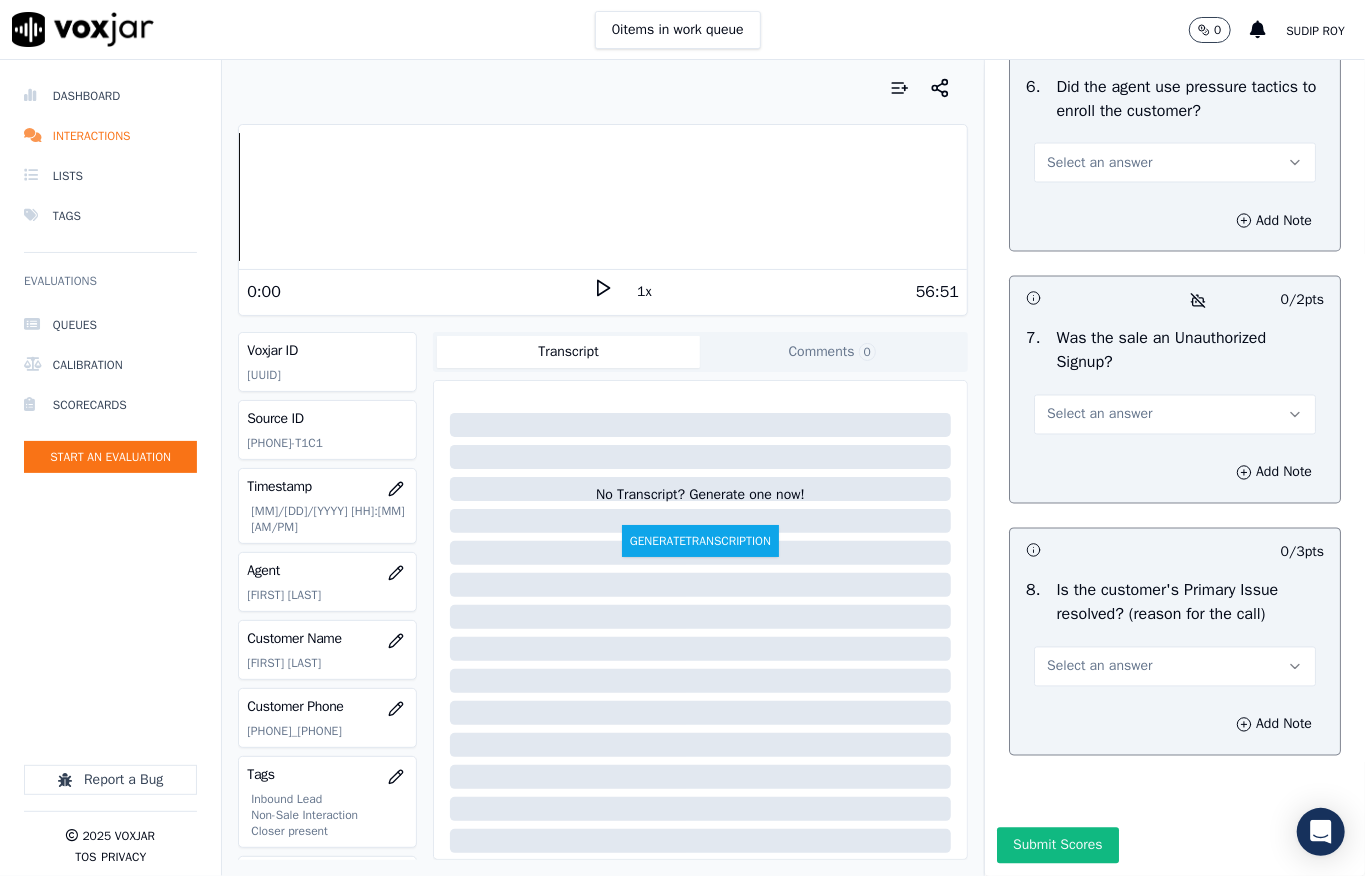 click on "Select an answer" at bounding box center (1099, 163) 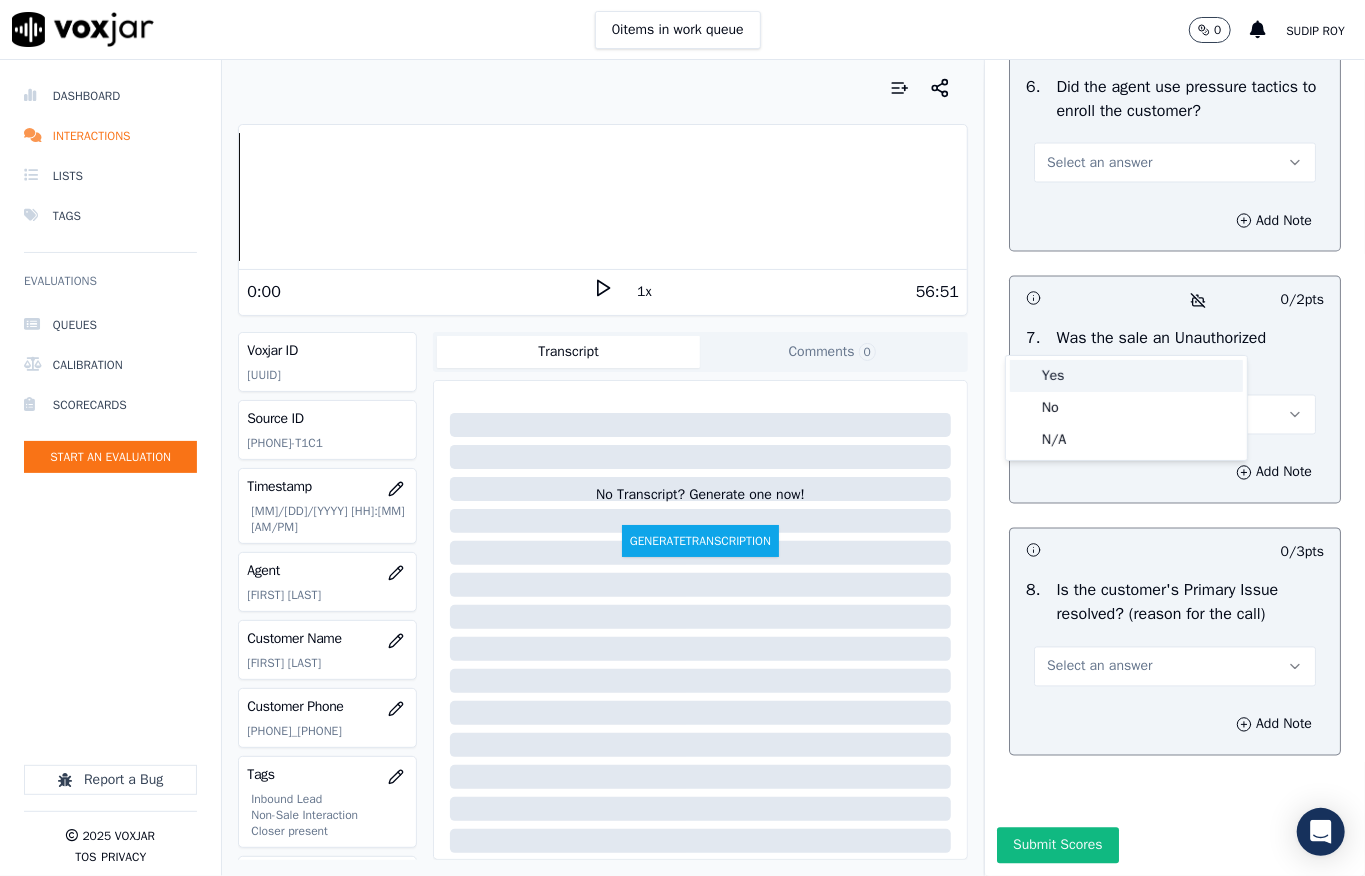 click on "Yes" at bounding box center [1126, 376] 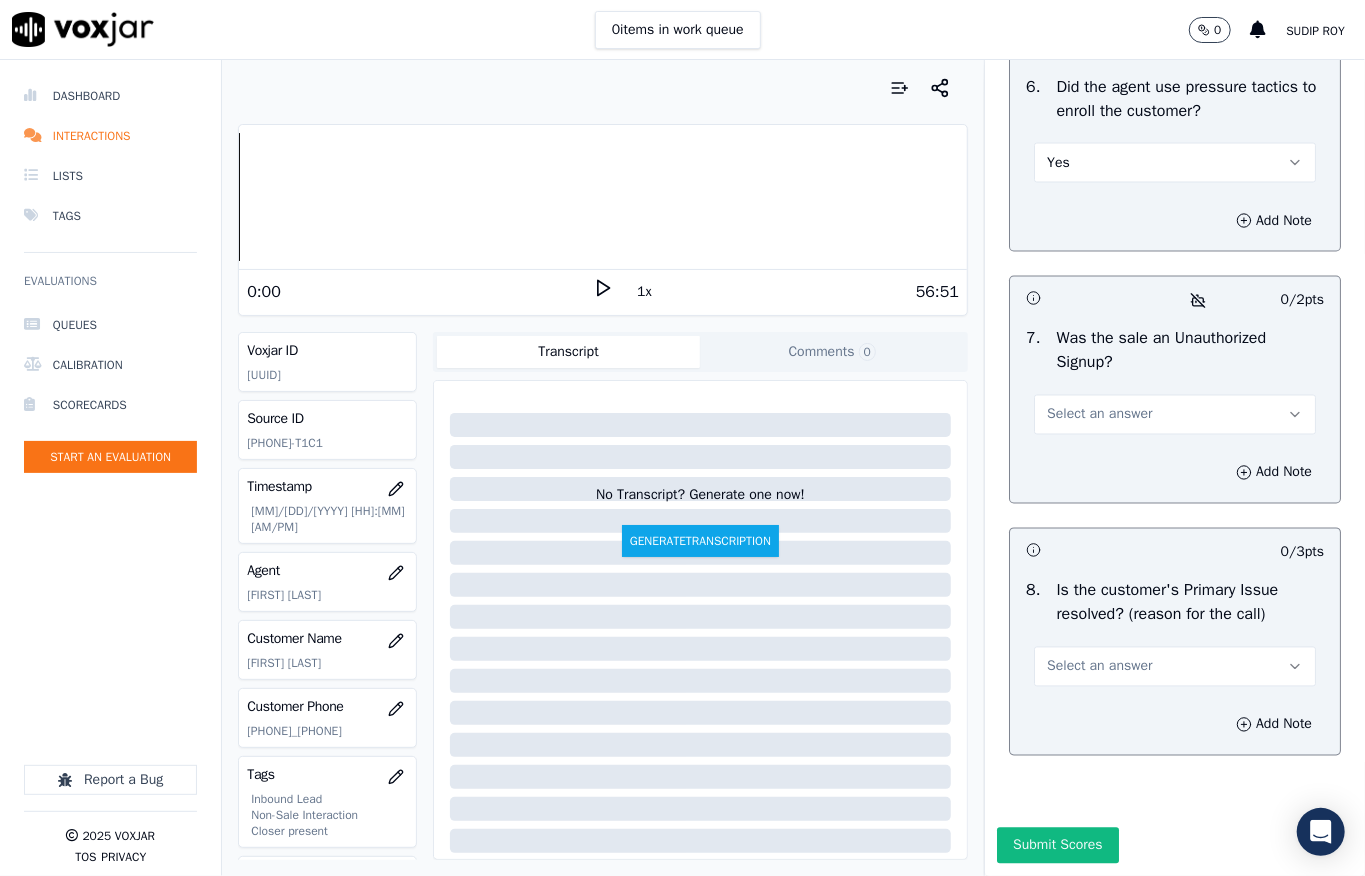 click on "Yes" at bounding box center [1175, 163] 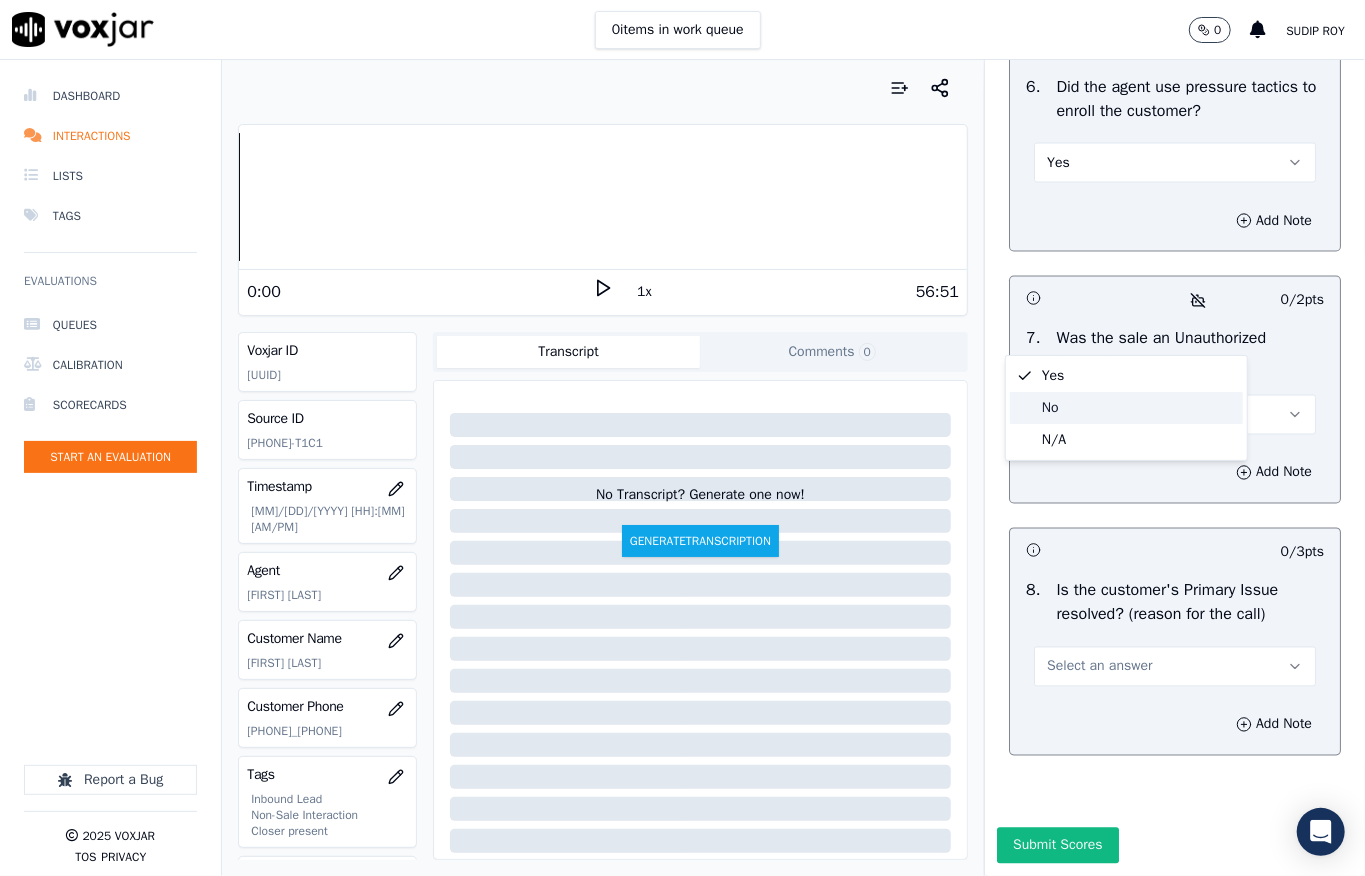 click on "No" 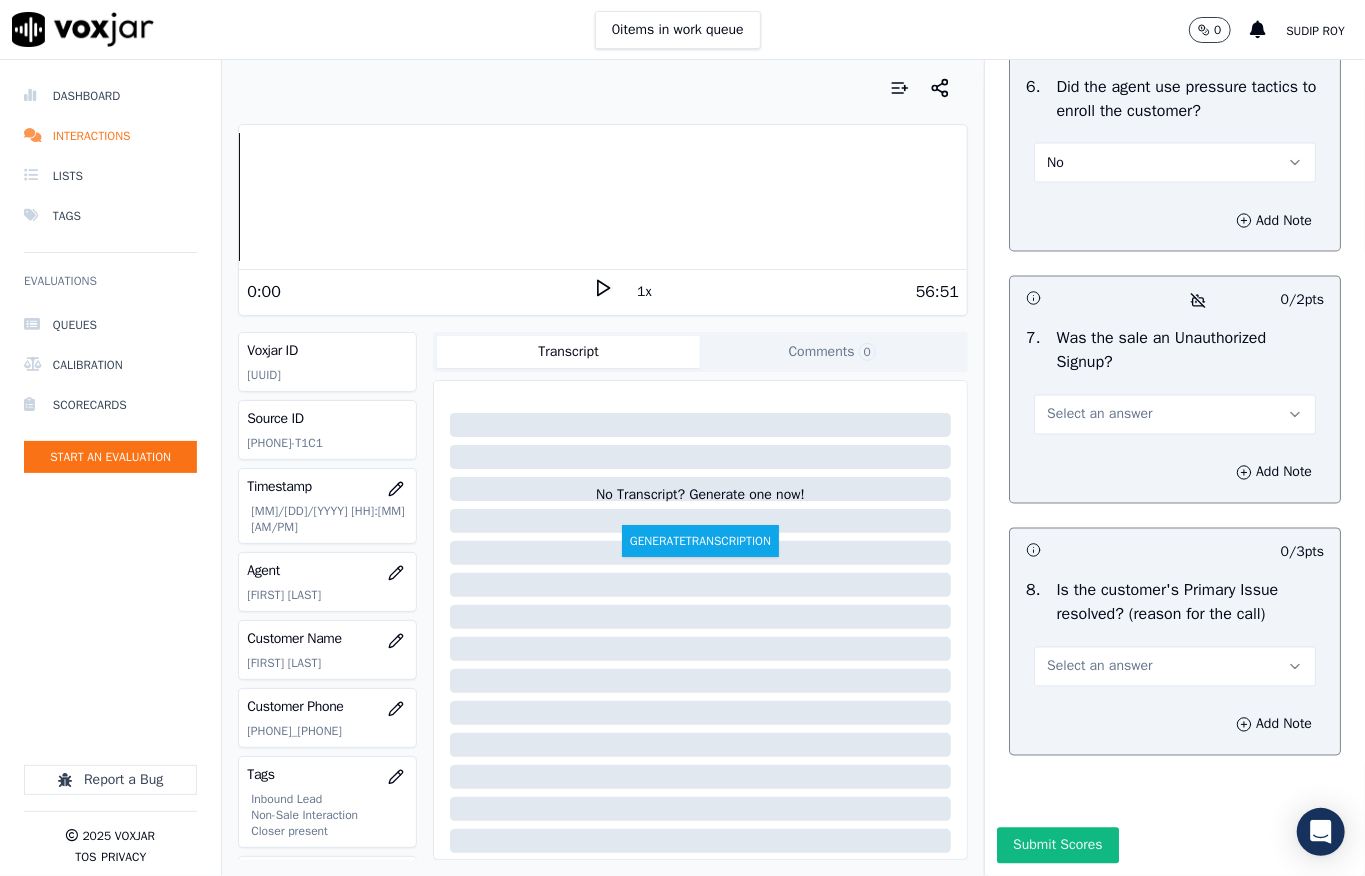scroll, scrollTop: 6133, scrollLeft: 0, axis: vertical 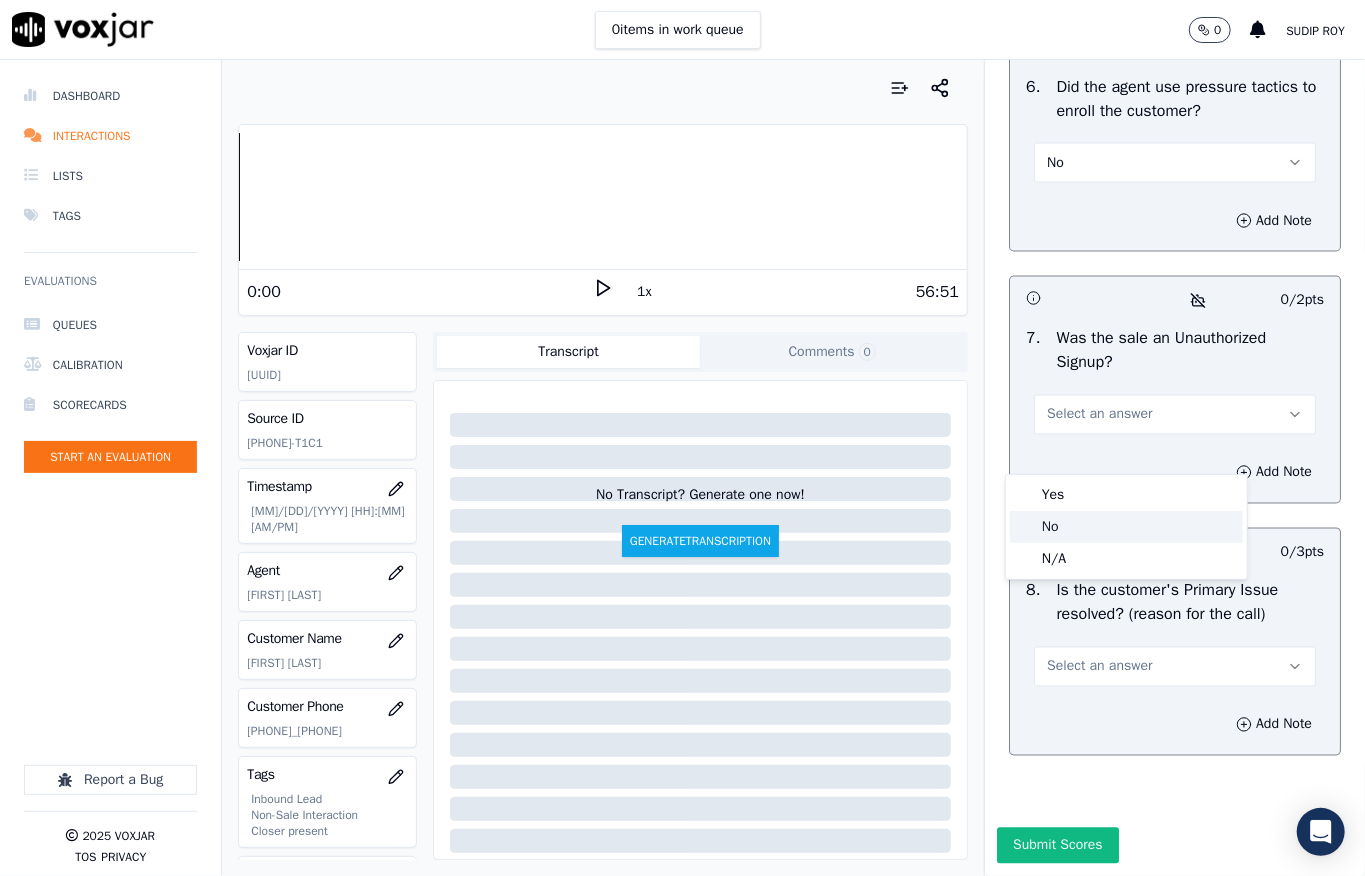 click on "No" 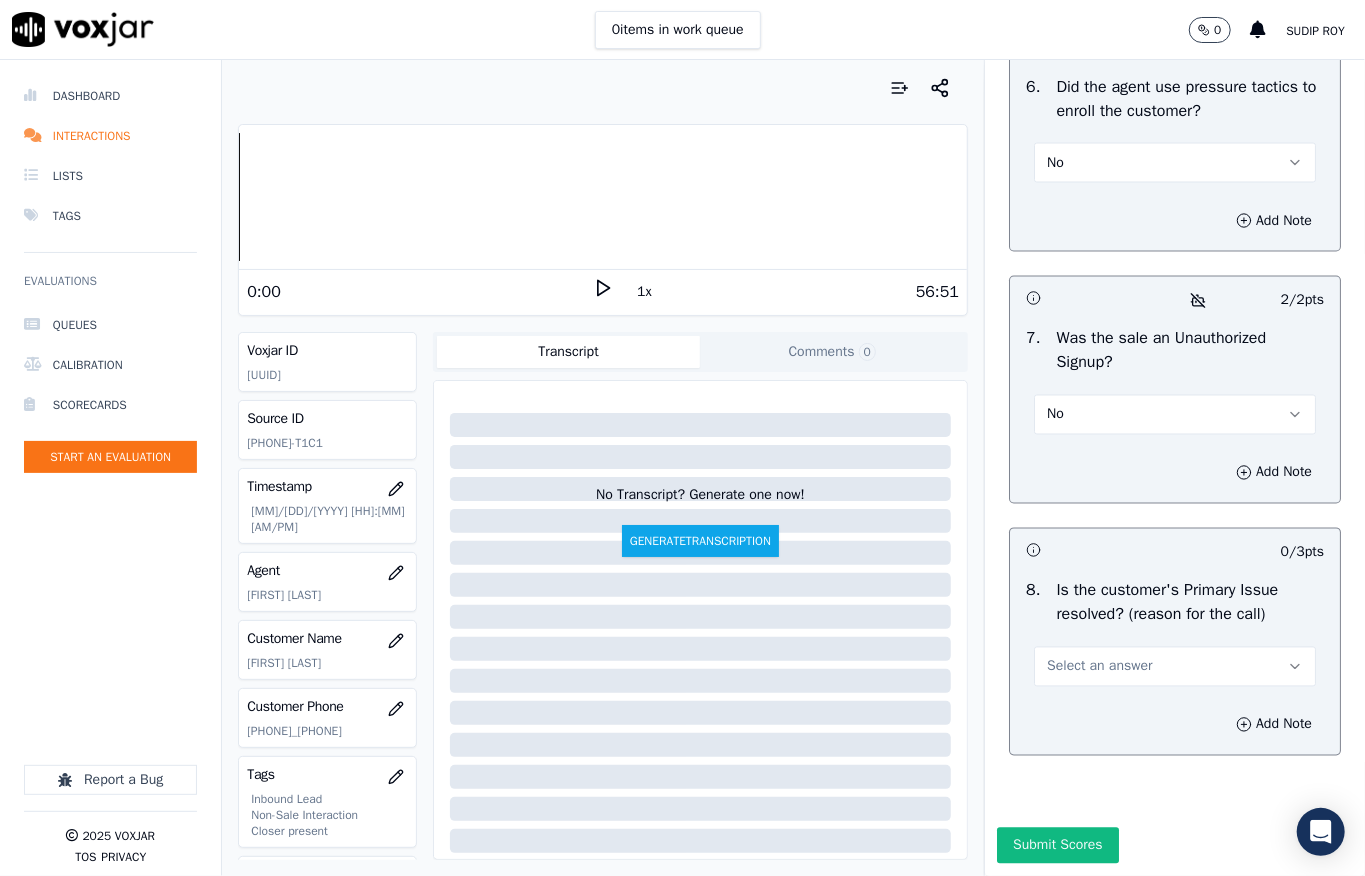 drag, startPoint x: 1064, startPoint y: 436, endPoint x: 1073, endPoint y: 464, distance: 29.410883 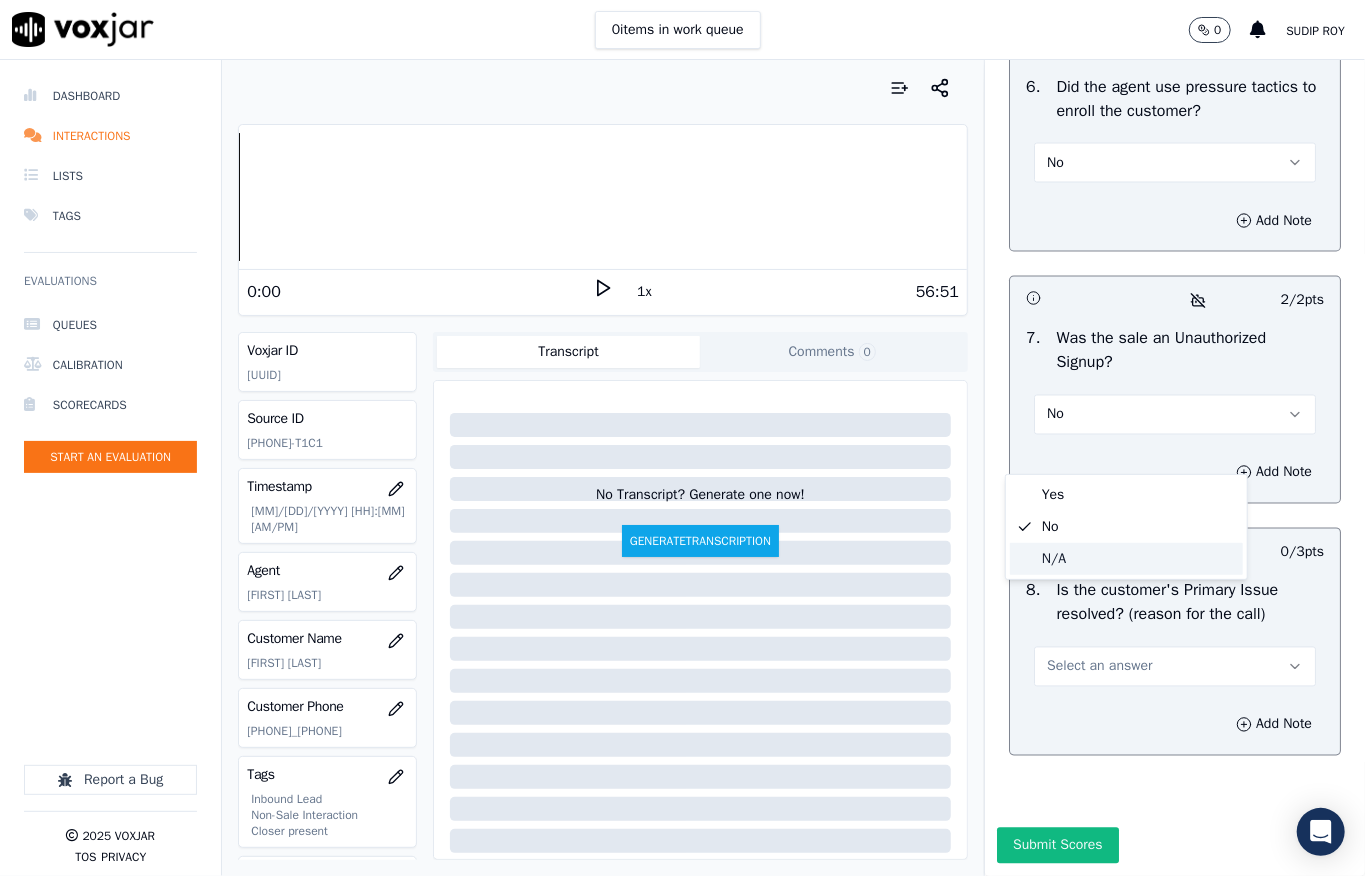 click on "N/A" 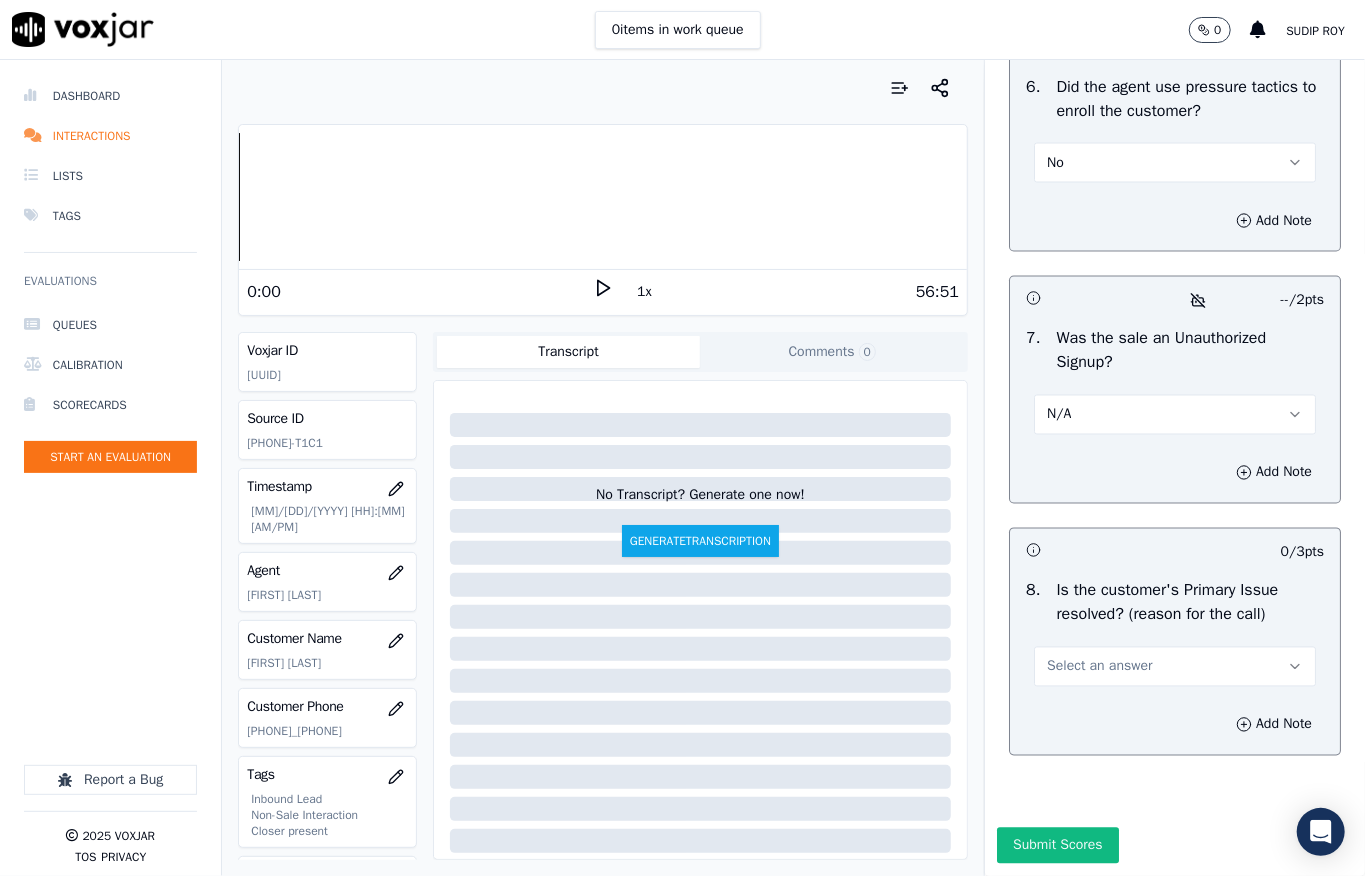 scroll, scrollTop: 6237, scrollLeft: 0, axis: vertical 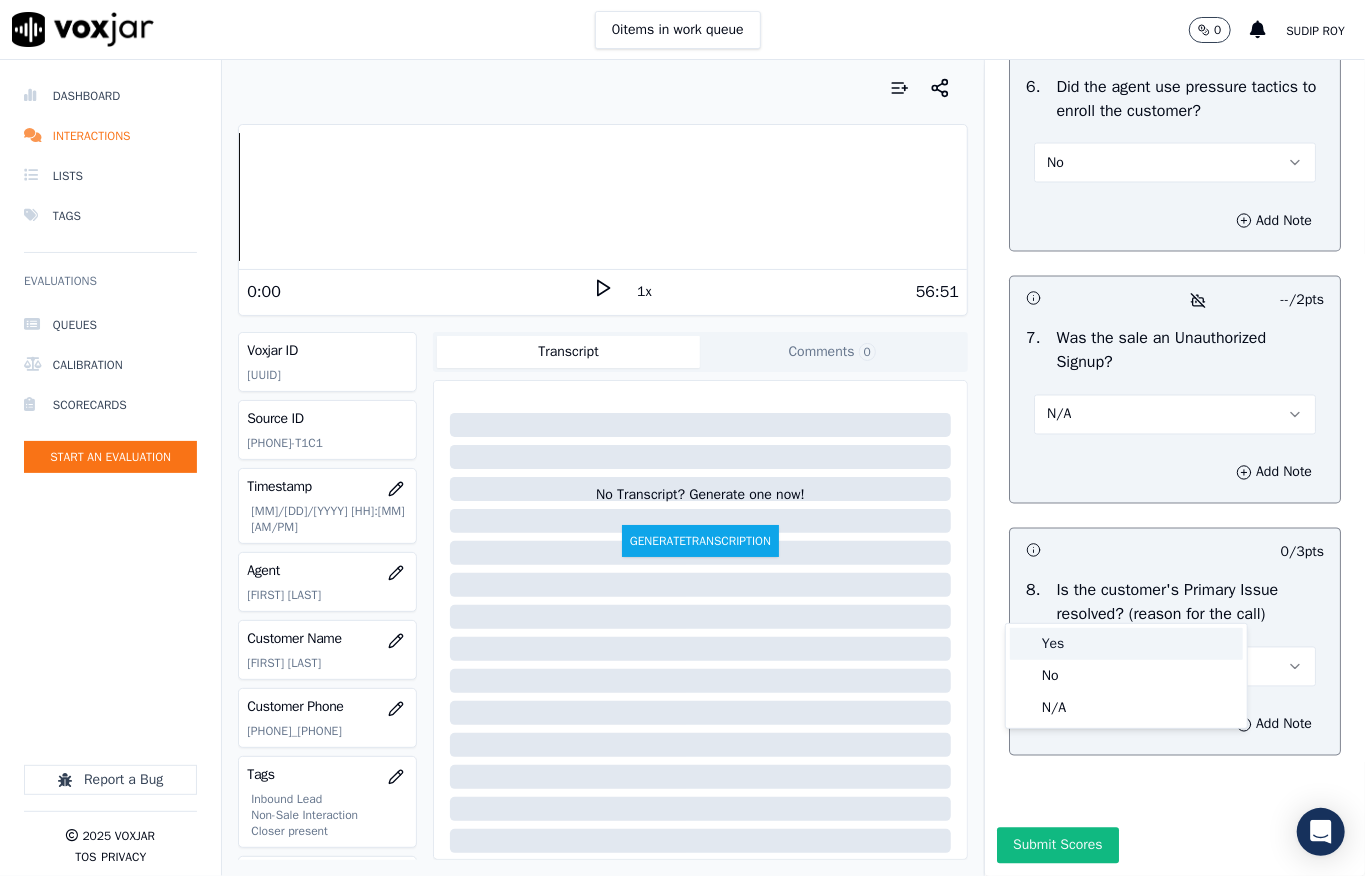 click on "Yes" at bounding box center [1126, 644] 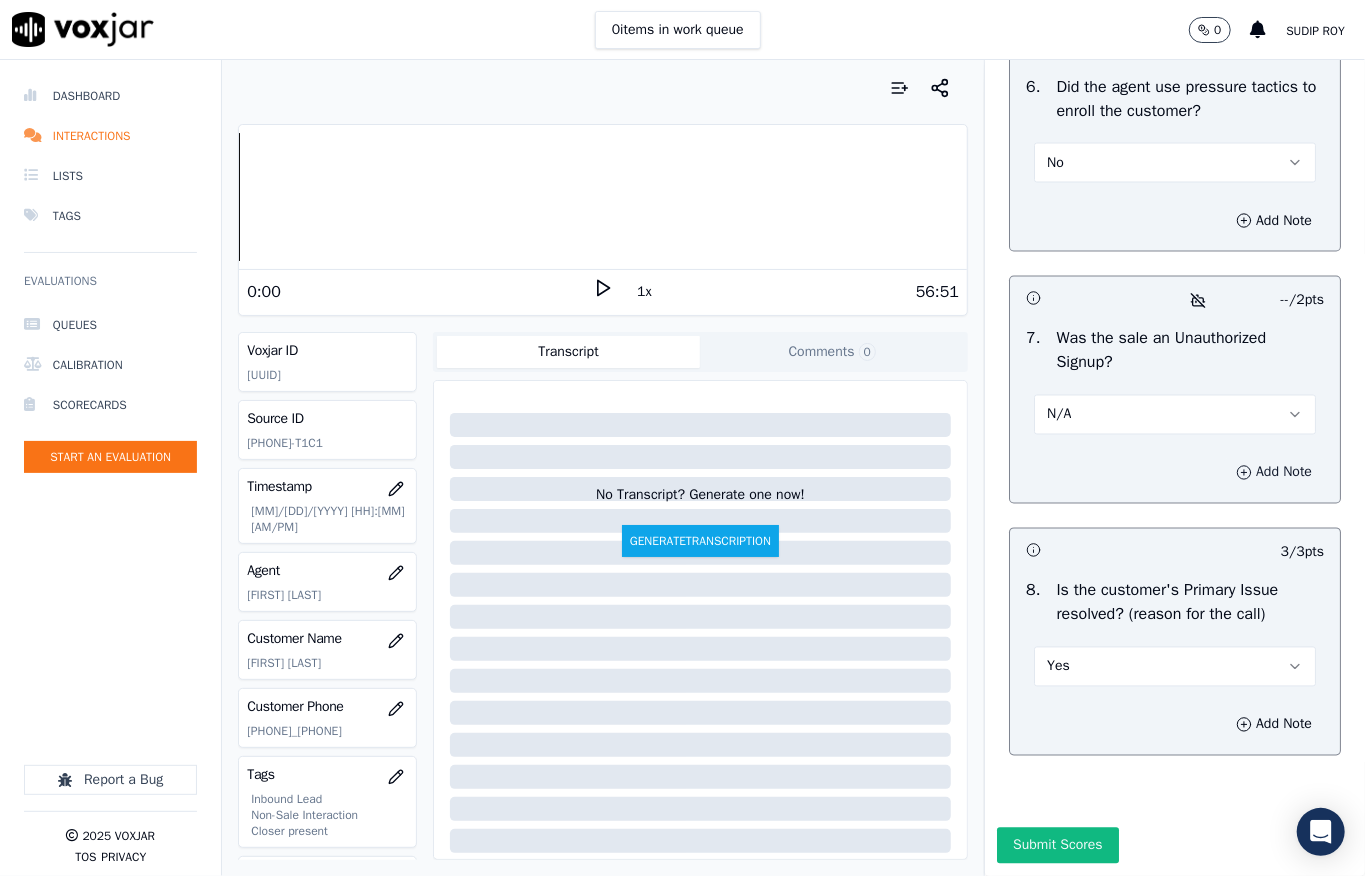 click on "Add Note" at bounding box center (1274, 473) 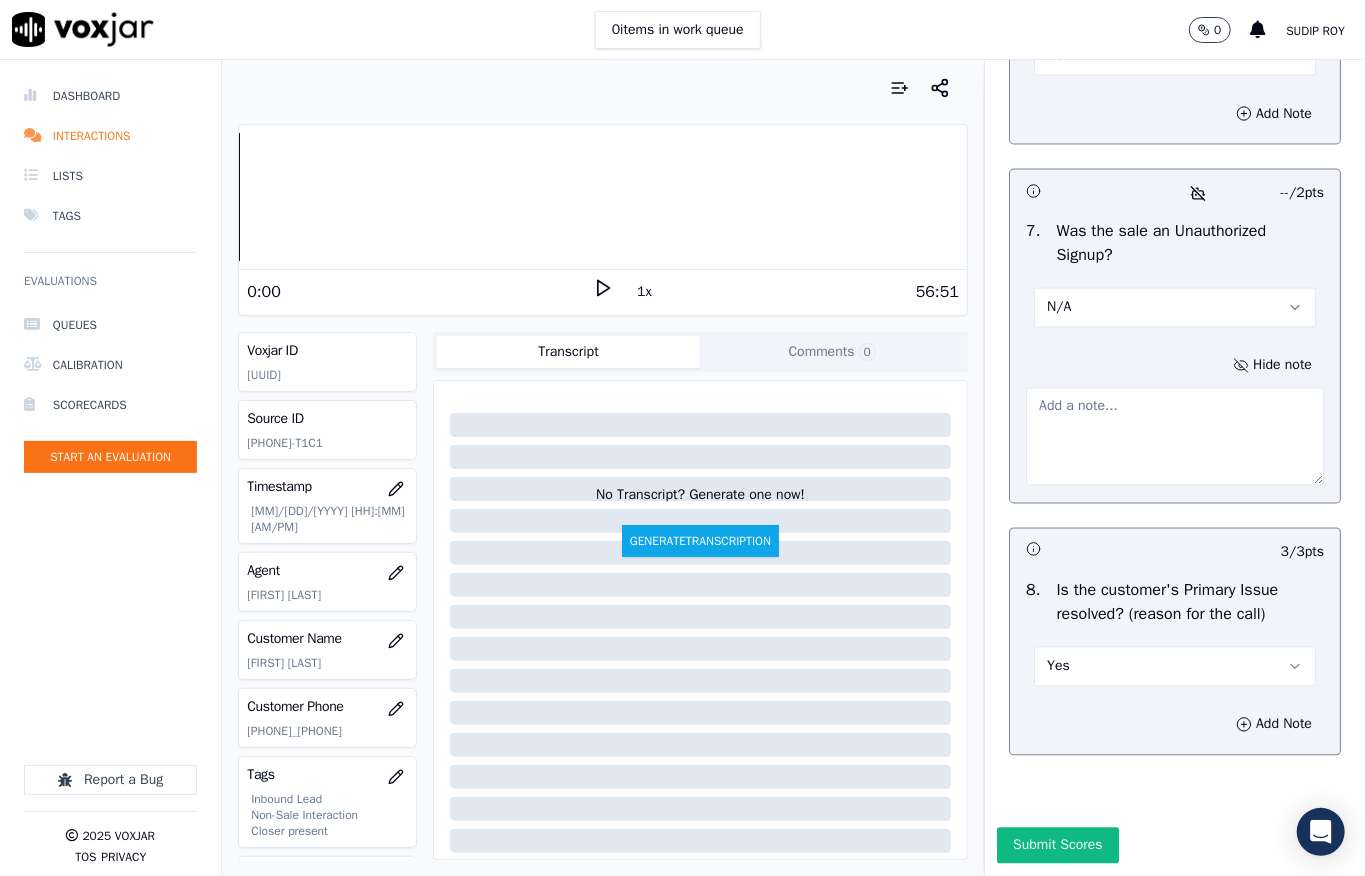 click at bounding box center [1175, 437] 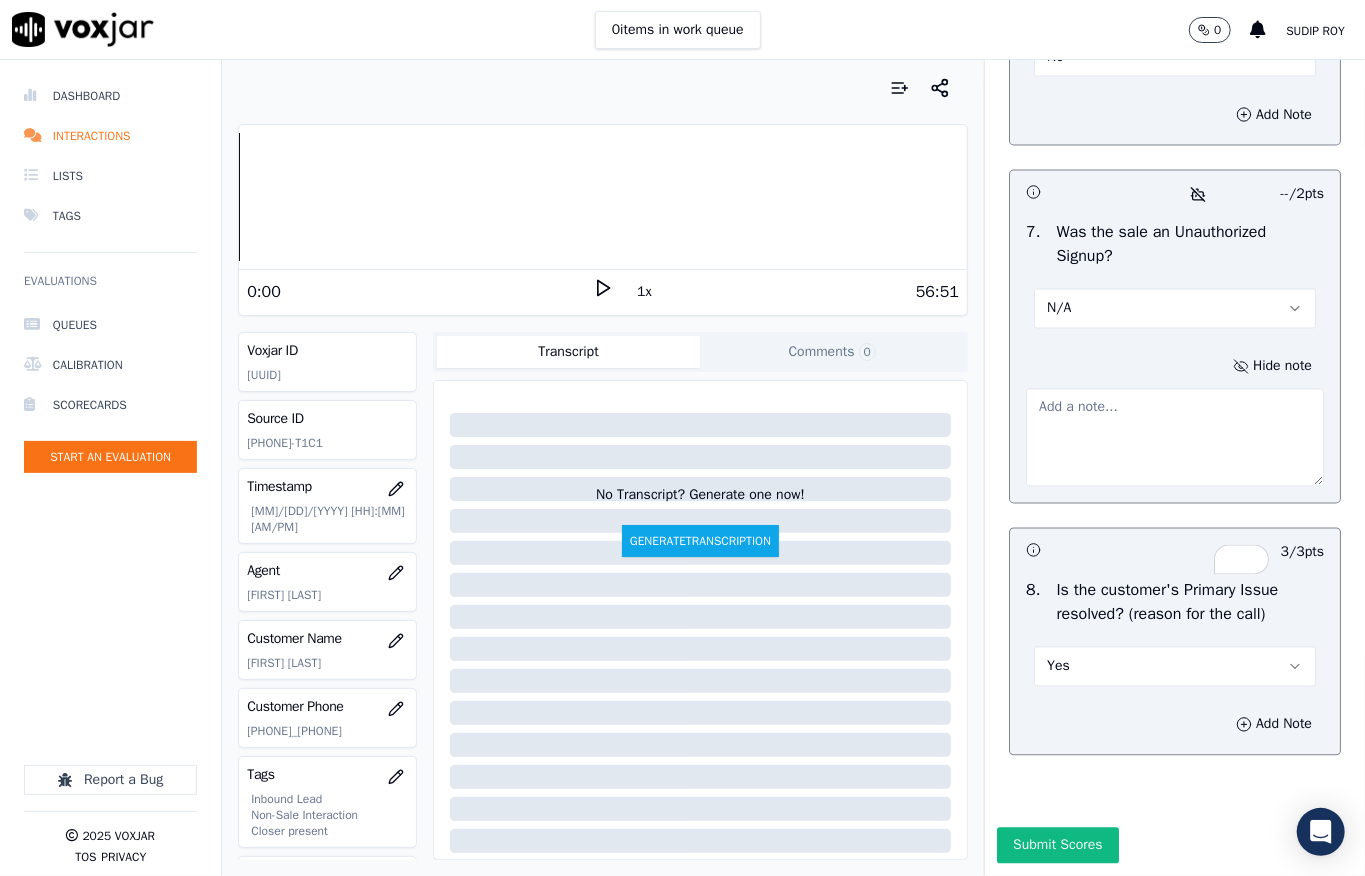 paste on "@[TIME] - During CTS verification, the customer failed to respond properly and disconnected the call" 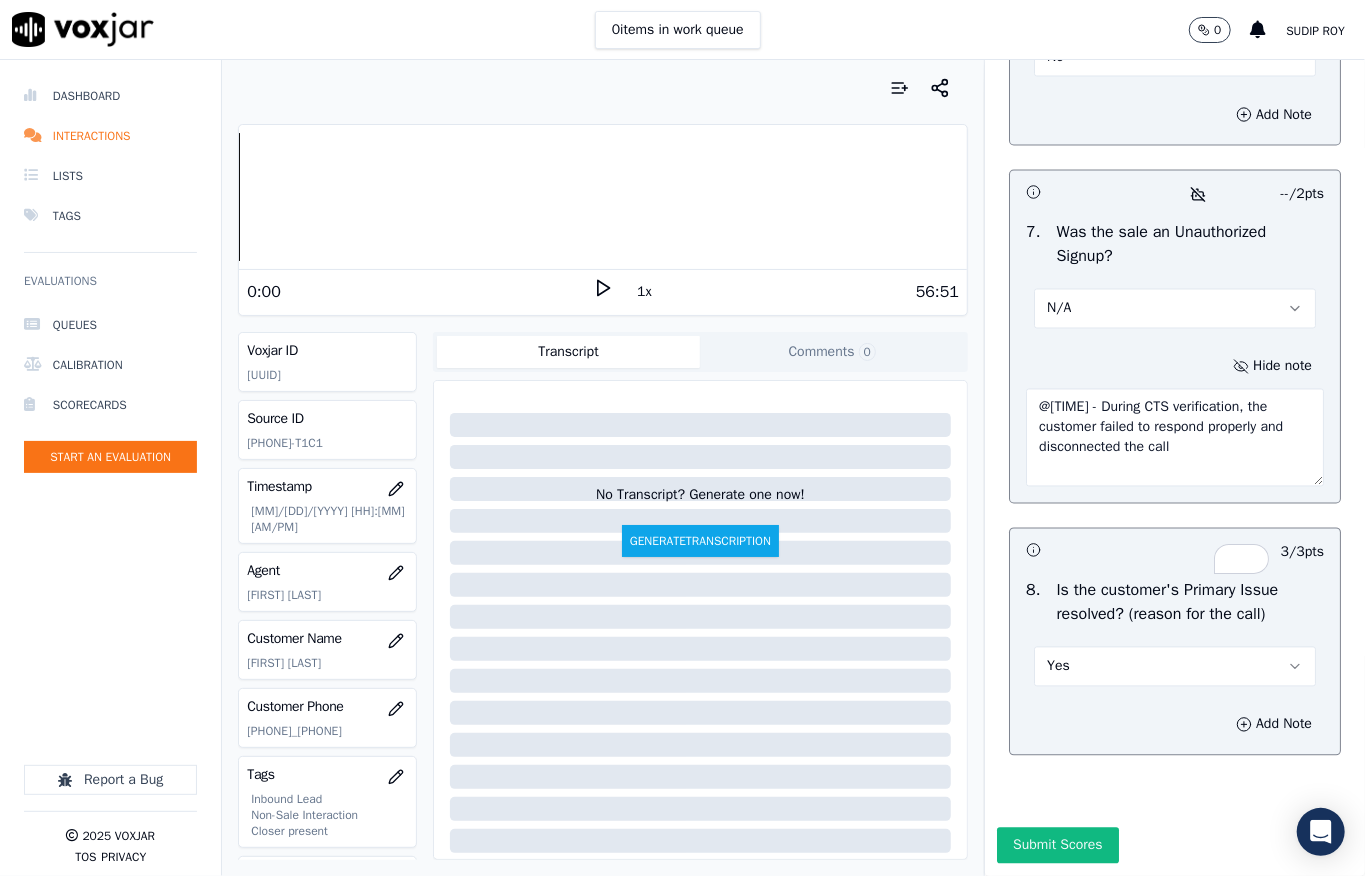 scroll, scrollTop: 6344, scrollLeft: 0, axis: vertical 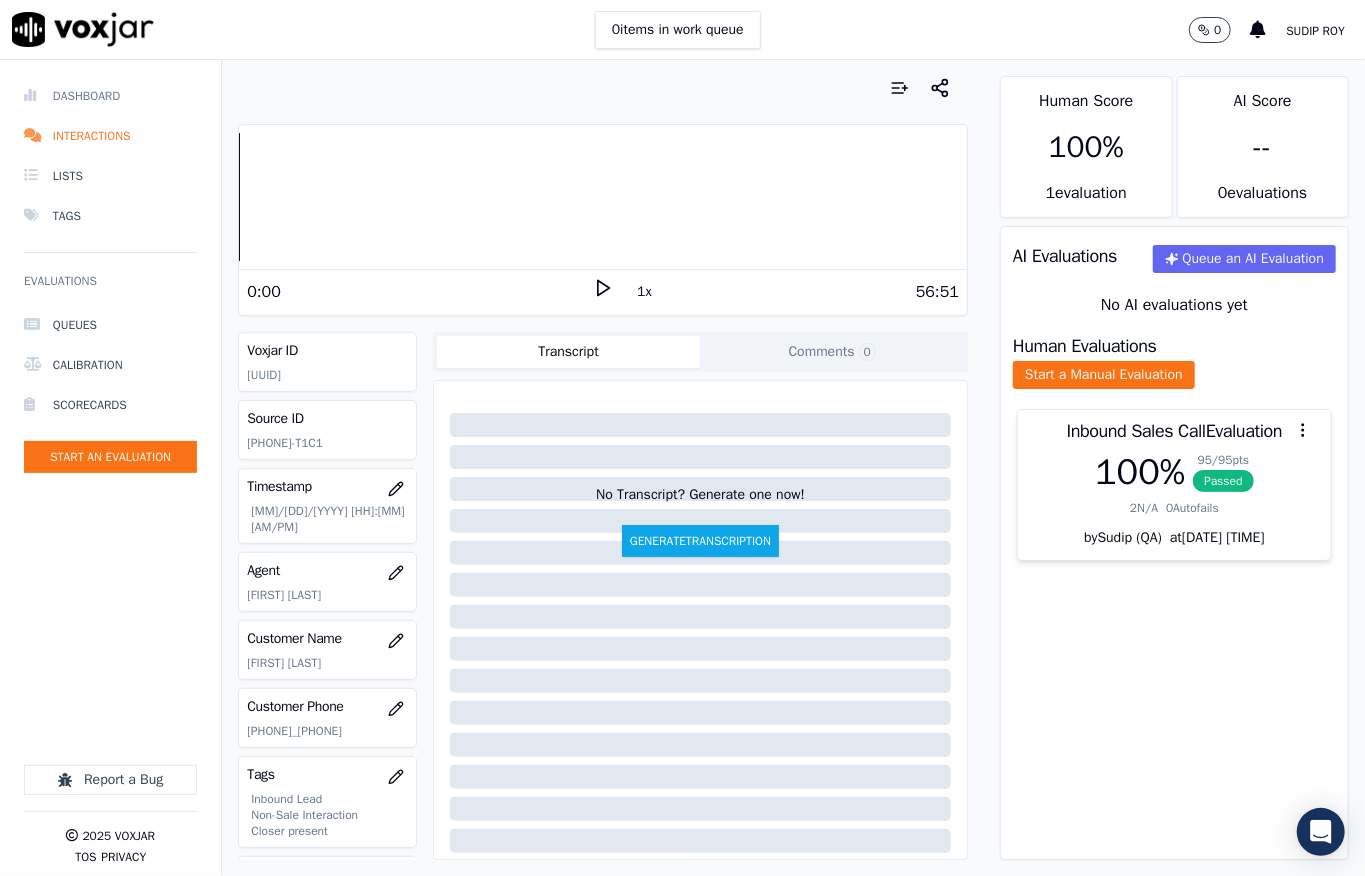 click on "Dashboard" at bounding box center [110, 96] 